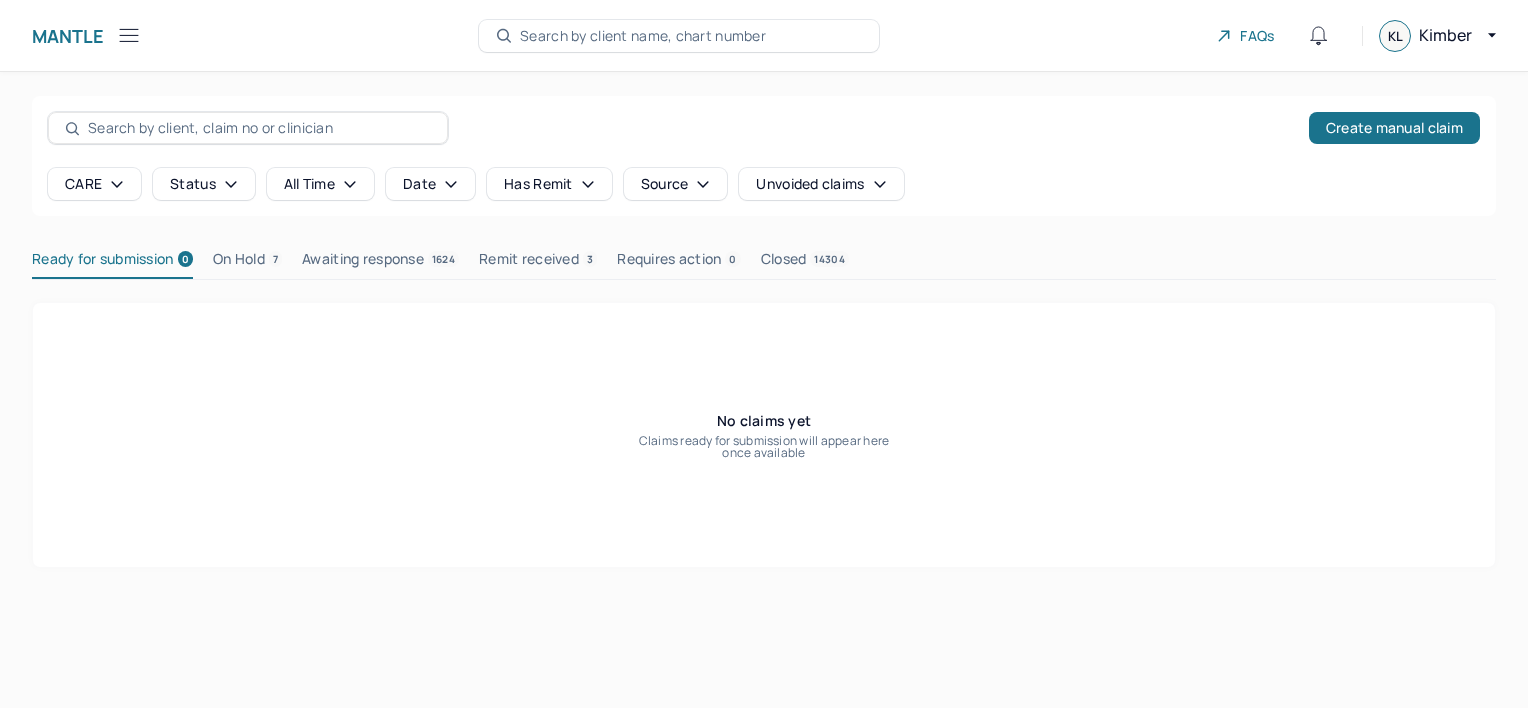 scroll, scrollTop: 0, scrollLeft: 0, axis: both 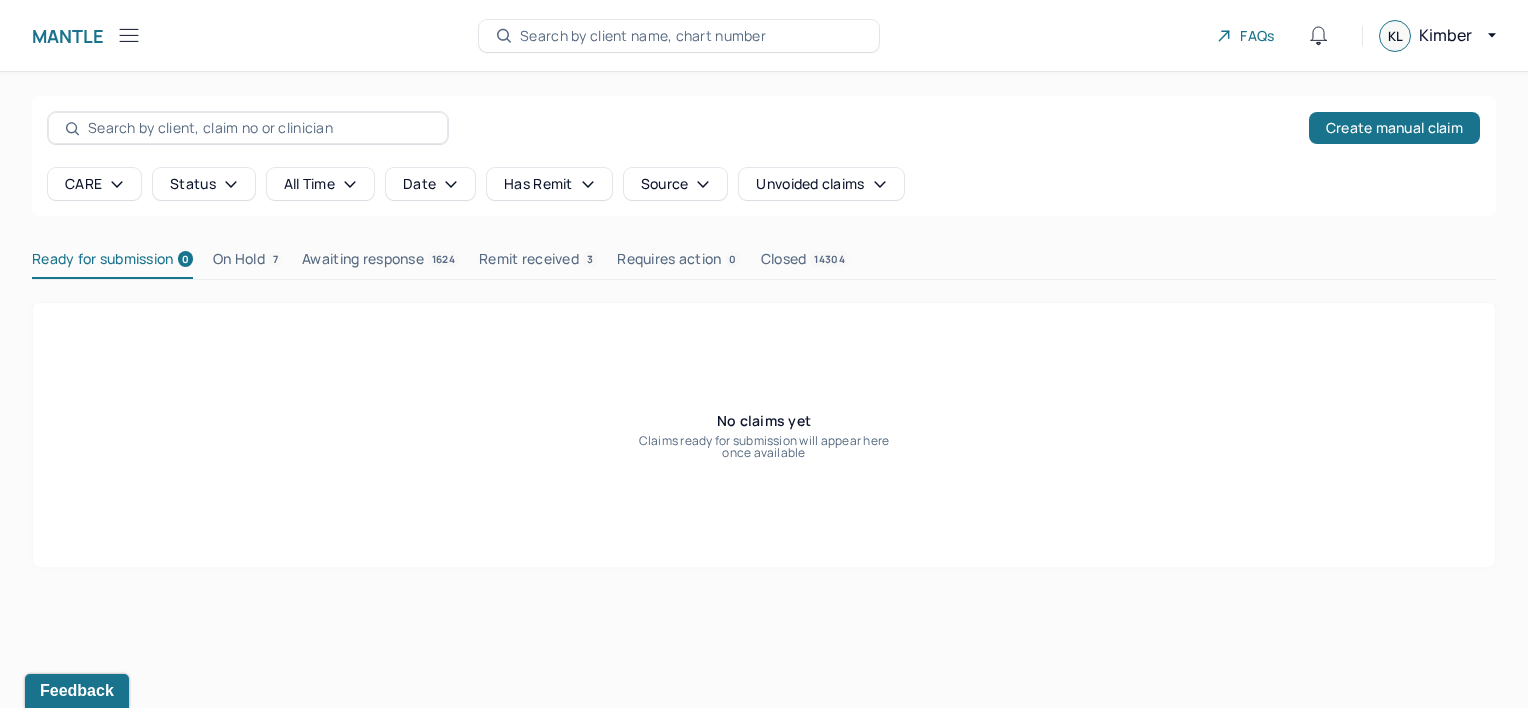 click on "Remit received 3" at bounding box center [538, 263] 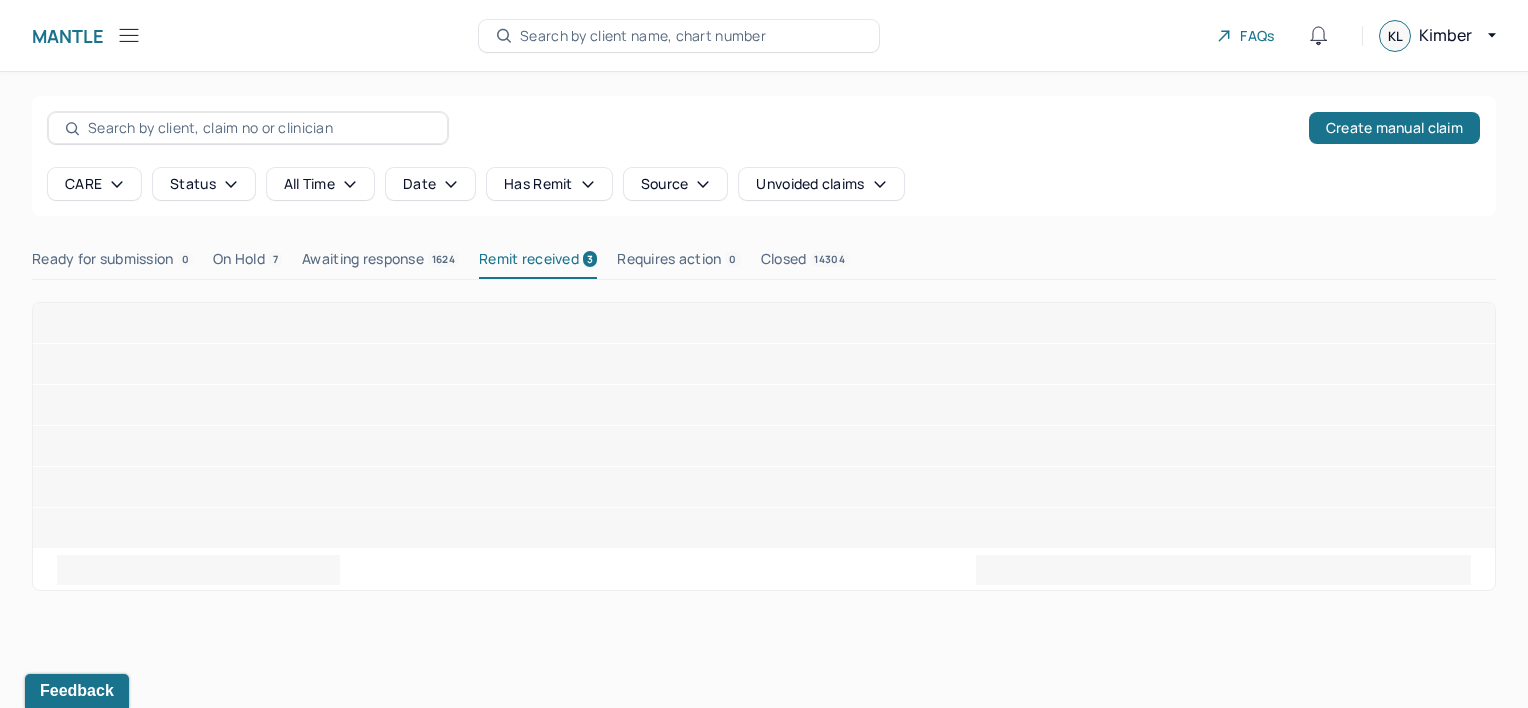 type 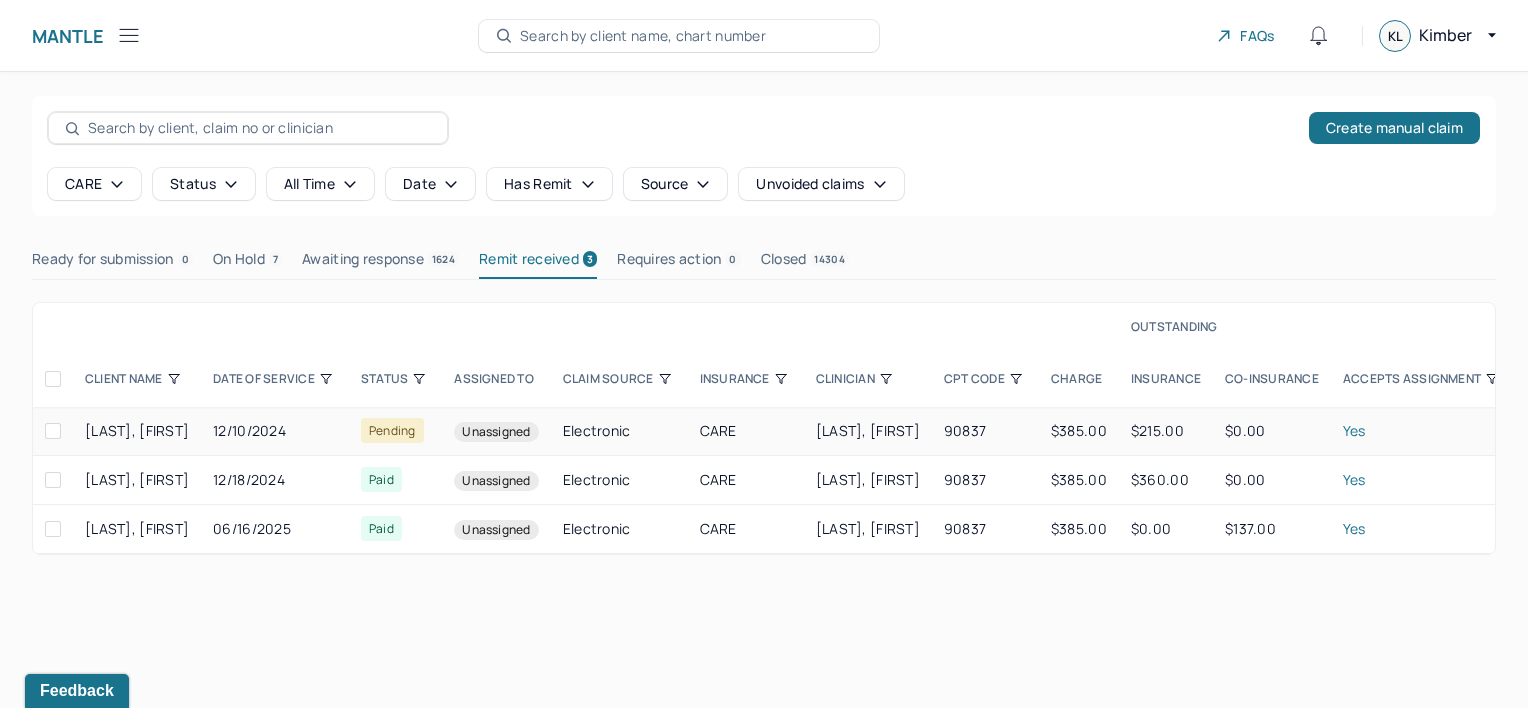 click on "12/10/2024" at bounding box center [275, 431] 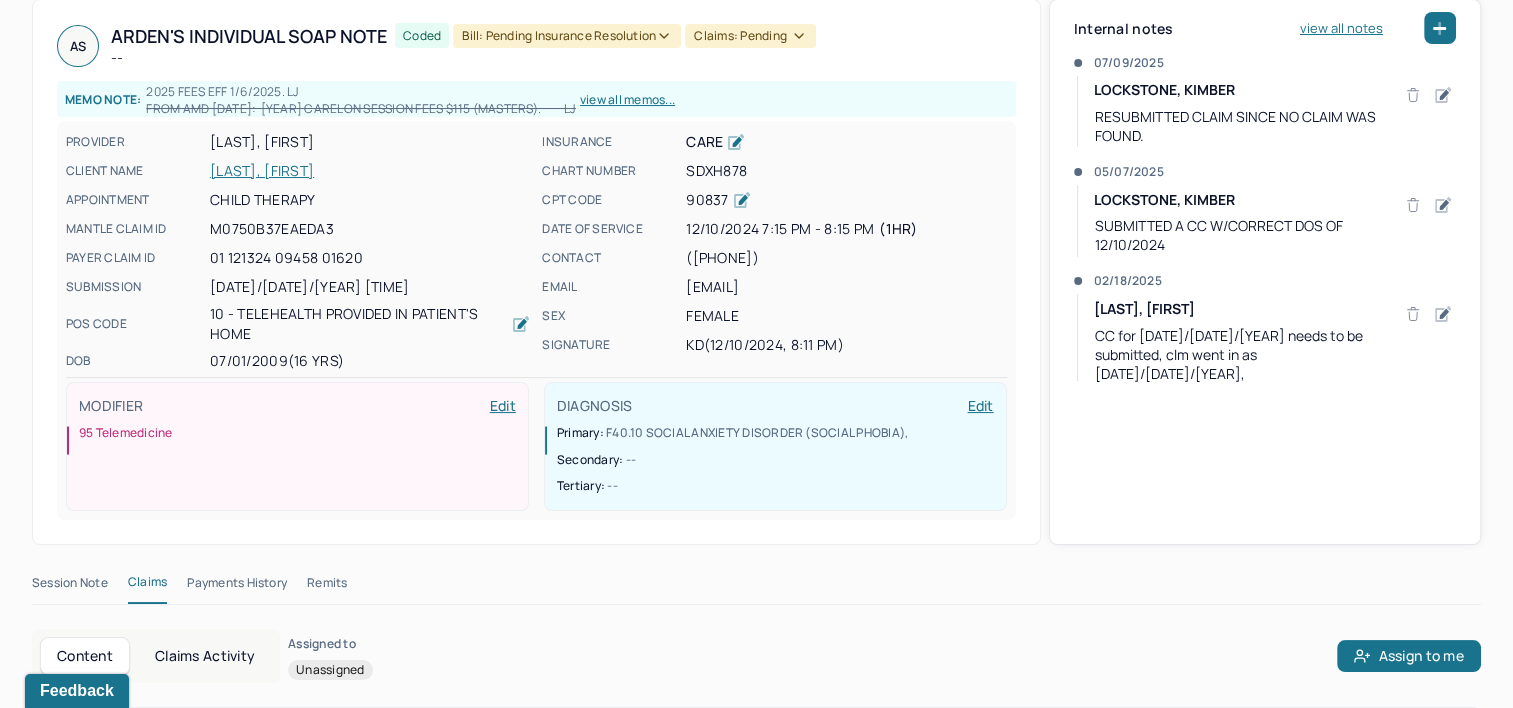 scroll, scrollTop: 600, scrollLeft: 0, axis: vertical 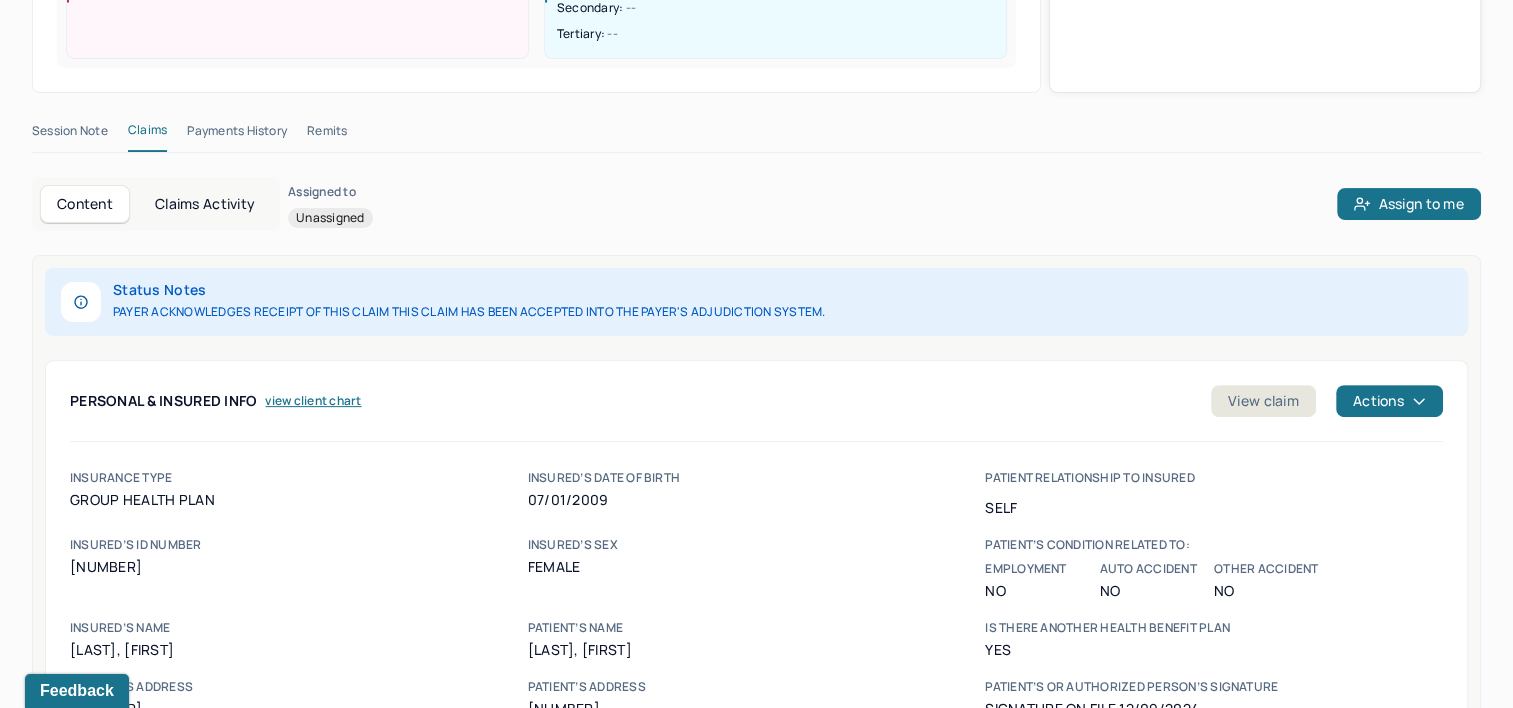 click on "Remits" at bounding box center (327, 135) 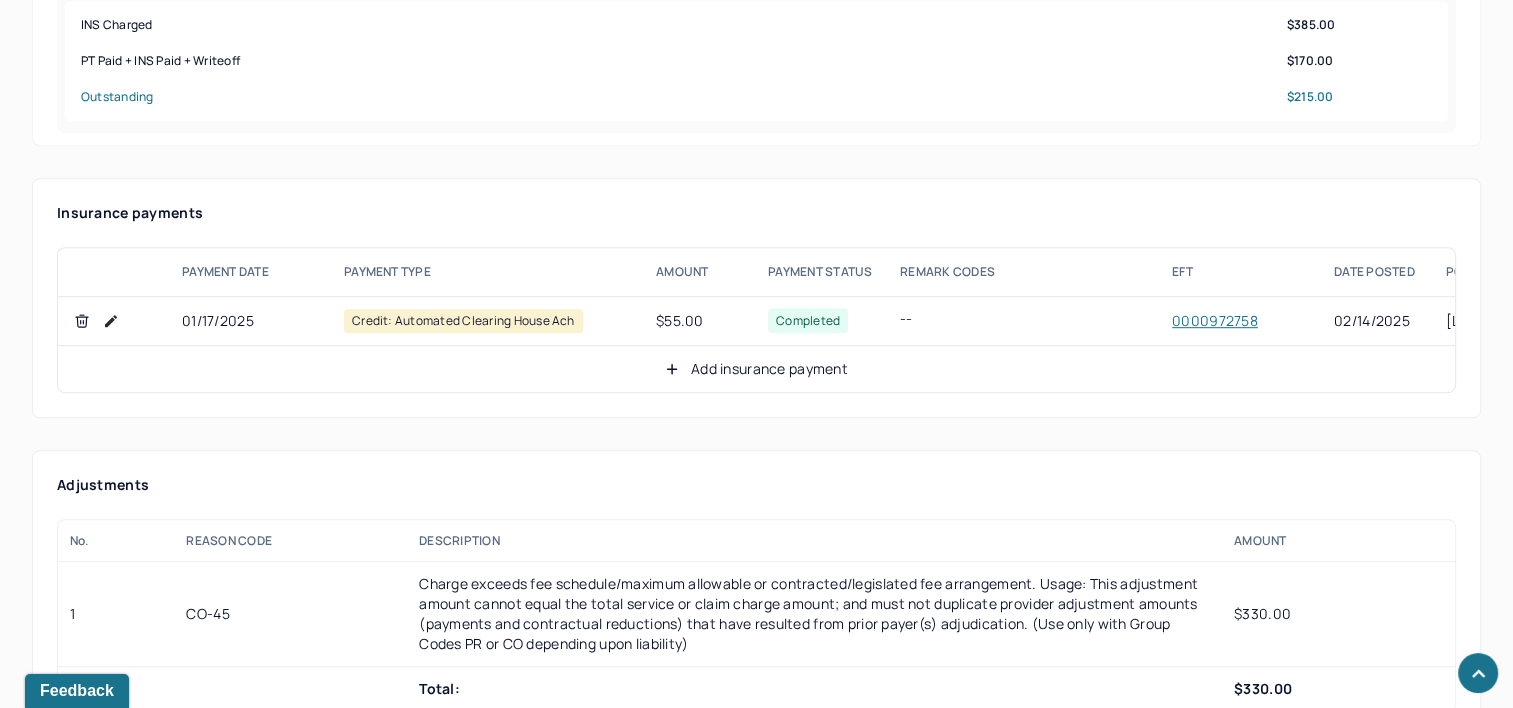 scroll, scrollTop: 1100, scrollLeft: 0, axis: vertical 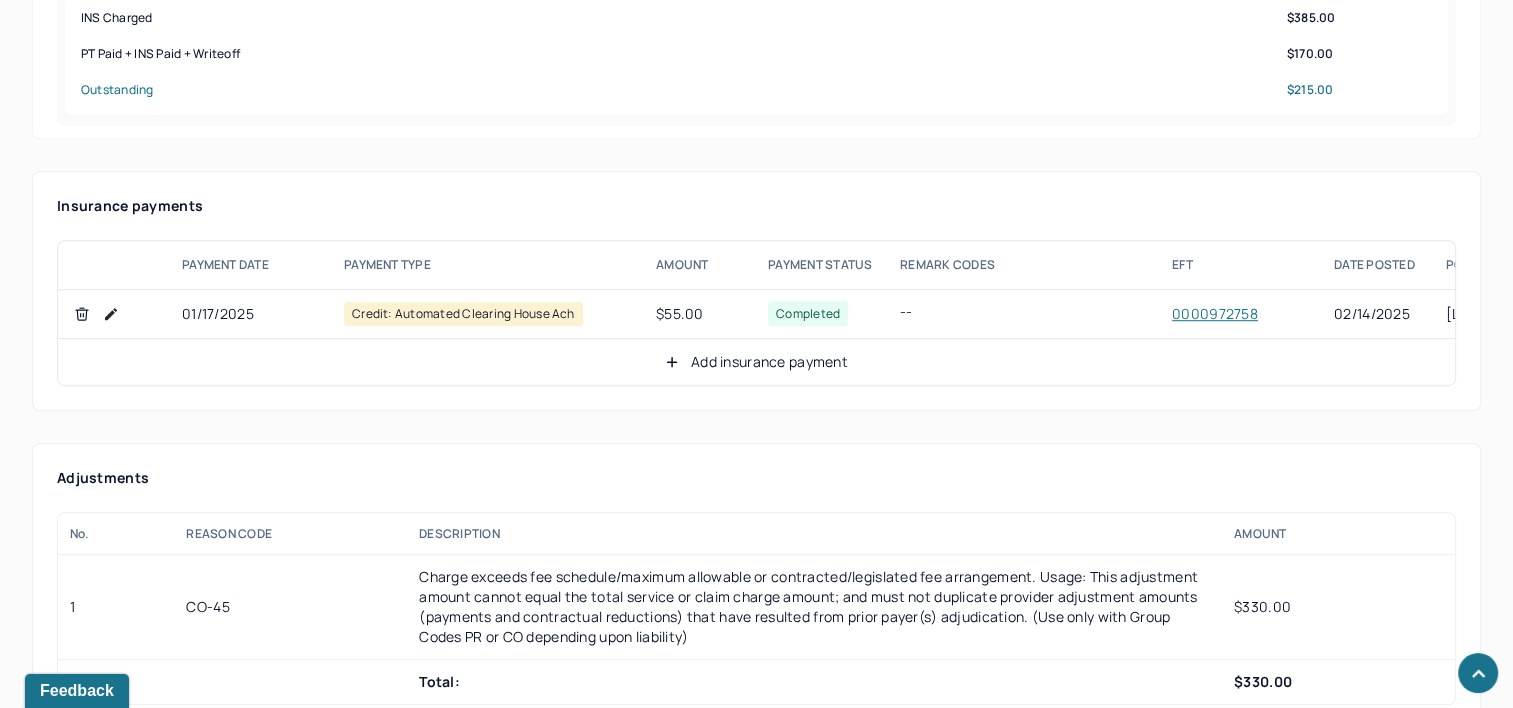 type 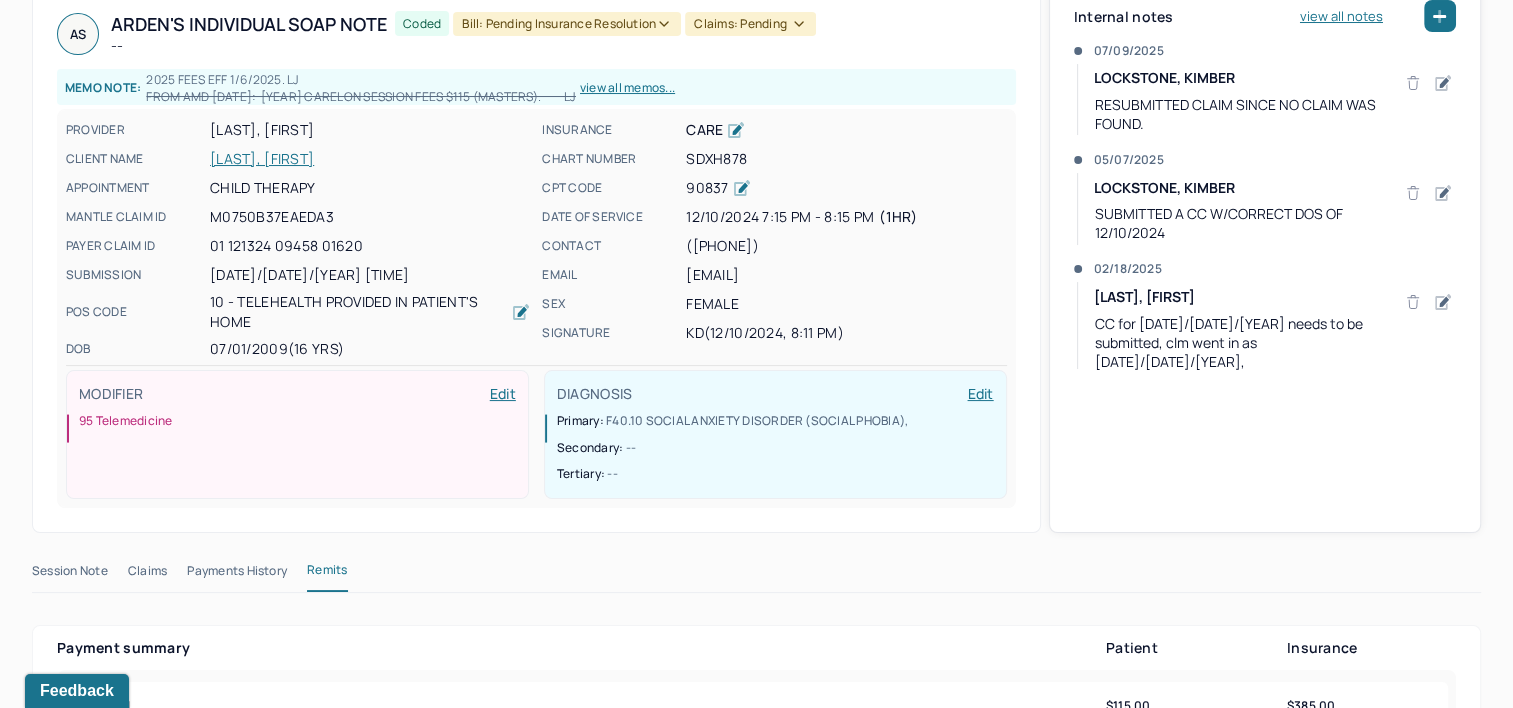 scroll, scrollTop: 0, scrollLeft: 0, axis: both 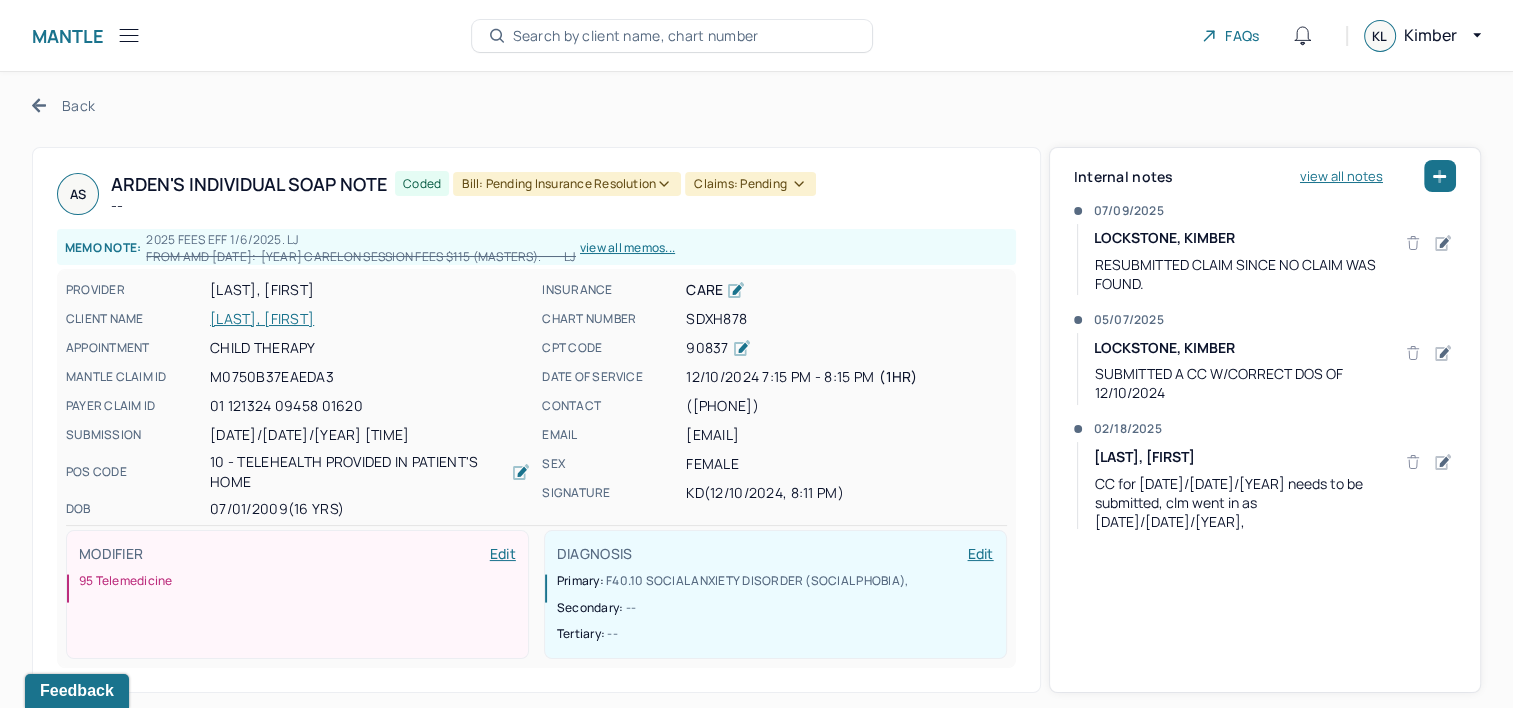 click 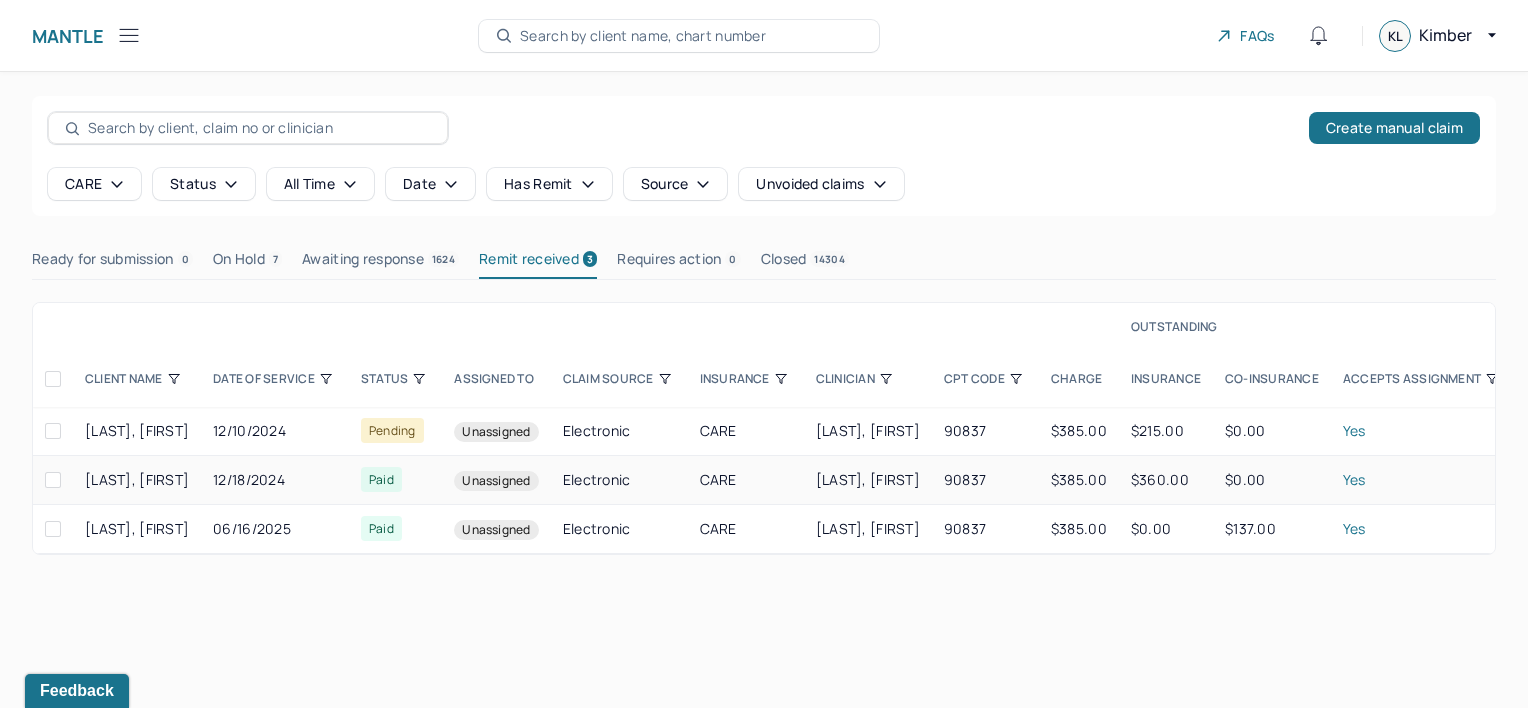 click on "12/18/2024" at bounding box center [275, 480] 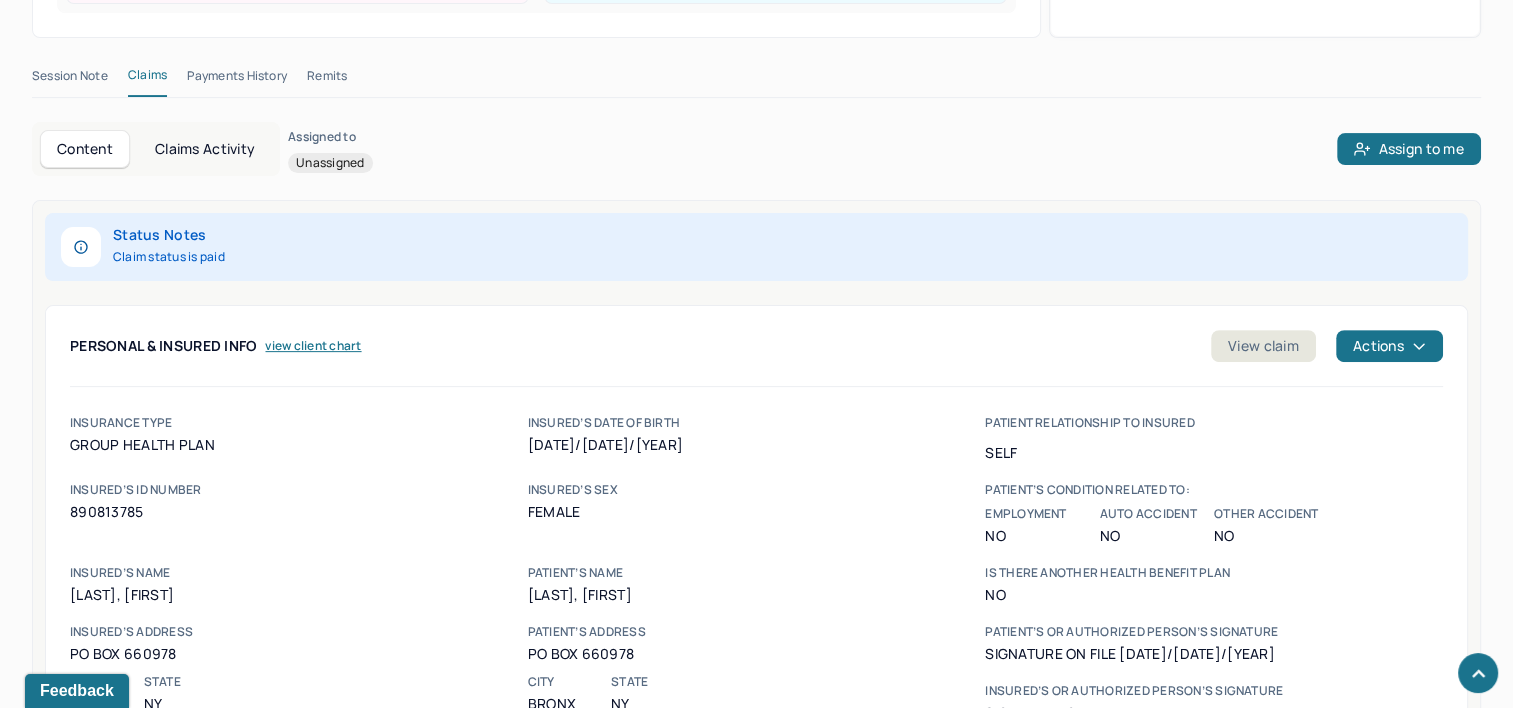scroll, scrollTop: 600, scrollLeft: 0, axis: vertical 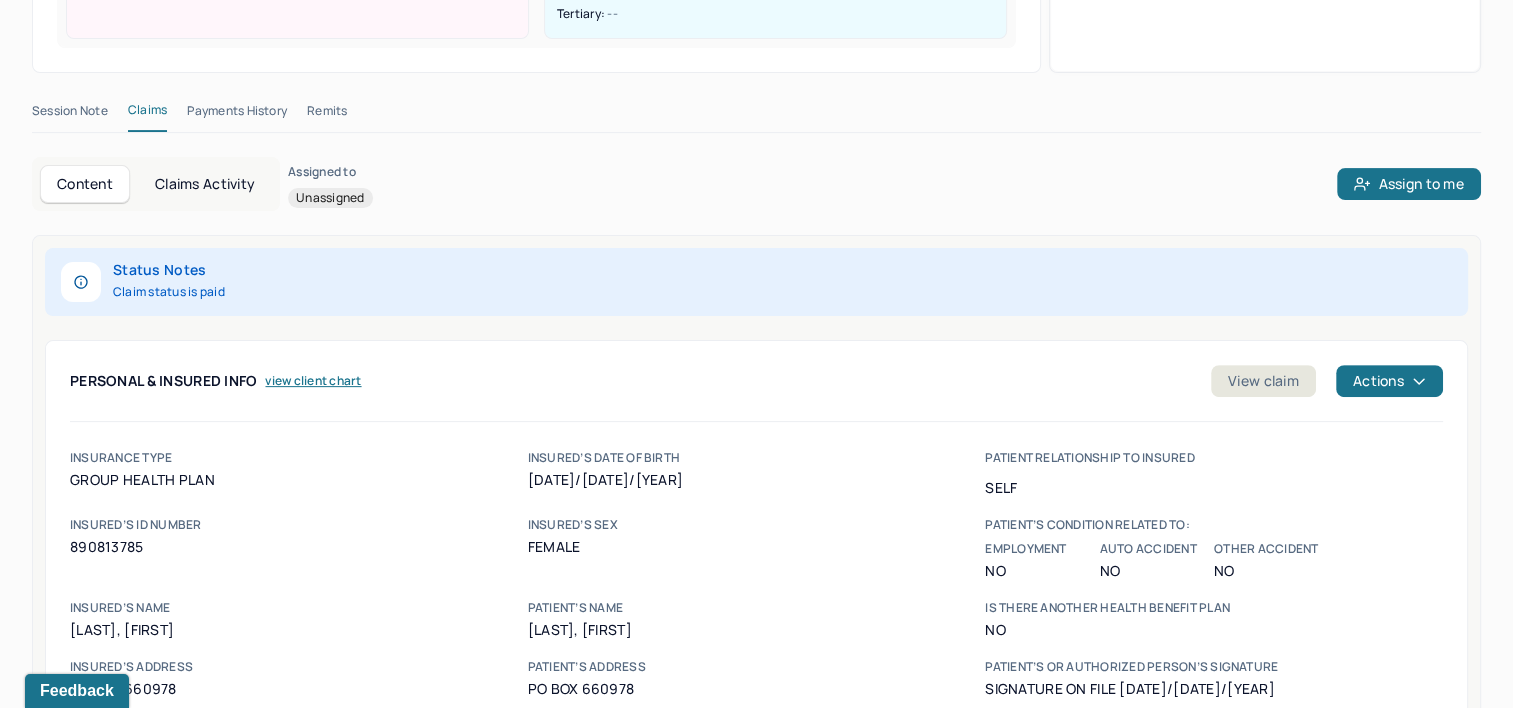 click on "Remits" at bounding box center (327, 115) 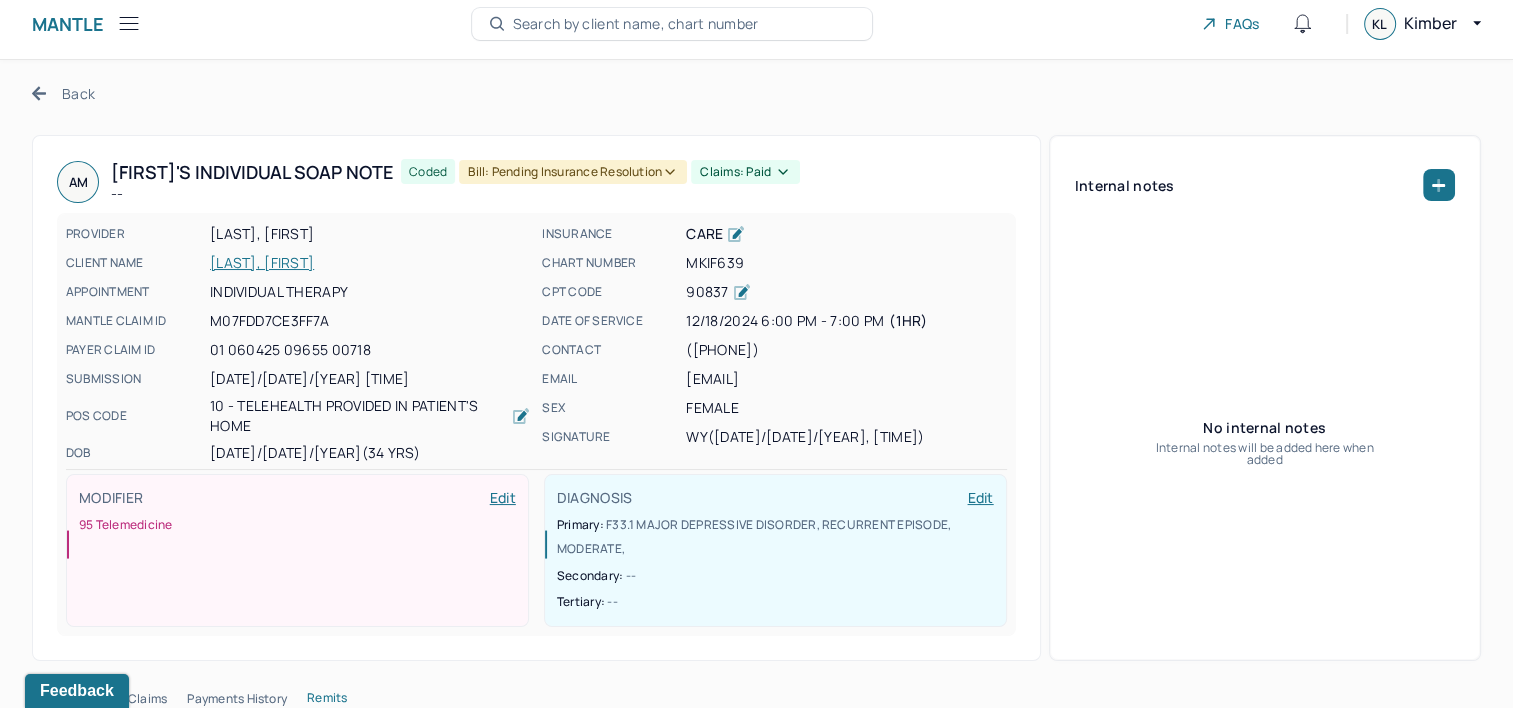 scroll, scrollTop: 0, scrollLeft: 0, axis: both 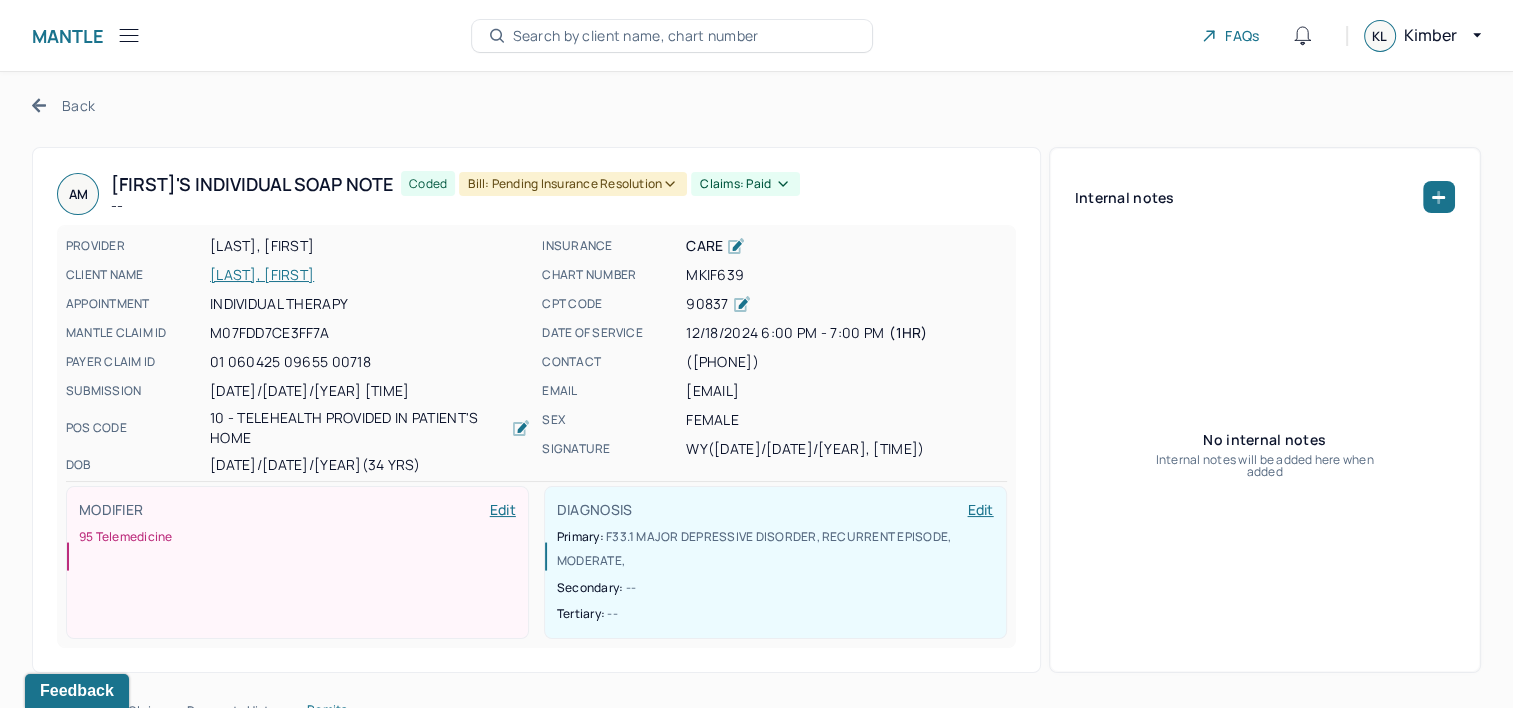 type 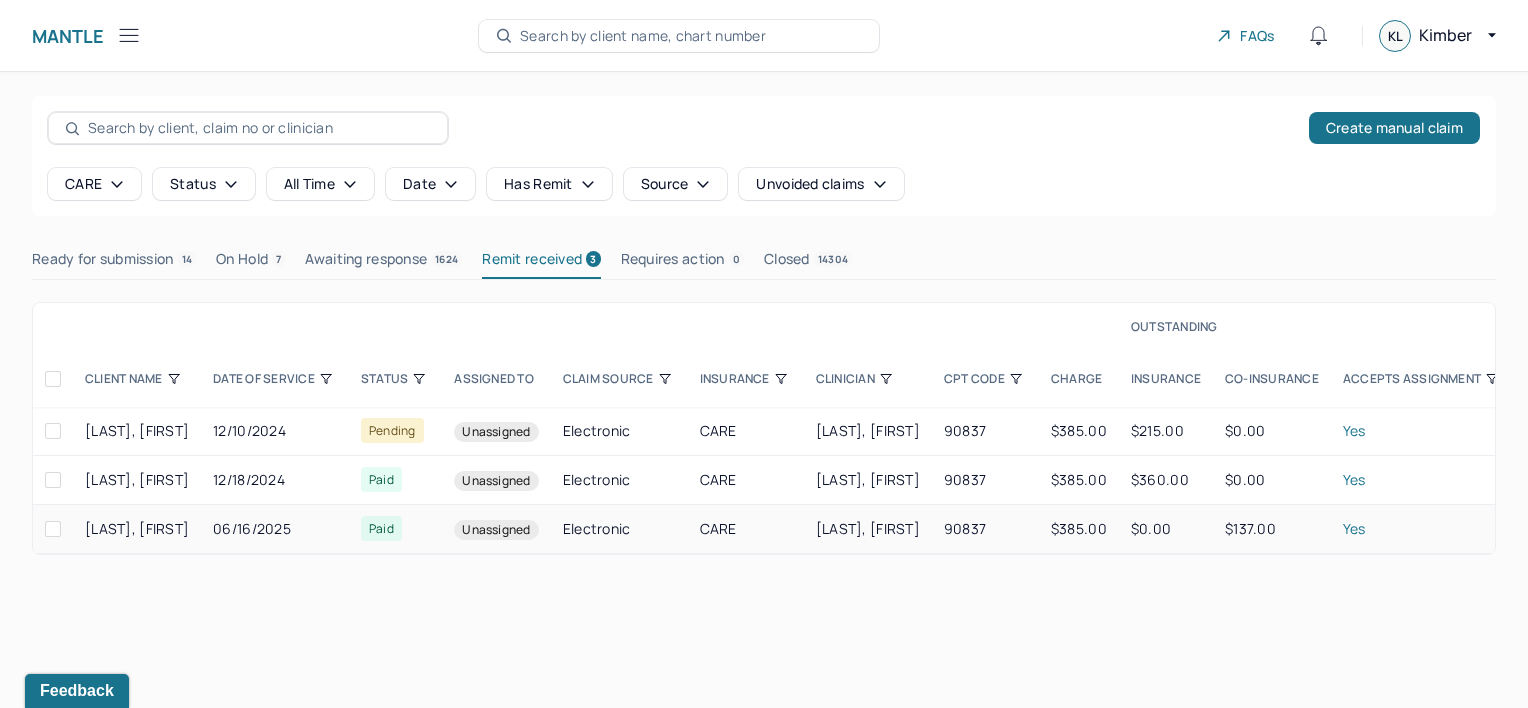click on "CARE" at bounding box center (718, 528) 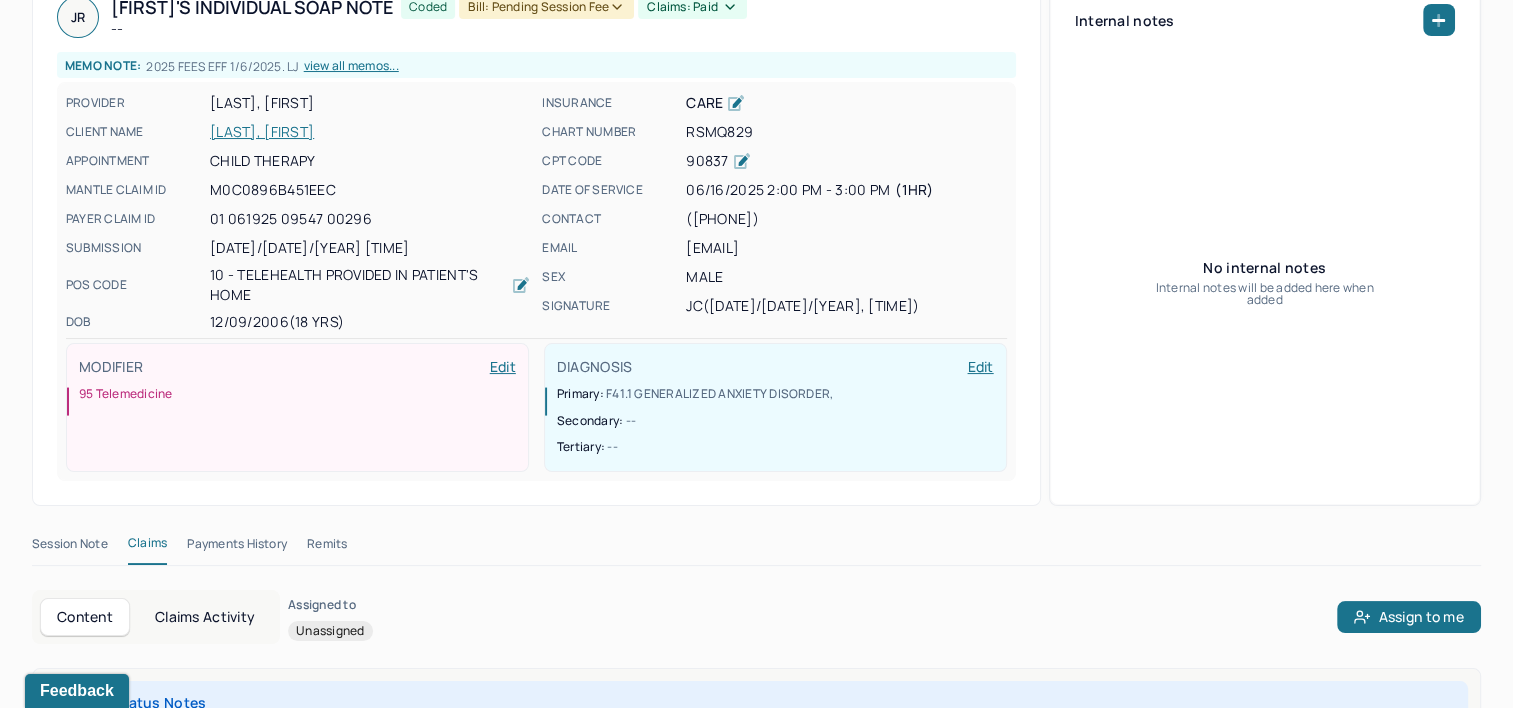 scroll, scrollTop: 500, scrollLeft: 0, axis: vertical 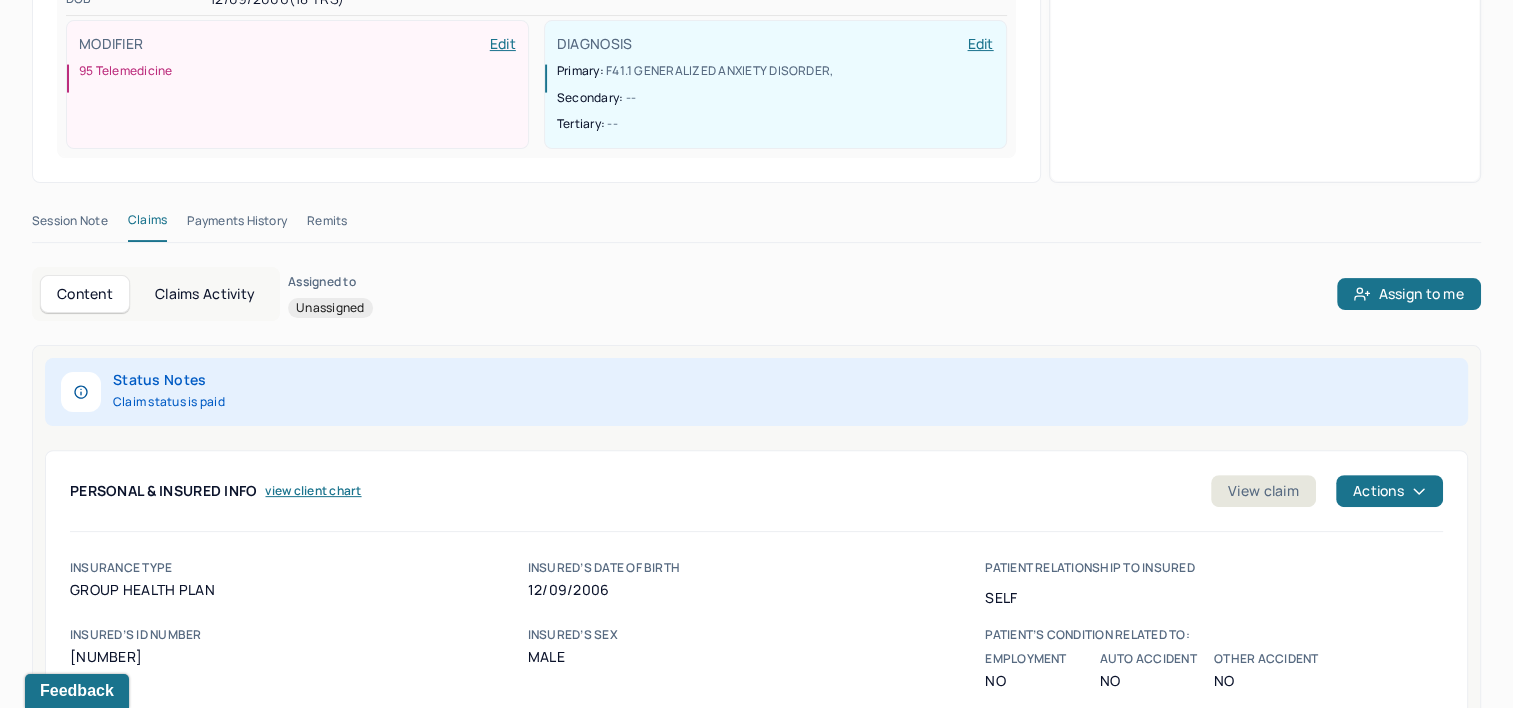 click on "Remits" at bounding box center [327, 225] 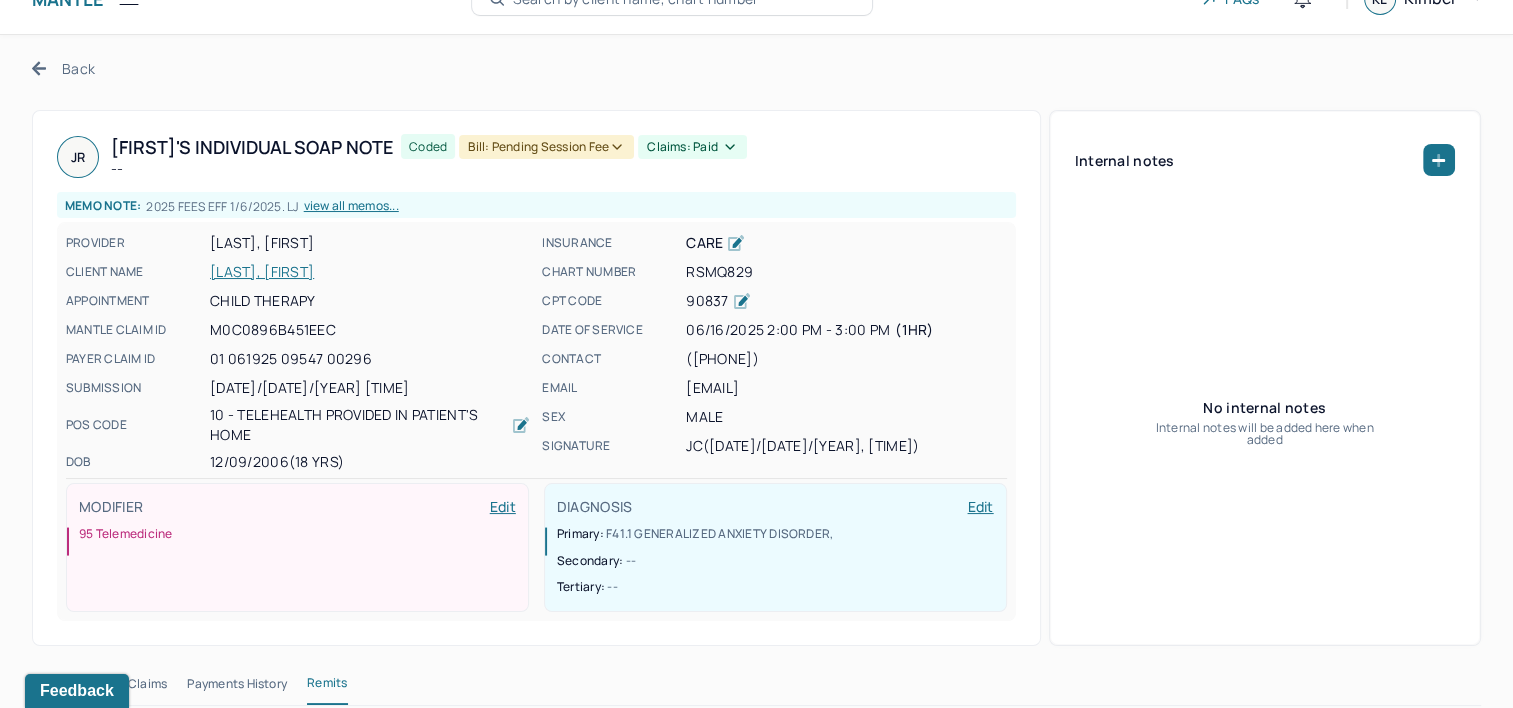 scroll, scrollTop: 0, scrollLeft: 0, axis: both 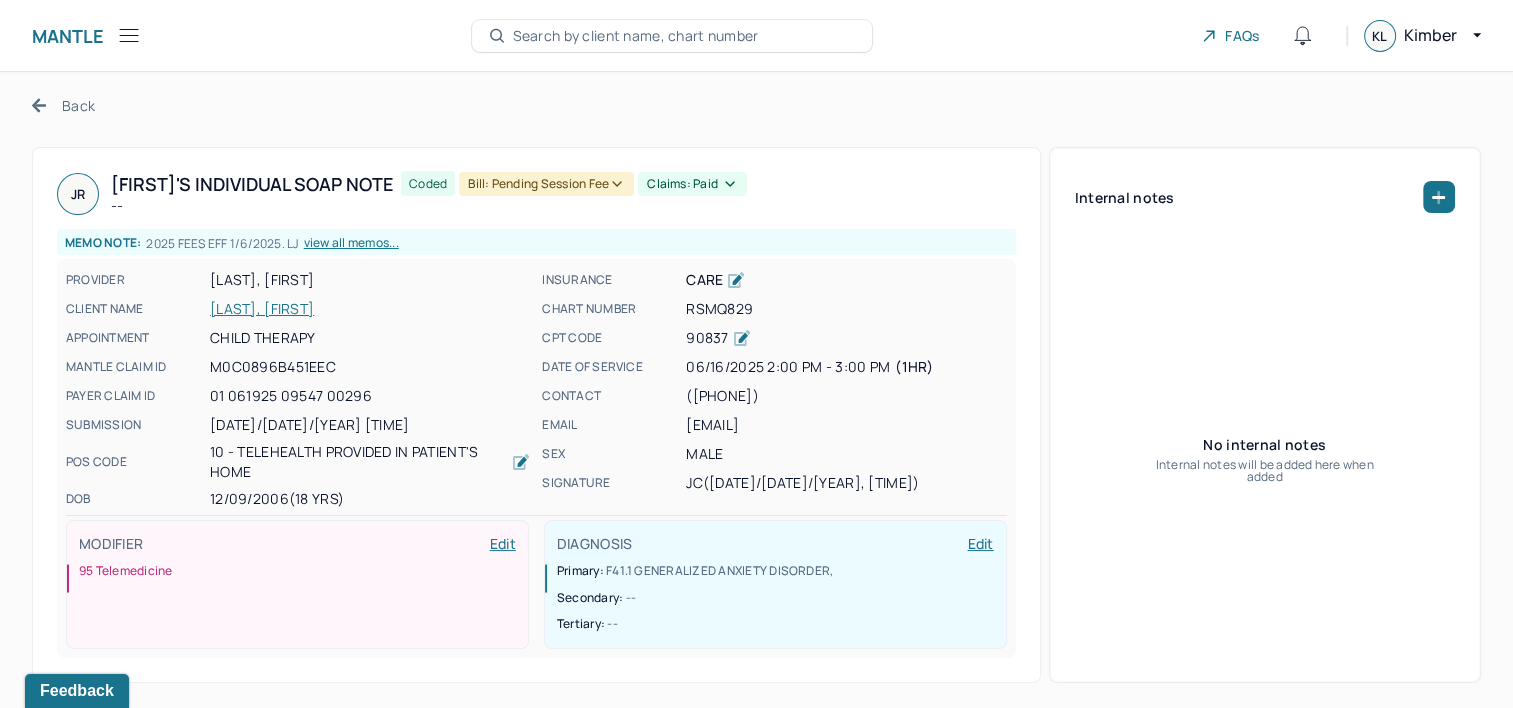 click on "Back" at bounding box center [63, 105] 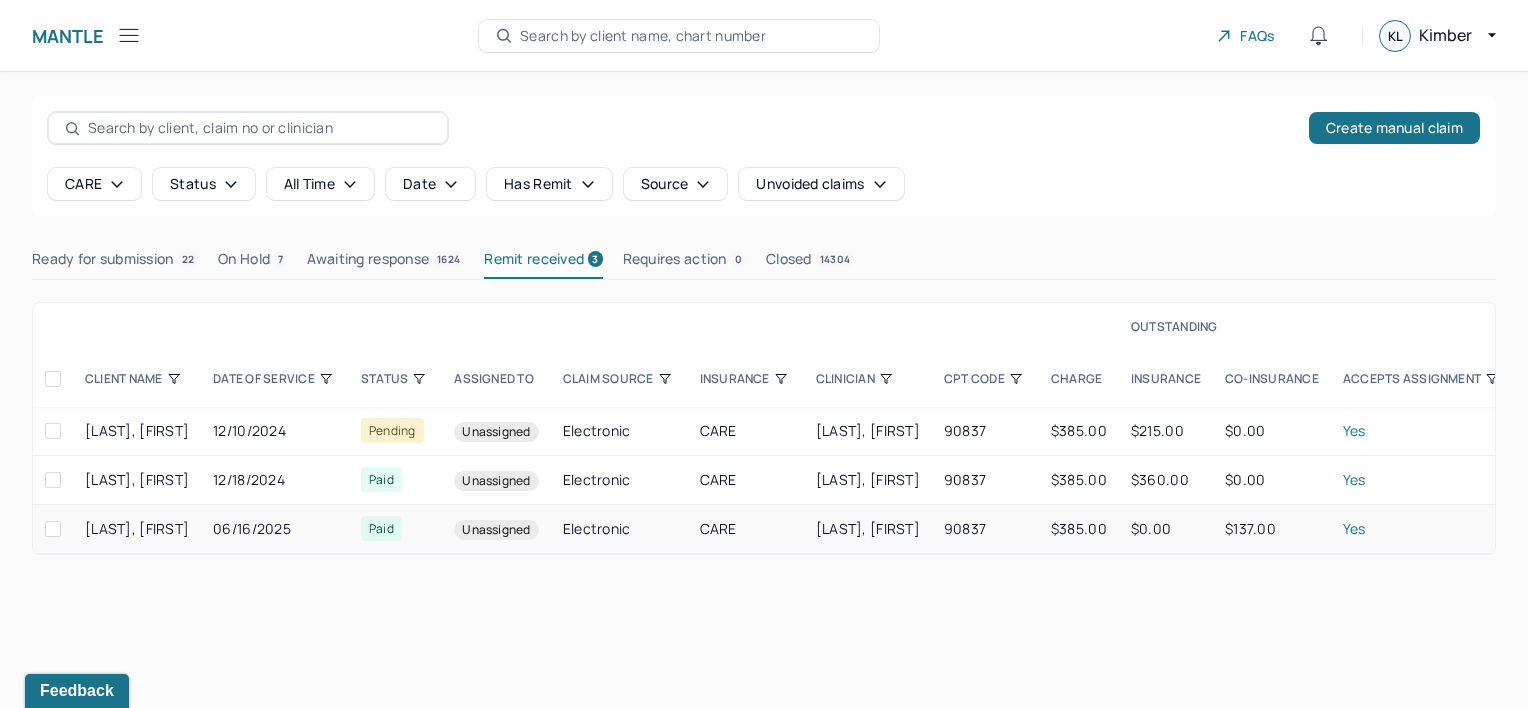 click at bounding box center (53, 529) 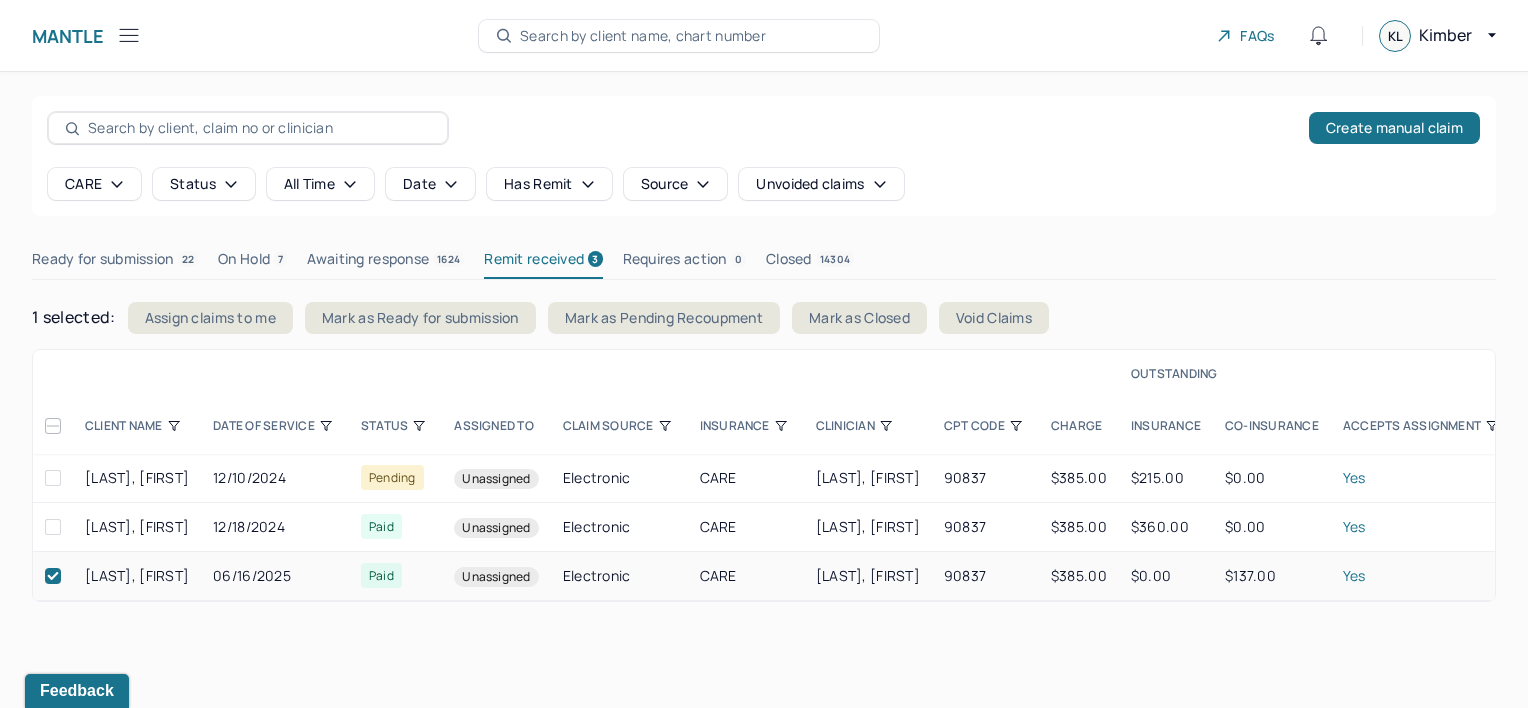 click 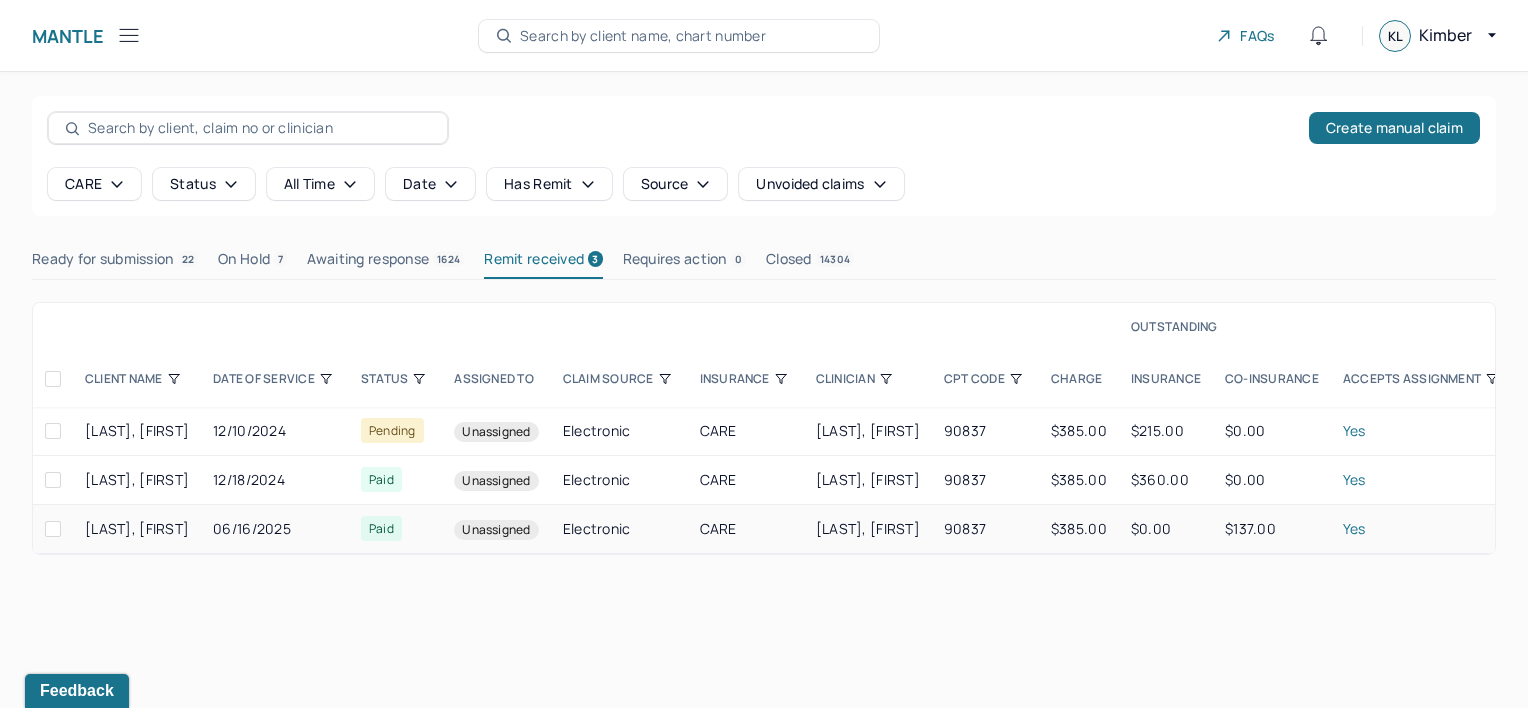 click on "Awaiting response 1624" at bounding box center [385, 263] 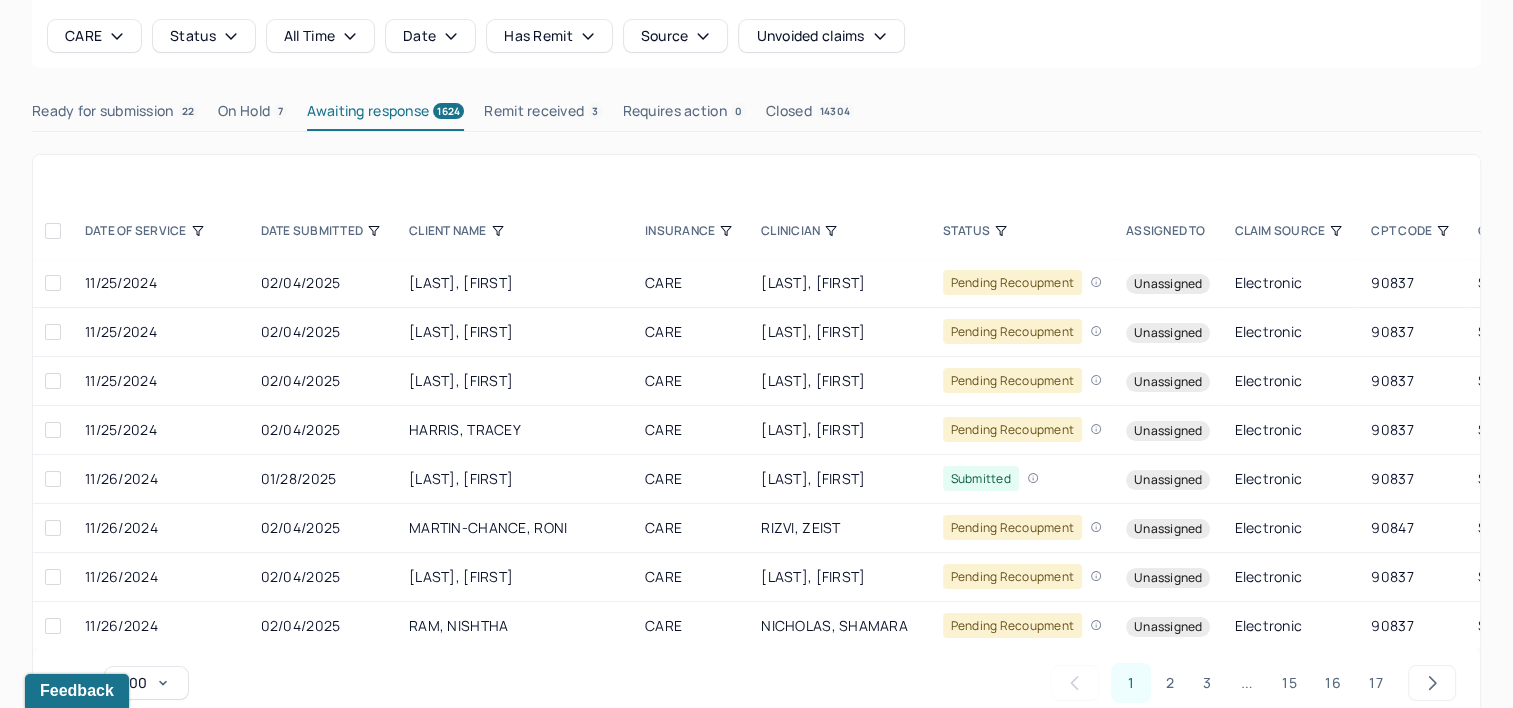 scroll, scrollTop: 184, scrollLeft: 0, axis: vertical 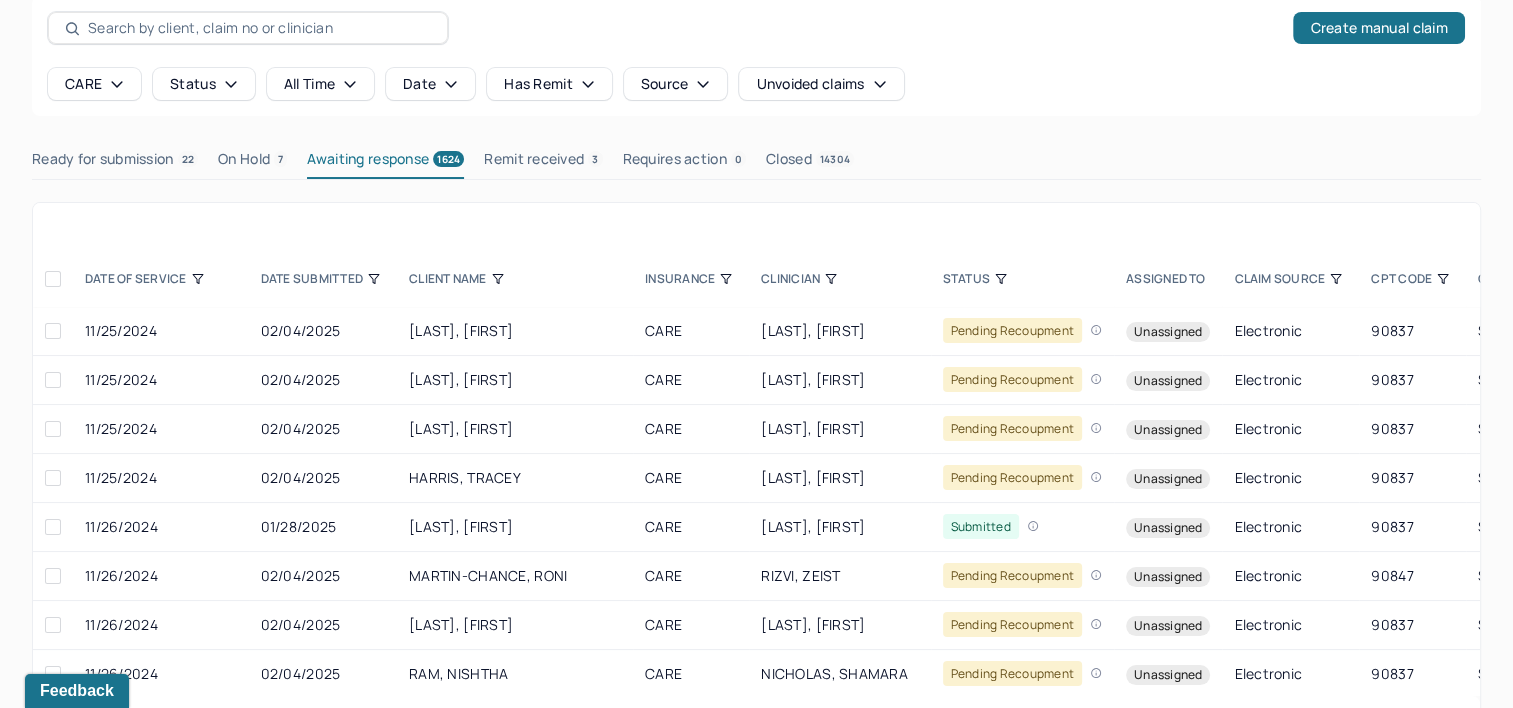 type 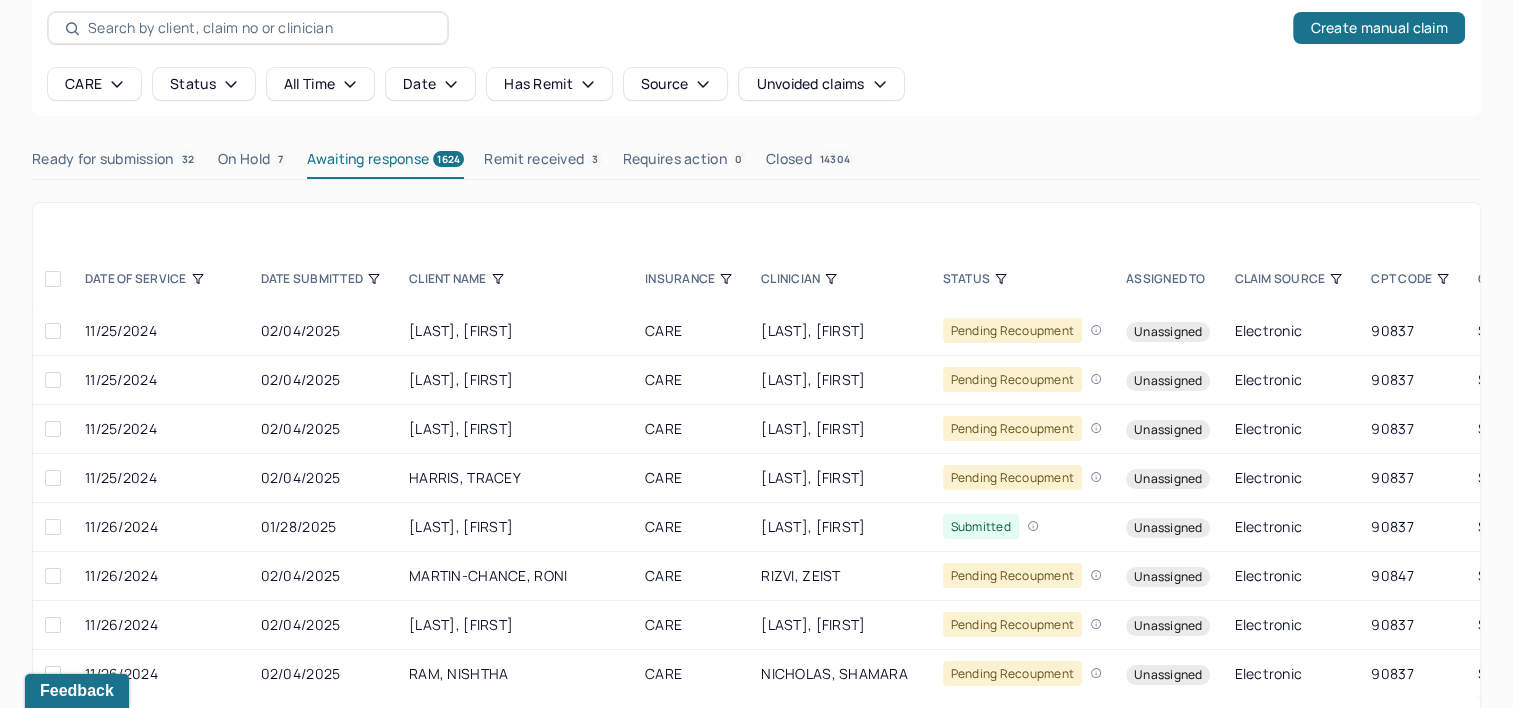 click on "Remit received 3" at bounding box center (543, 163) 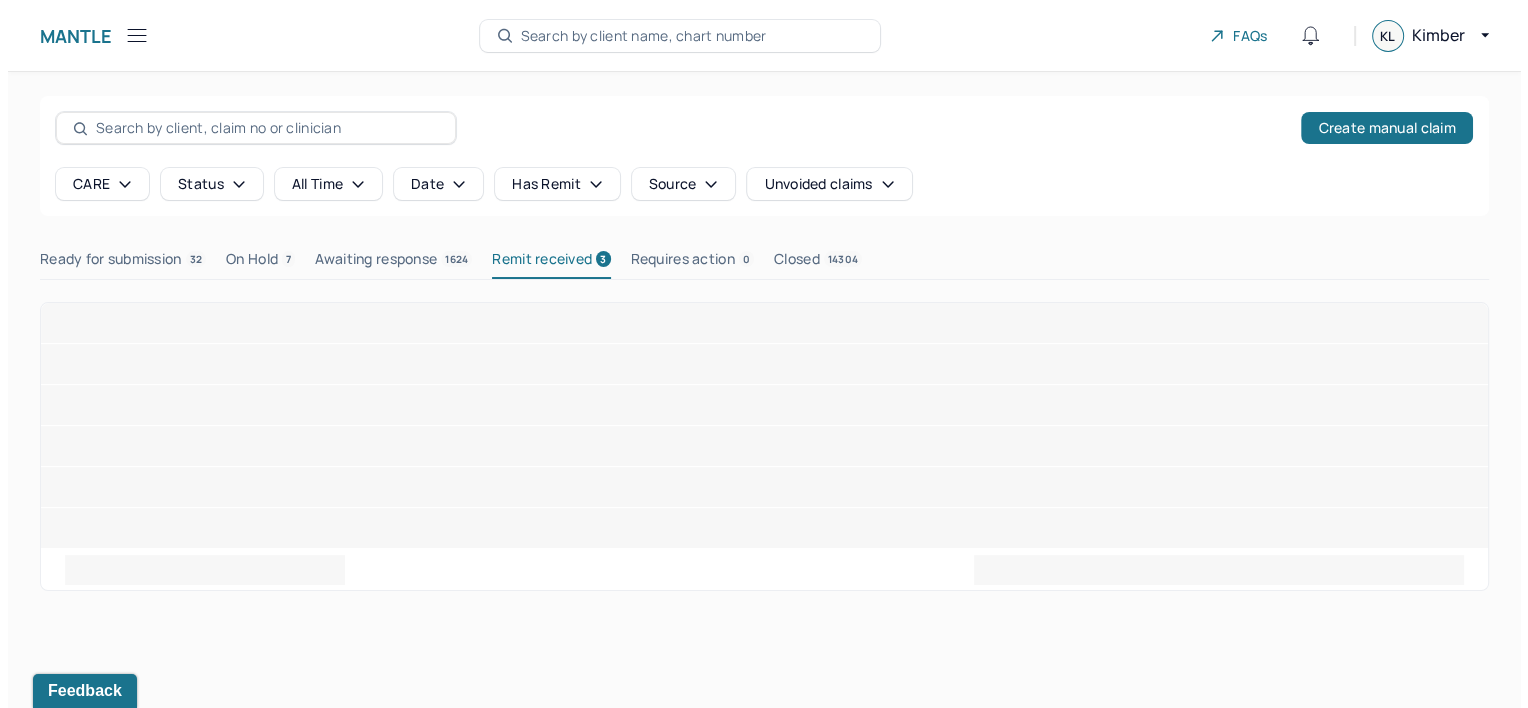 scroll, scrollTop: 0, scrollLeft: 0, axis: both 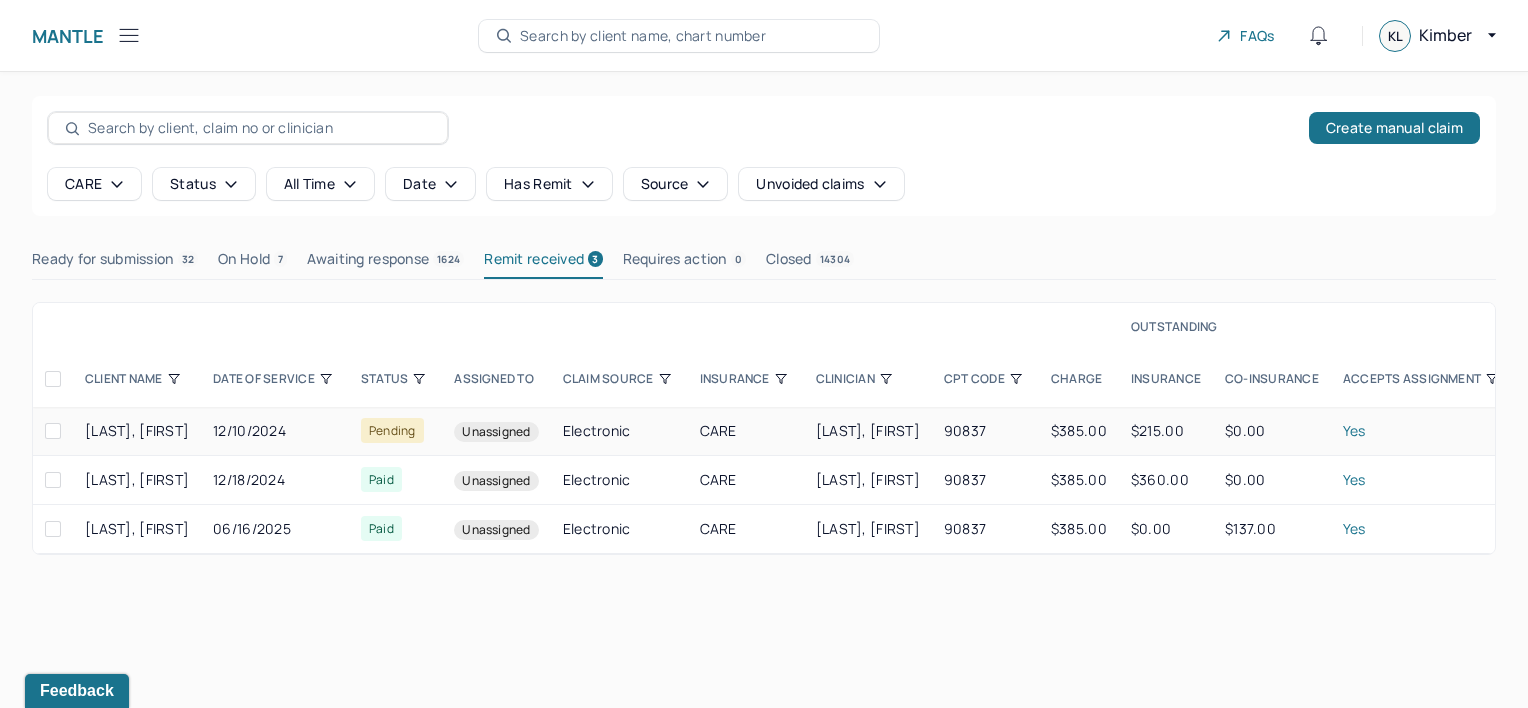 type 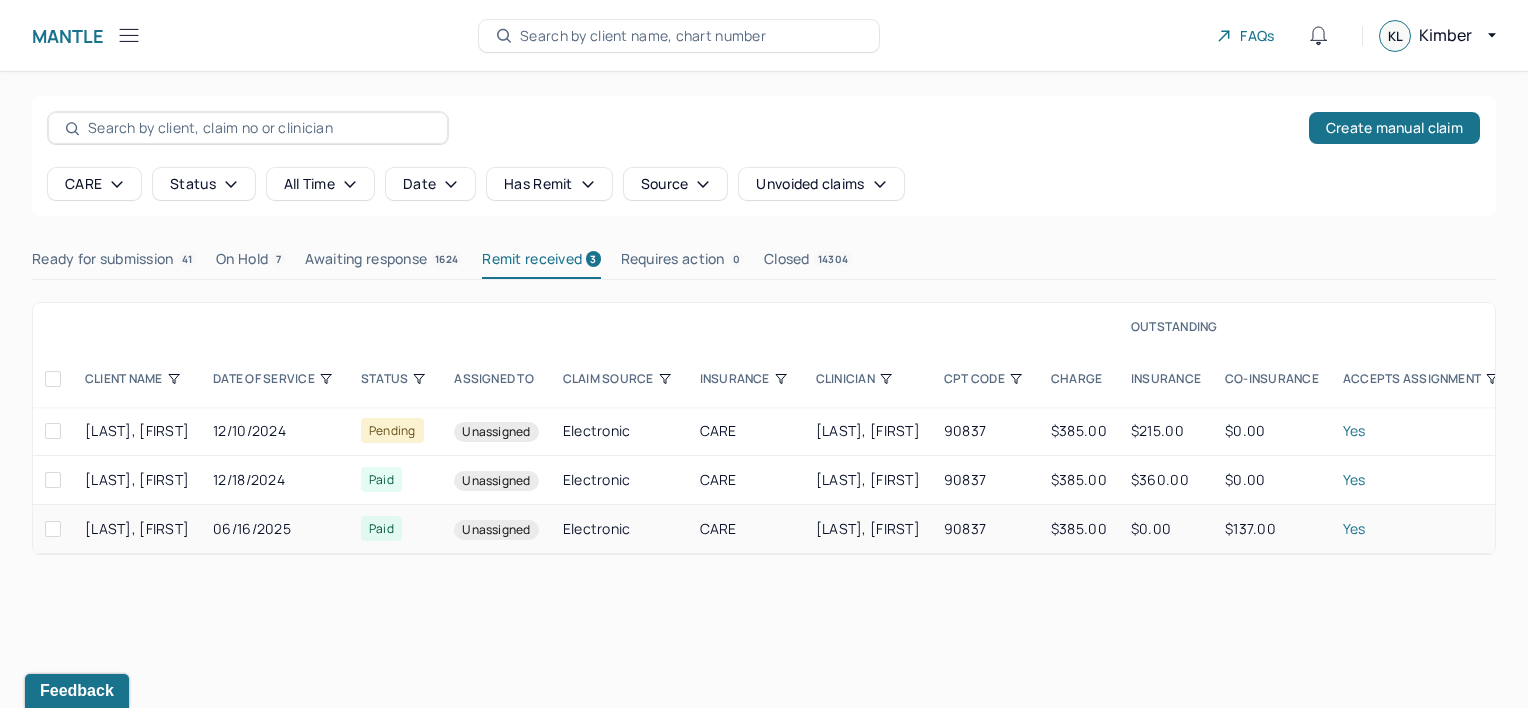 click on "[LAST], [FIRST]" at bounding box center [137, 528] 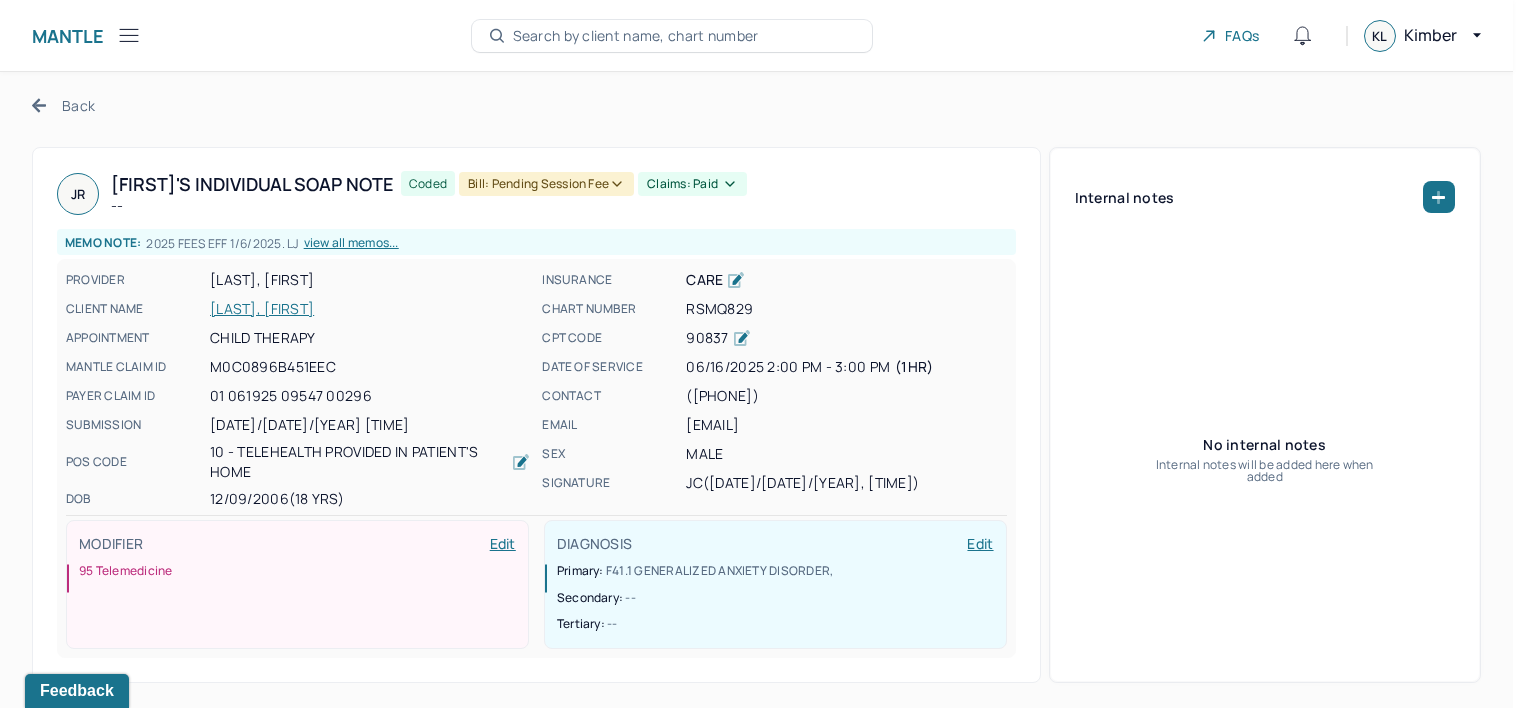 click on "Claims: paid" at bounding box center (692, 184) 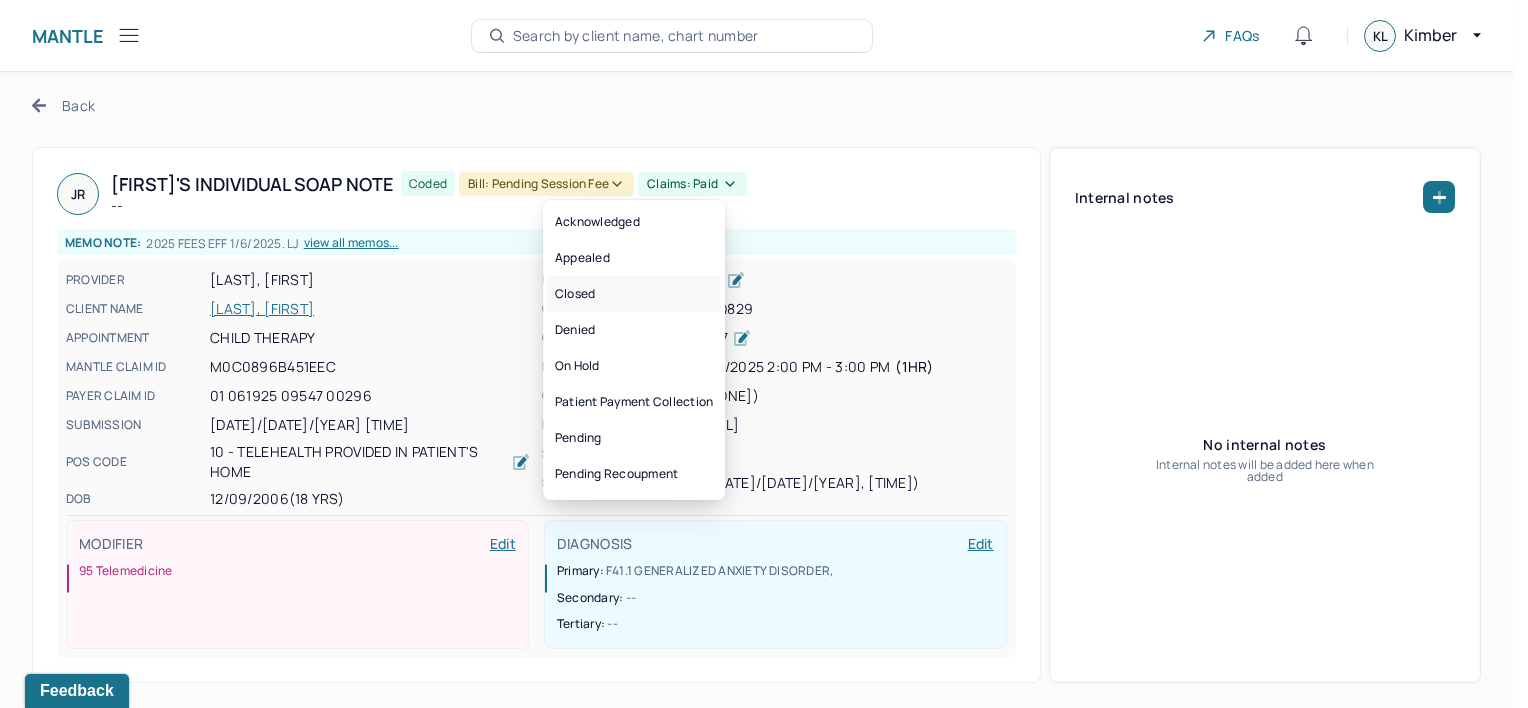 click on "Closed" at bounding box center [634, 294] 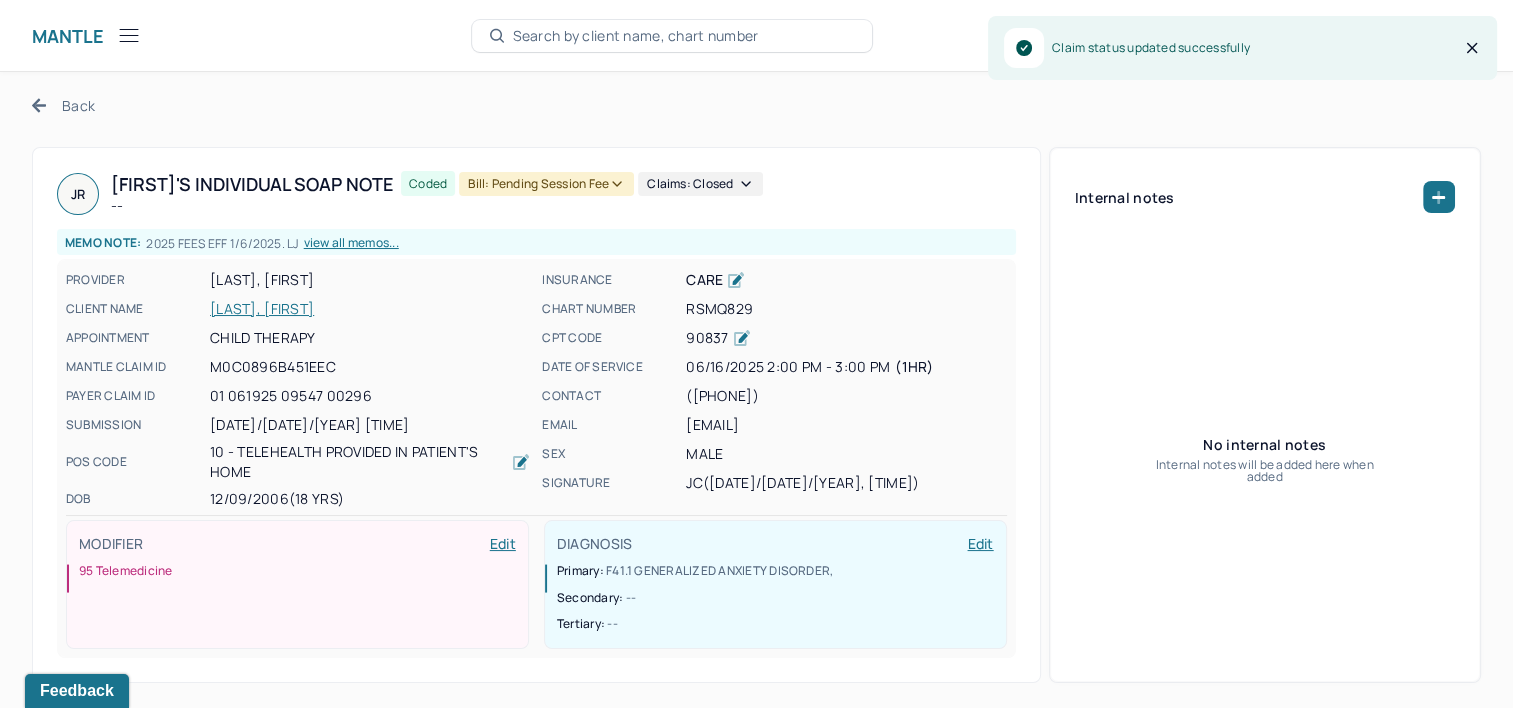 click on "Back" at bounding box center (63, 105) 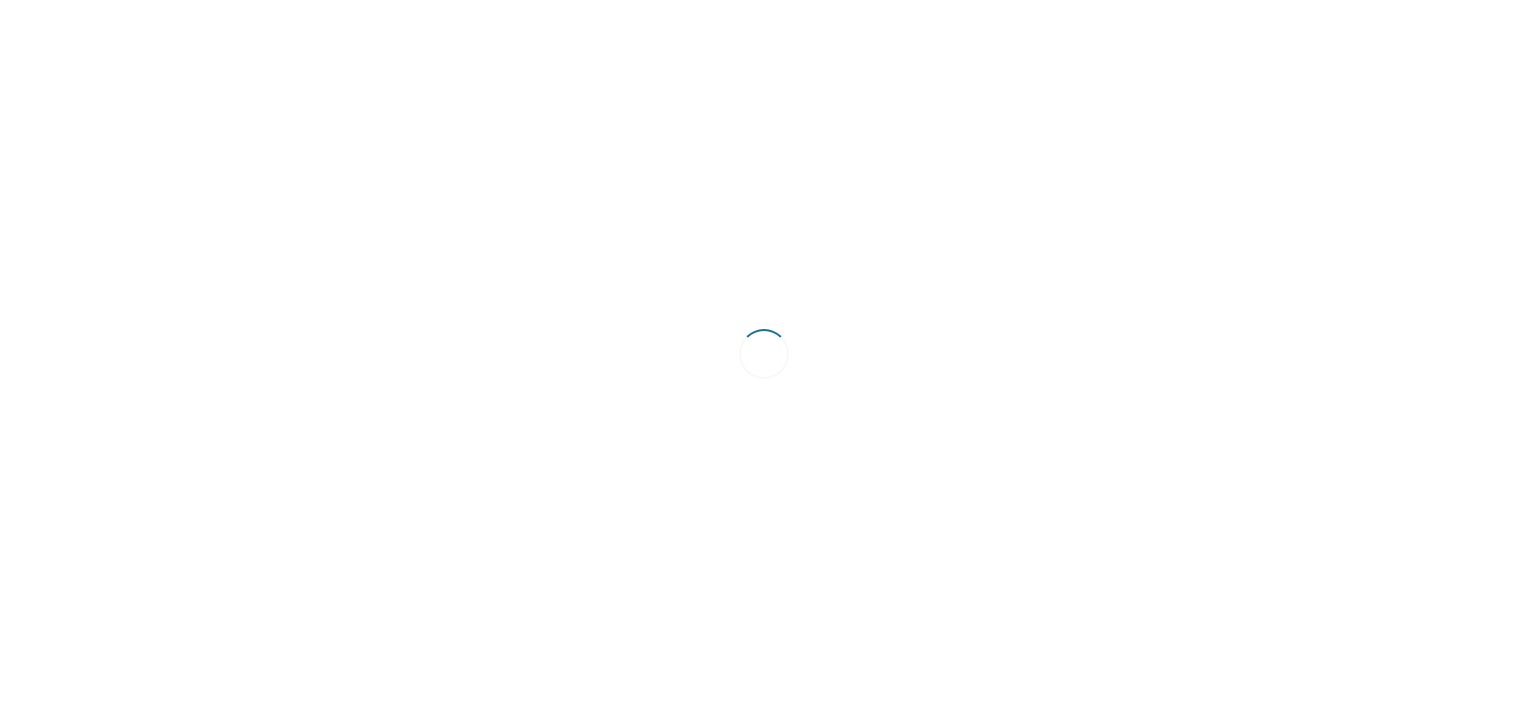 scroll, scrollTop: 0, scrollLeft: 0, axis: both 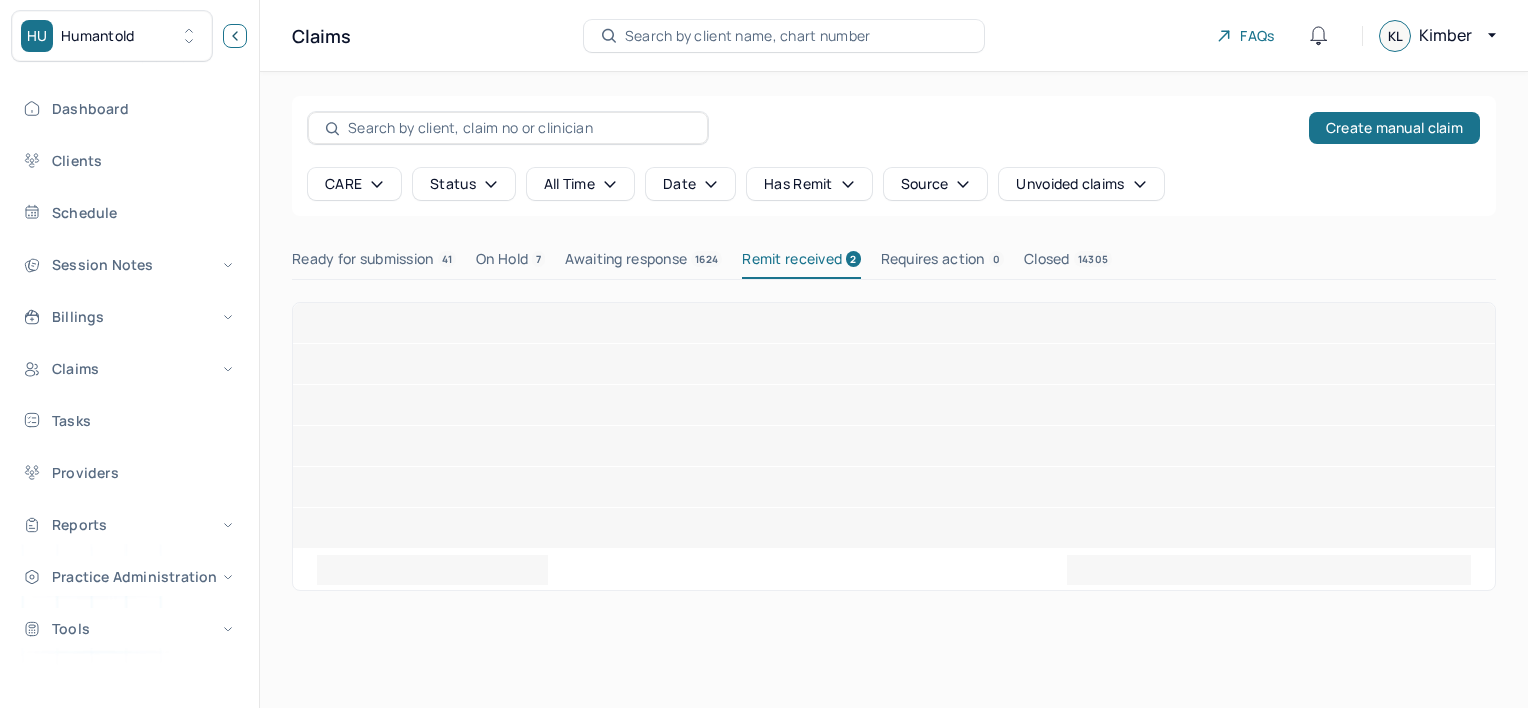 click 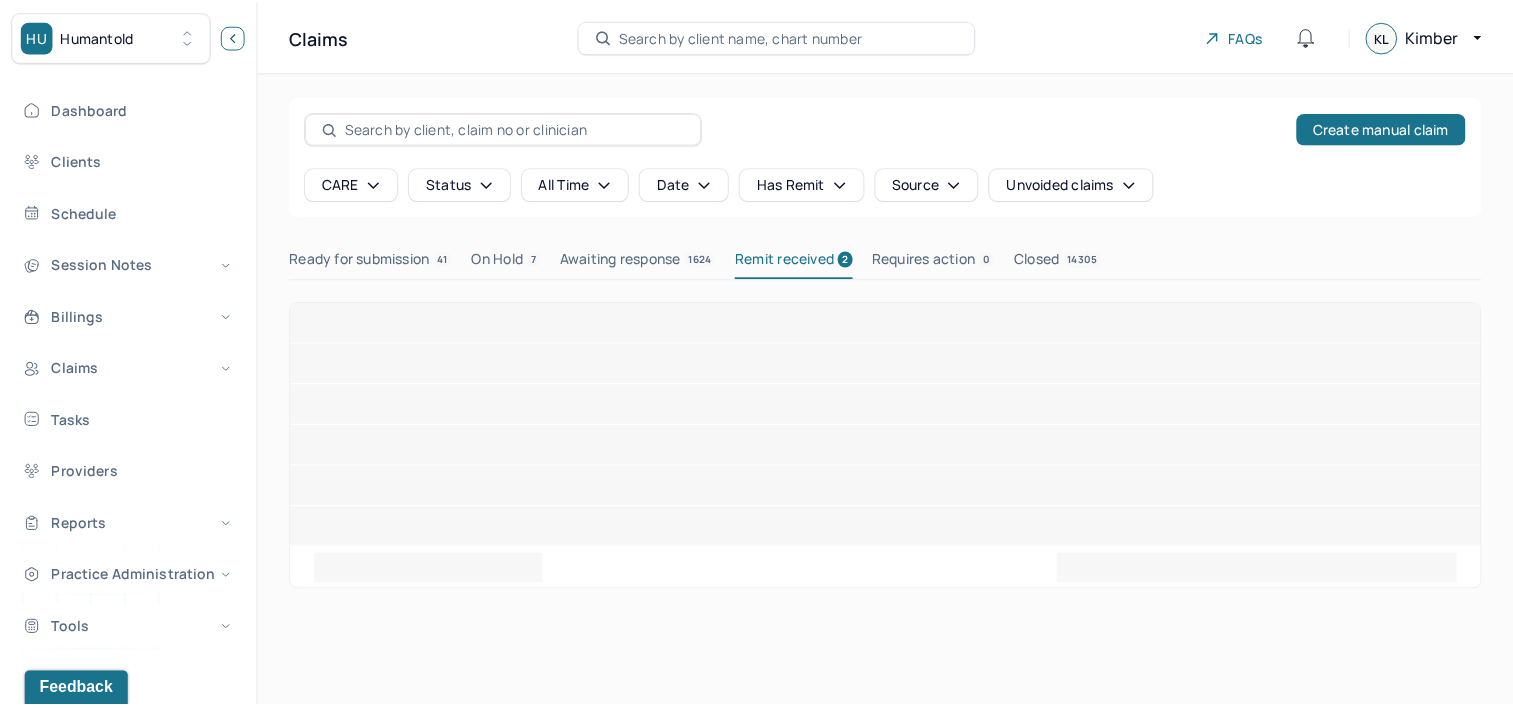 scroll, scrollTop: 0, scrollLeft: 0, axis: both 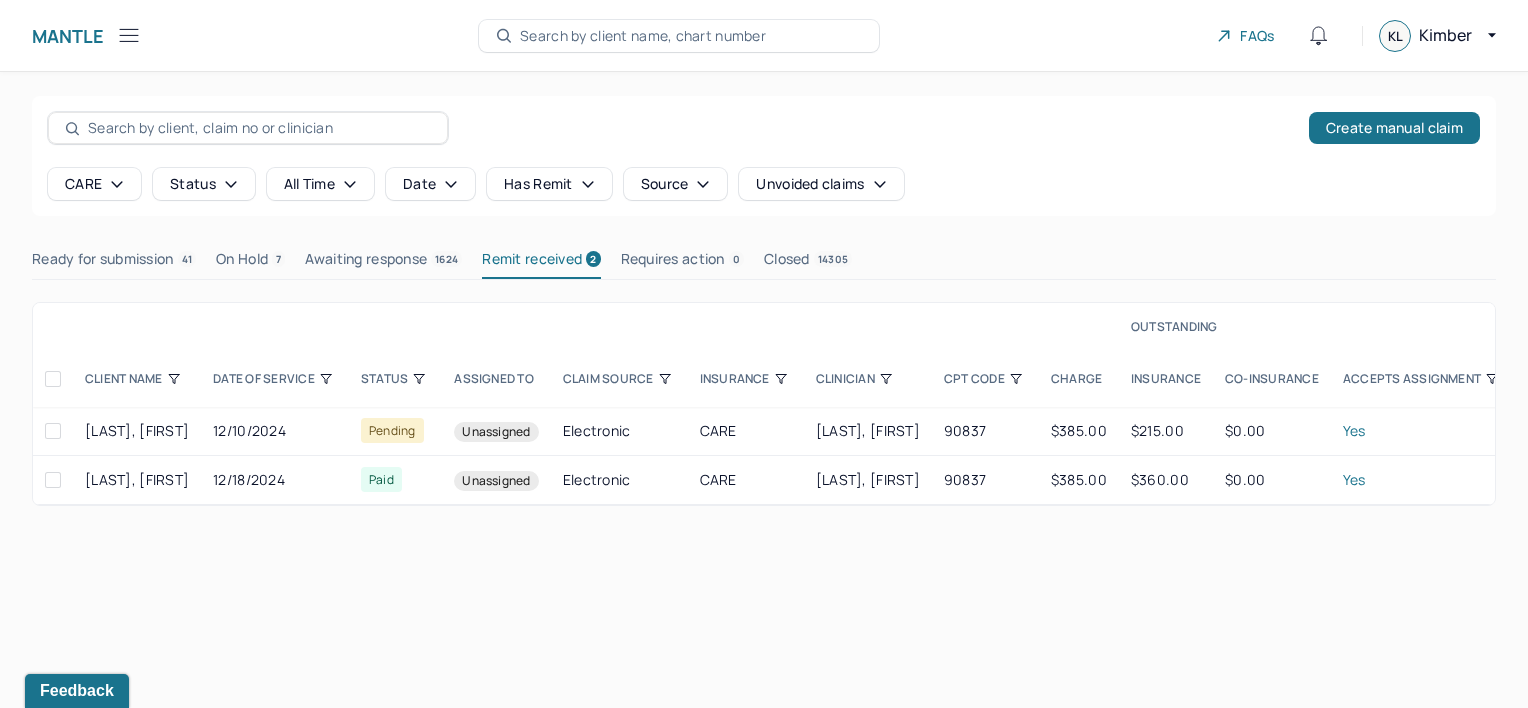 click on "Awaiting response 1624" at bounding box center [383, 263] 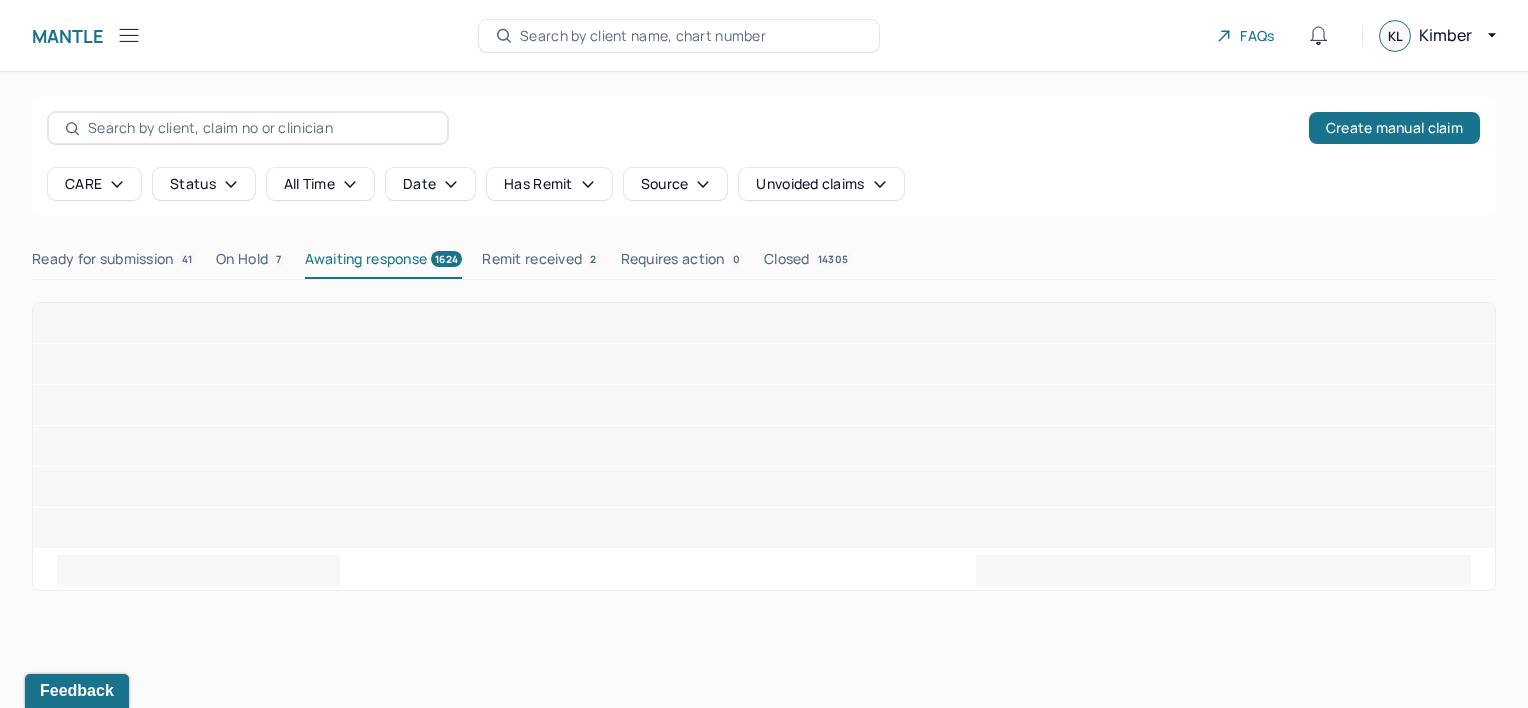 type 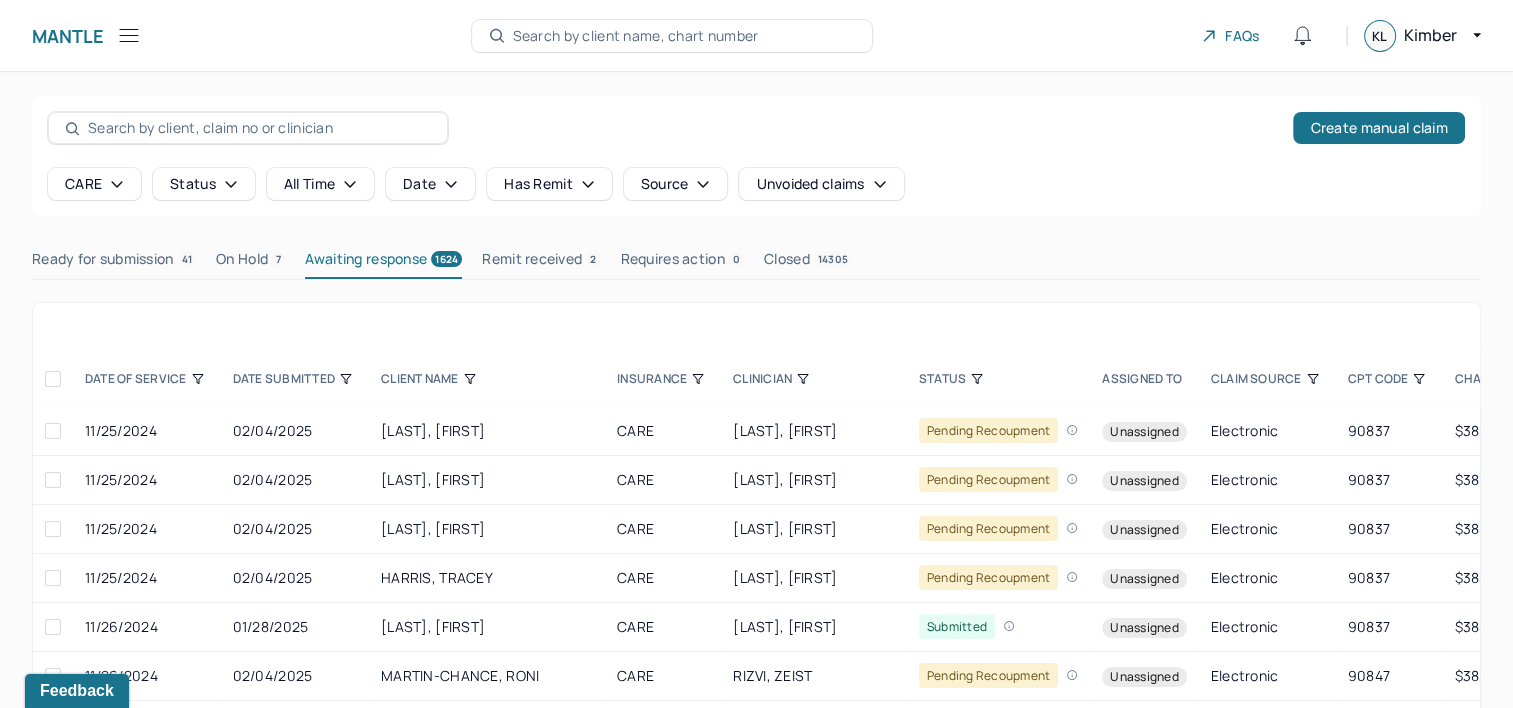 scroll, scrollTop: 100, scrollLeft: 0, axis: vertical 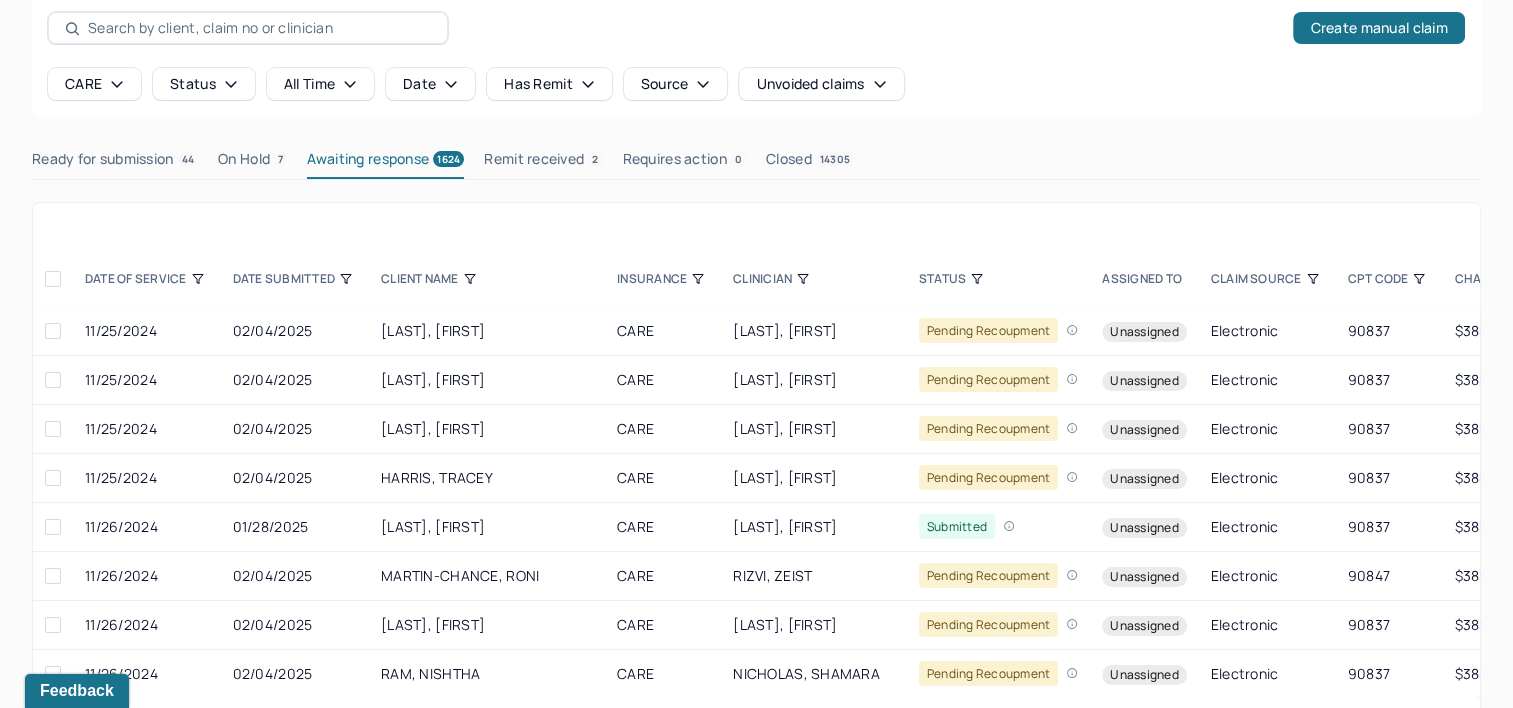 click on "On Hold 7" at bounding box center (252, 163) 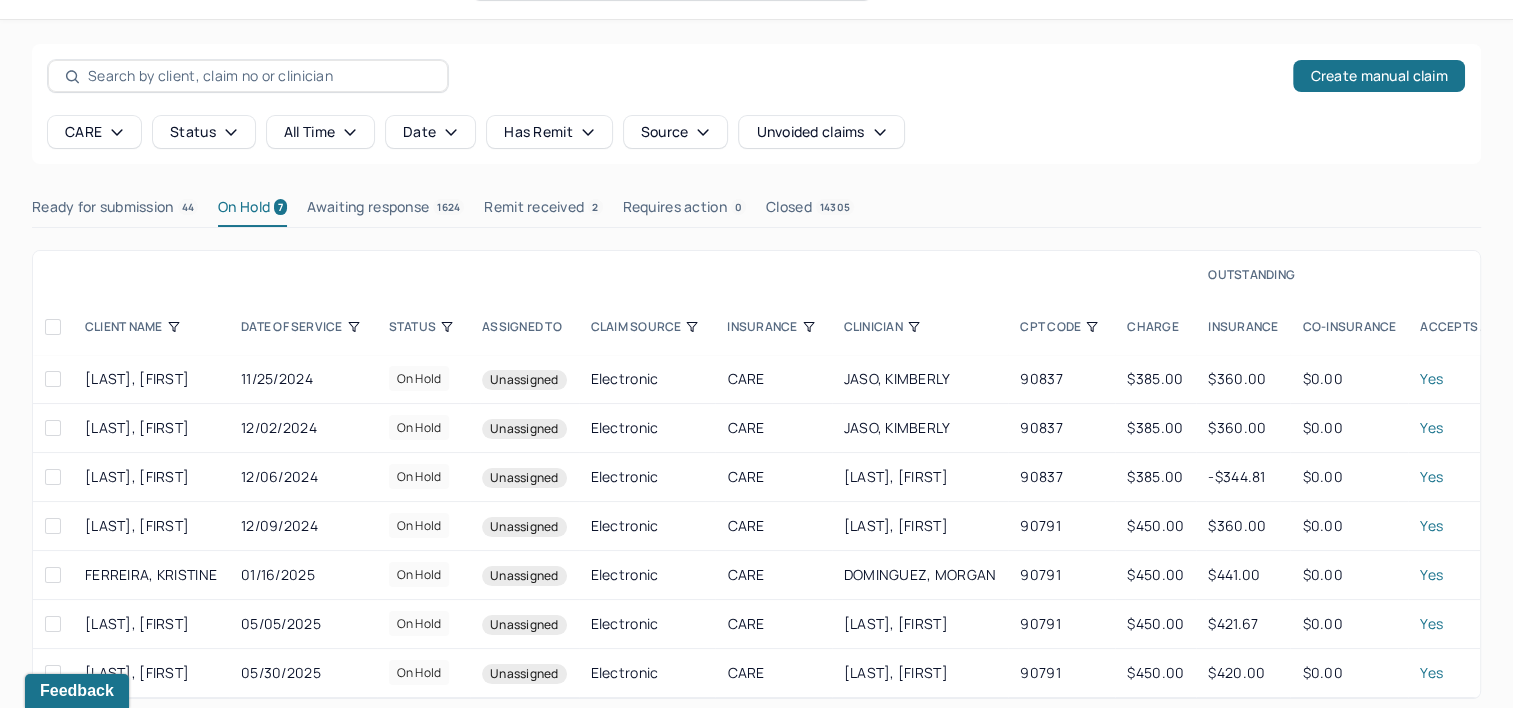 scroll, scrollTop: 80, scrollLeft: 0, axis: vertical 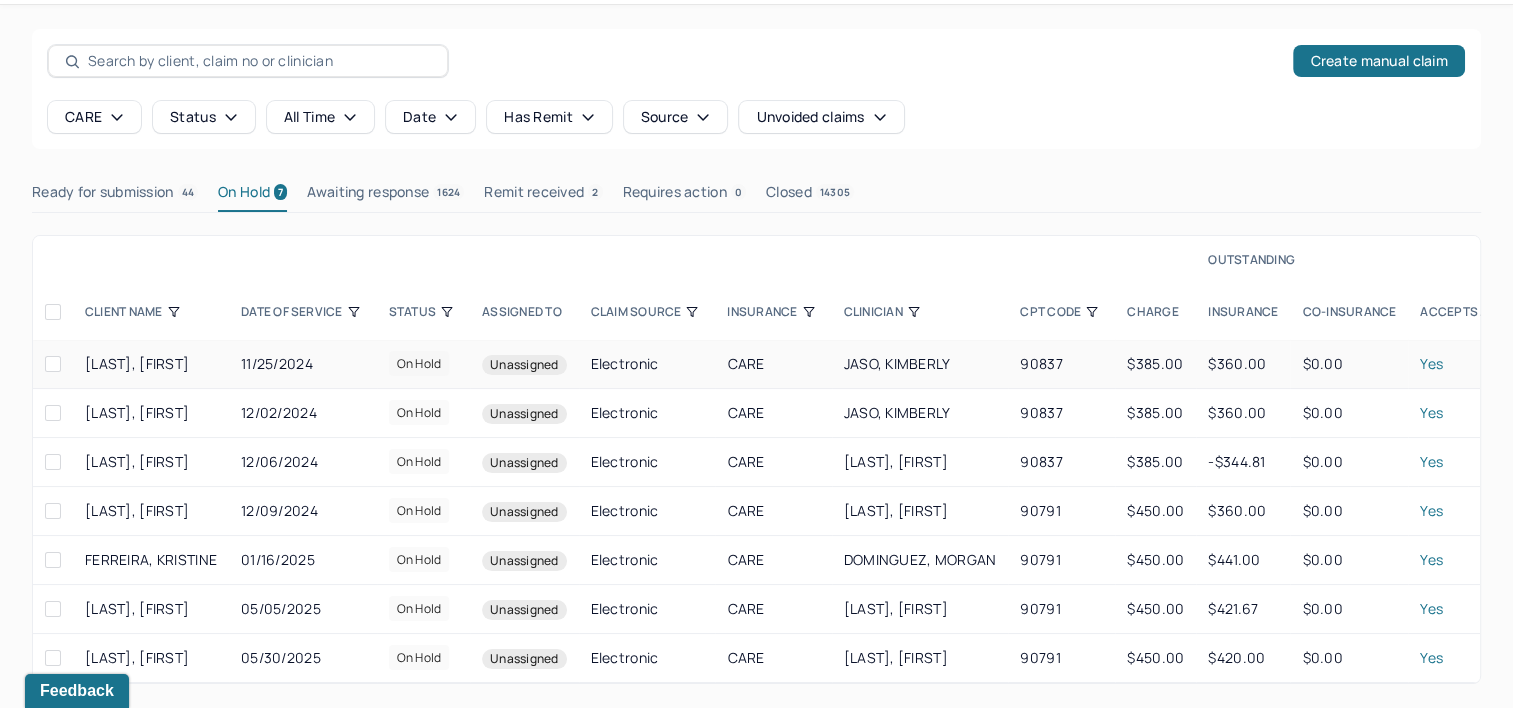 click on "Electronic" at bounding box center (647, 364) 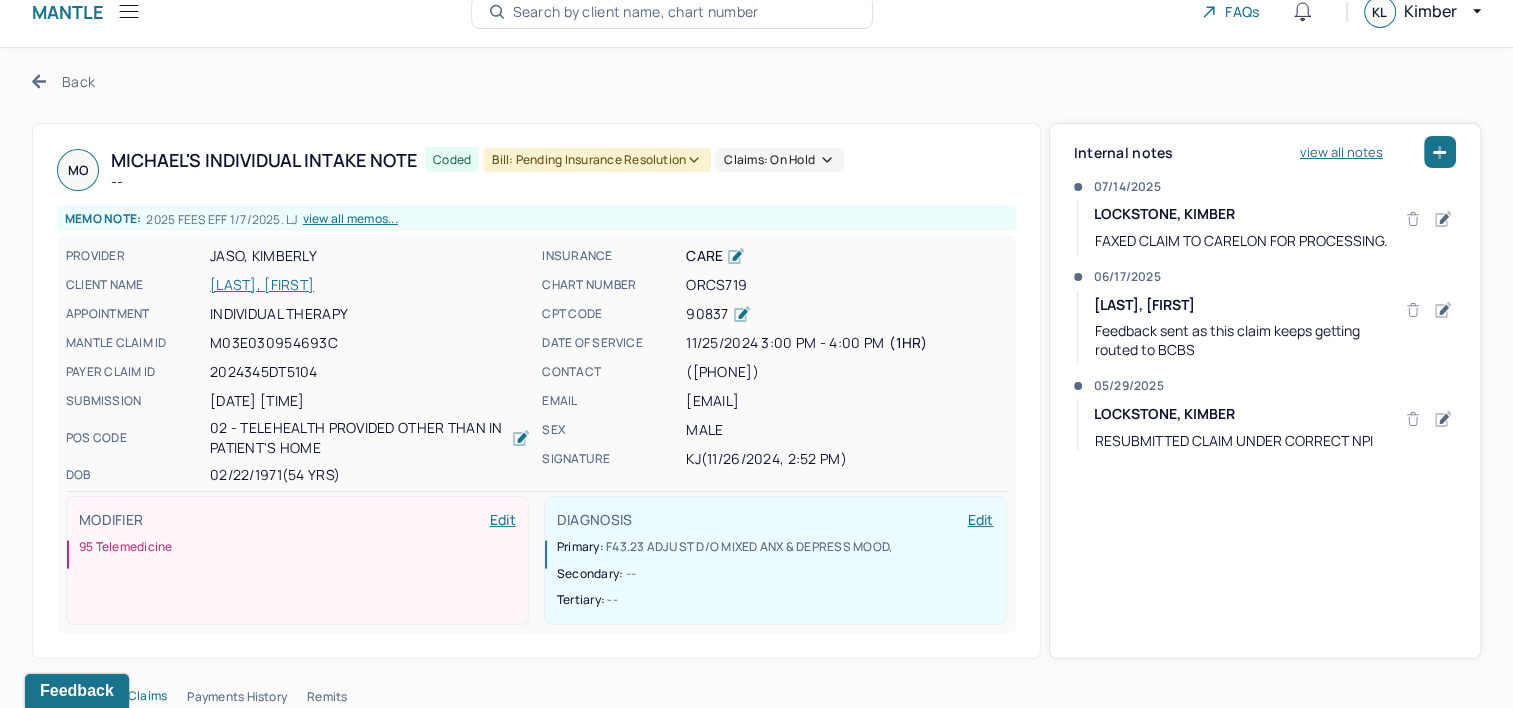 scroll, scrollTop: 0, scrollLeft: 0, axis: both 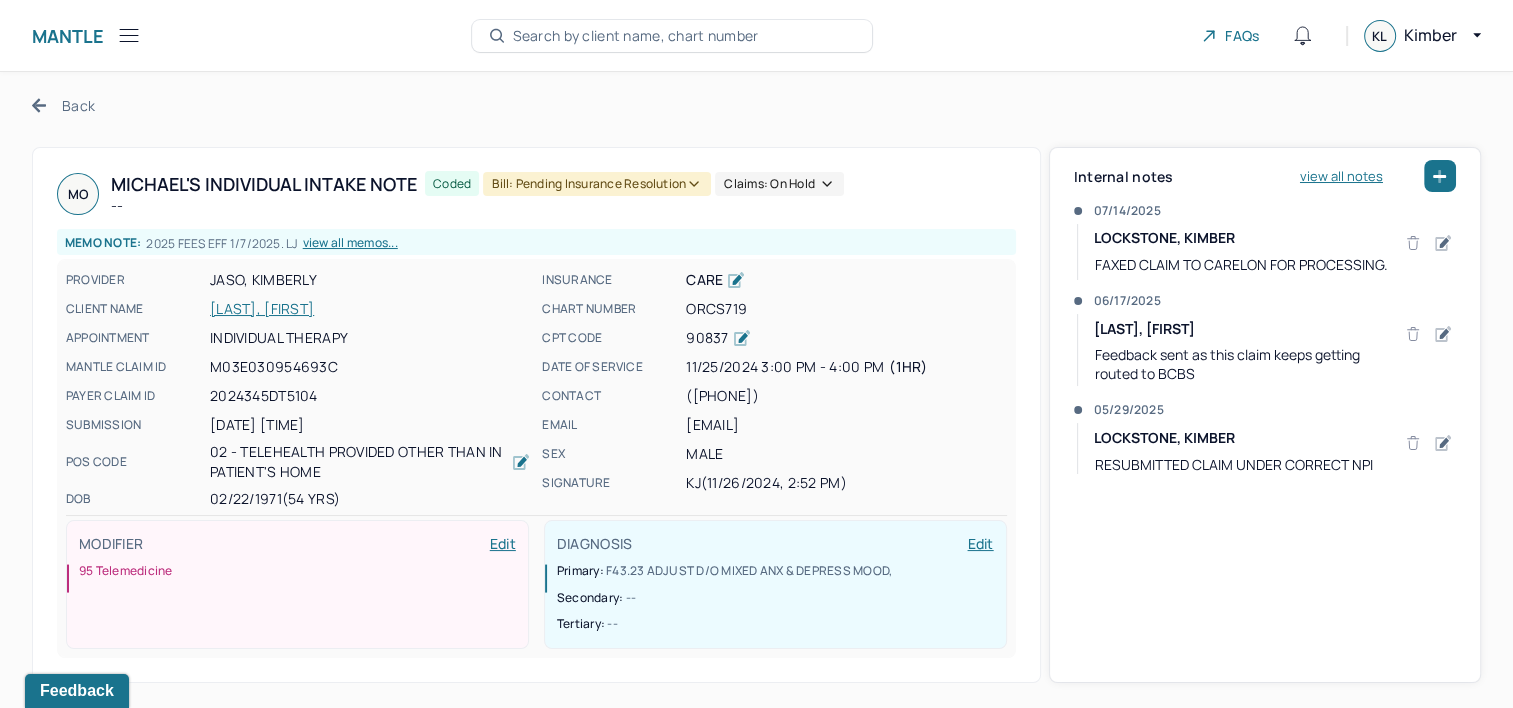 click on "Back" at bounding box center (63, 105) 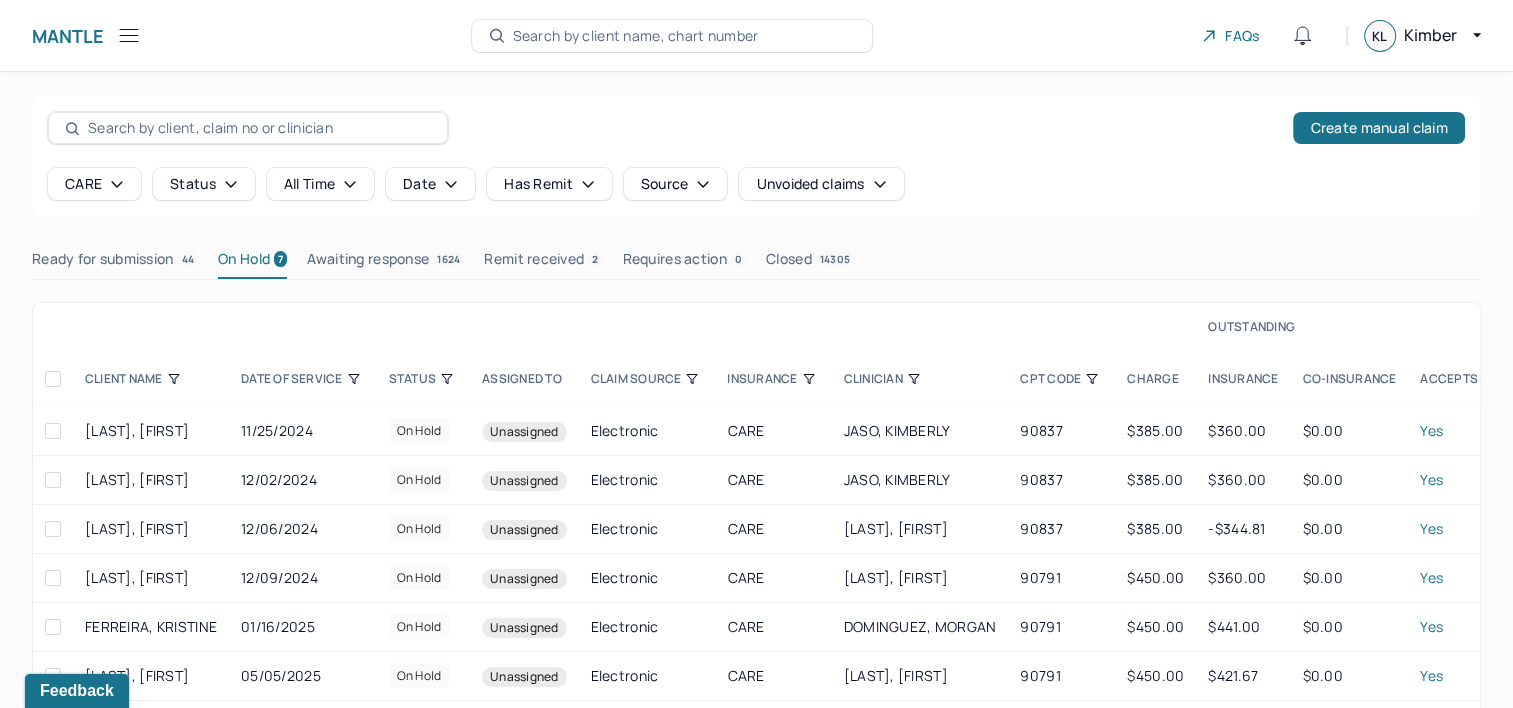 click 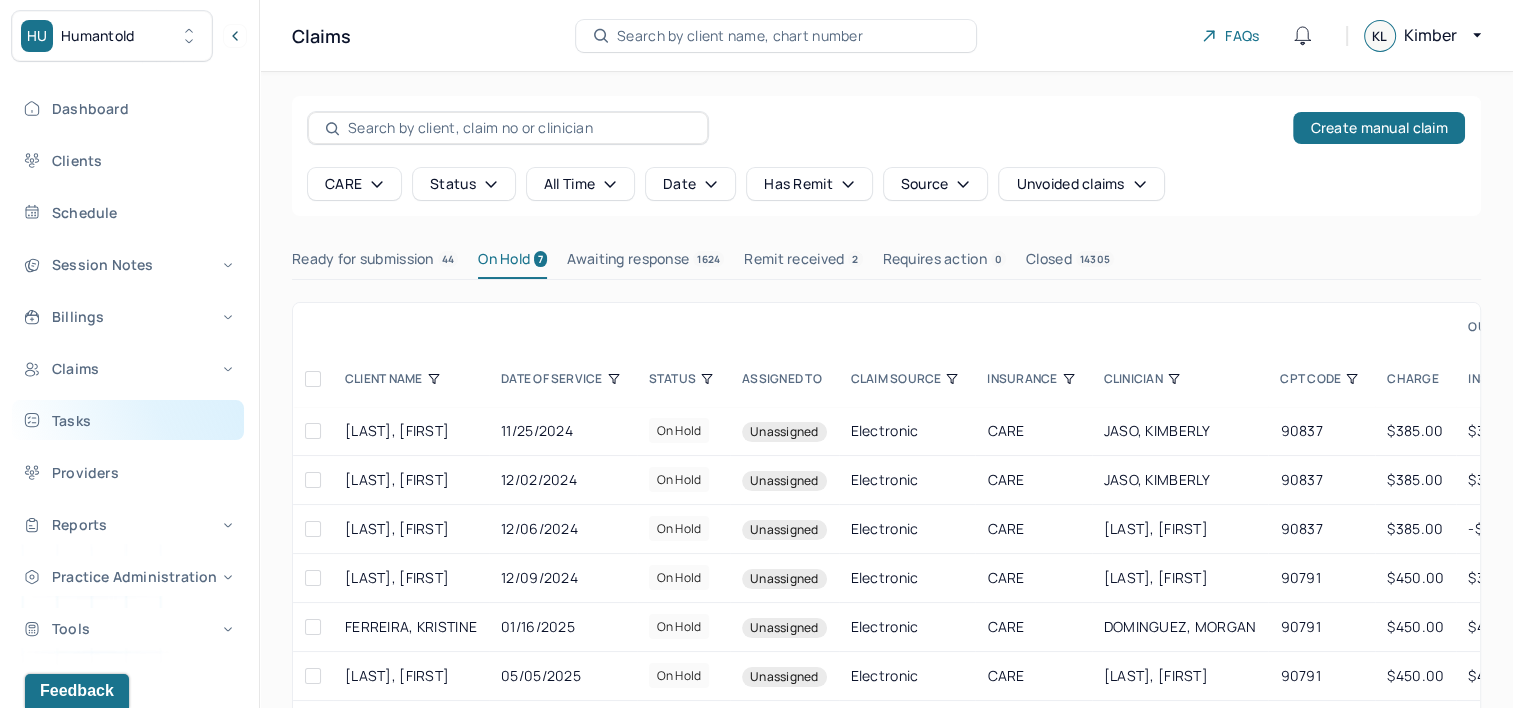 click on "Tasks" at bounding box center [128, 420] 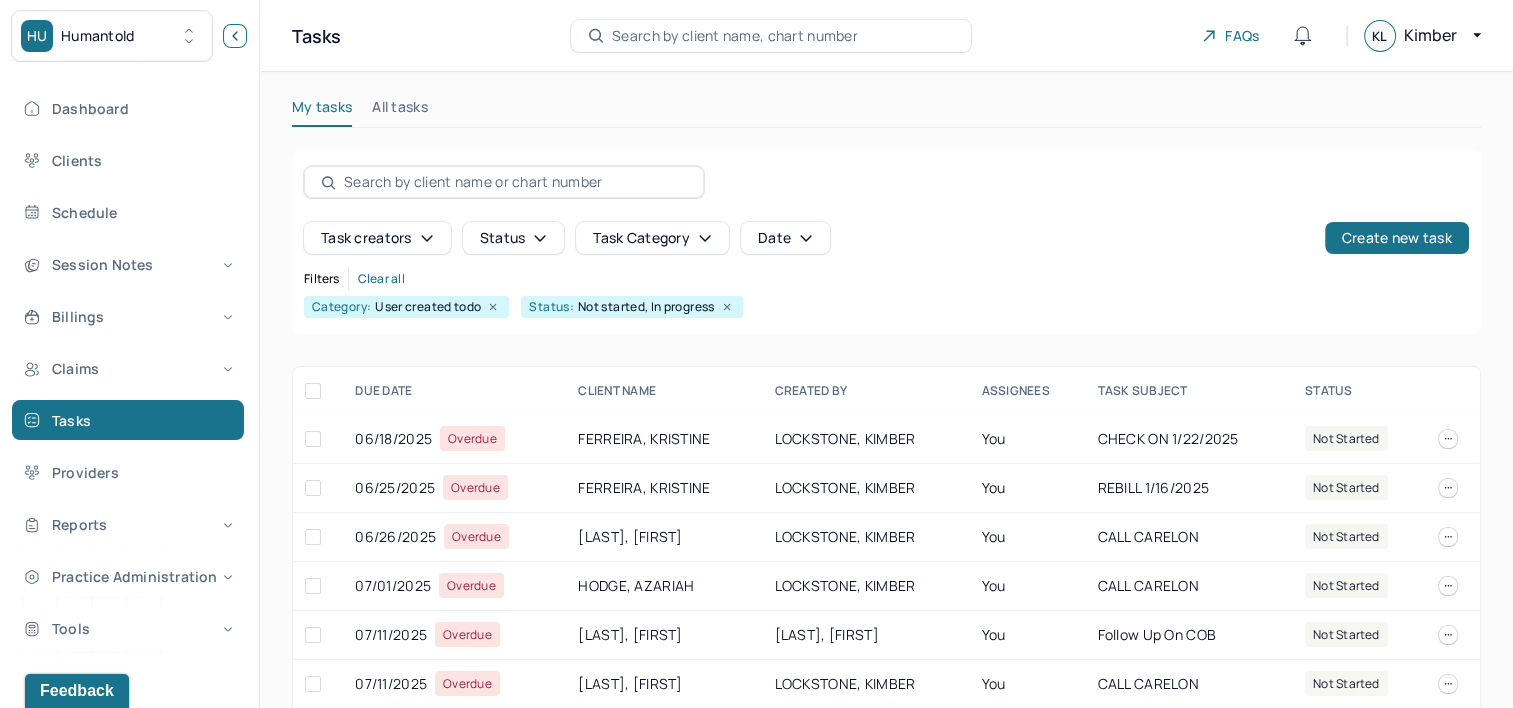 click 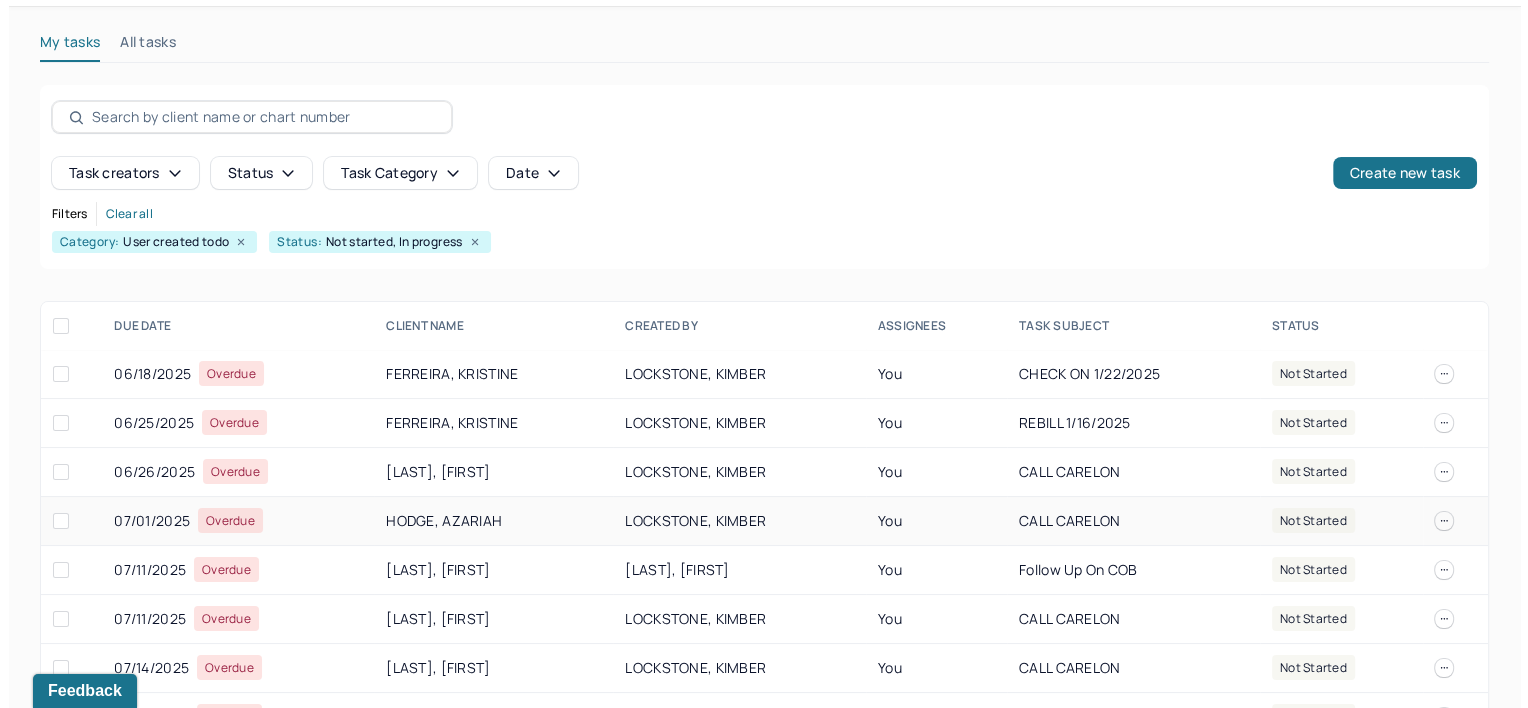 scroll, scrollTop: 218, scrollLeft: 0, axis: vertical 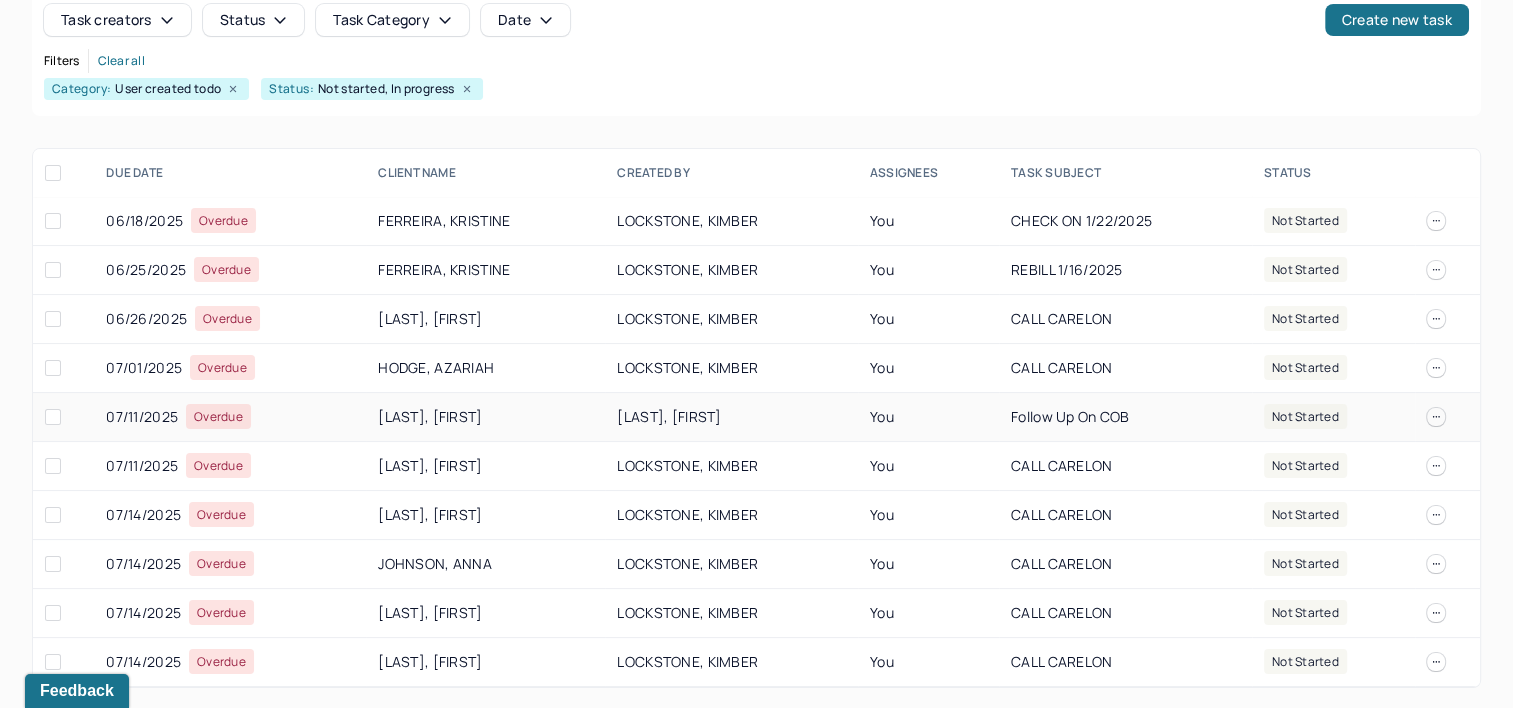 type 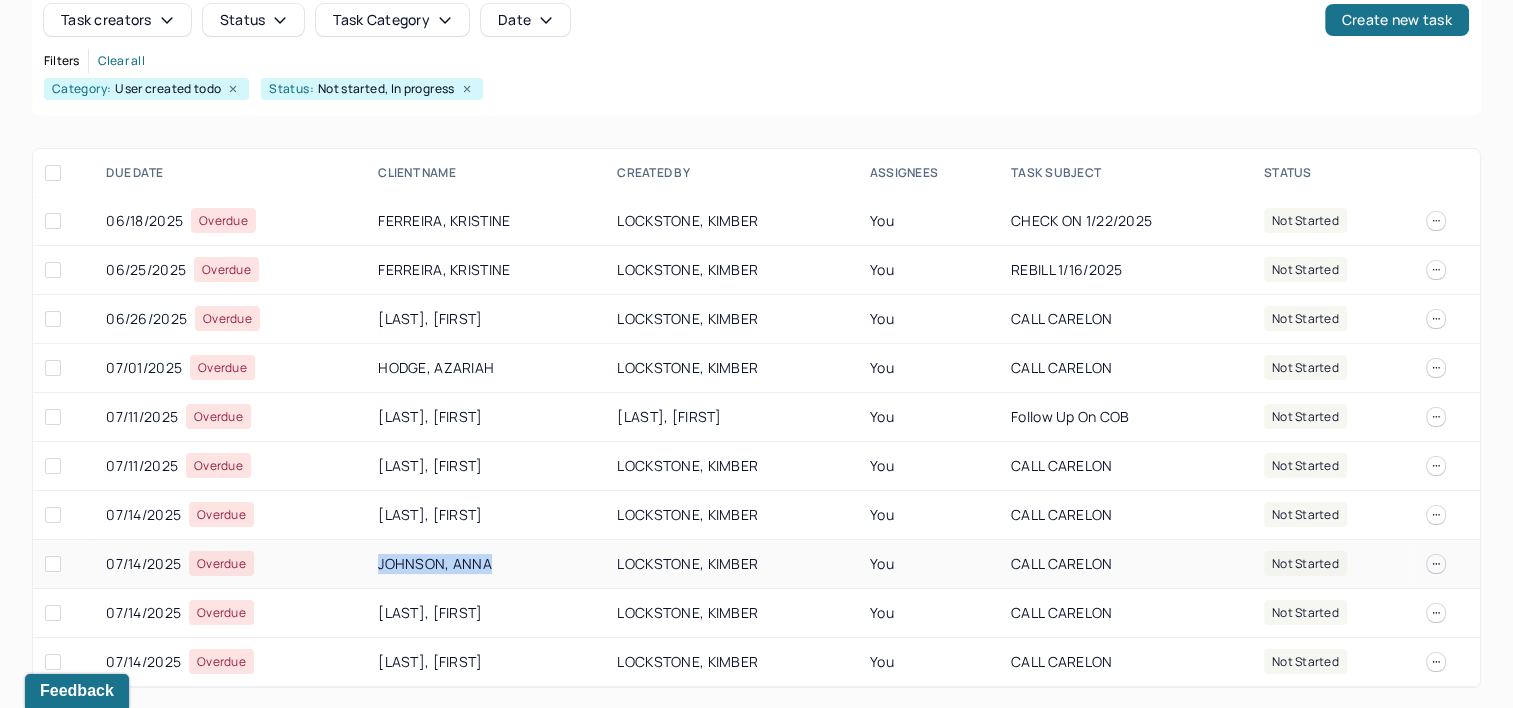 drag, startPoint x: 369, startPoint y: 563, endPoint x: 503, endPoint y: 573, distance: 134.37262 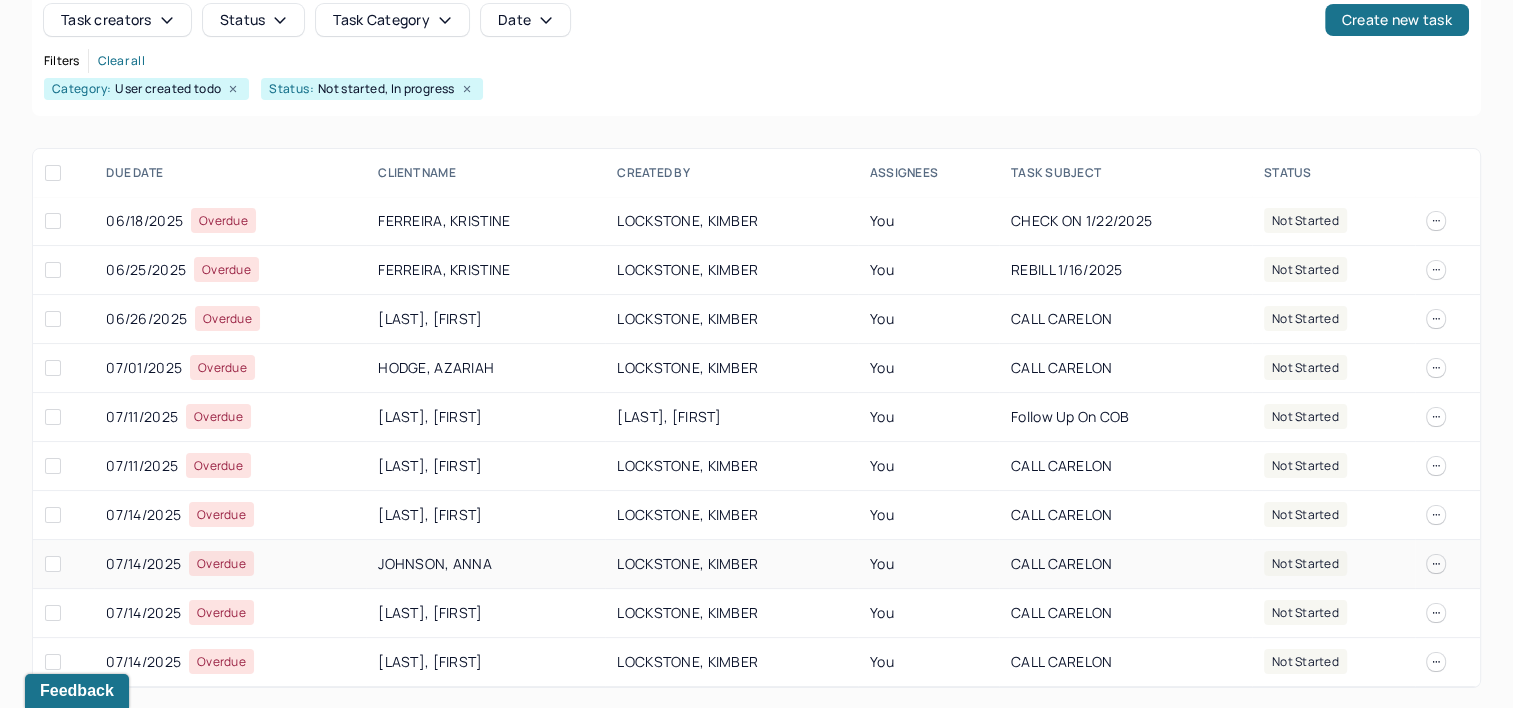 click on "JOHNSON, ANNA" at bounding box center [485, 564] 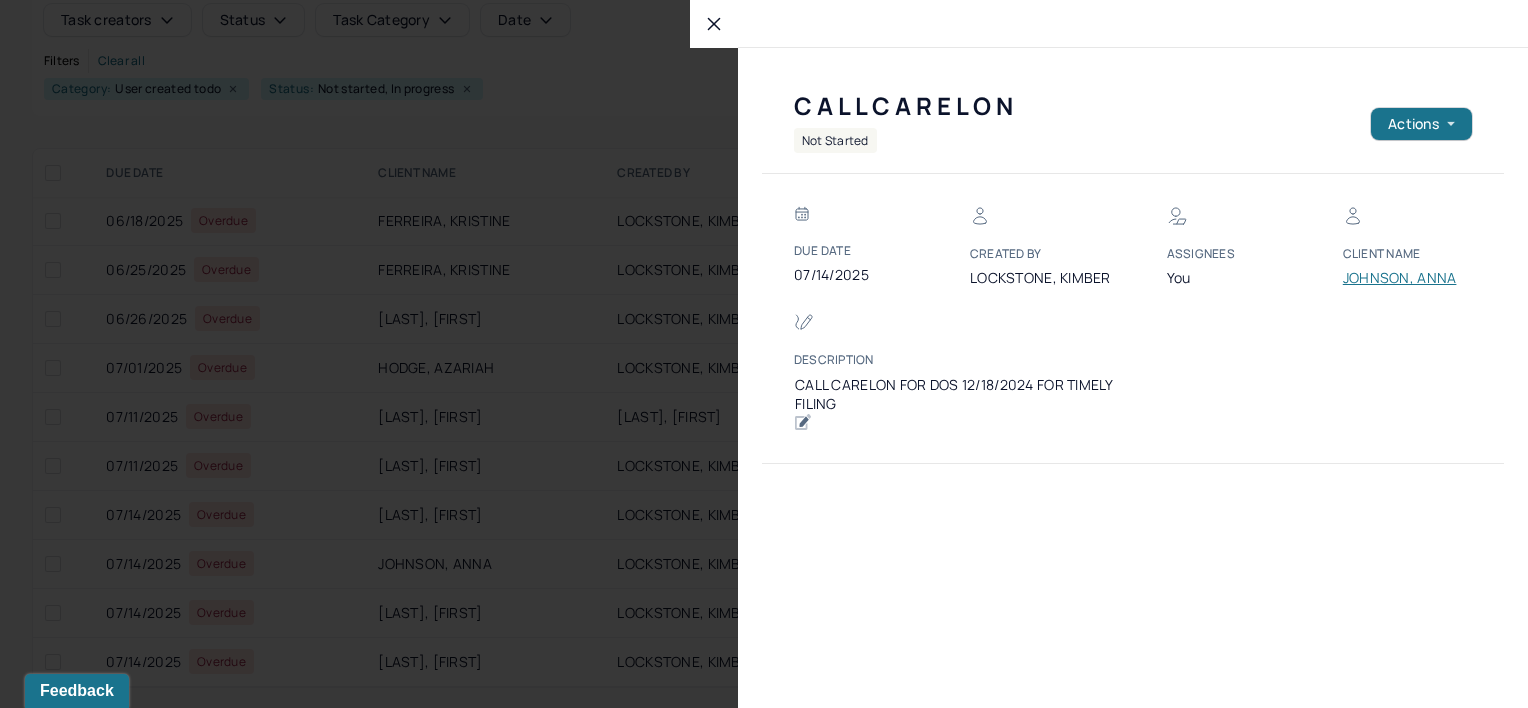 click on "JOHNSON, ANNA" at bounding box center [1403, 278] 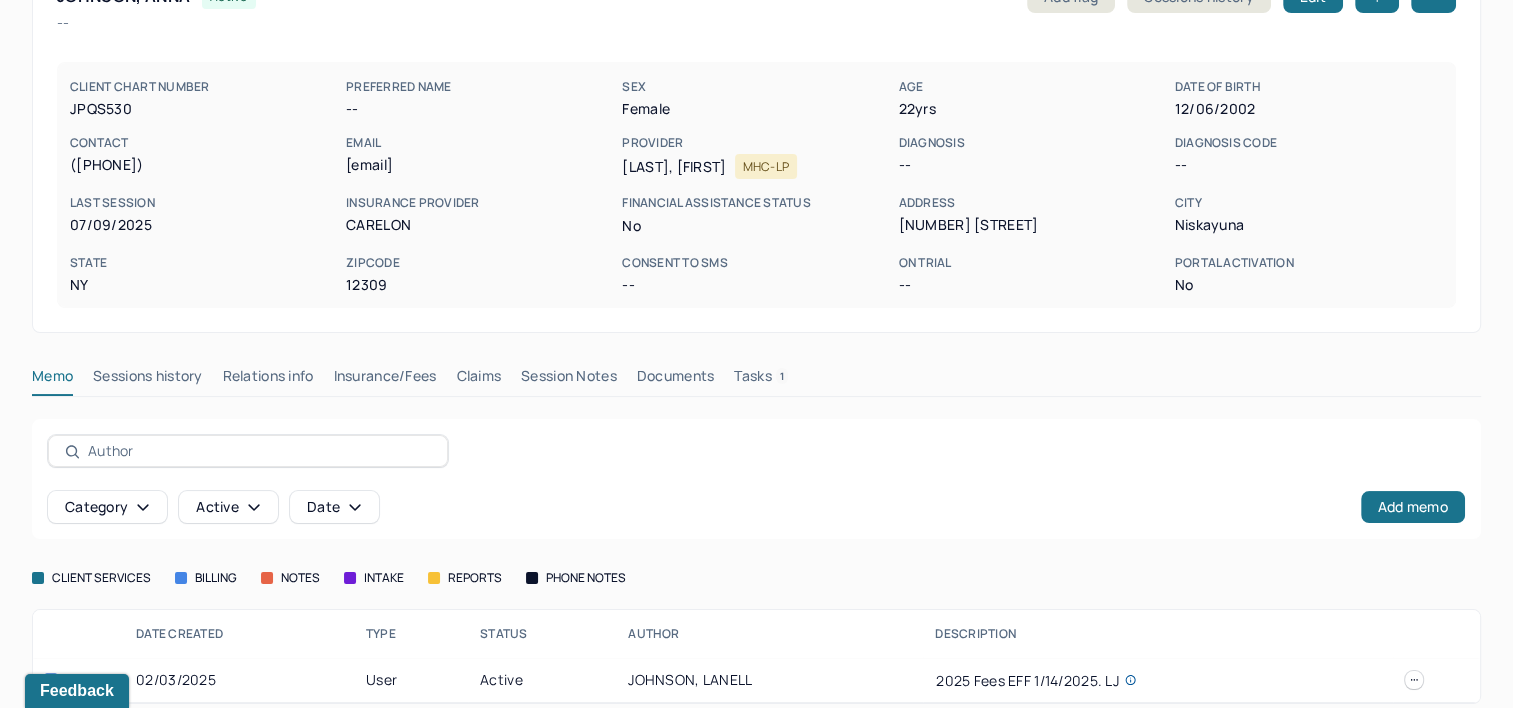 scroll, scrollTop: 158, scrollLeft: 0, axis: vertical 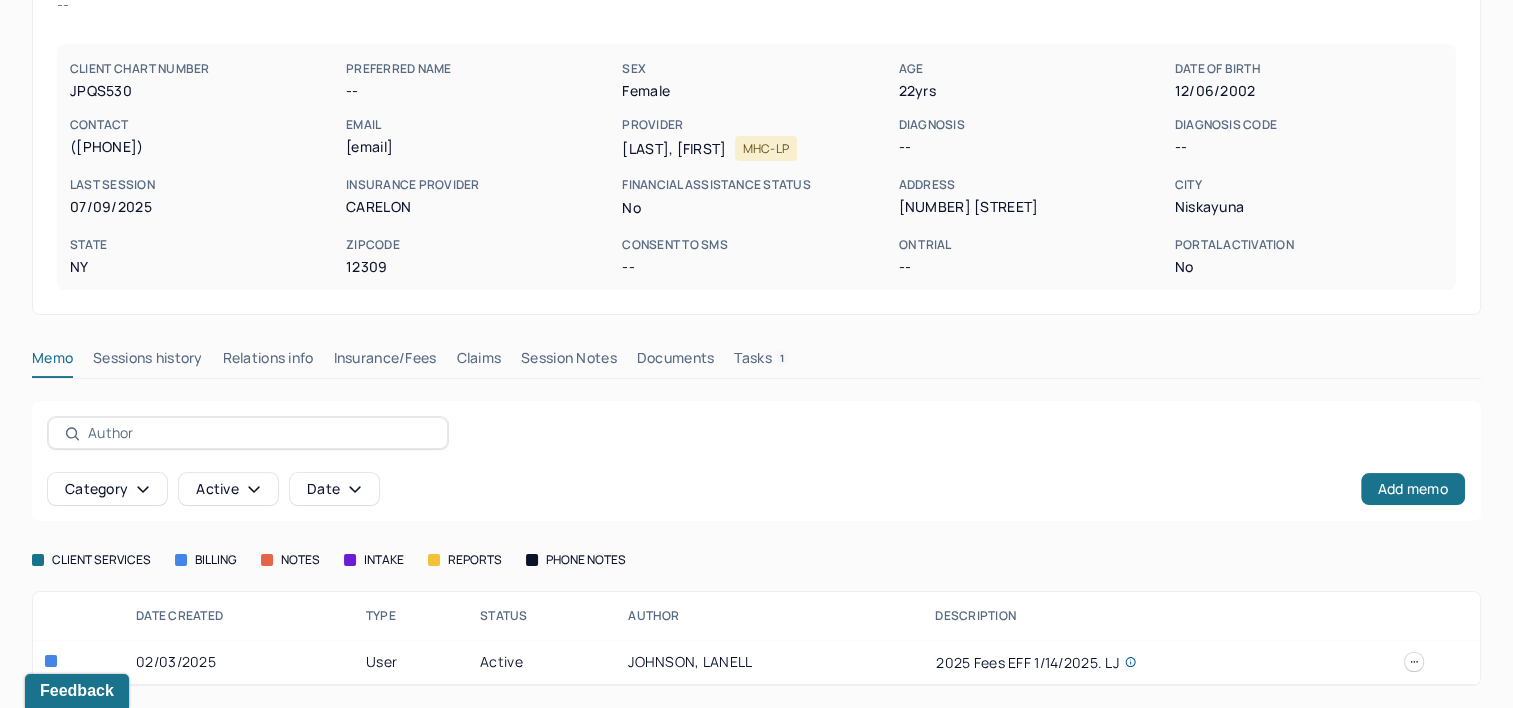 click on "Tasks 1" at bounding box center (761, 362) 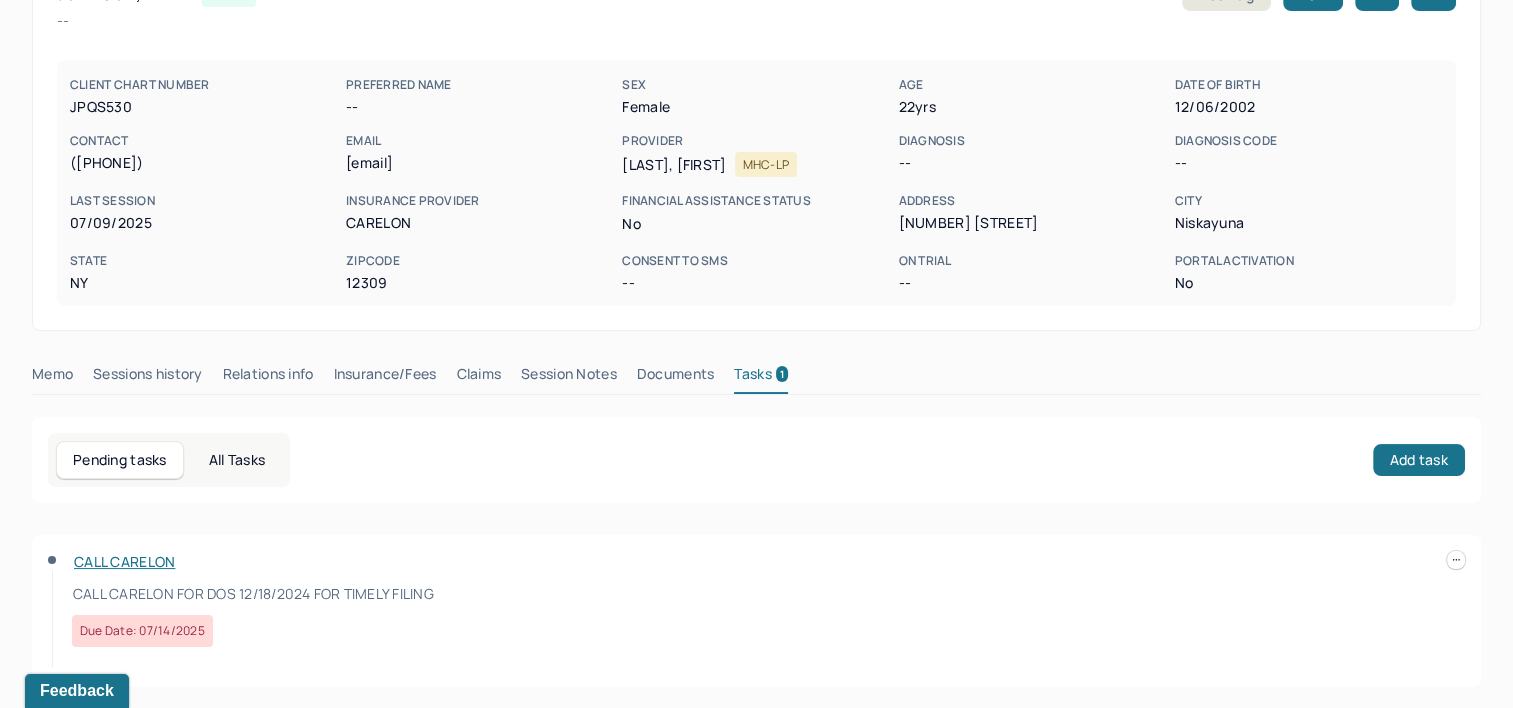 scroll, scrollTop: 143, scrollLeft: 0, axis: vertical 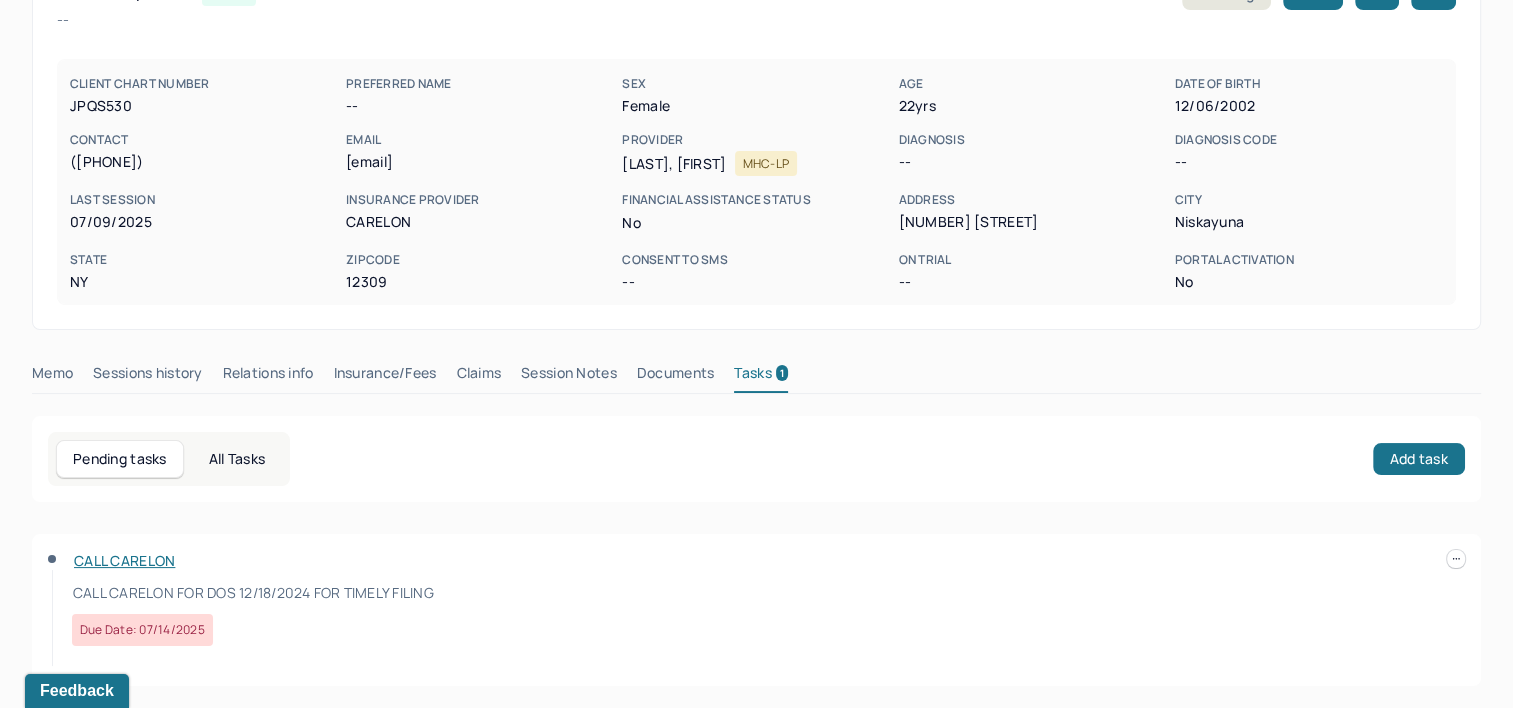 type 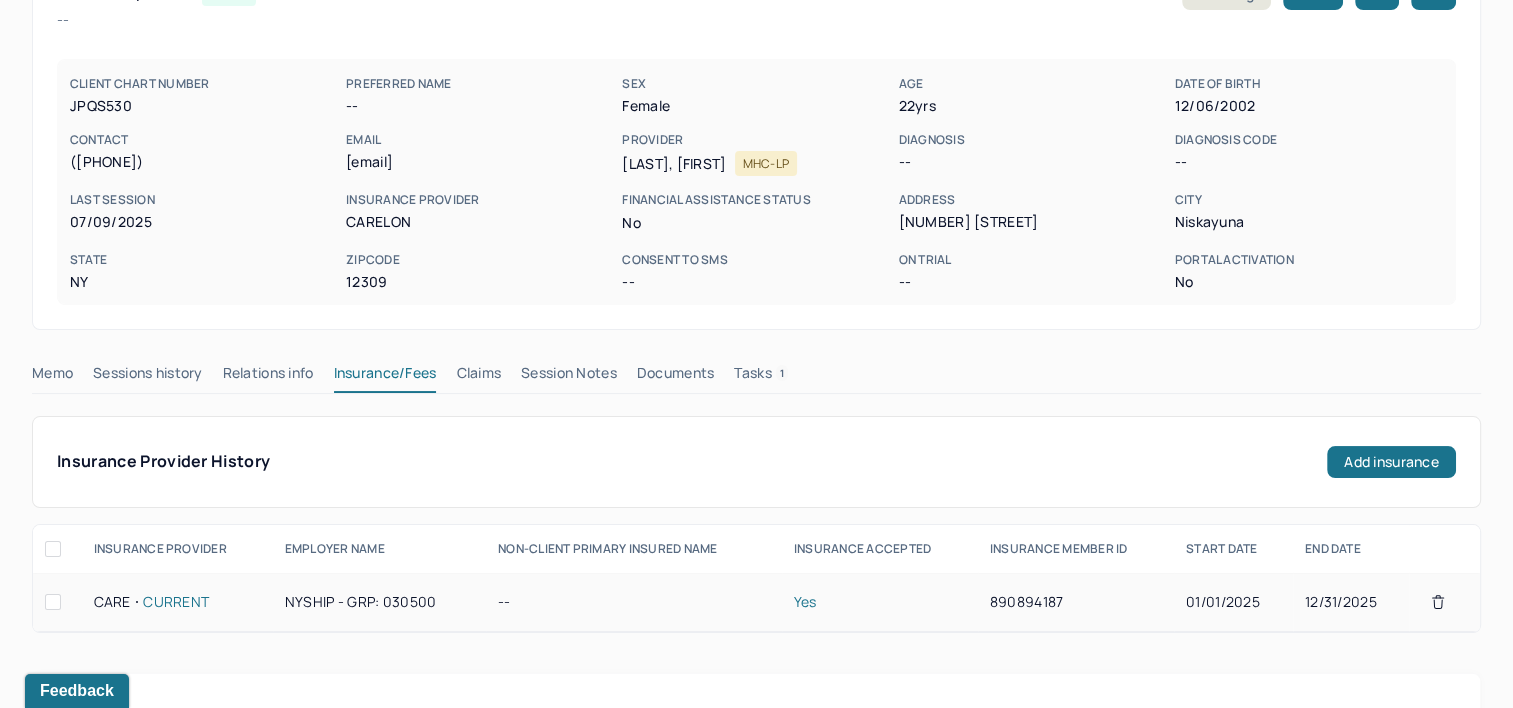 click on "890894187" at bounding box center [1076, 602] 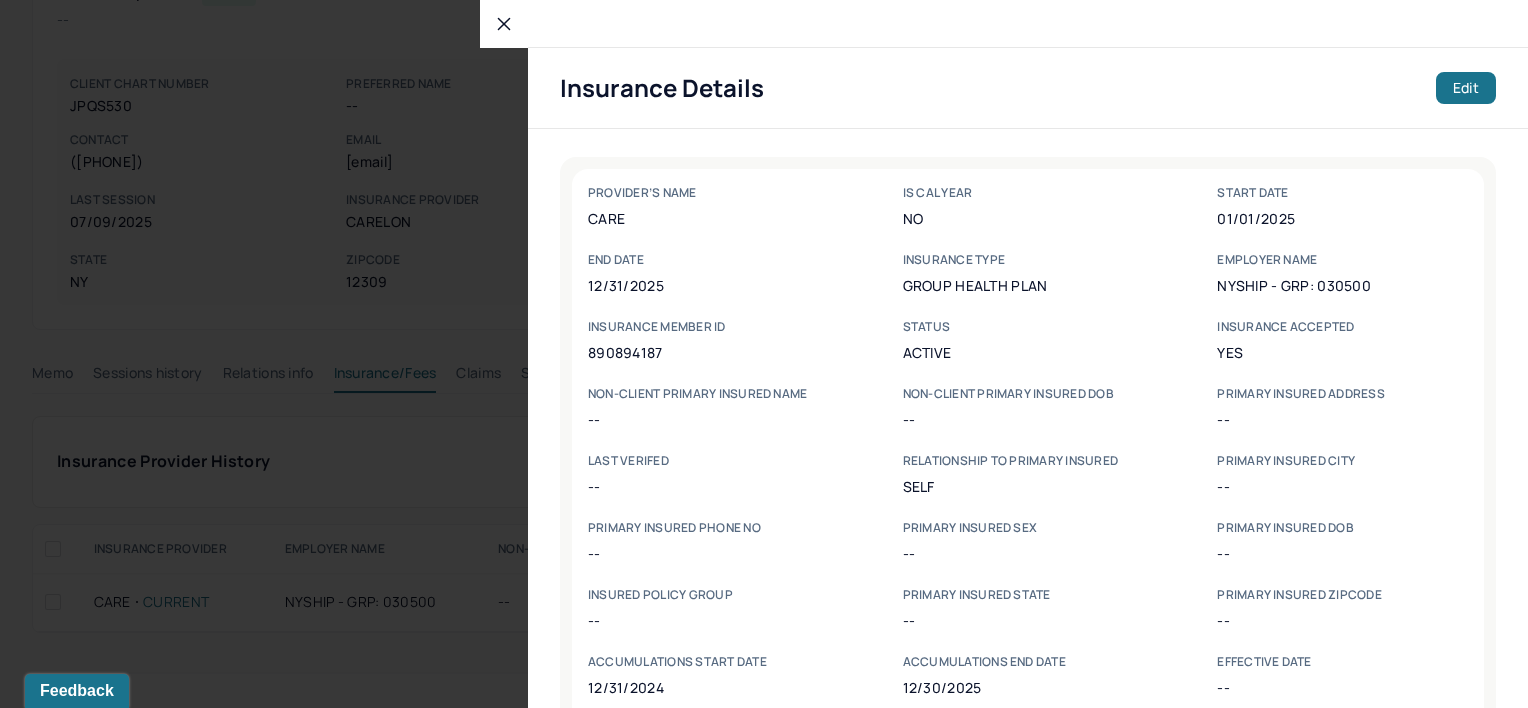 click on "890894187" at bounding box center [713, 352] 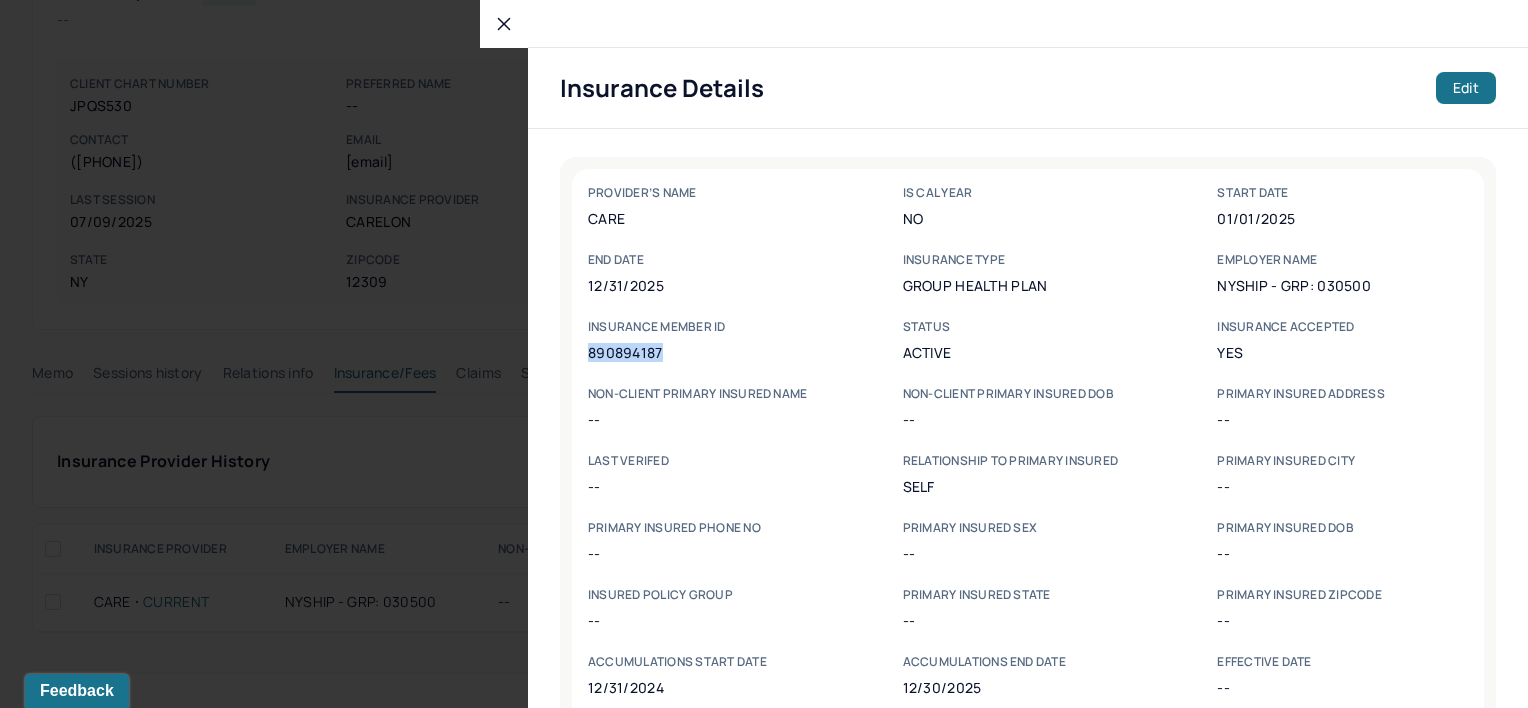 click on "890894187" at bounding box center [713, 352] 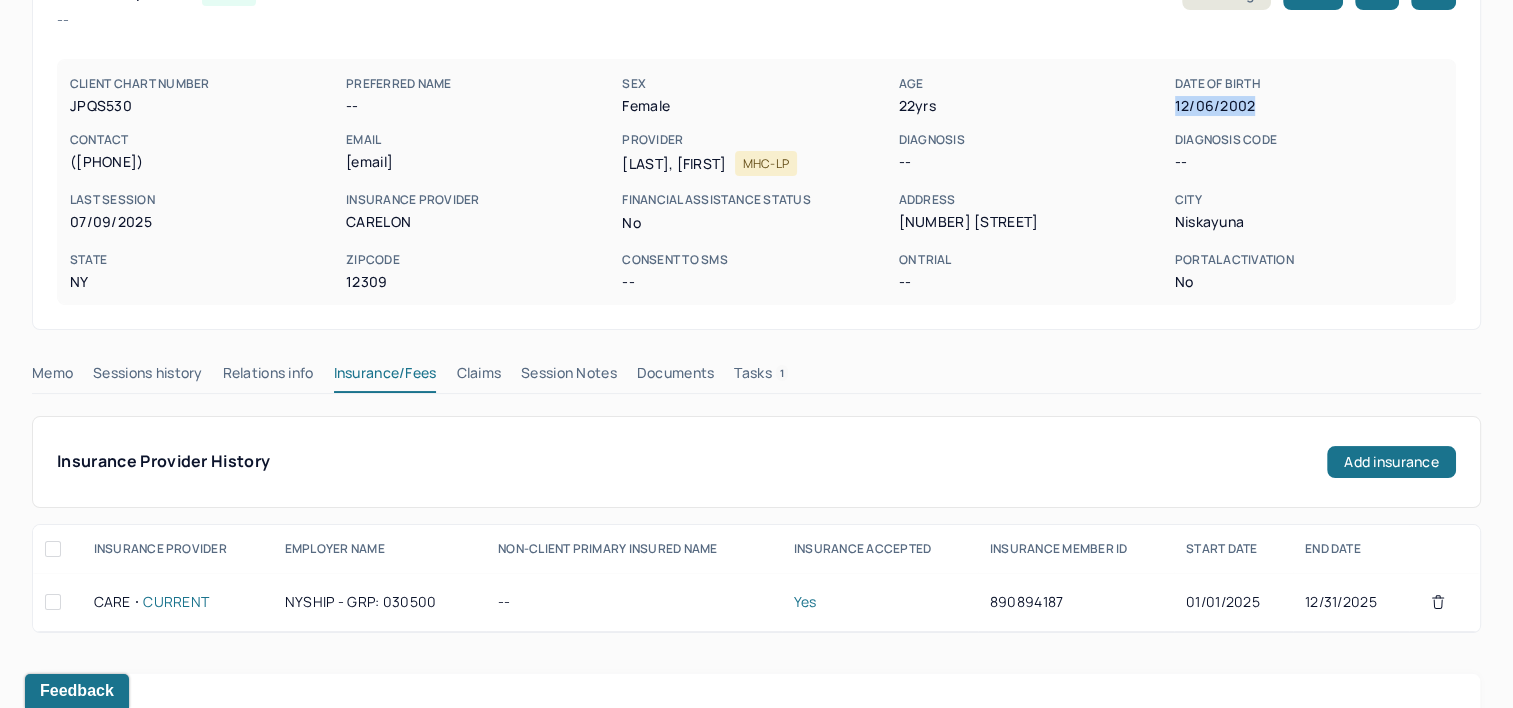 drag, startPoint x: 1176, startPoint y: 102, endPoint x: 1254, endPoint y: 102, distance: 78 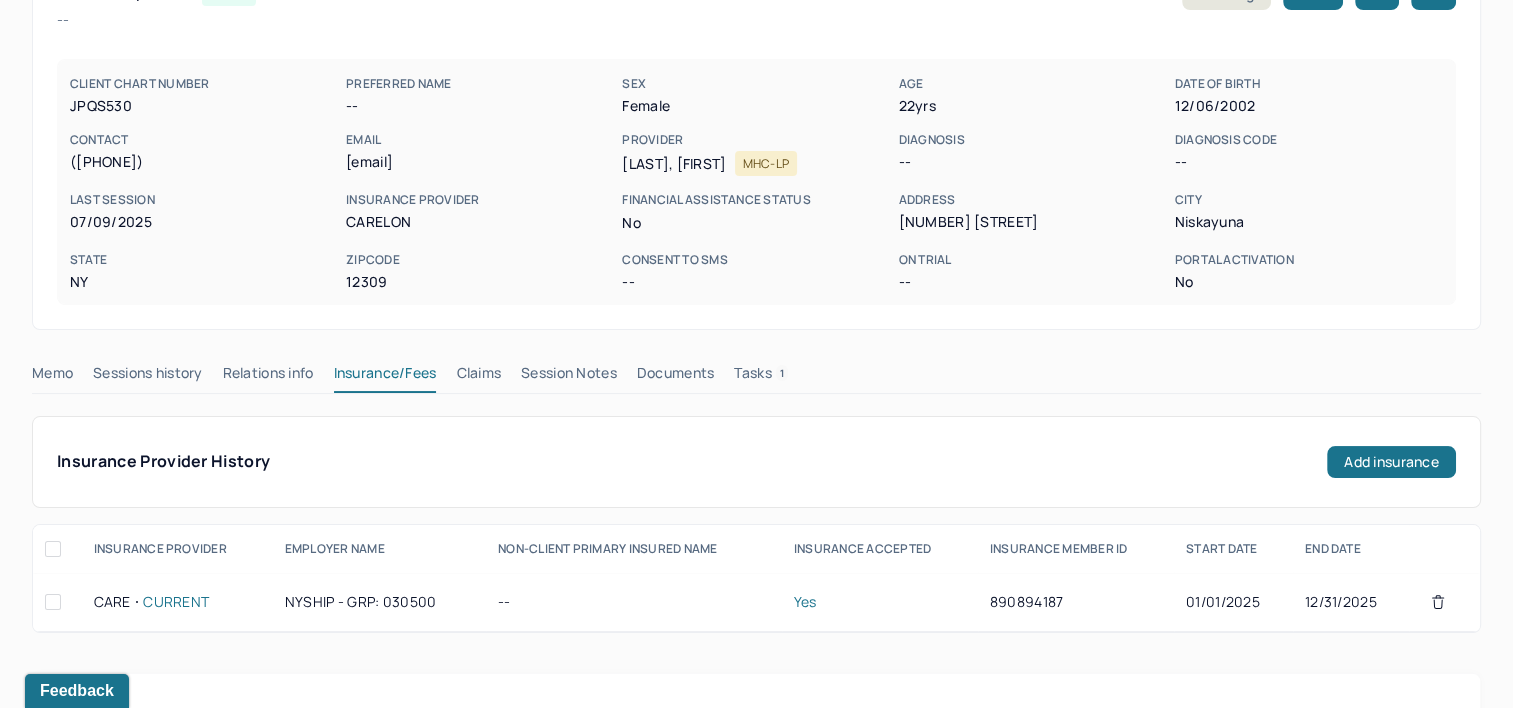 click on "JPQS530" at bounding box center (204, 106) 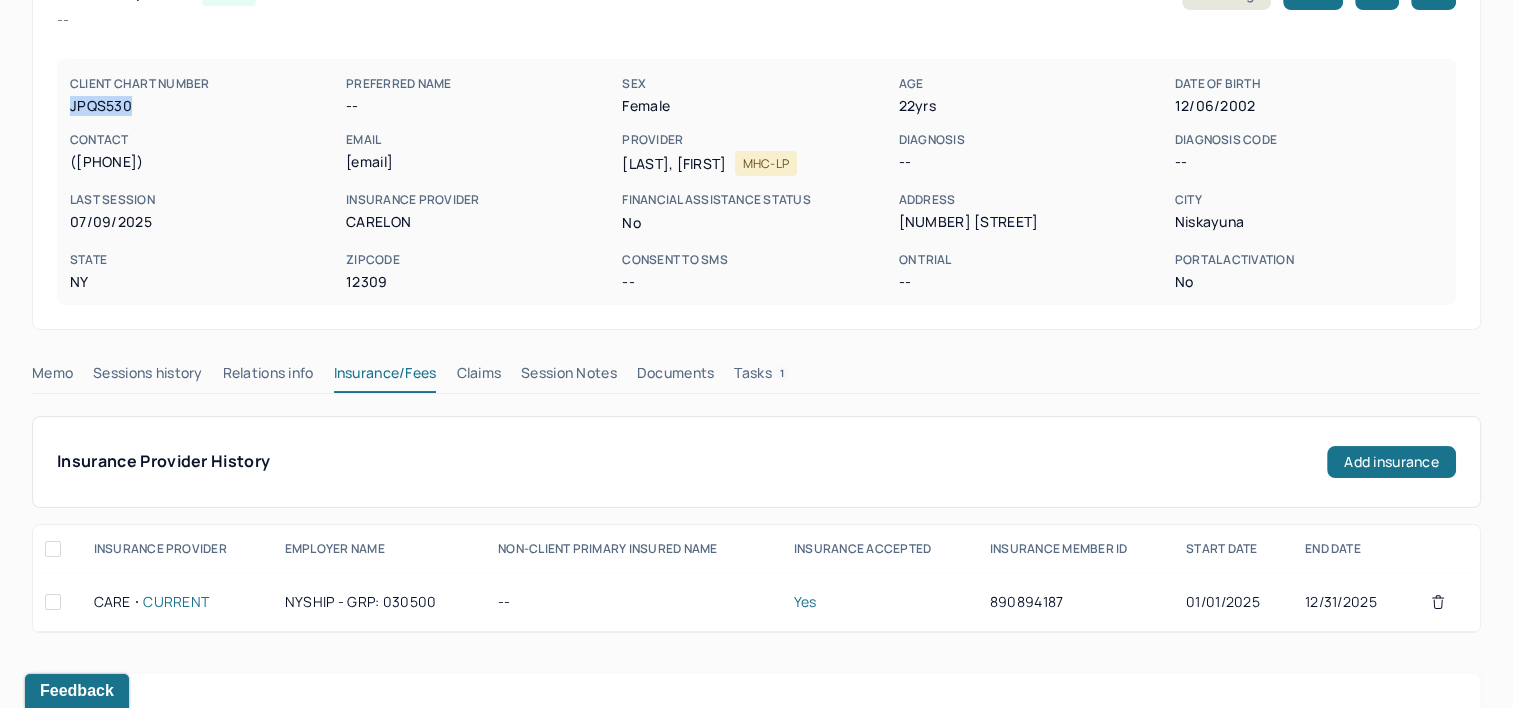 click on "JPQS530" at bounding box center (204, 106) 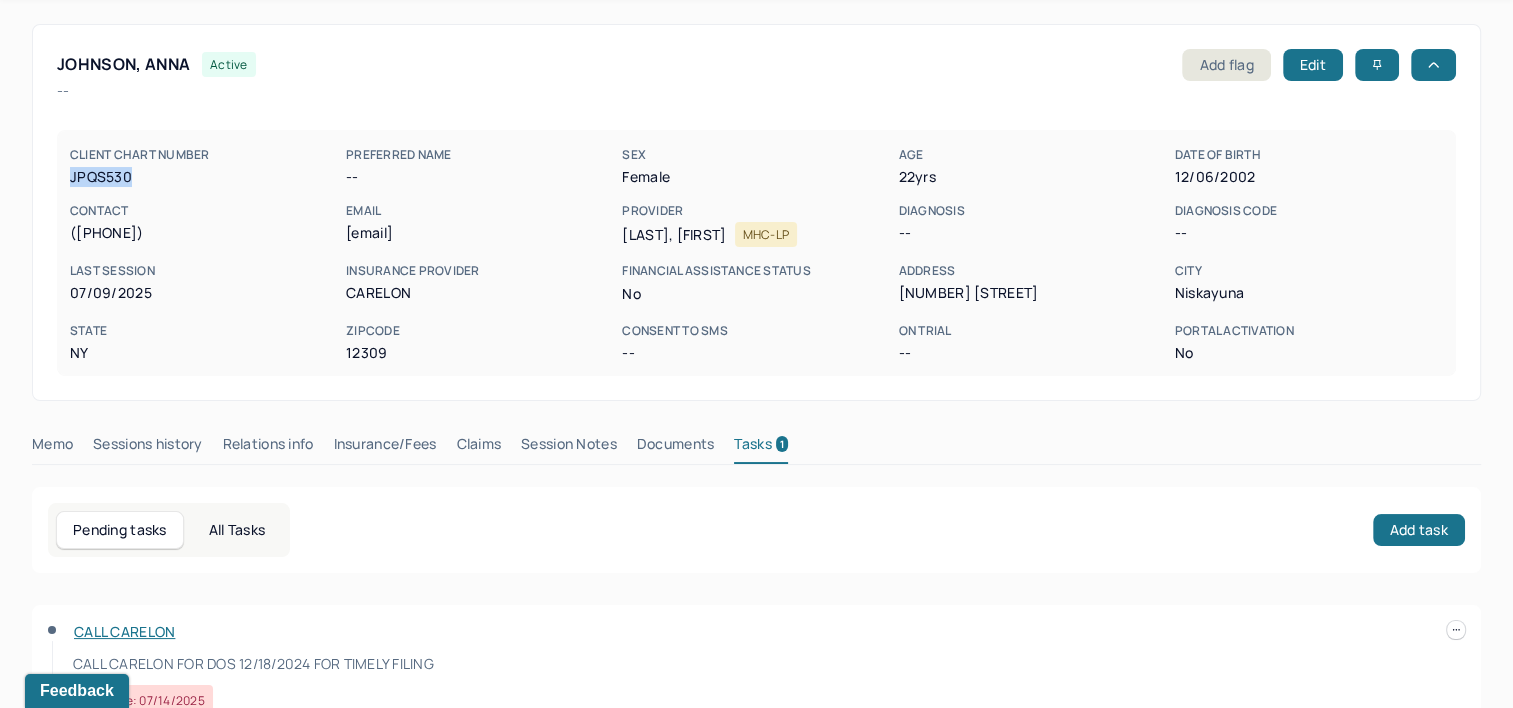 scroll, scrollTop: 0, scrollLeft: 0, axis: both 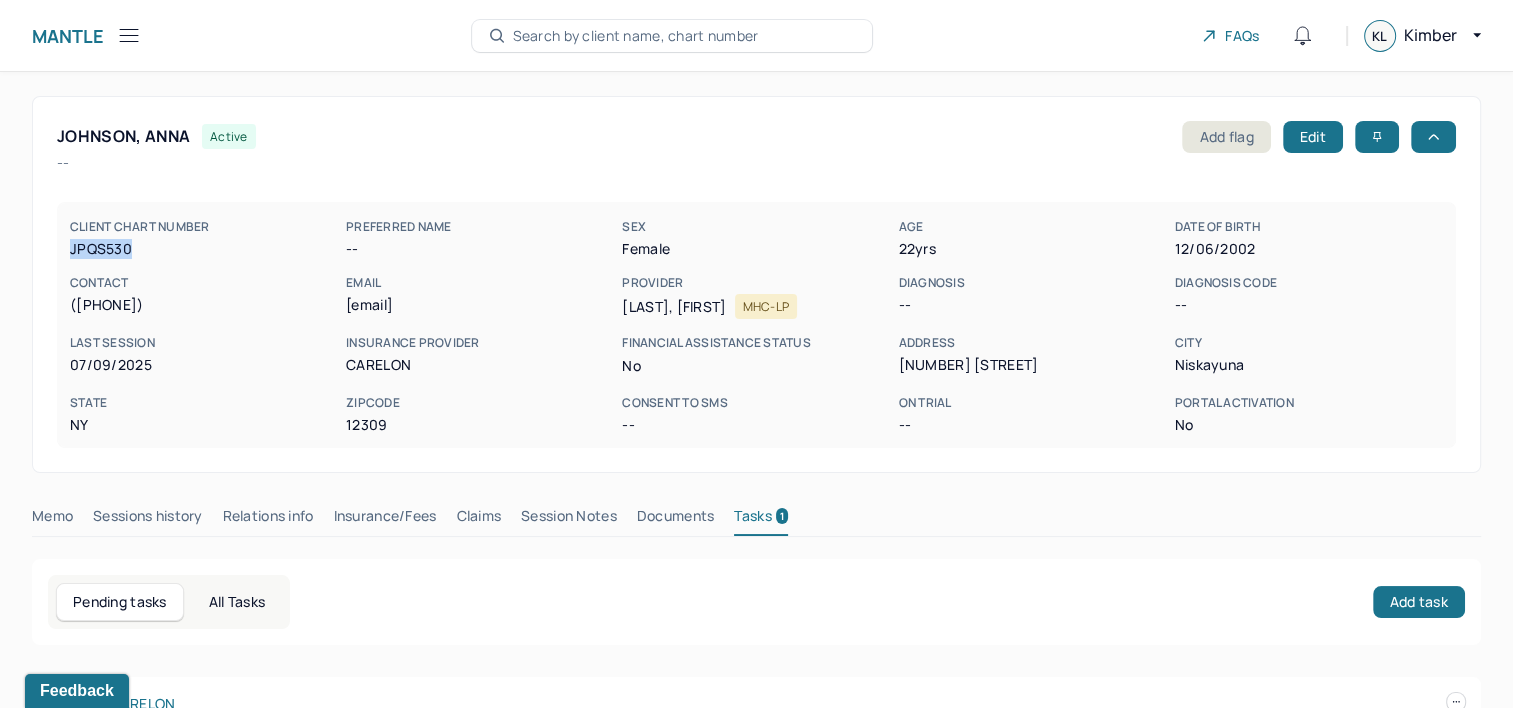 click 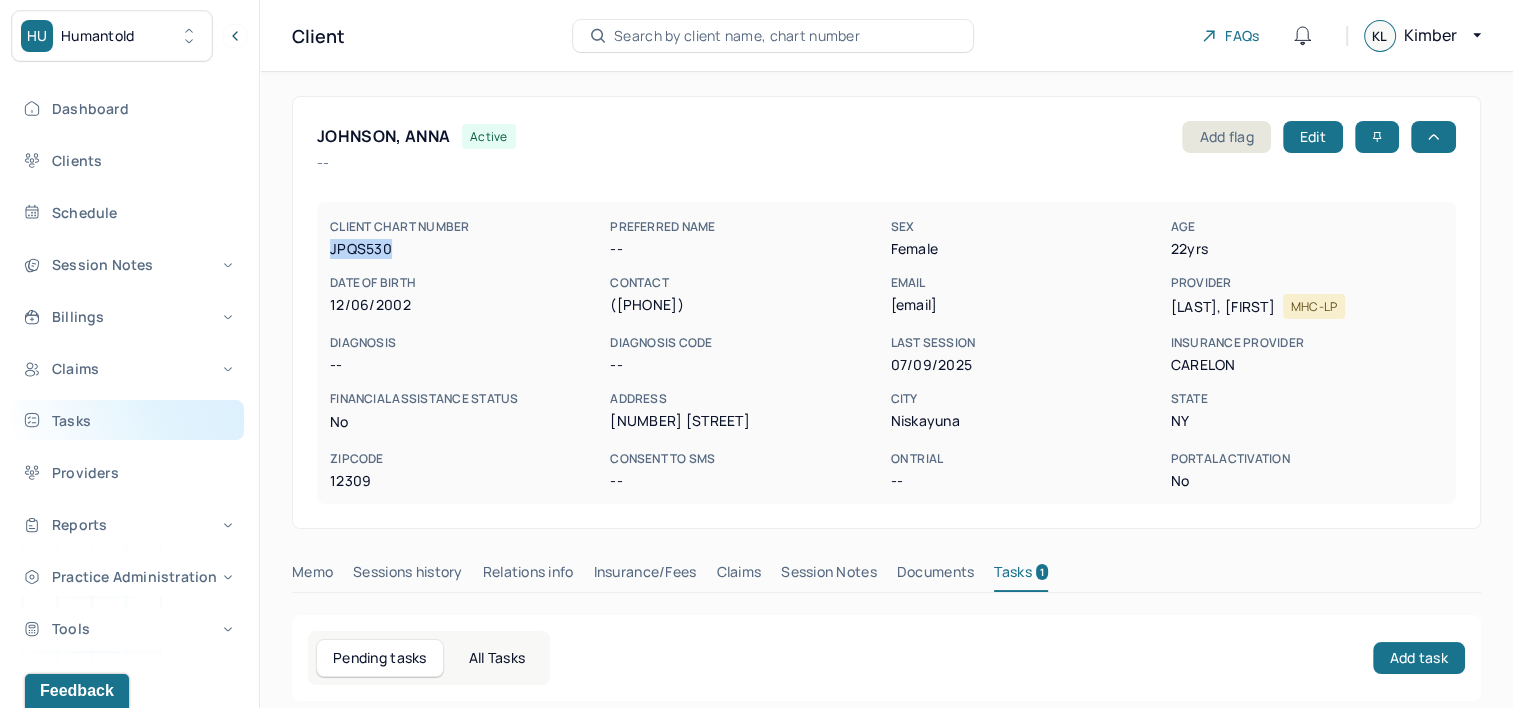 click on "Tasks" at bounding box center [128, 420] 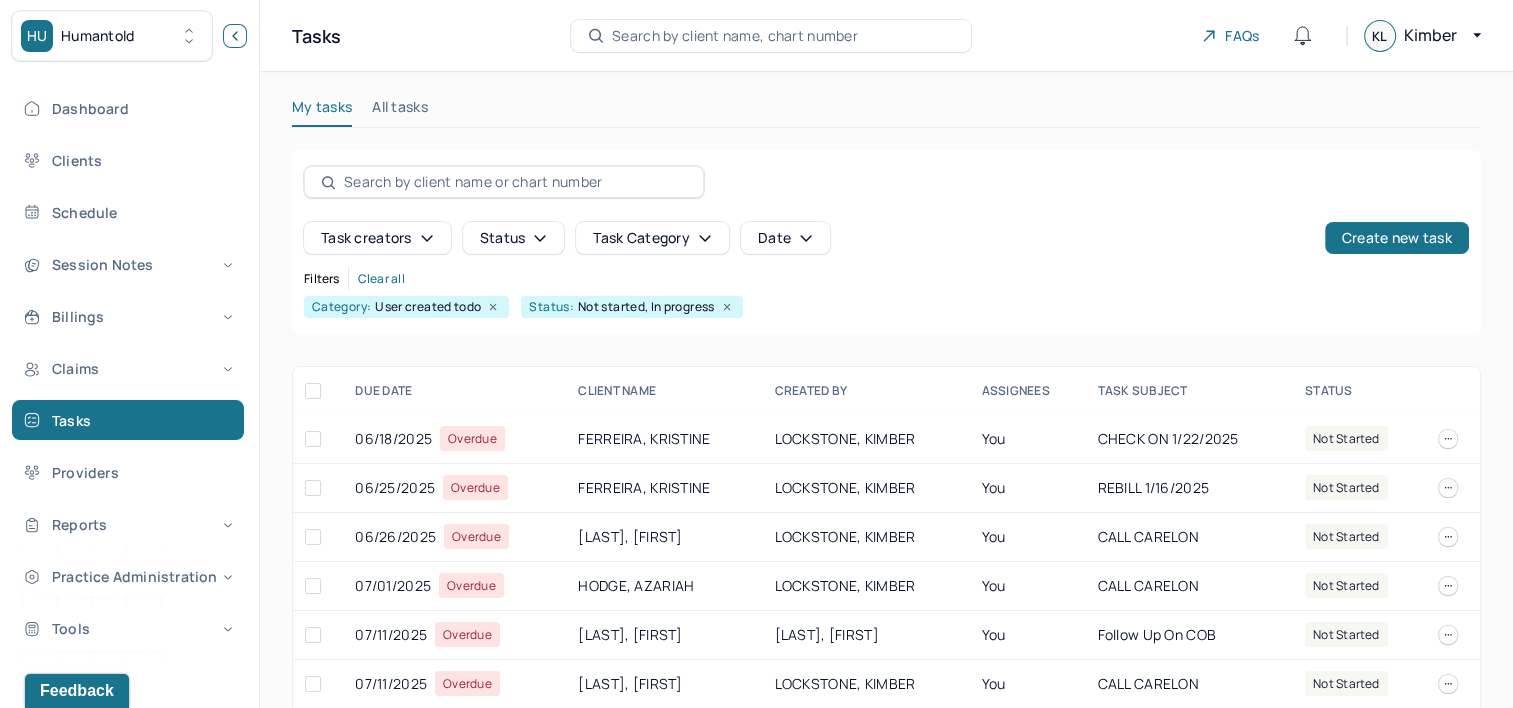 click at bounding box center (235, 36) 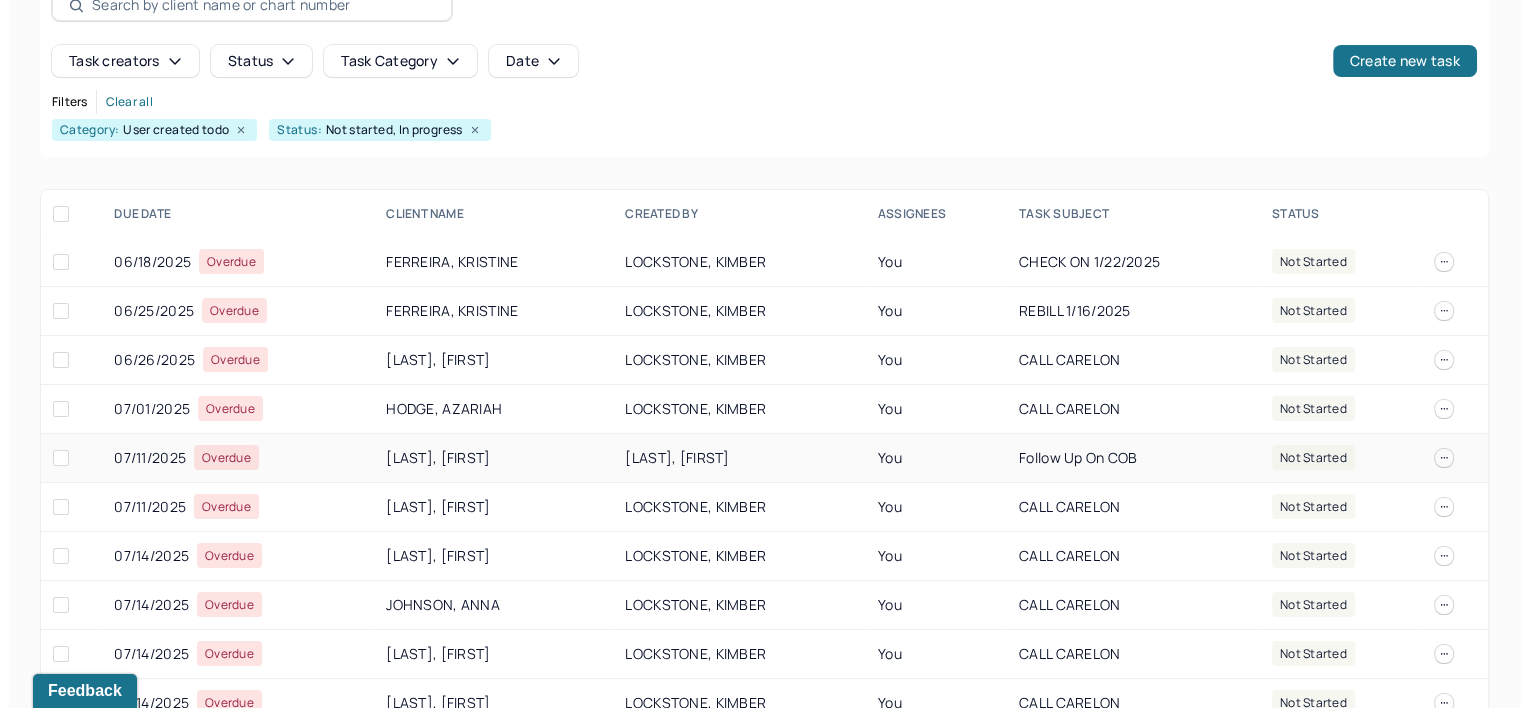 scroll, scrollTop: 218, scrollLeft: 0, axis: vertical 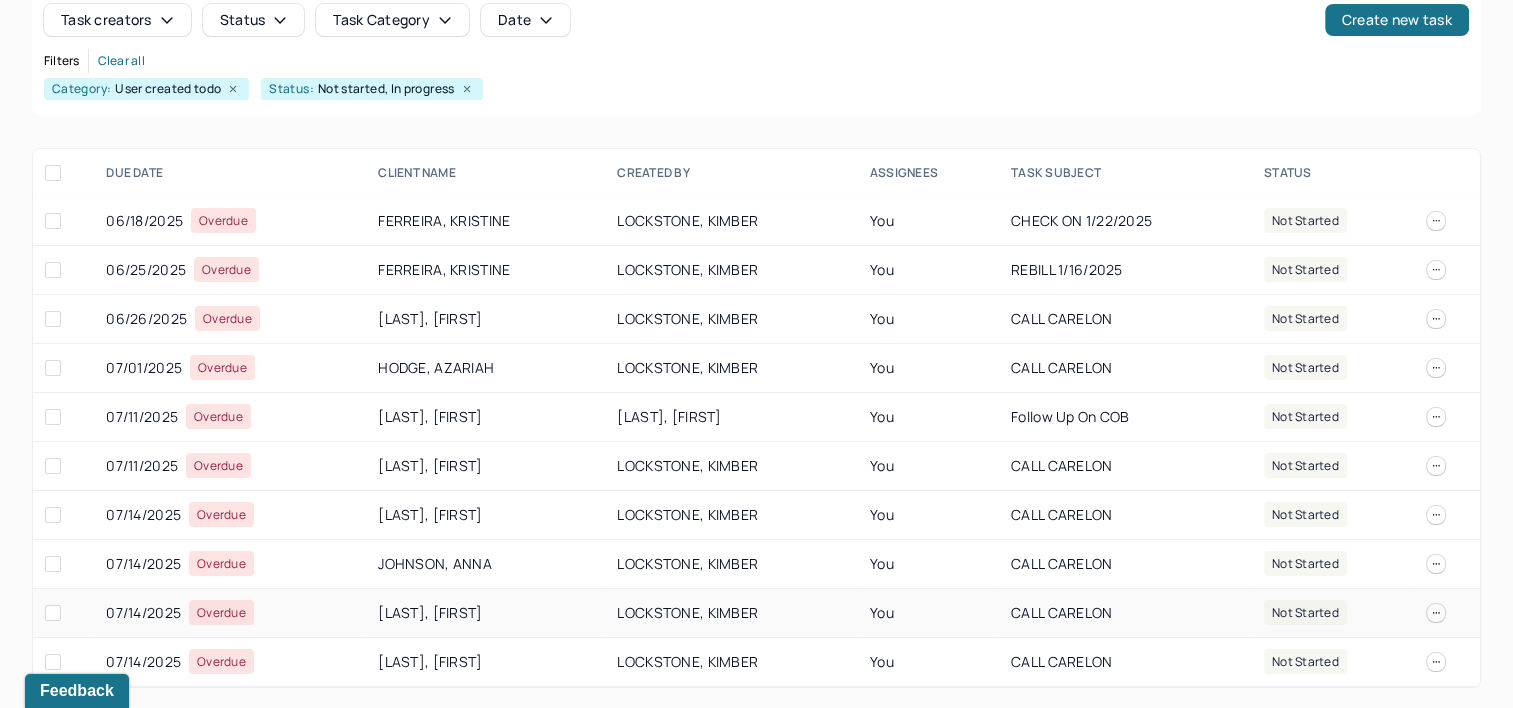click on "[LAST], [FIRST]" at bounding box center (485, 613) 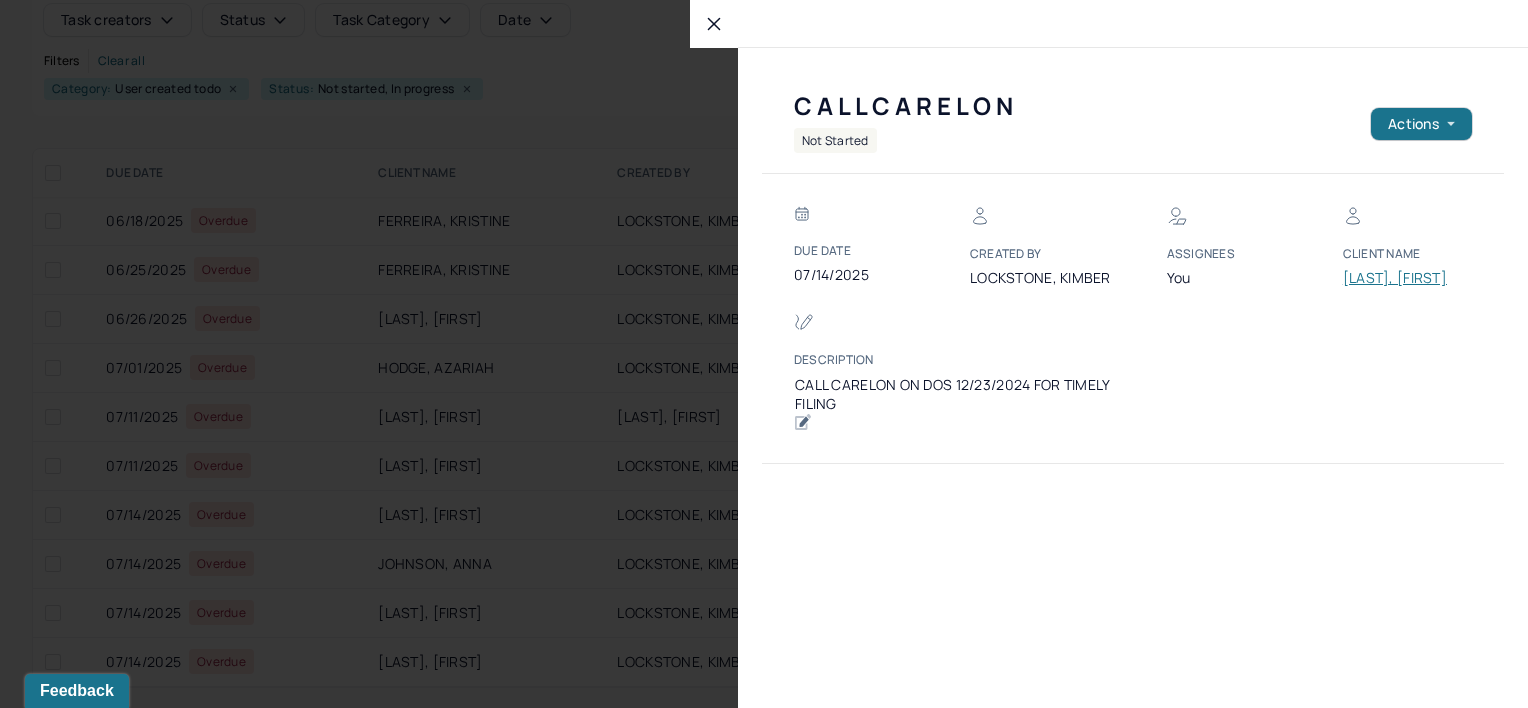 click on "[LAST], [FIRST]" at bounding box center [1403, 278] 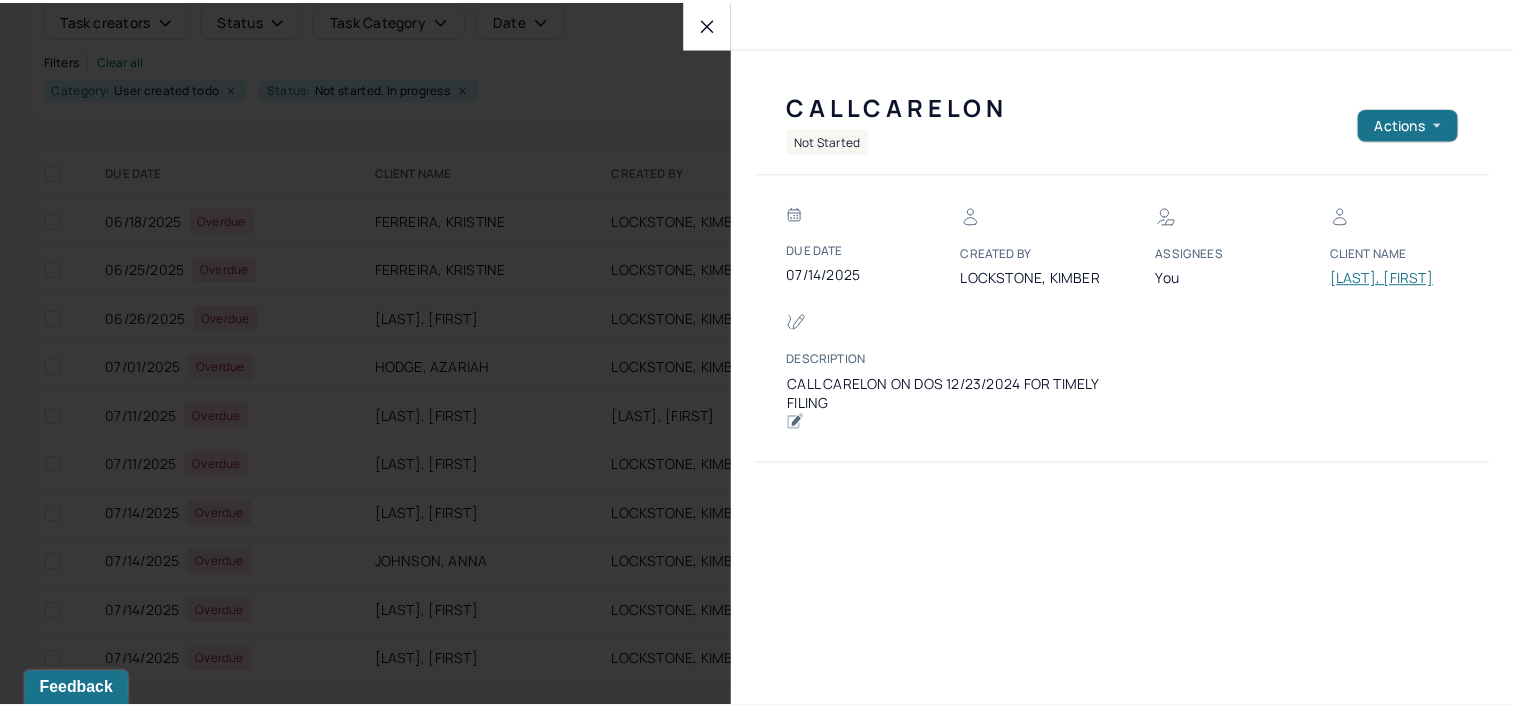 scroll, scrollTop: 116, scrollLeft: 0, axis: vertical 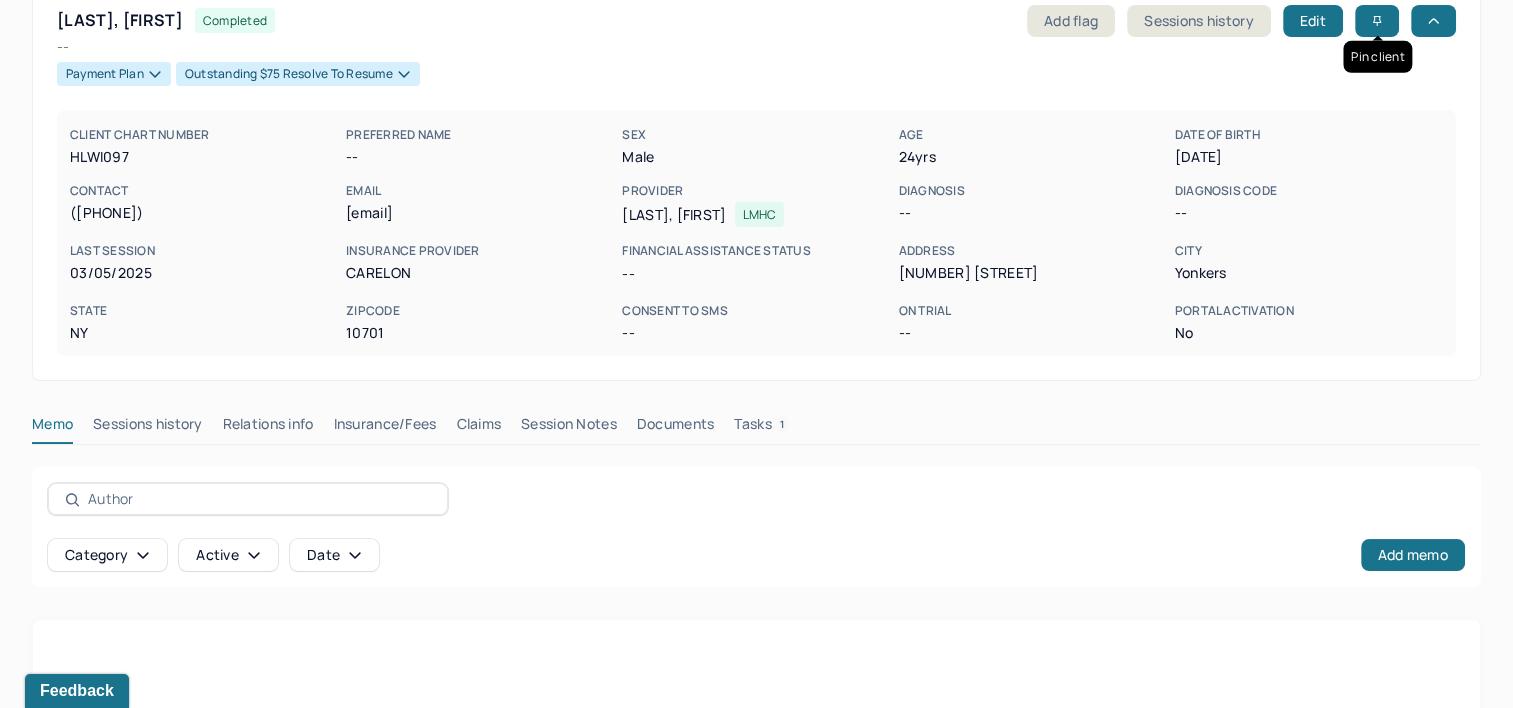 click on "Tasks 1" at bounding box center [761, 428] 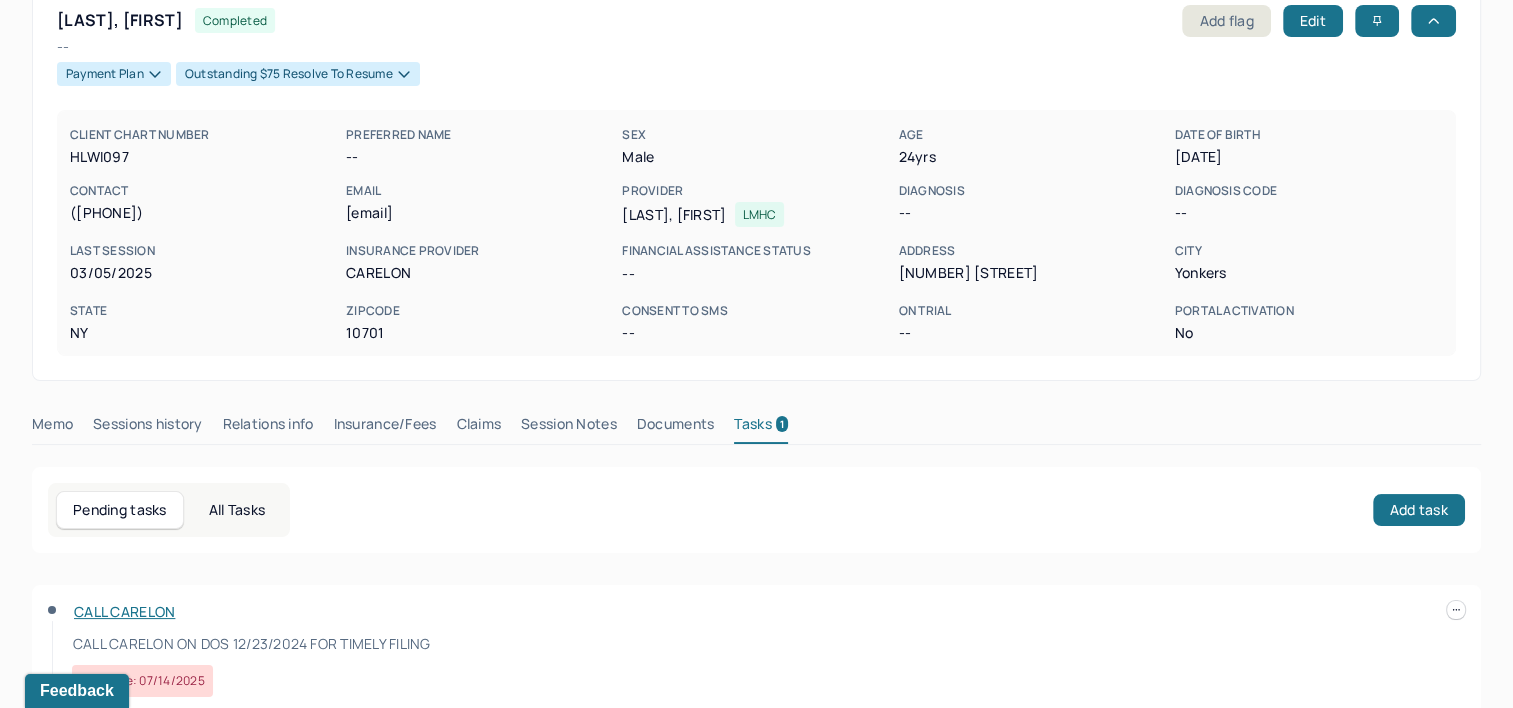 type 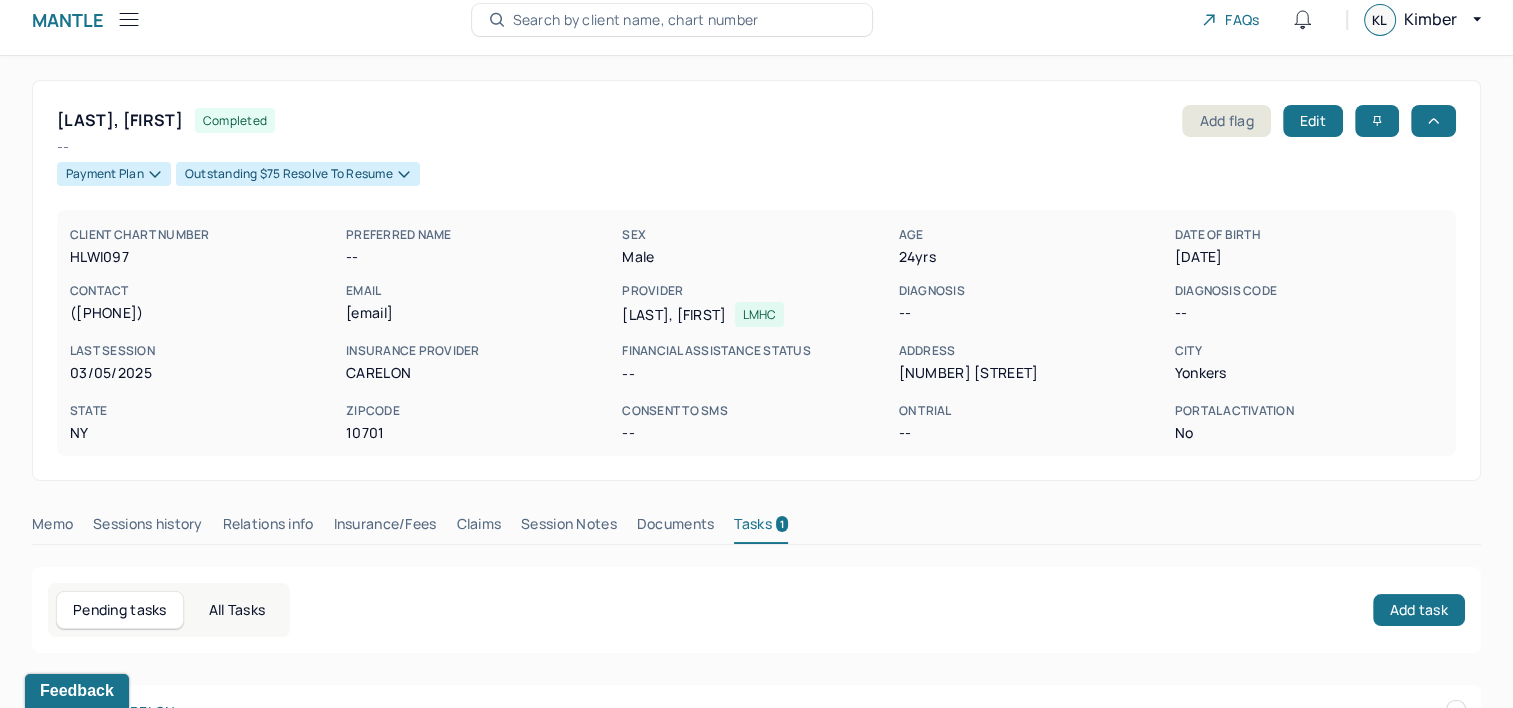 click on "Claims" at bounding box center (478, 528) 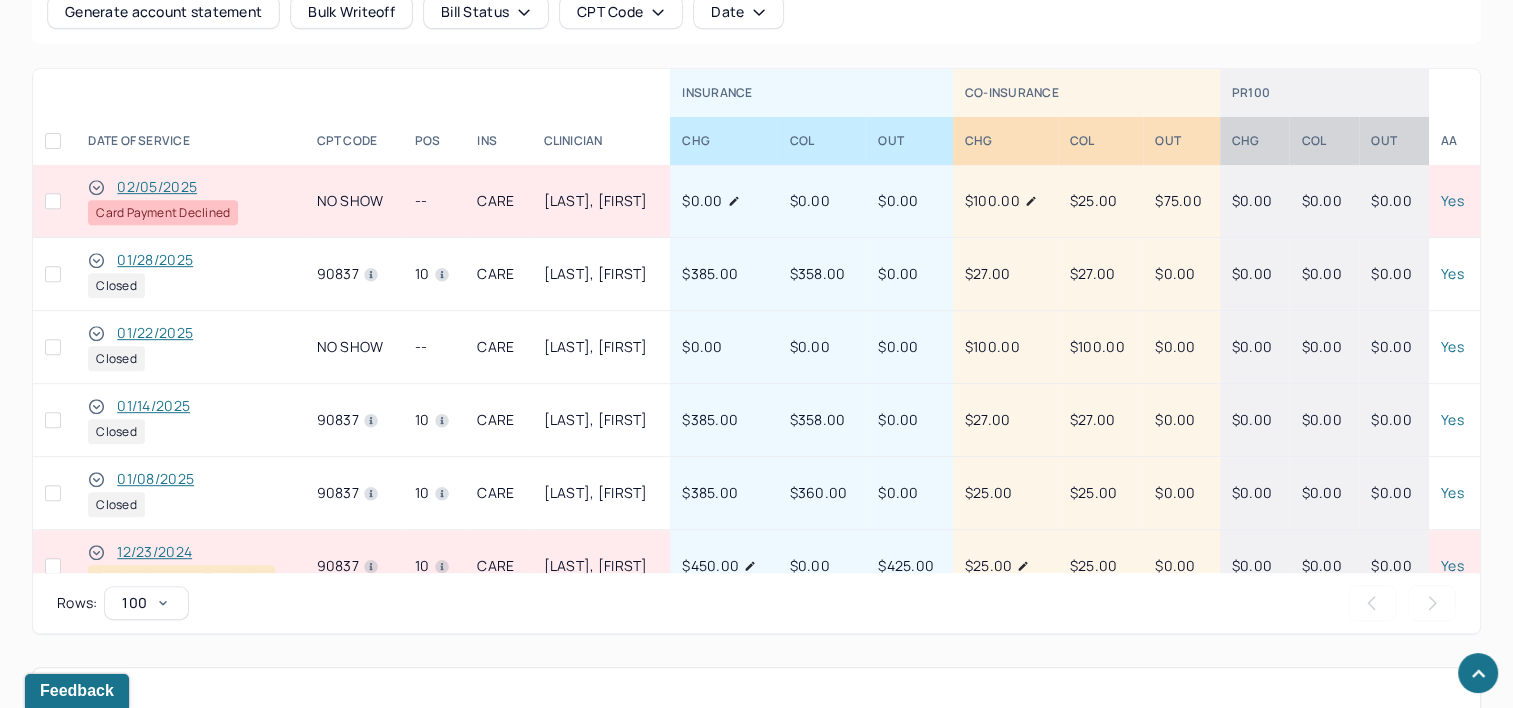 scroll, scrollTop: 958, scrollLeft: 0, axis: vertical 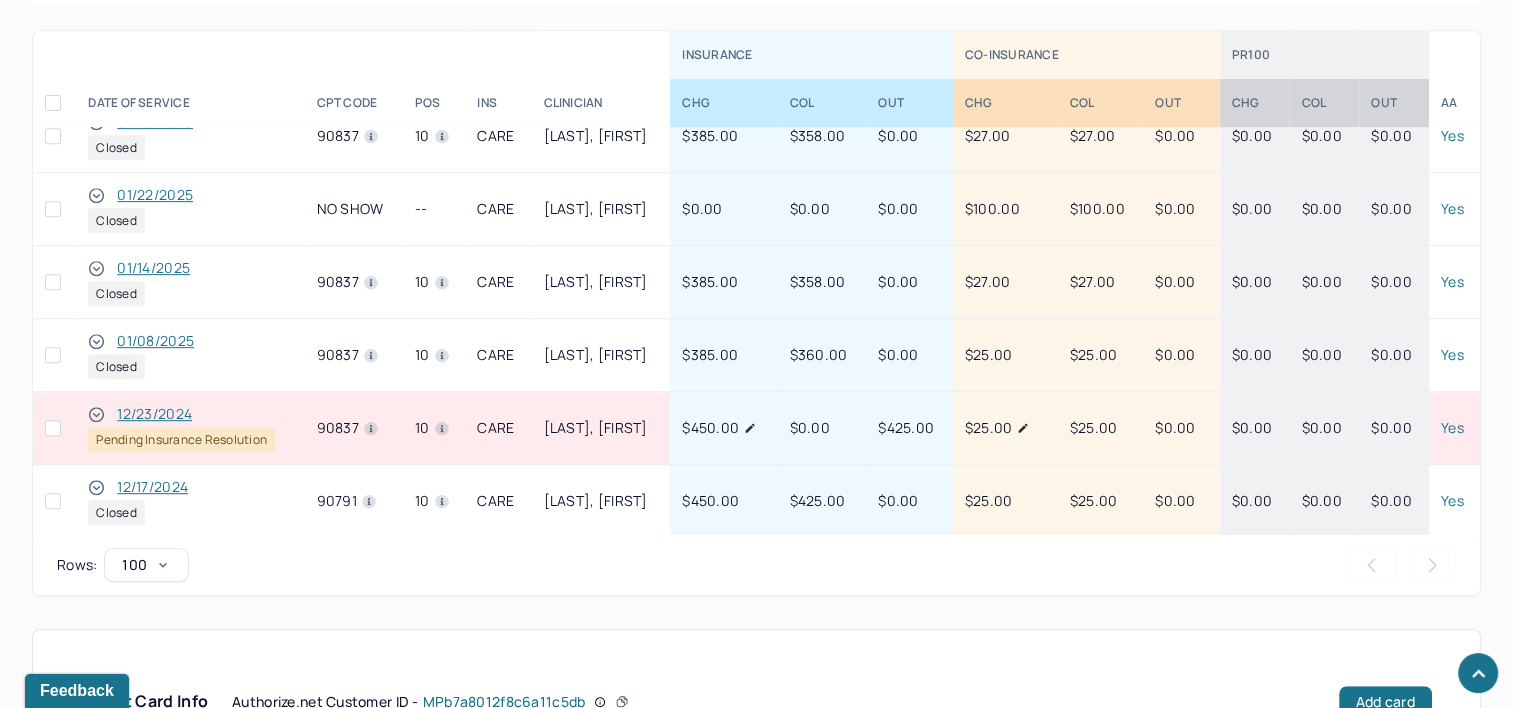 click on "12/23/2024" at bounding box center [154, 414] 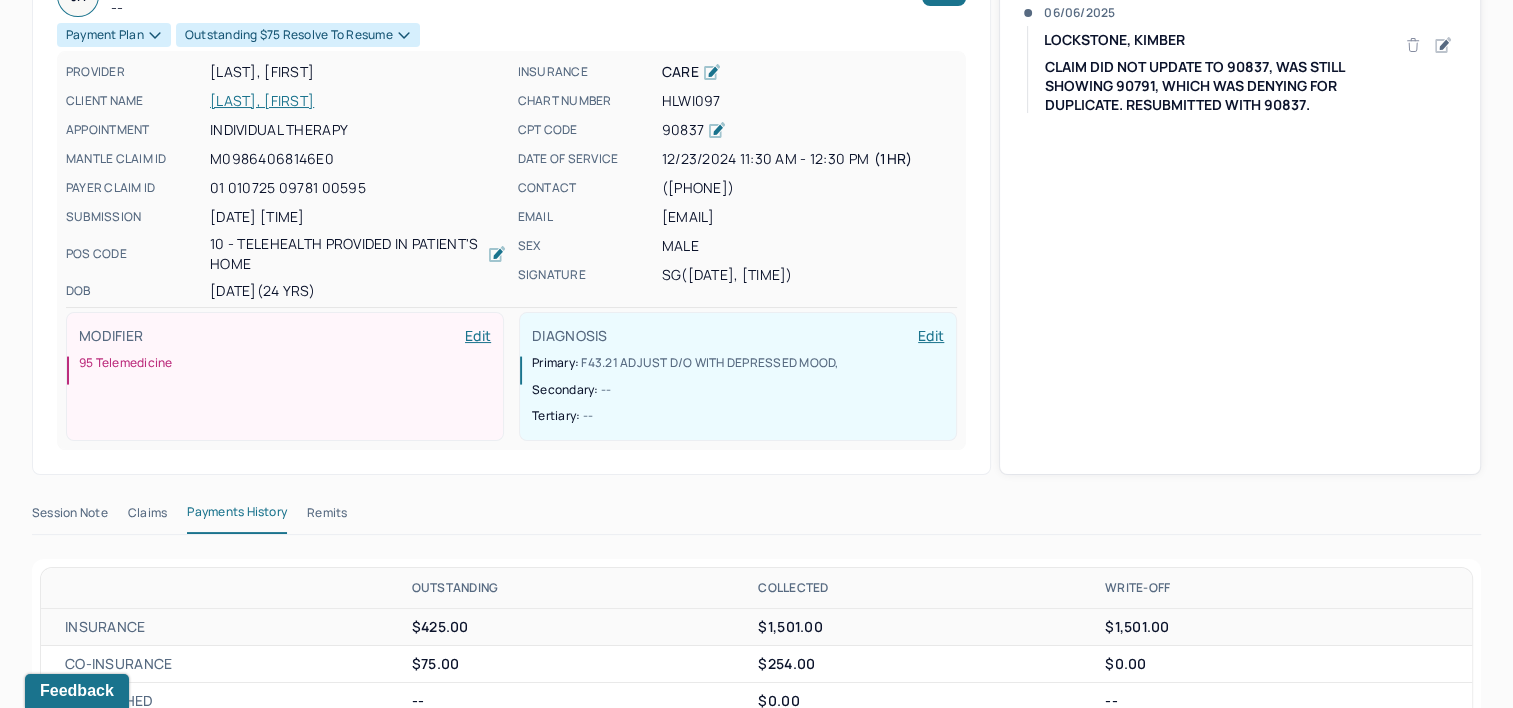scroll, scrollTop: 60, scrollLeft: 0, axis: vertical 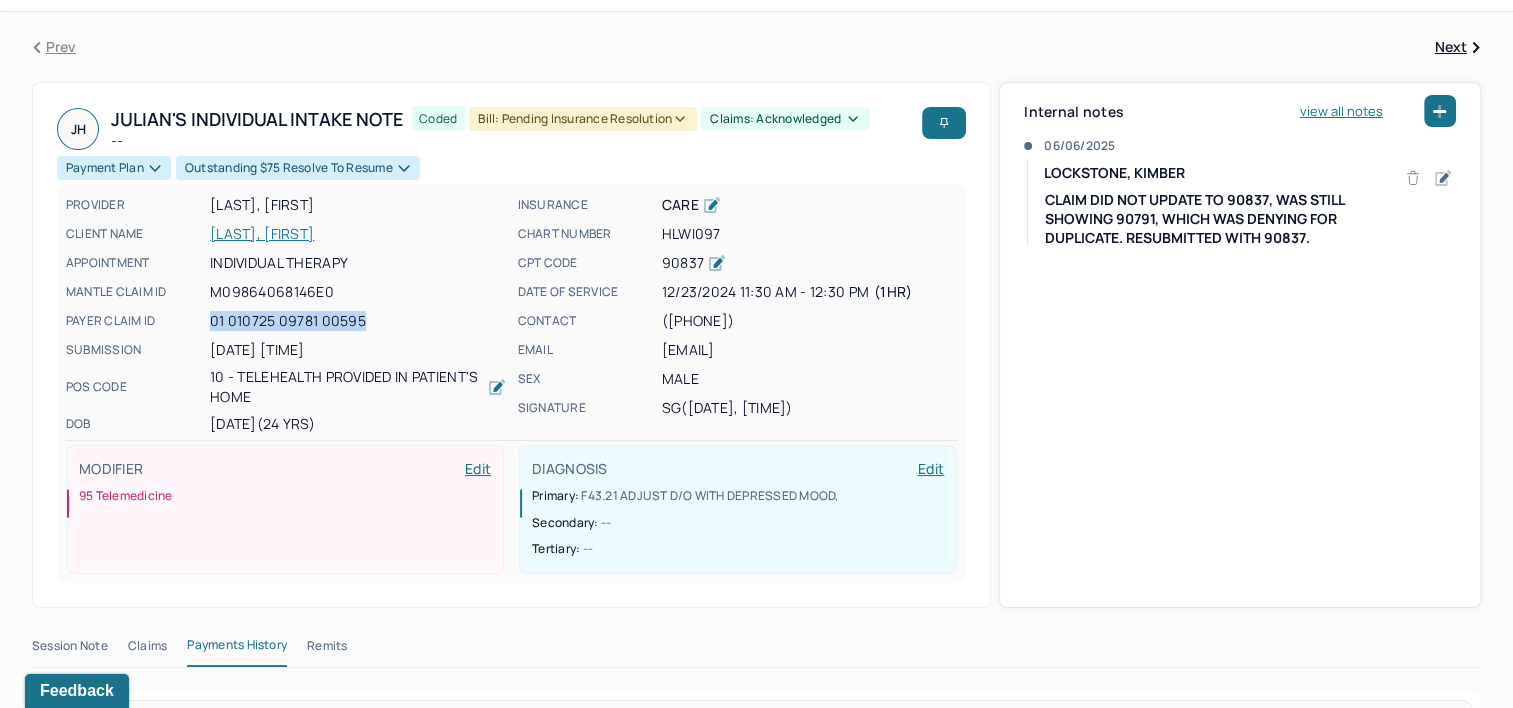 drag, startPoint x: 212, startPoint y: 316, endPoint x: 364, endPoint y: 310, distance: 152.11838 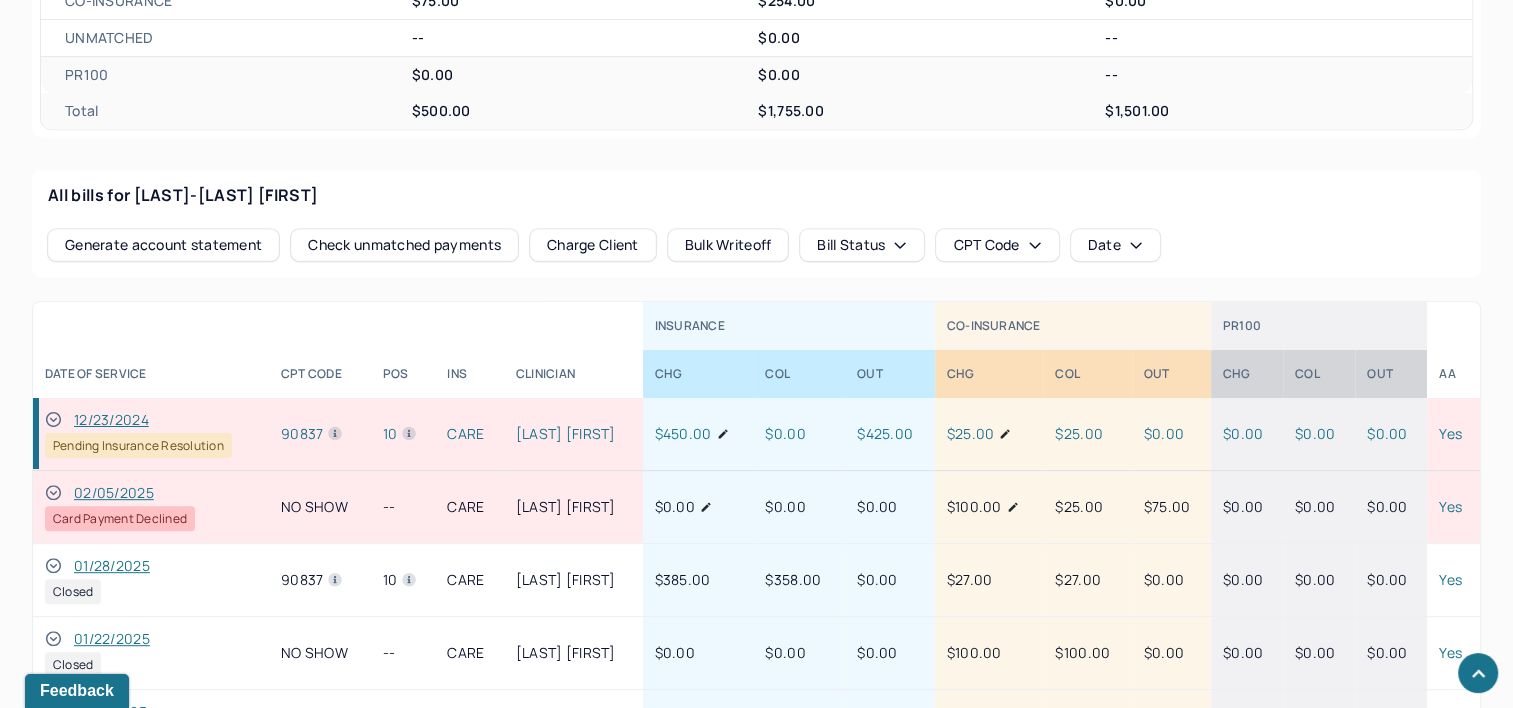 scroll, scrollTop: 860, scrollLeft: 0, axis: vertical 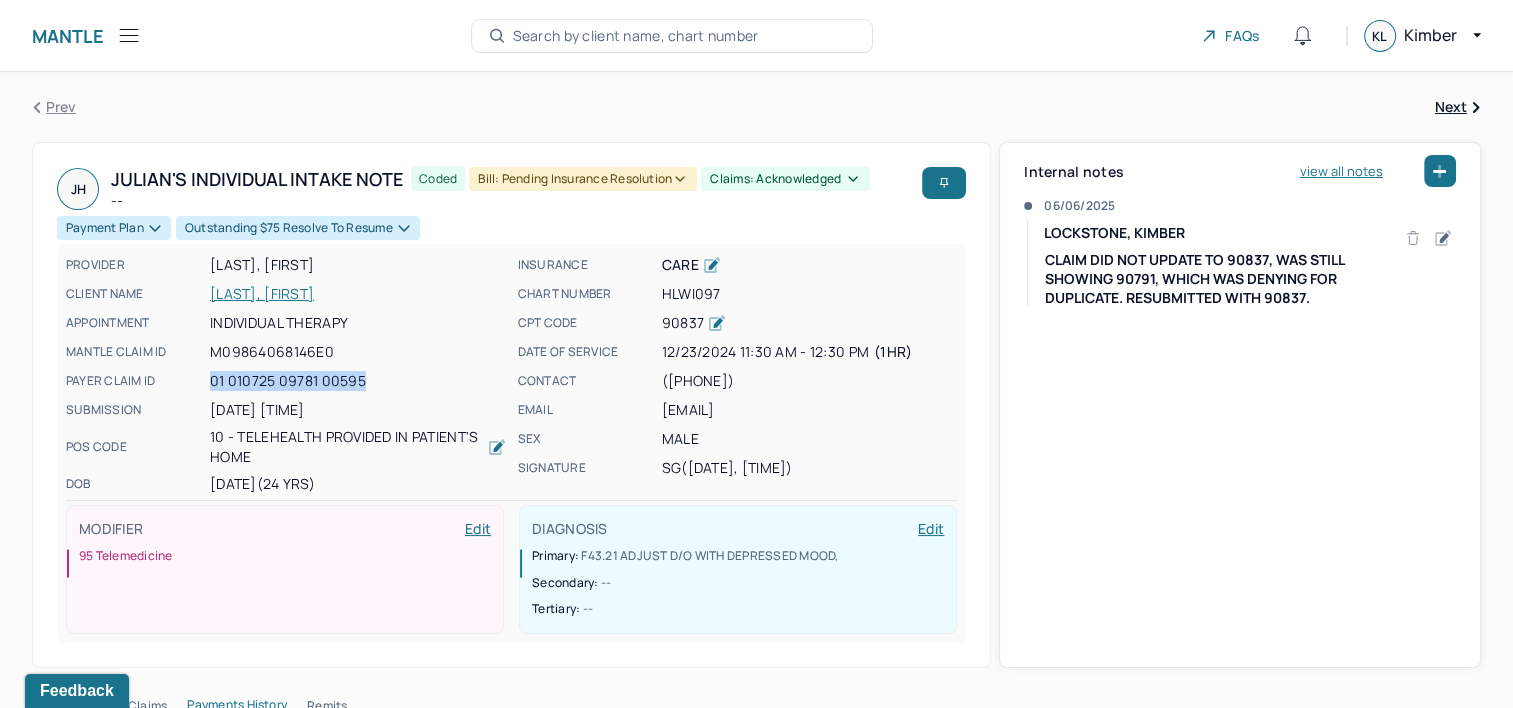 drag, startPoint x: 201, startPoint y: 296, endPoint x: 372, endPoint y: 300, distance: 171.04678 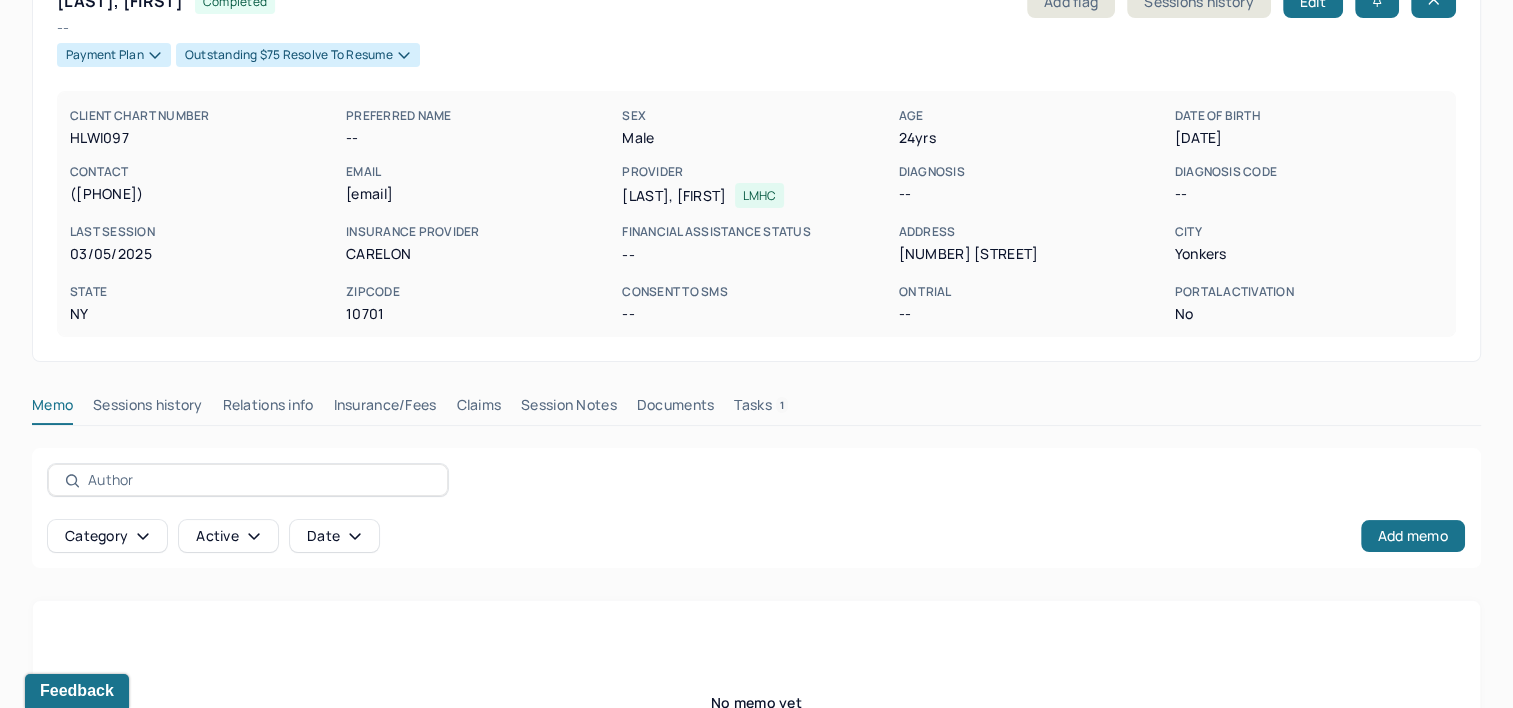 scroll, scrollTop: 200, scrollLeft: 0, axis: vertical 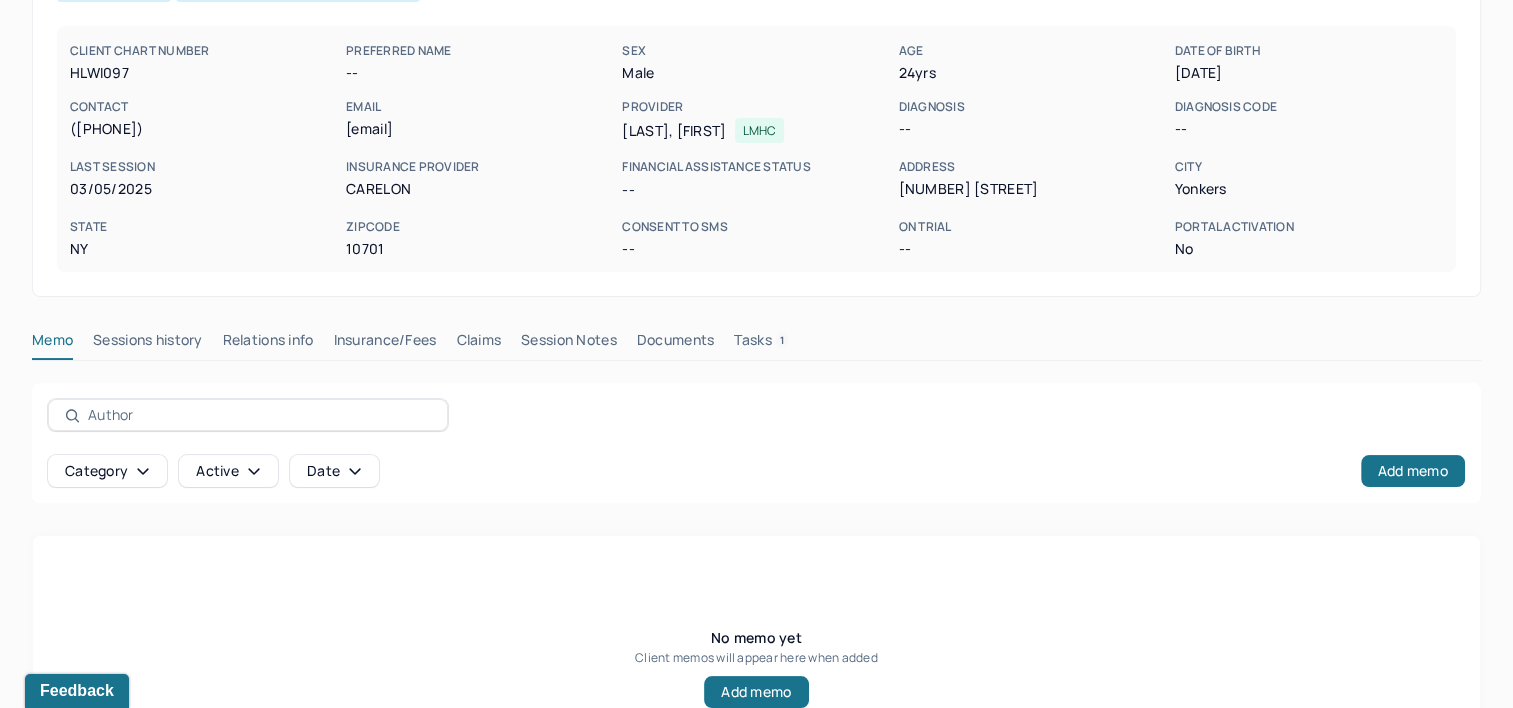 click on "Insurance/Fees" at bounding box center [385, 344] 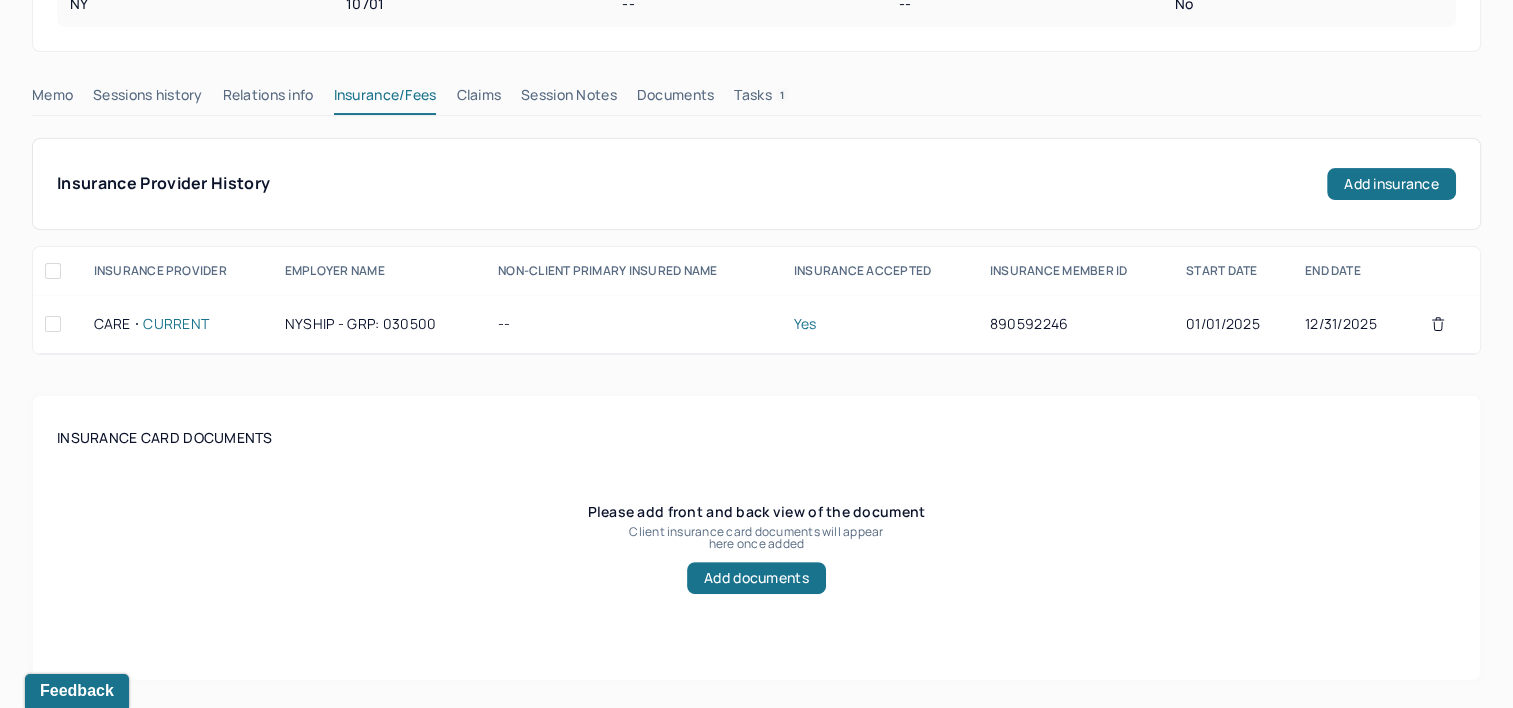 scroll, scrollTop: 500, scrollLeft: 0, axis: vertical 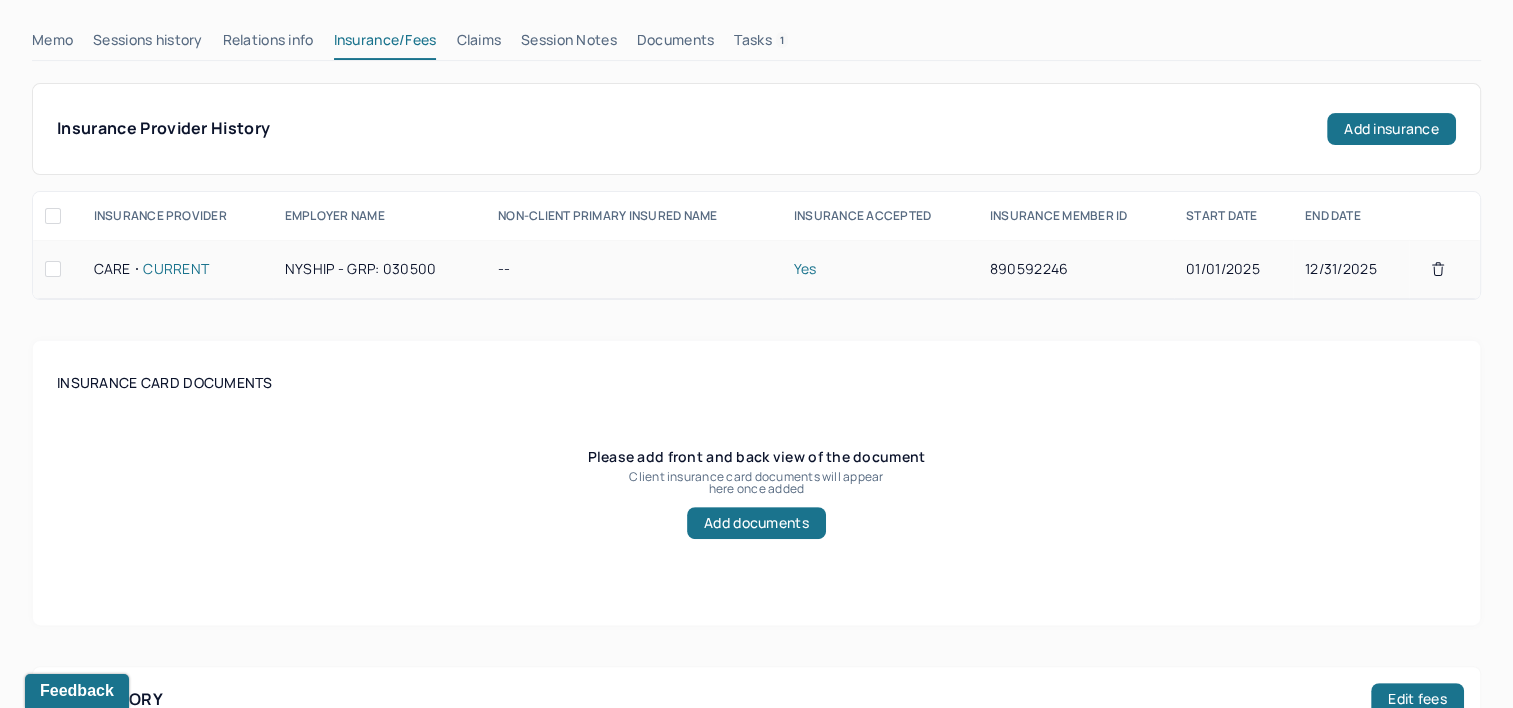 click on "890592246" at bounding box center (1076, 269) 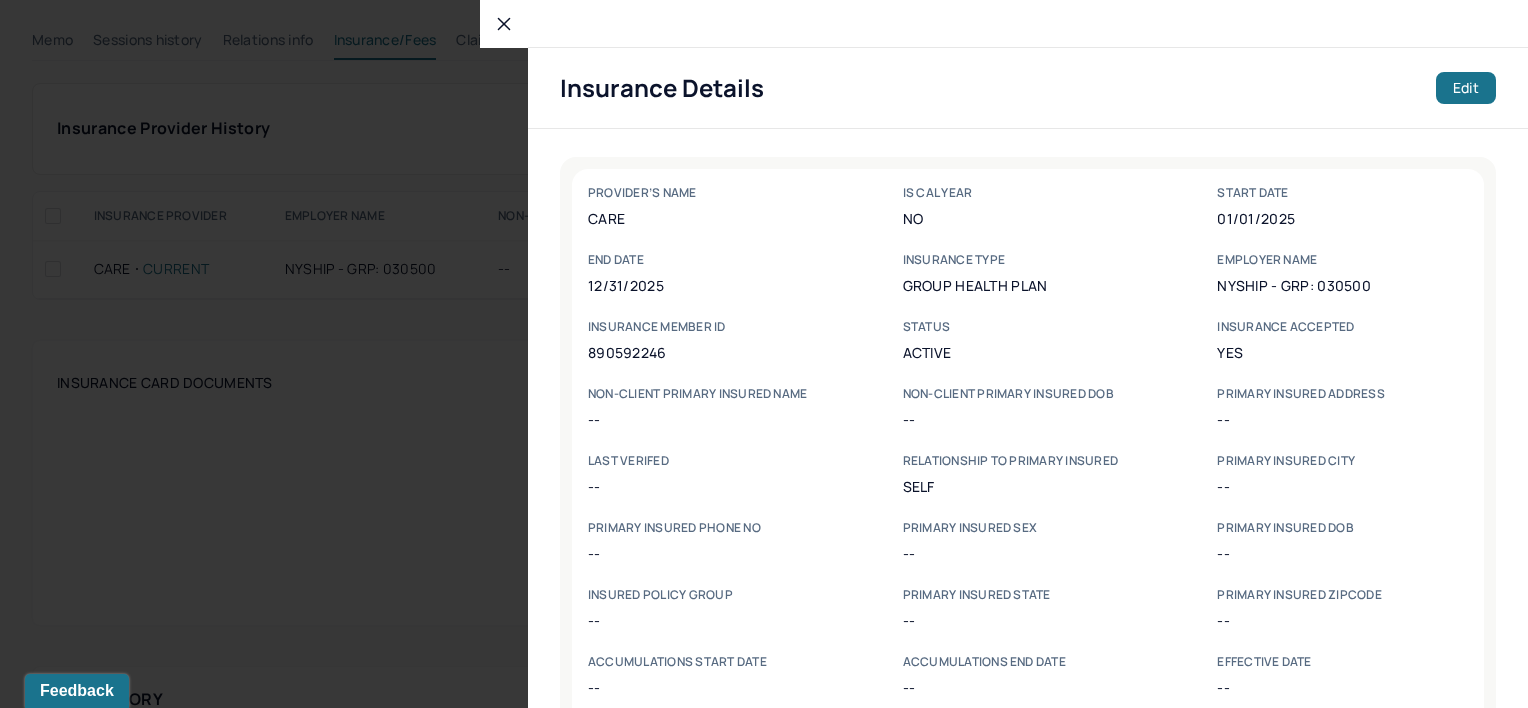 click on "890592246" at bounding box center (713, 352) 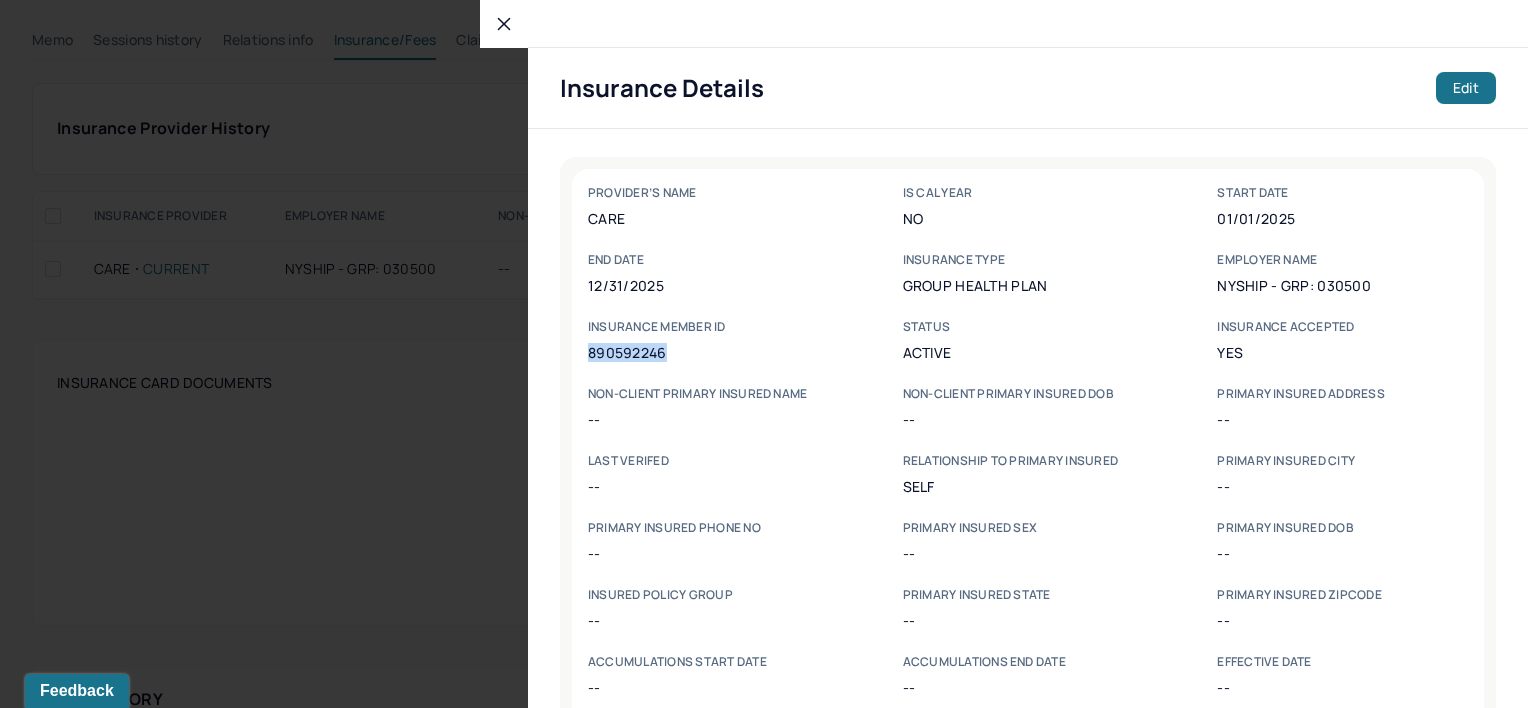 click on "890592246" at bounding box center (713, 352) 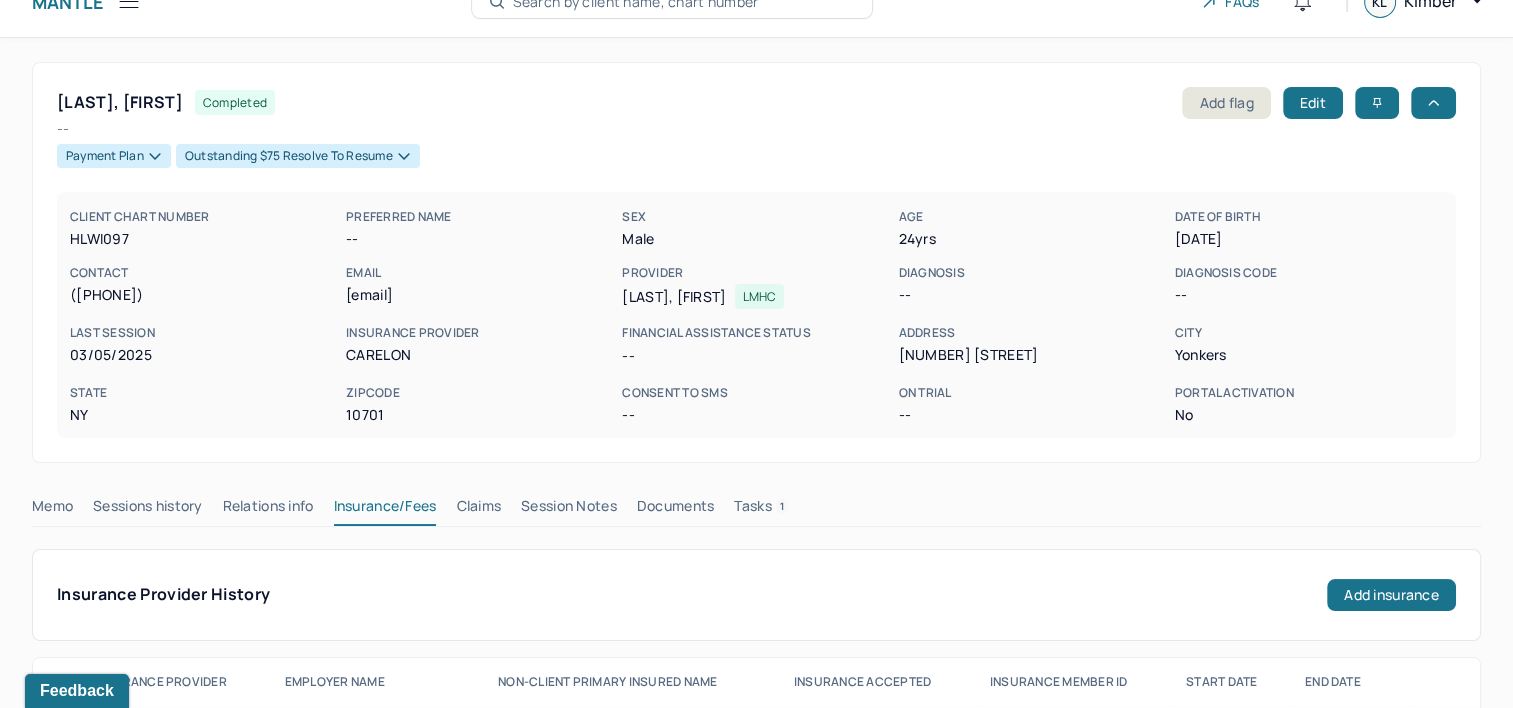 scroll, scrollTop: 0, scrollLeft: 0, axis: both 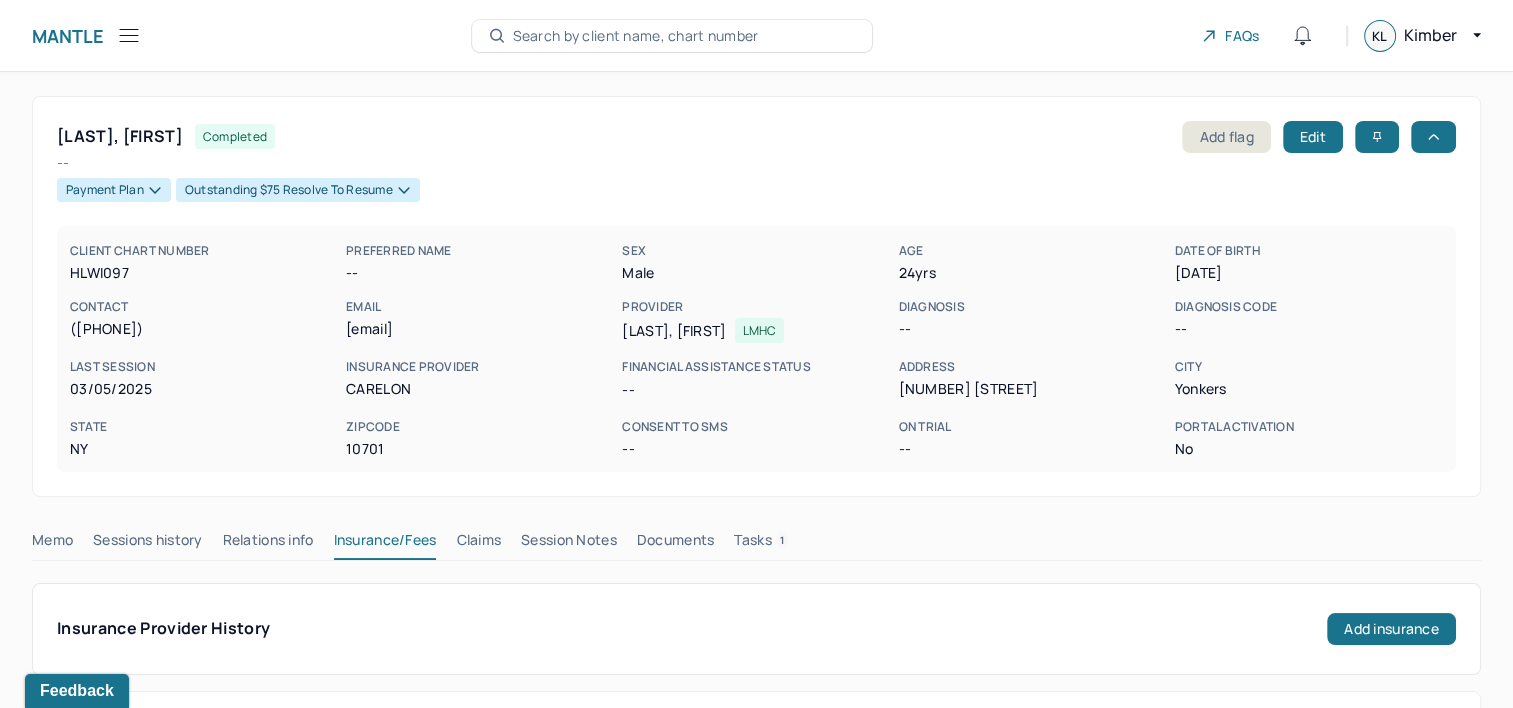 drag, startPoint x: 1175, startPoint y: 269, endPoint x: 1257, endPoint y: 266, distance: 82.05486 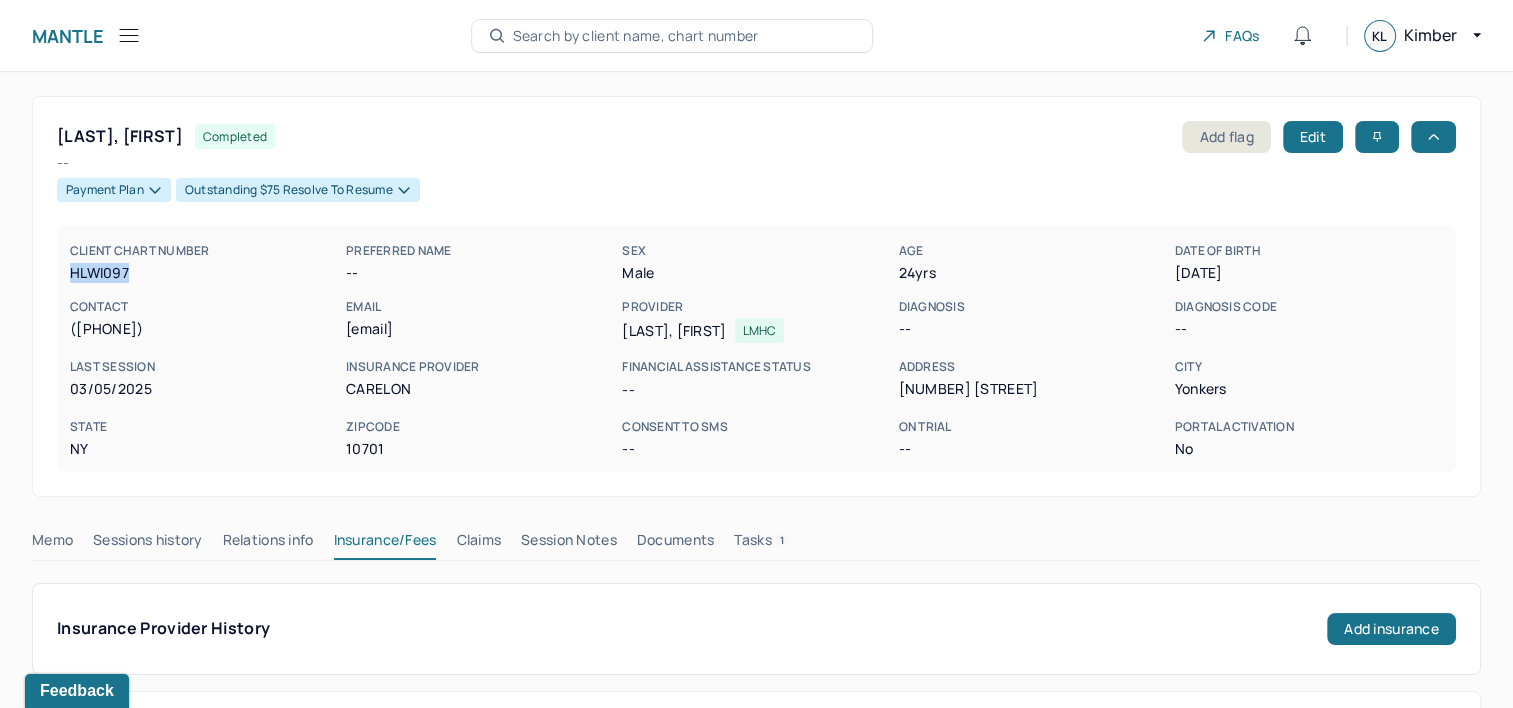 click on "HLWI097" at bounding box center (204, 273) 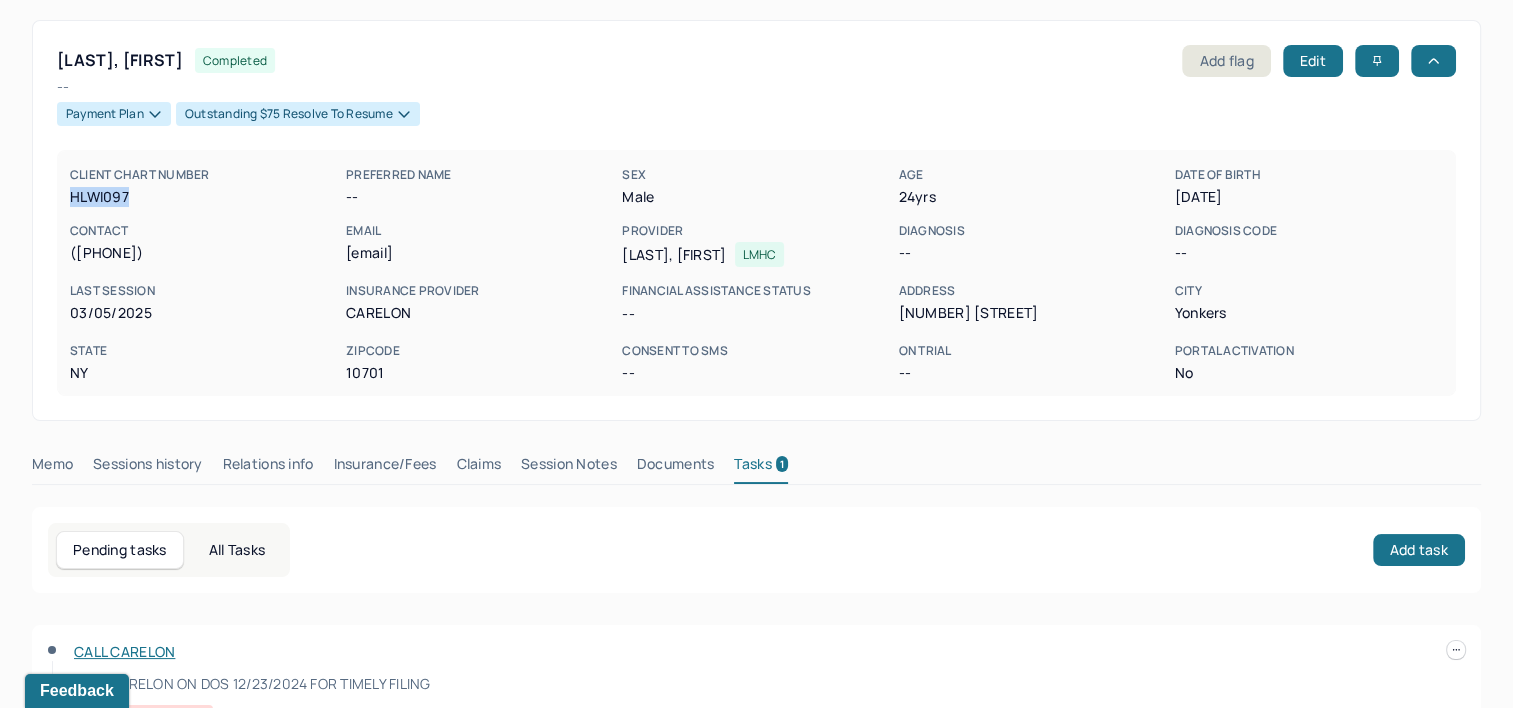 scroll, scrollTop: 167, scrollLeft: 0, axis: vertical 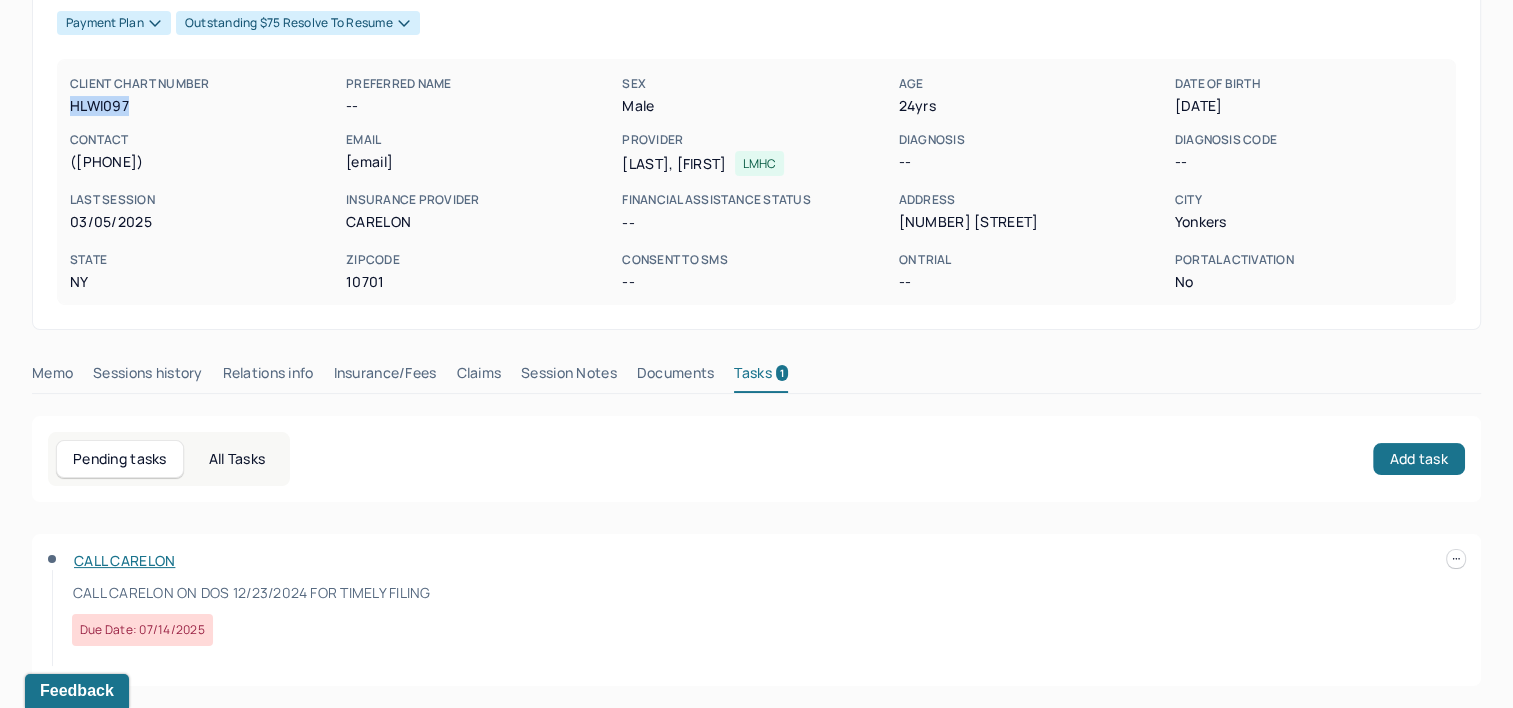 type 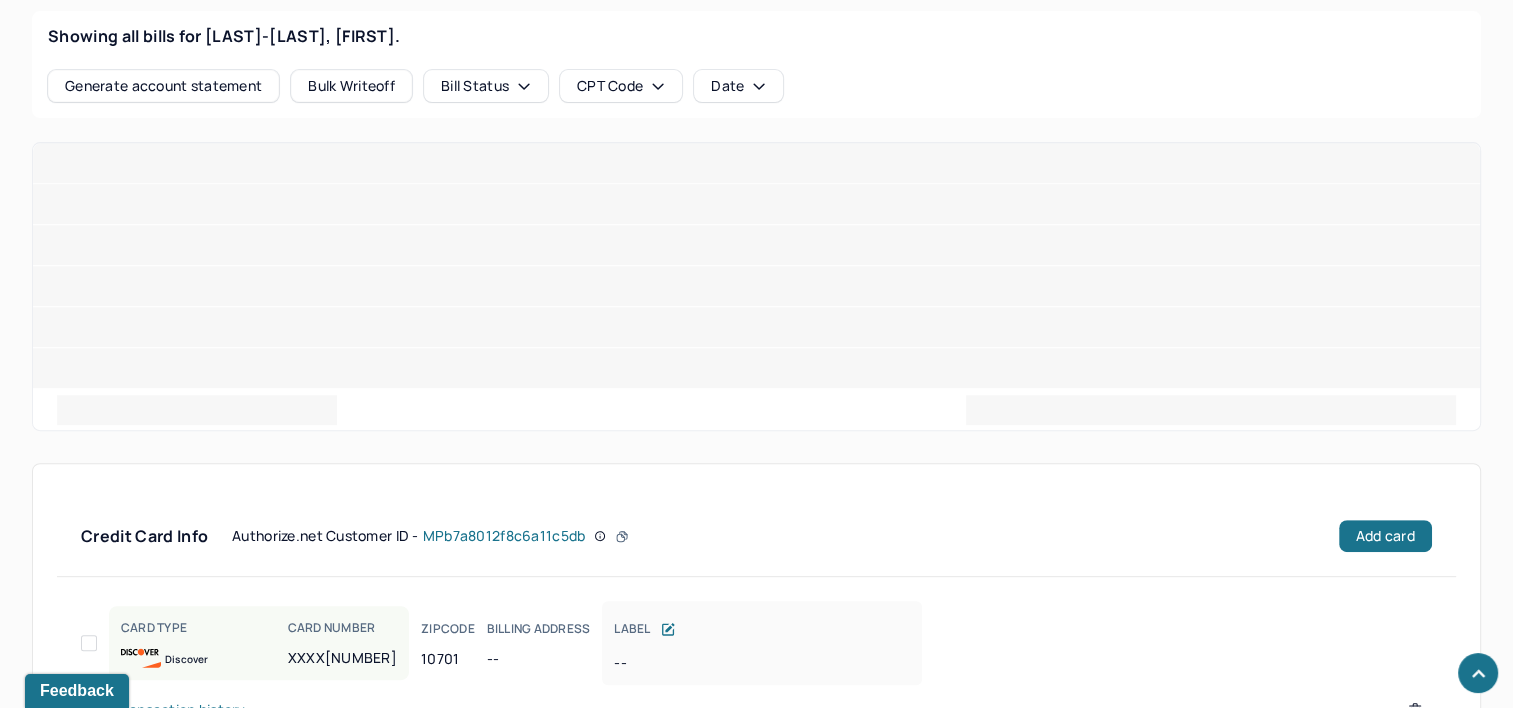 scroll, scrollTop: 567, scrollLeft: 0, axis: vertical 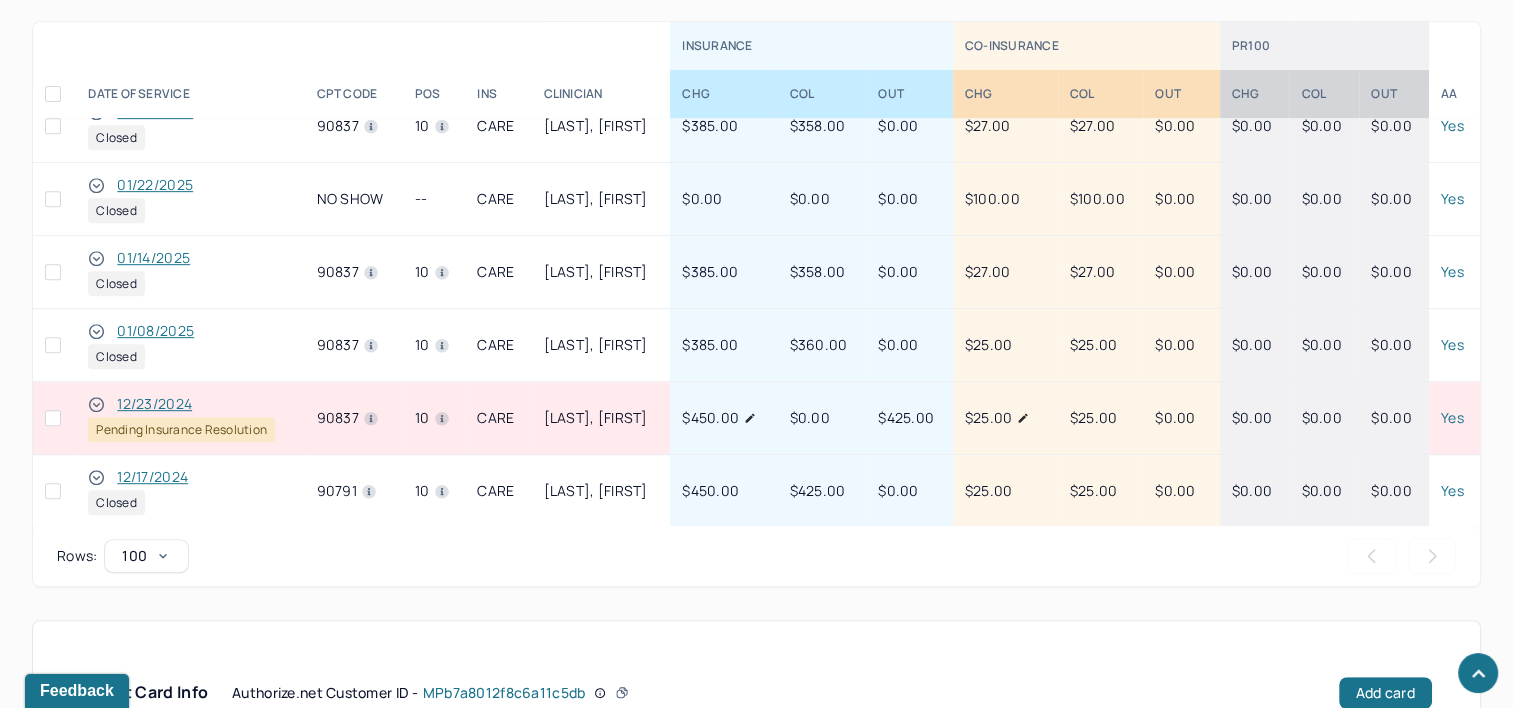 click on "12/23/2024" at bounding box center (154, 404) 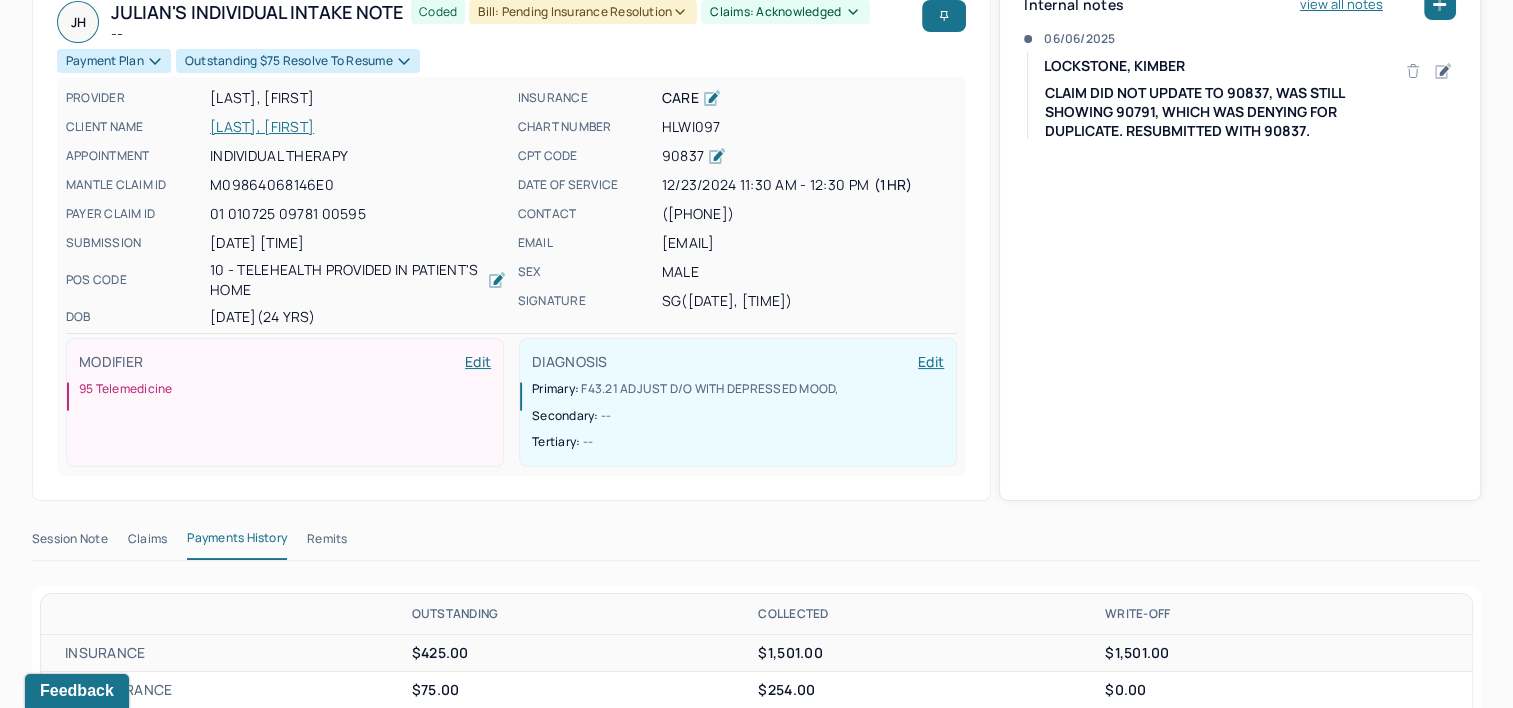 scroll, scrollTop: 169, scrollLeft: 0, axis: vertical 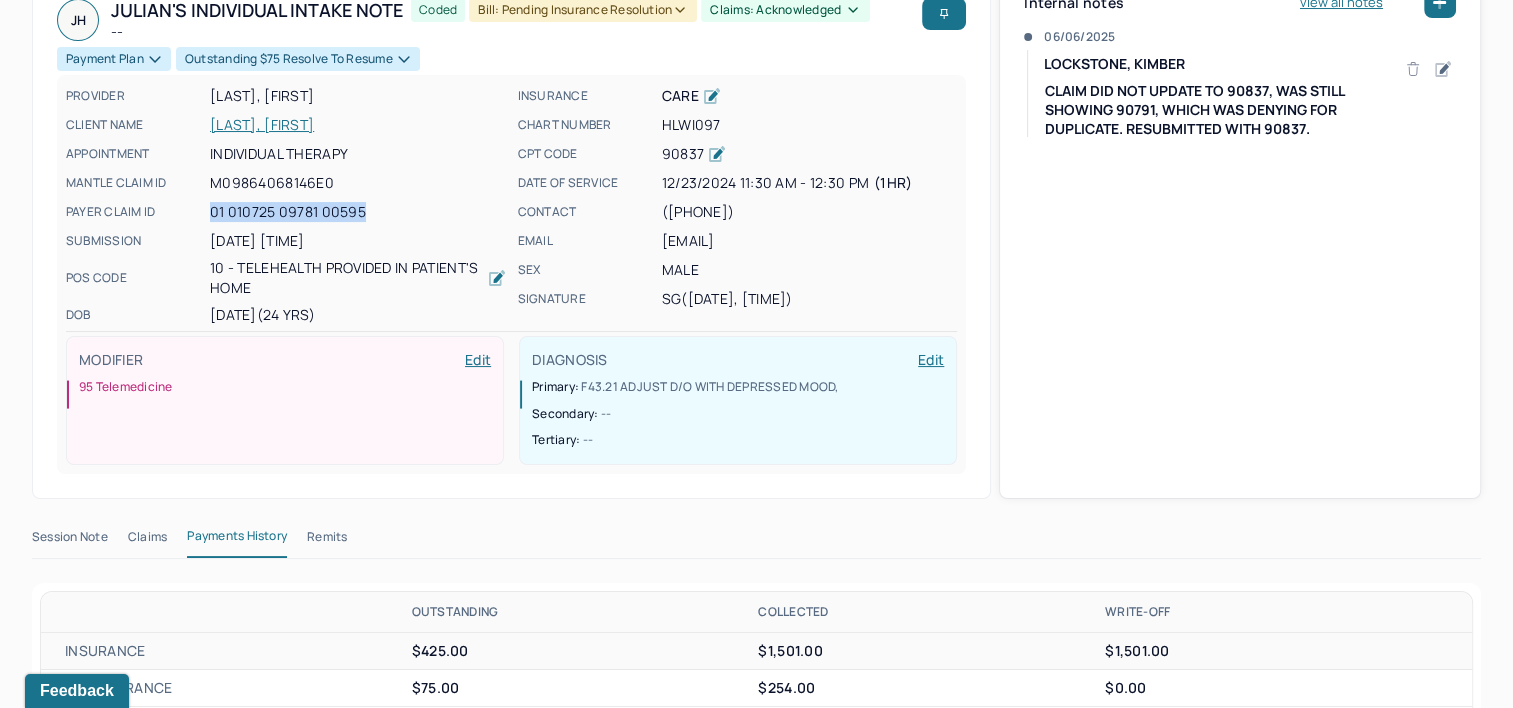 drag, startPoint x: 210, startPoint y: 211, endPoint x: 364, endPoint y: 205, distance: 154.11684 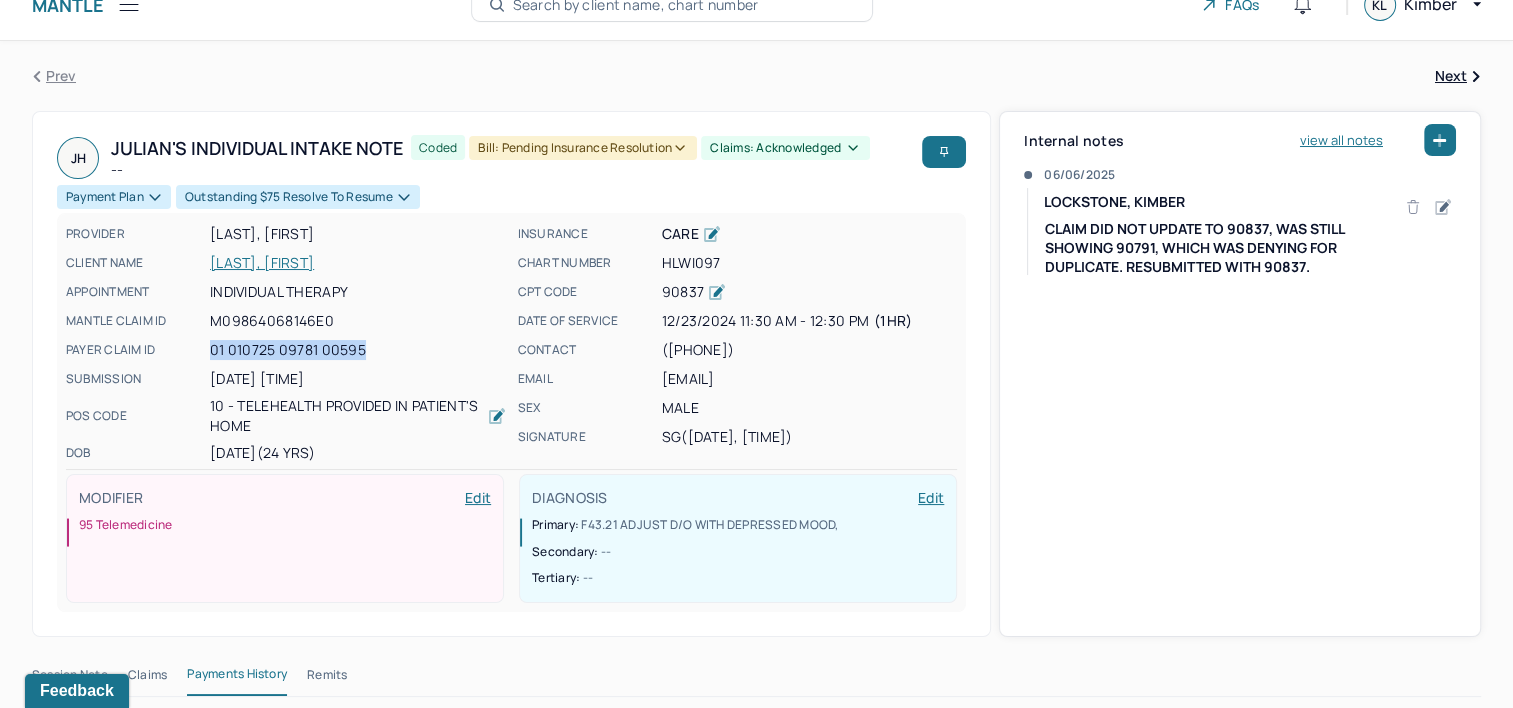 scroll, scrollTop: 0, scrollLeft: 0, axis: both 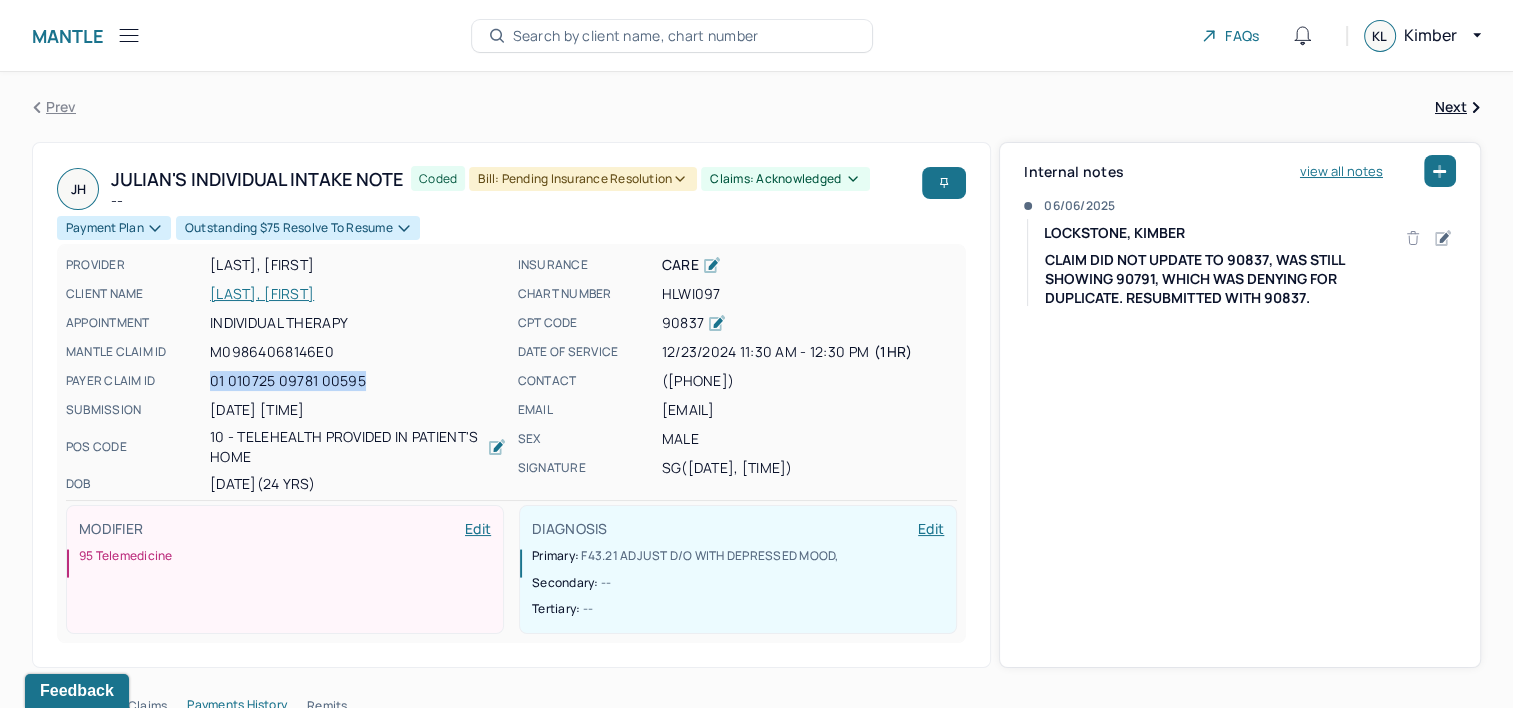 click on "Search by client name, chart number" at bounding box center (636, 36) 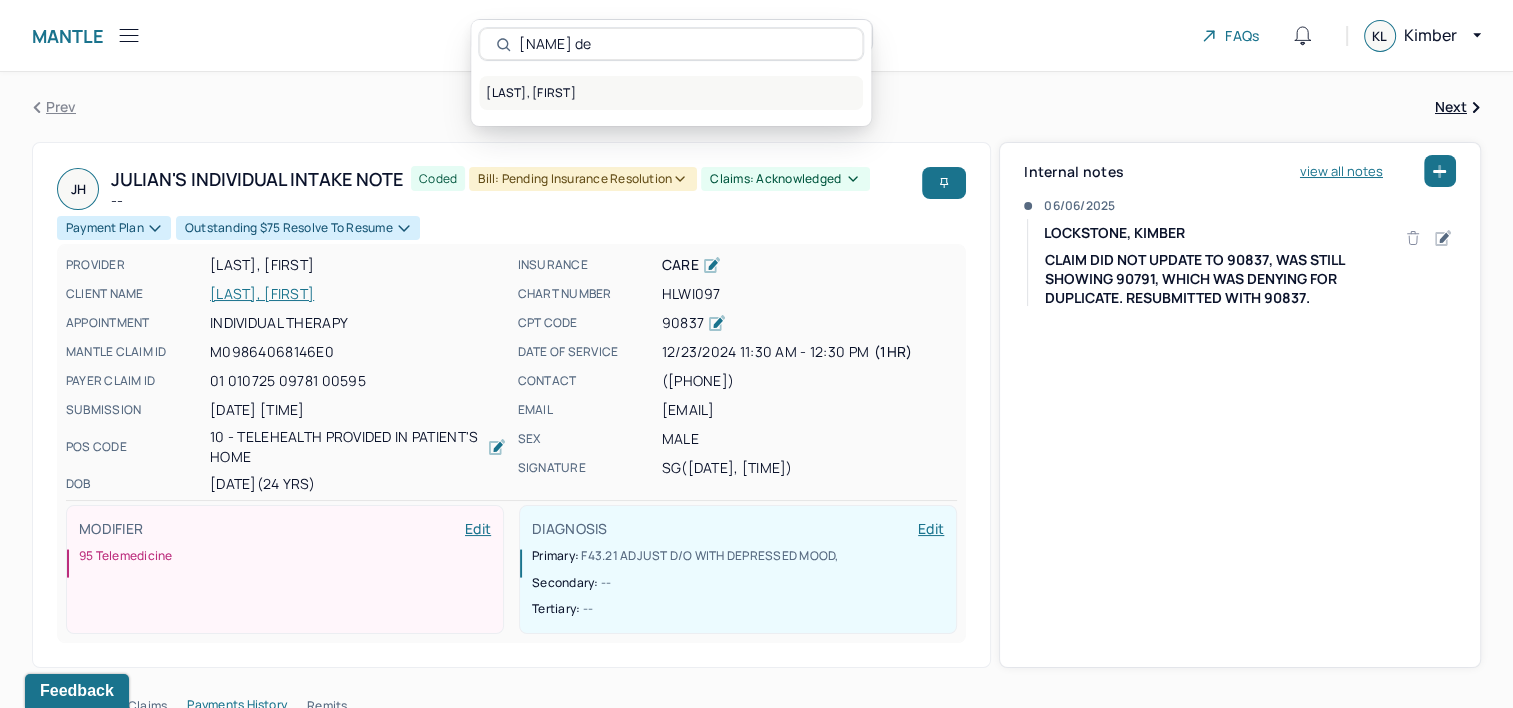 type on "[NAME] de" 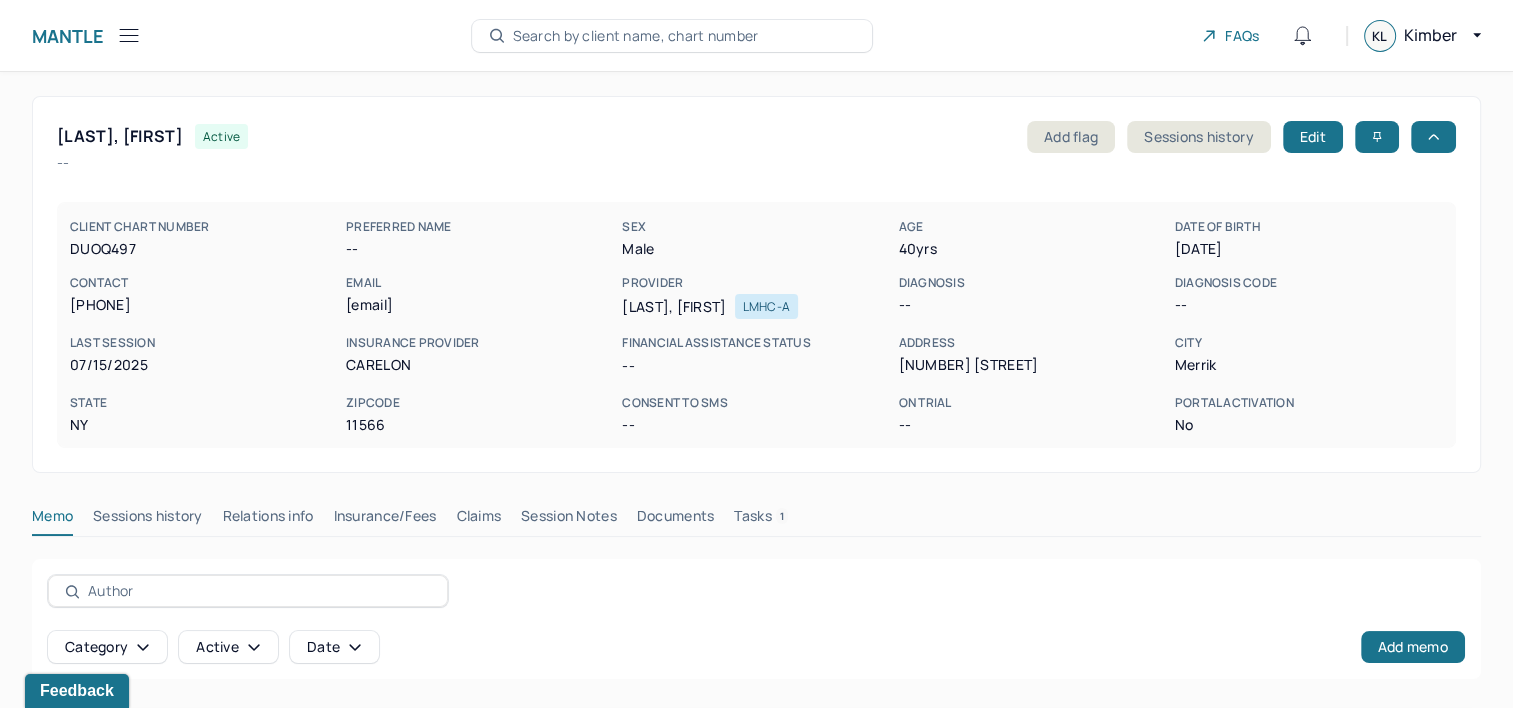 click on "Claims" at bounding box center [478, 520] 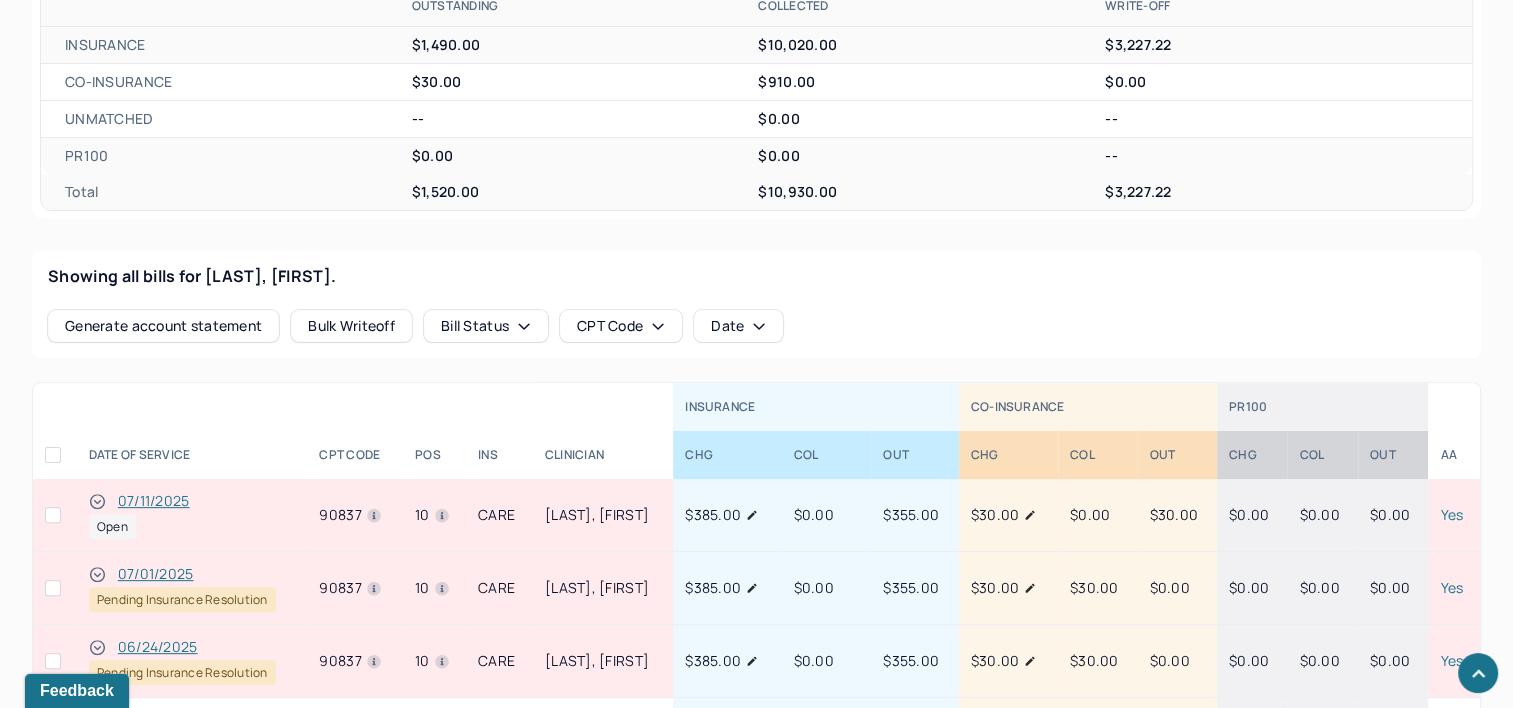 scroll, scrollTop: 700, scrollLeft: 0, axis: vertical 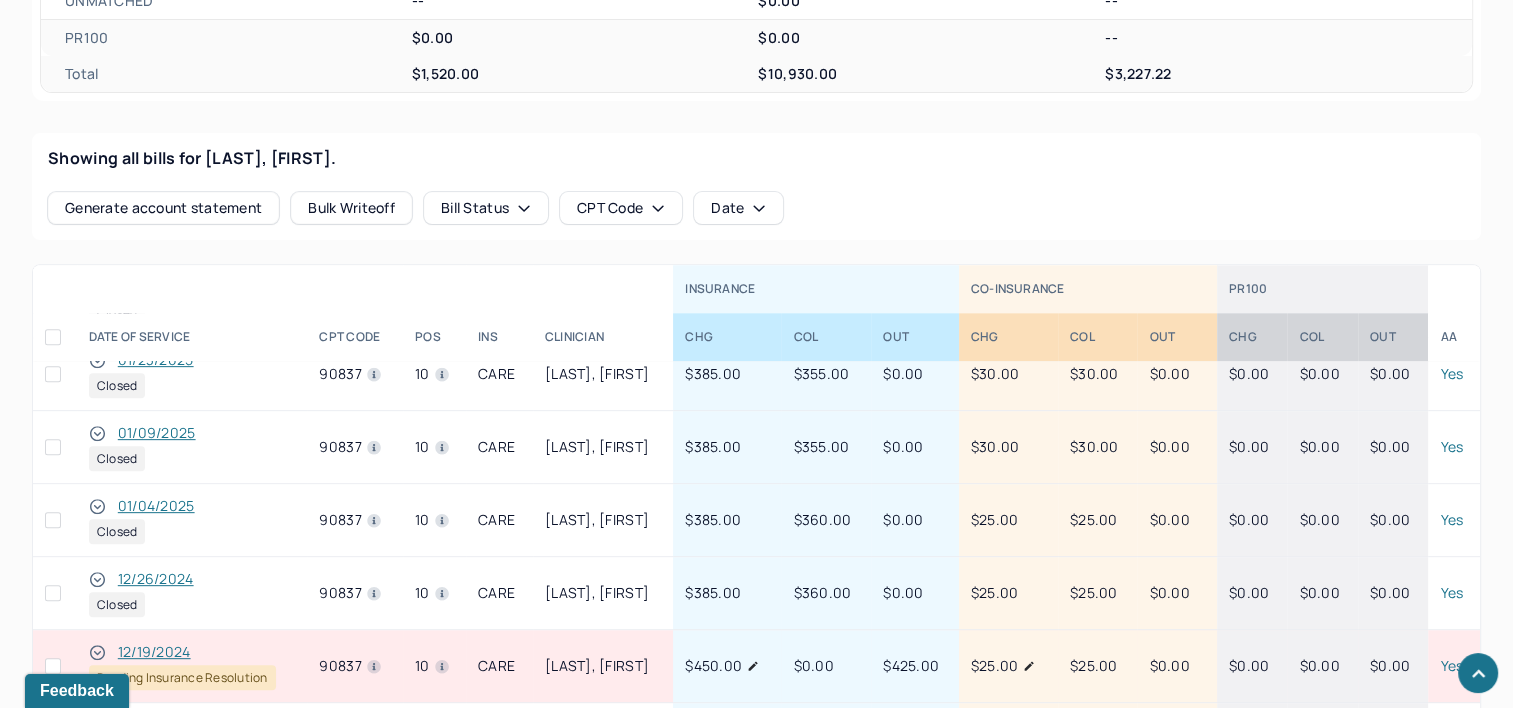 type 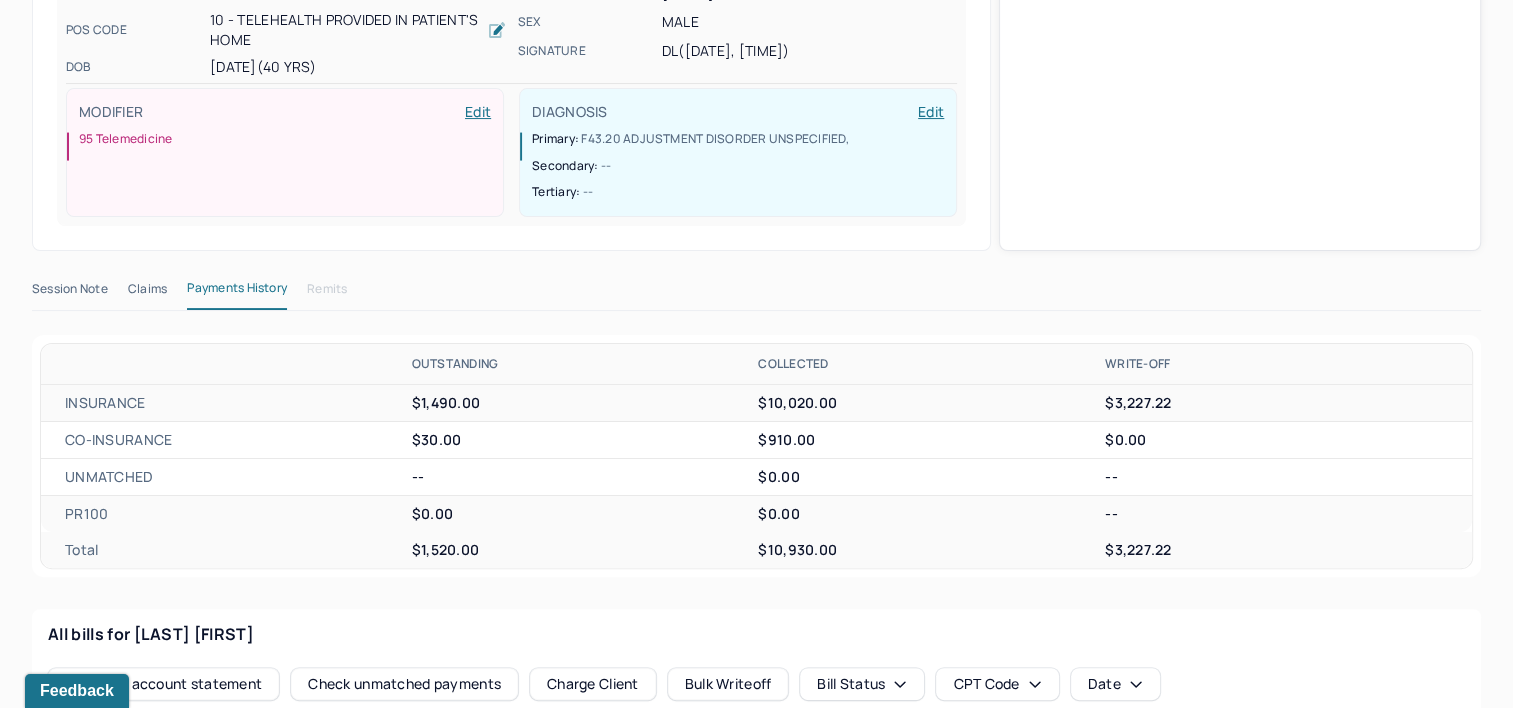 scroll, scrollTop: 200, scrollLeft: 0, axis: vertical 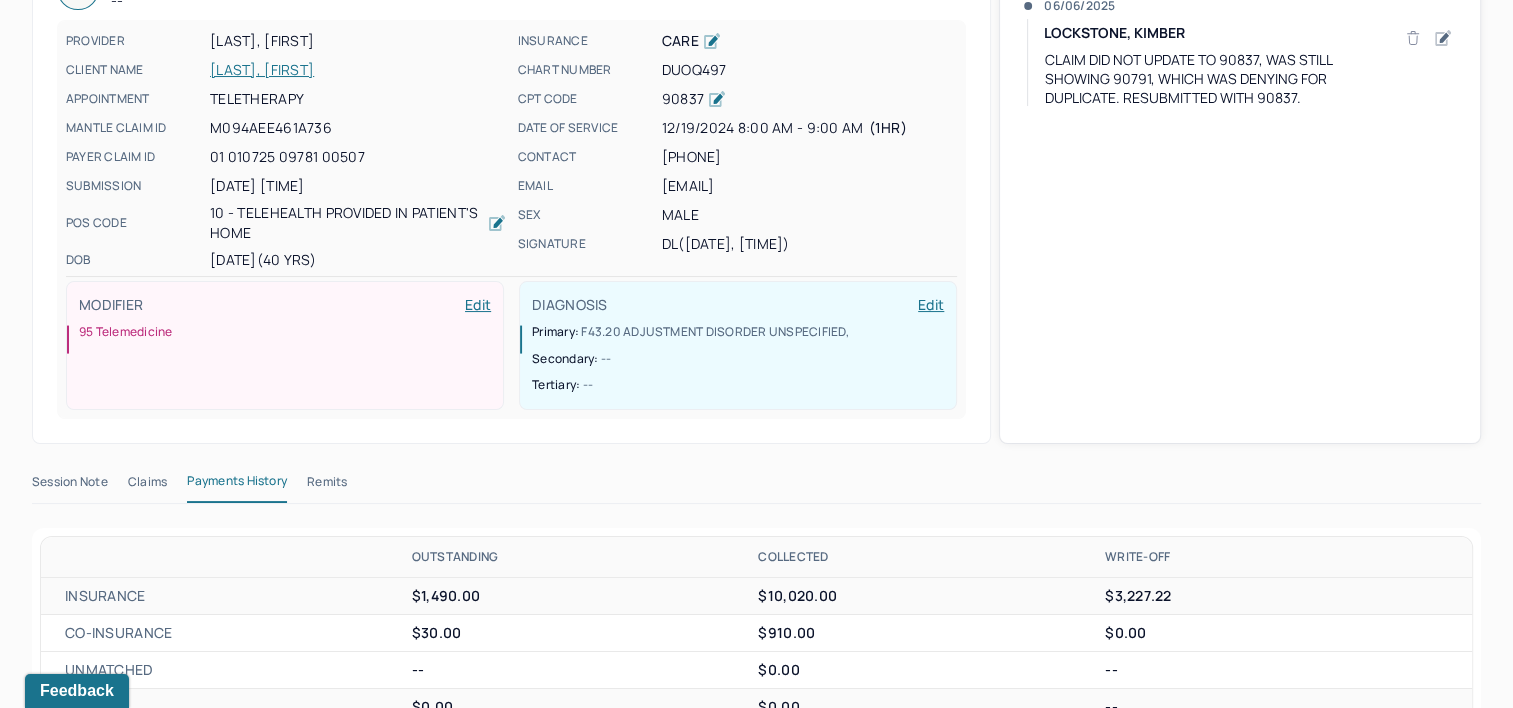 click on "Remits" at bounding box center (327, 486) 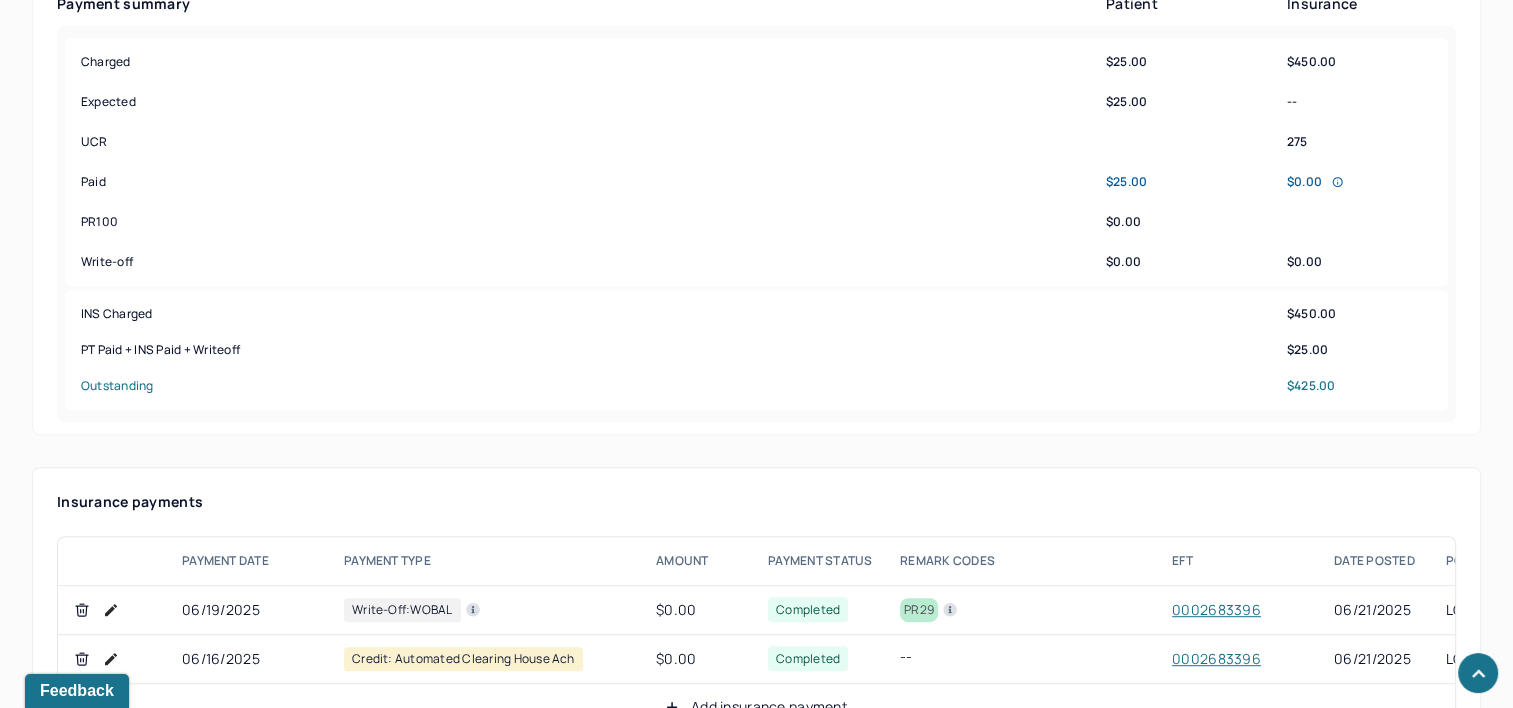 scroll, scrollTop: 1100, scrollLeft: 0, axis: vertical 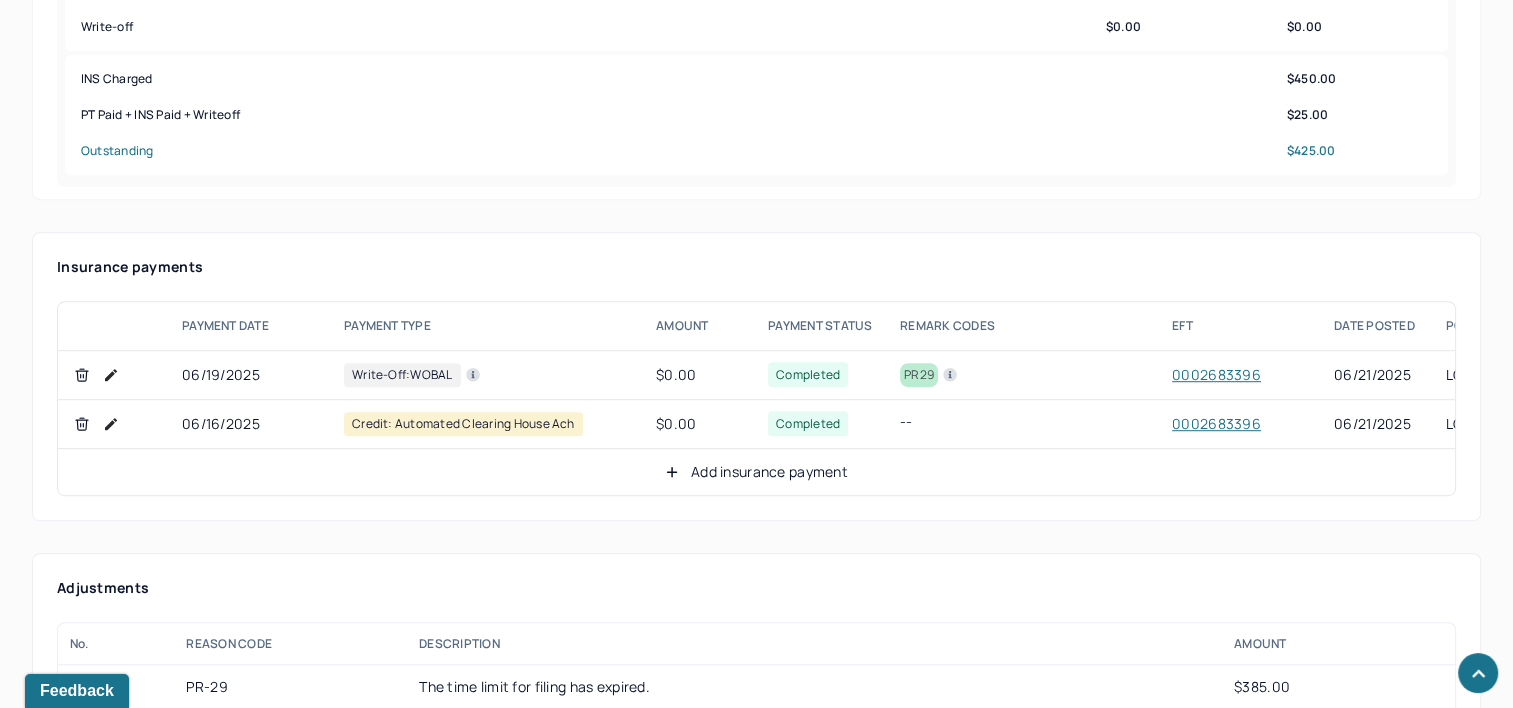 type 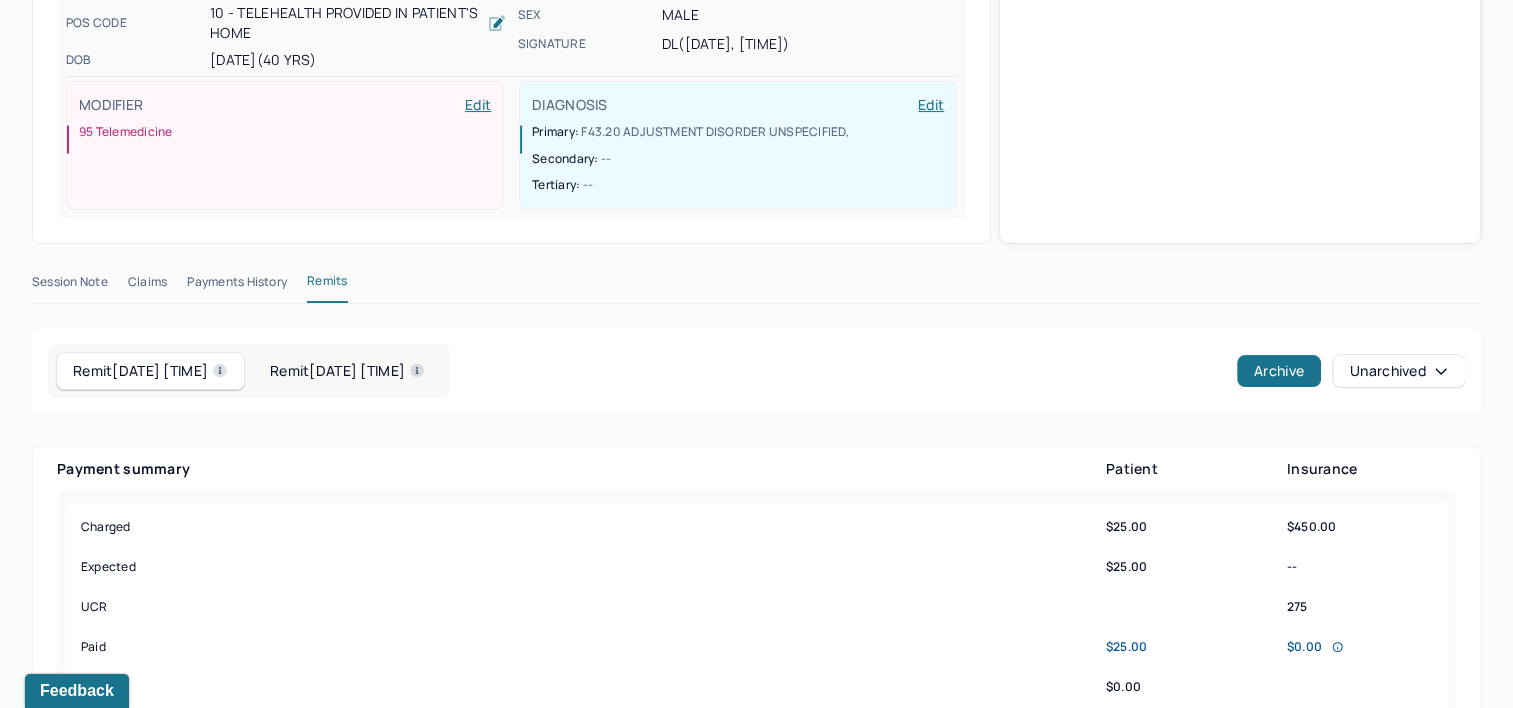 scroll, scrollTop: 0, scrollLeft: 0, axis: both 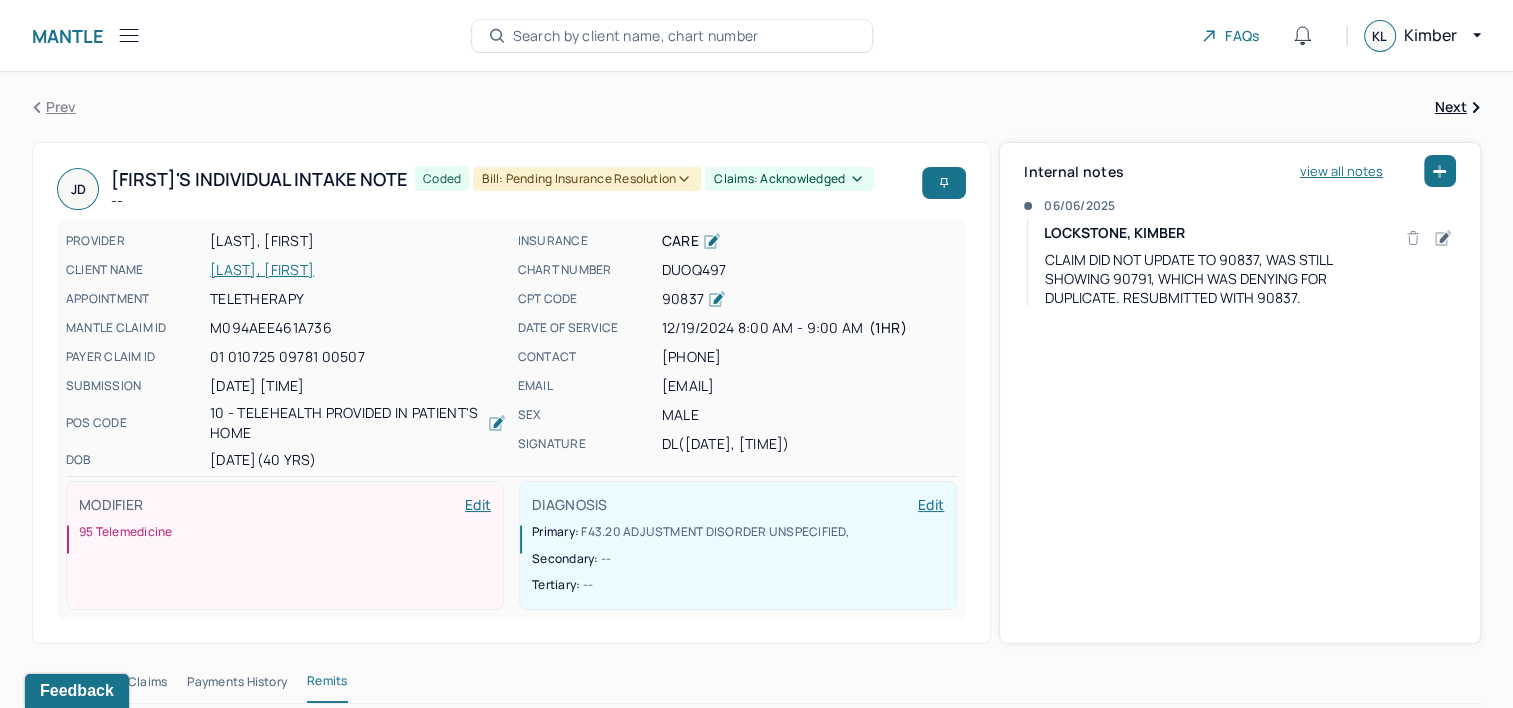 click on "01   010725 09781 00507" at bounding box center [358, 357] 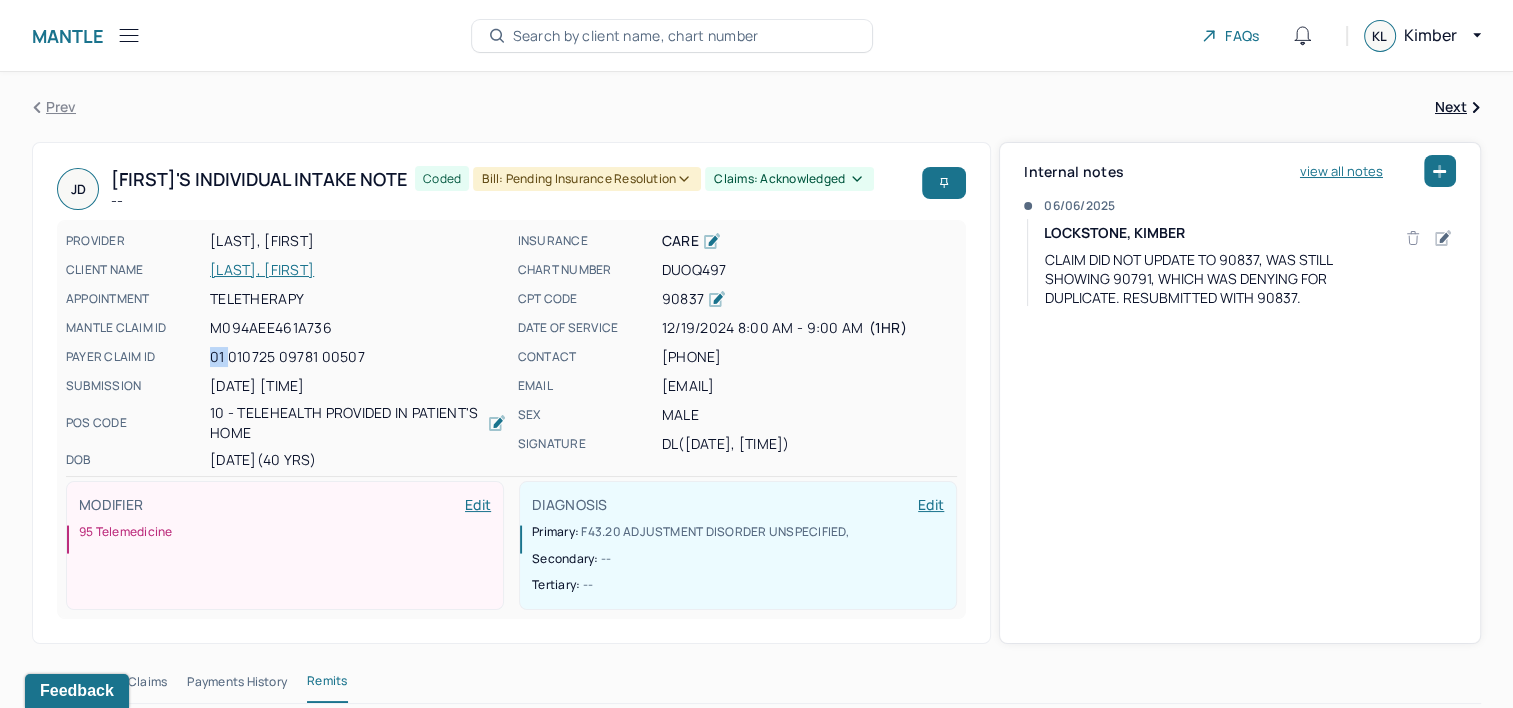 click on "01   010725 09781 00507" at bounding box center (358, 357) 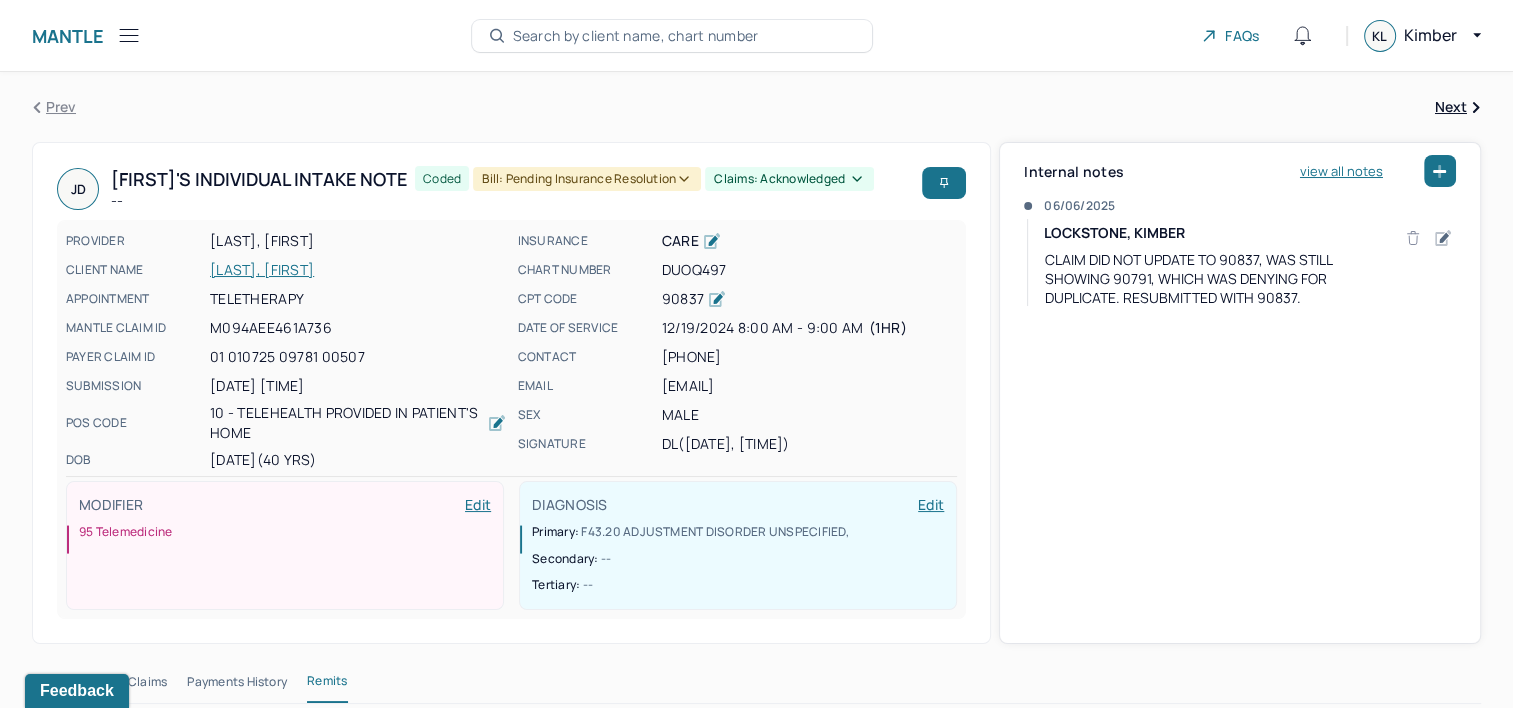 click on "PAYER CLAIM ID" at bounding box center [136, 357] 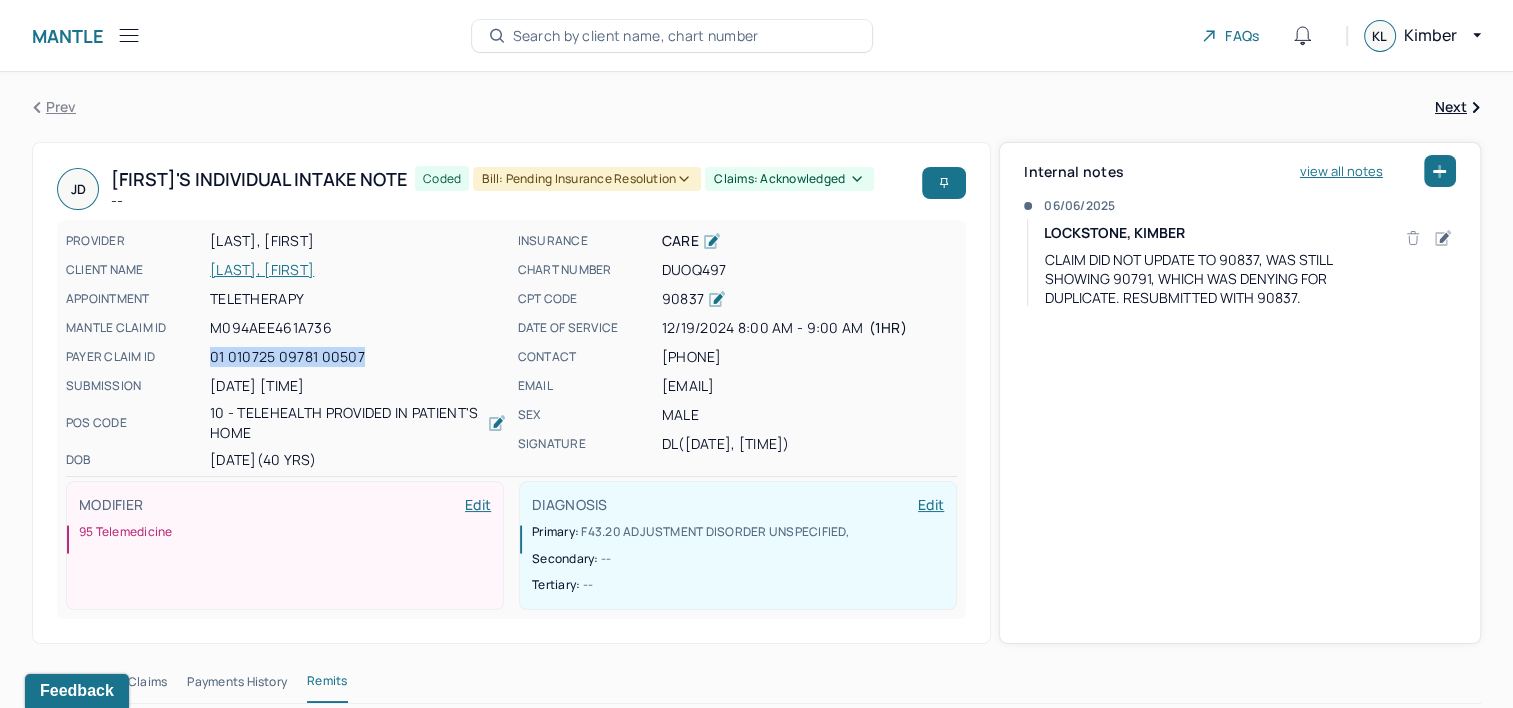 drag, startPoint x: 212, startPoint y: 358, endPoint x: 363, endPoint y: 358, distance: 151 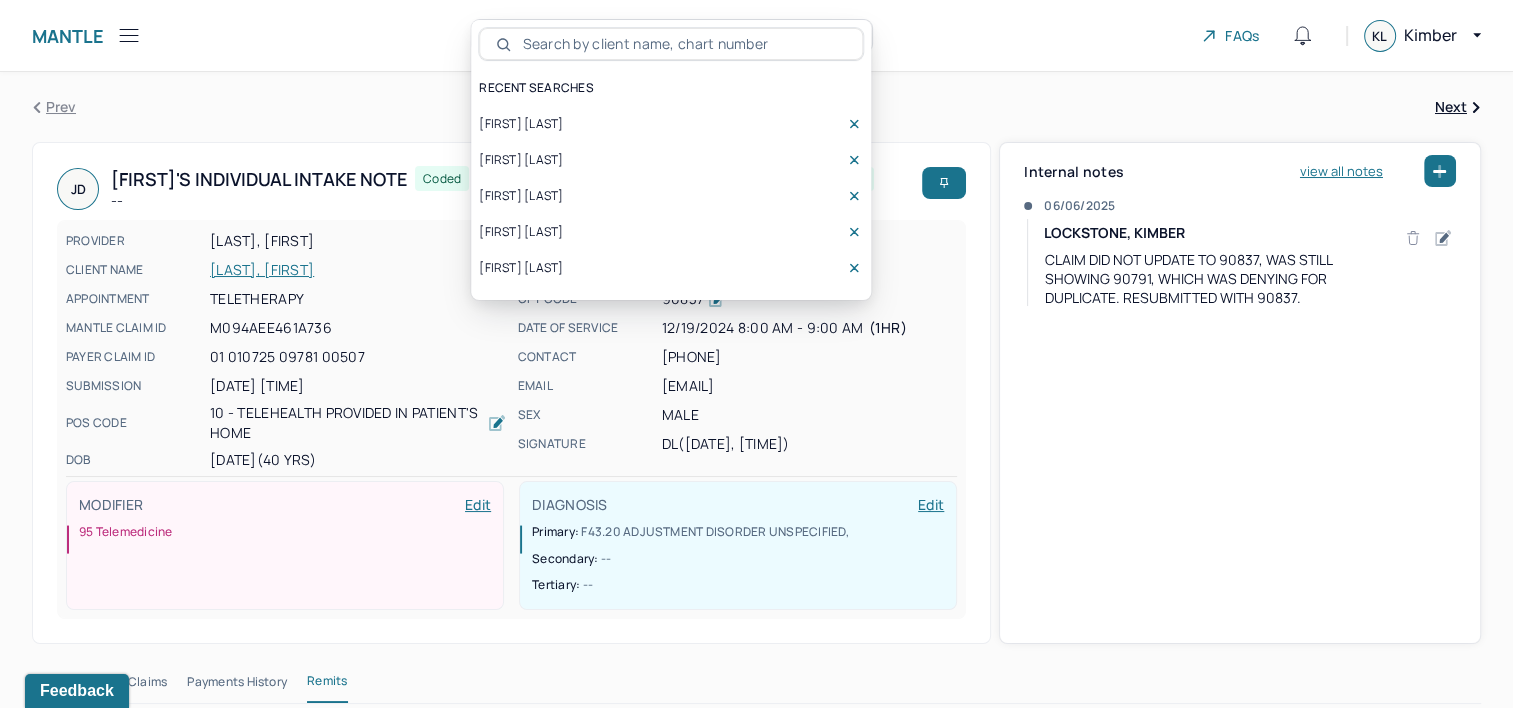 type on "u" 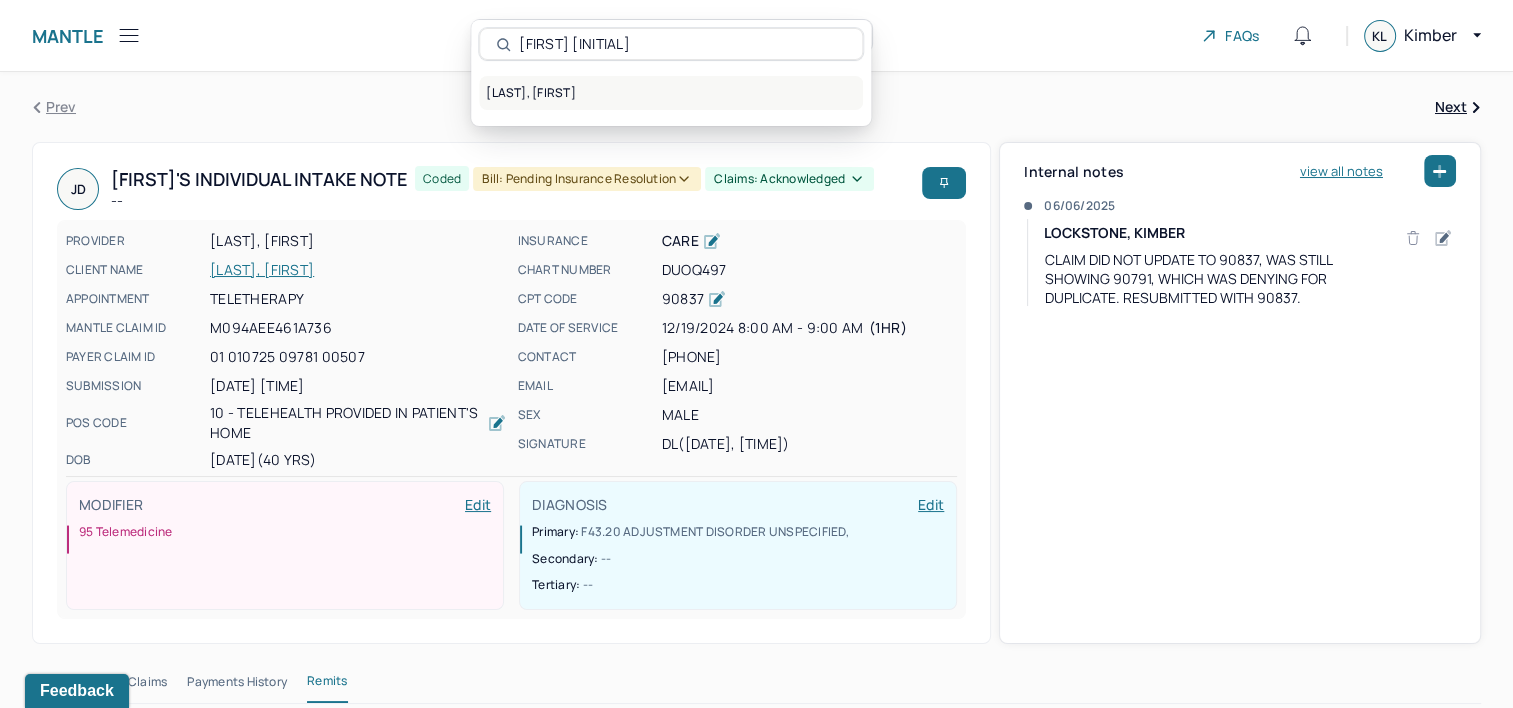 type on "[FIRST] [INITIAL]" 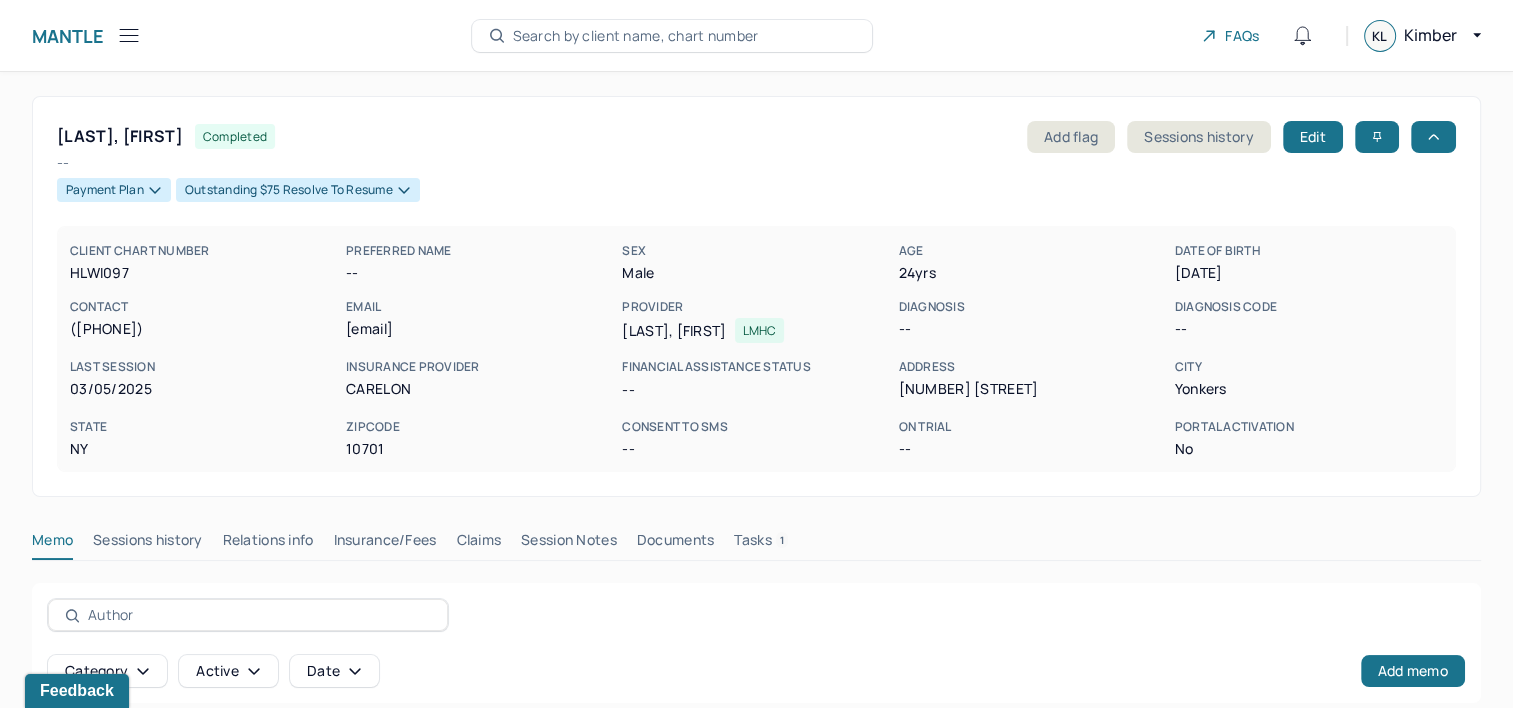 click on "Claims" at bounding box center [478, 544] 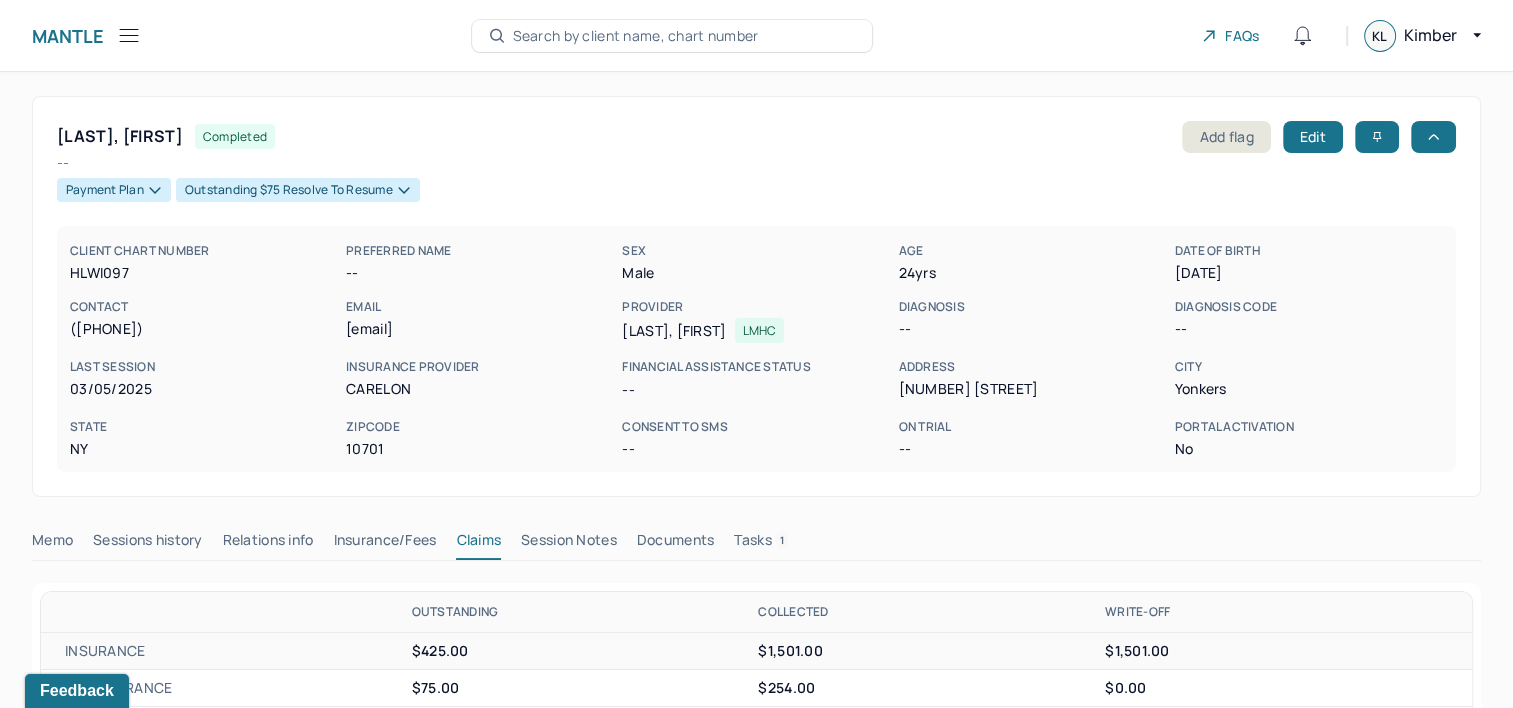 type 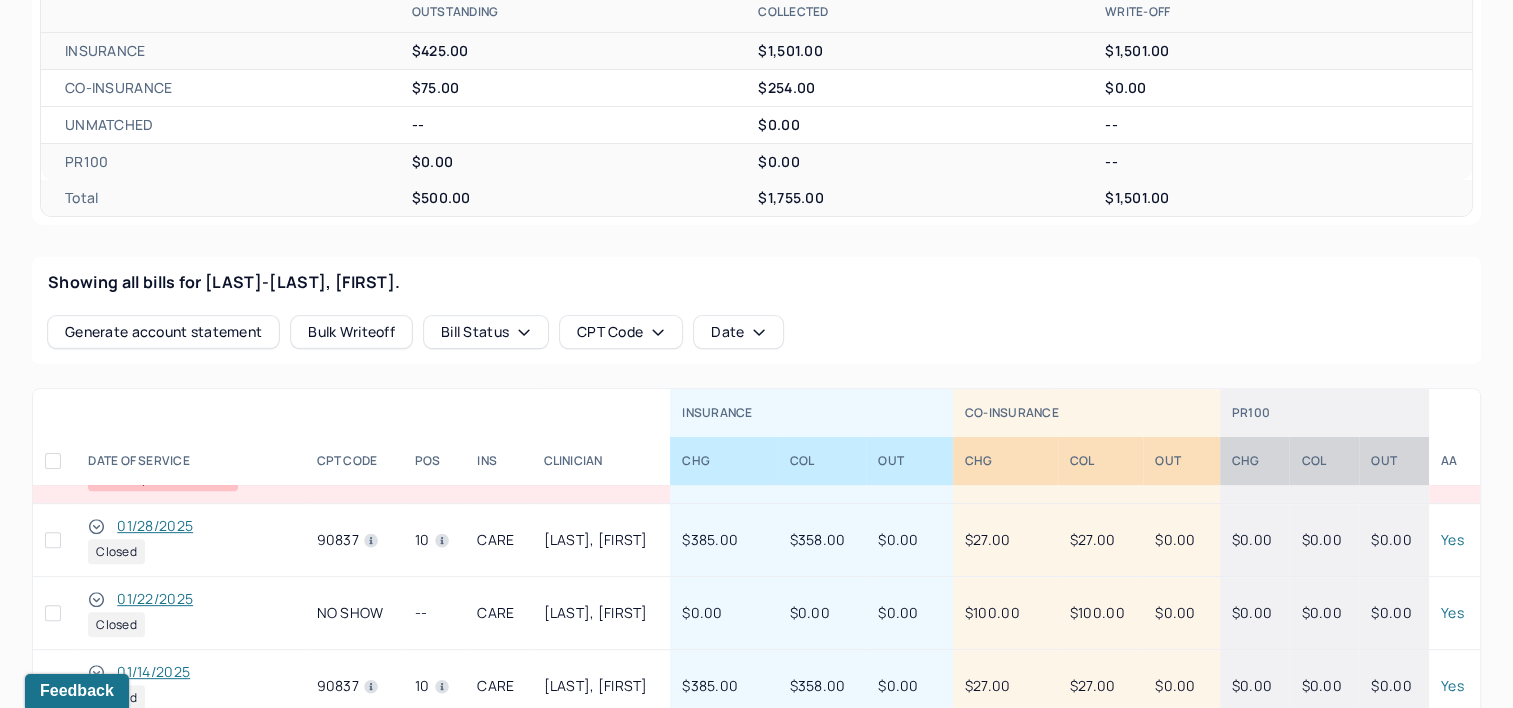 scroll, scrollTop: 101, scrollLeft: 0, axis: vertical 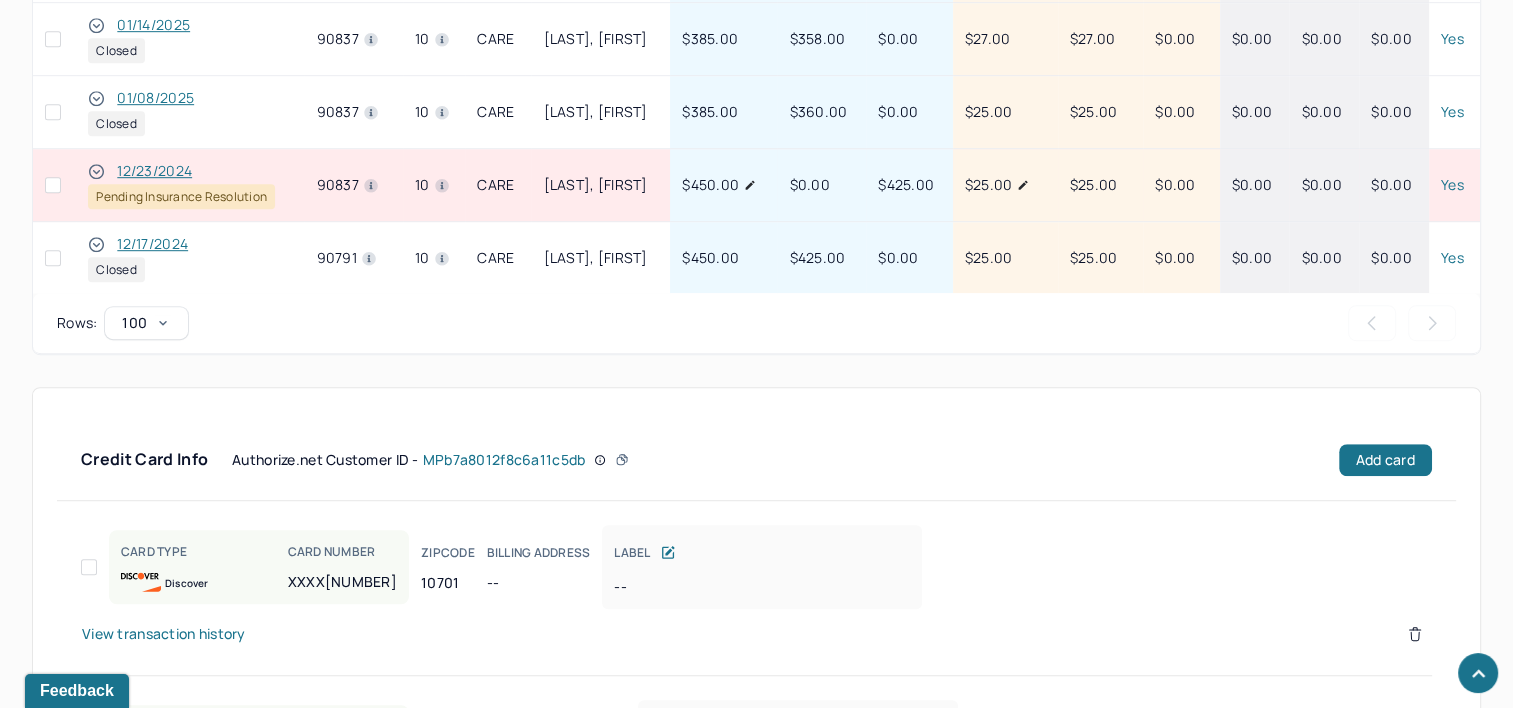 click on "12/23/2024" at bounding box center (154, 171) 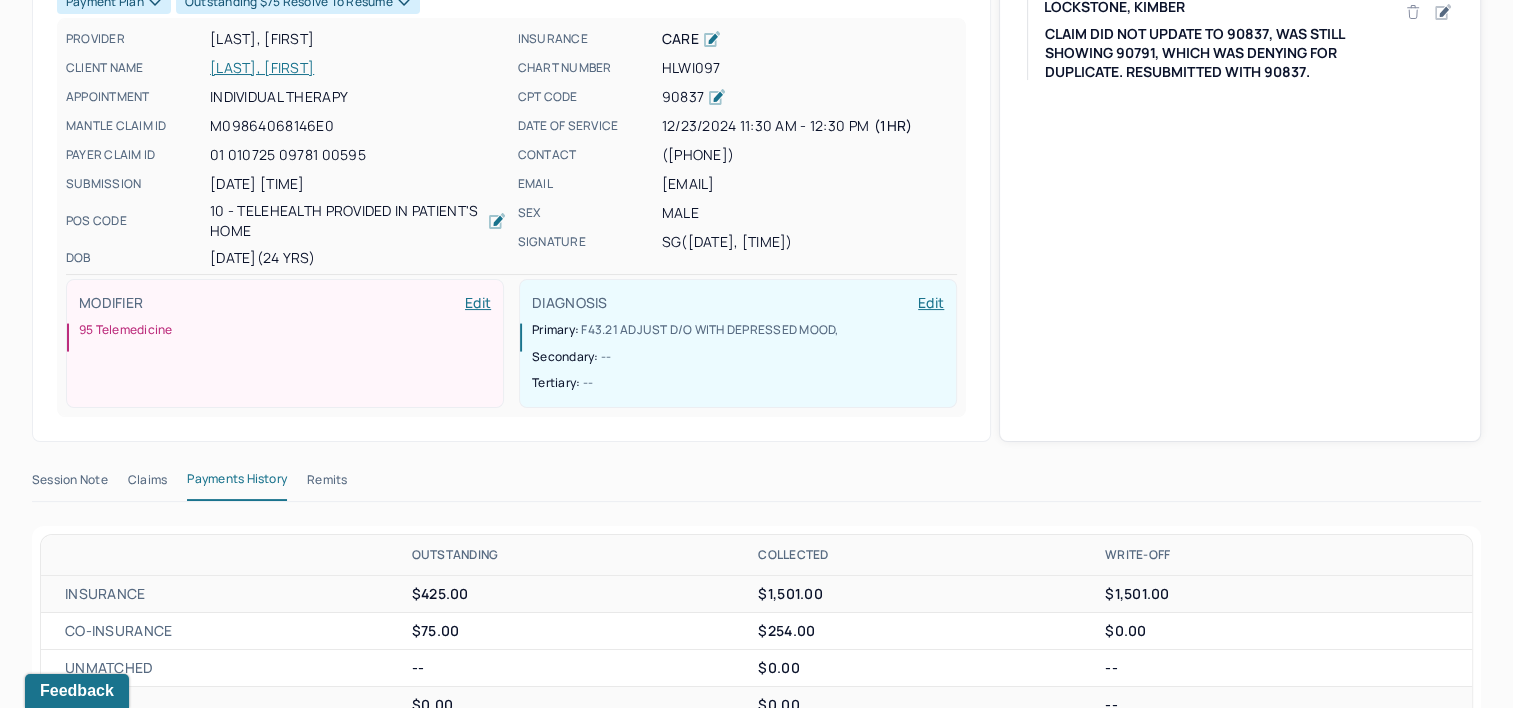 scroll, scrollTop: 135, scrollLeft: 0, axis: vertical 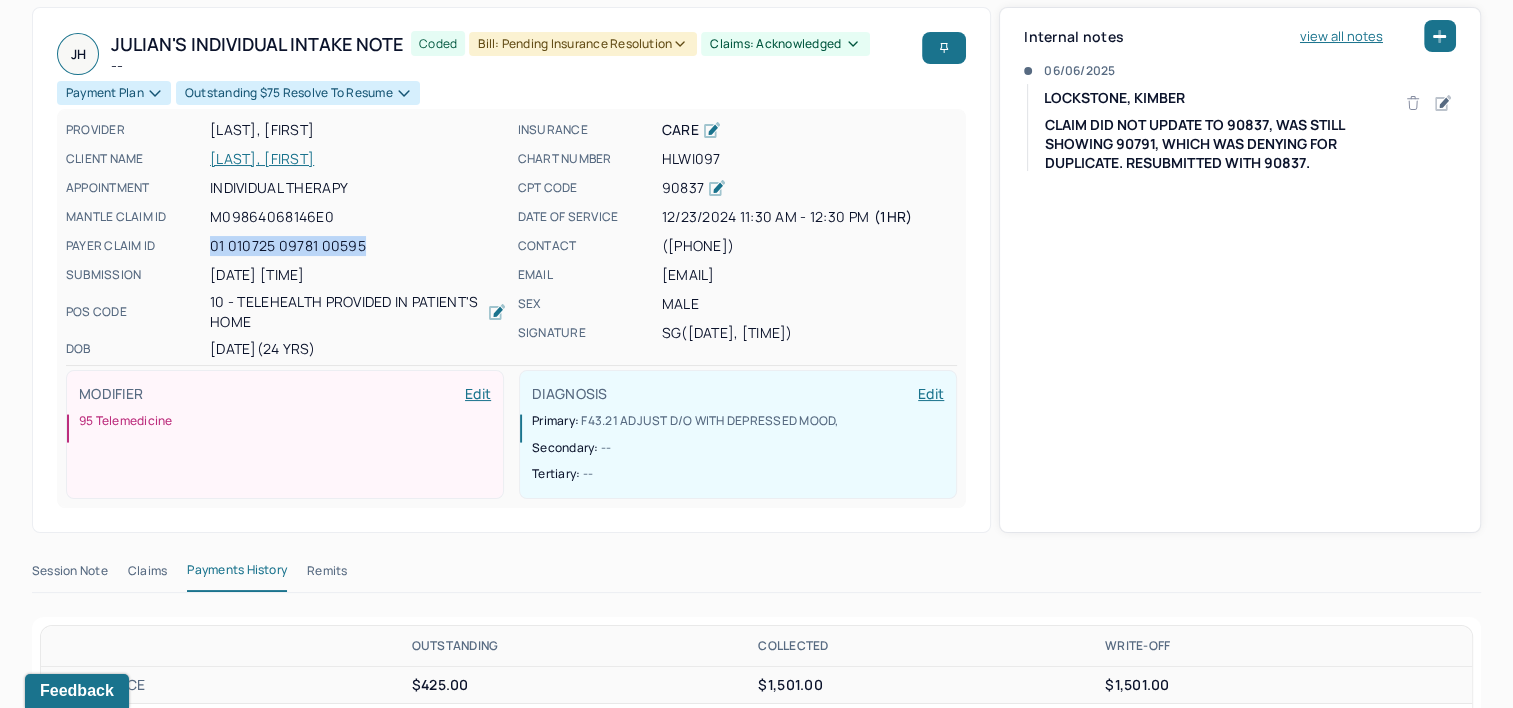drag, startPoint x: 208, startPoint y: 242, endPoint x: 364, endPoint y: 243, distance: 156.0032 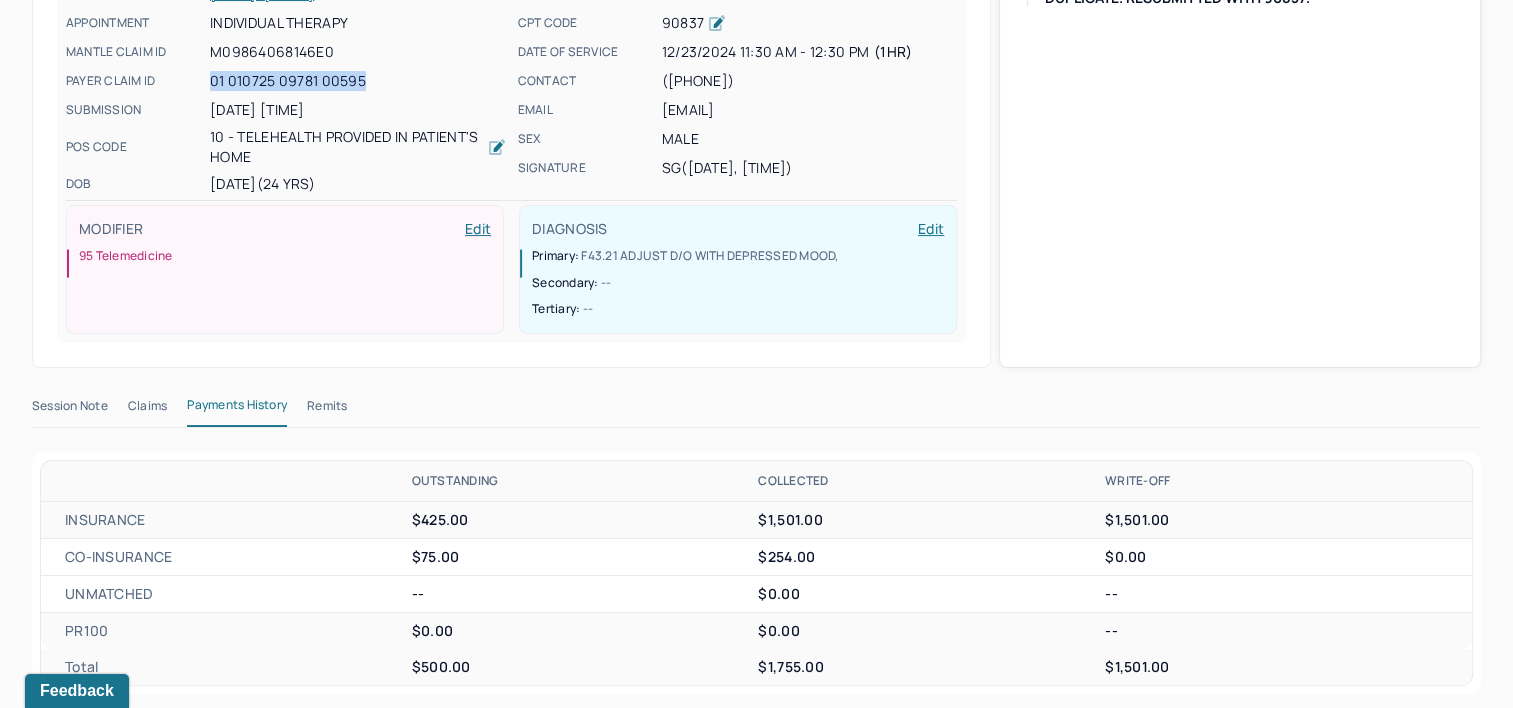 scroll, scrollTop: 335, scrollLeft: 0, axis: vertical 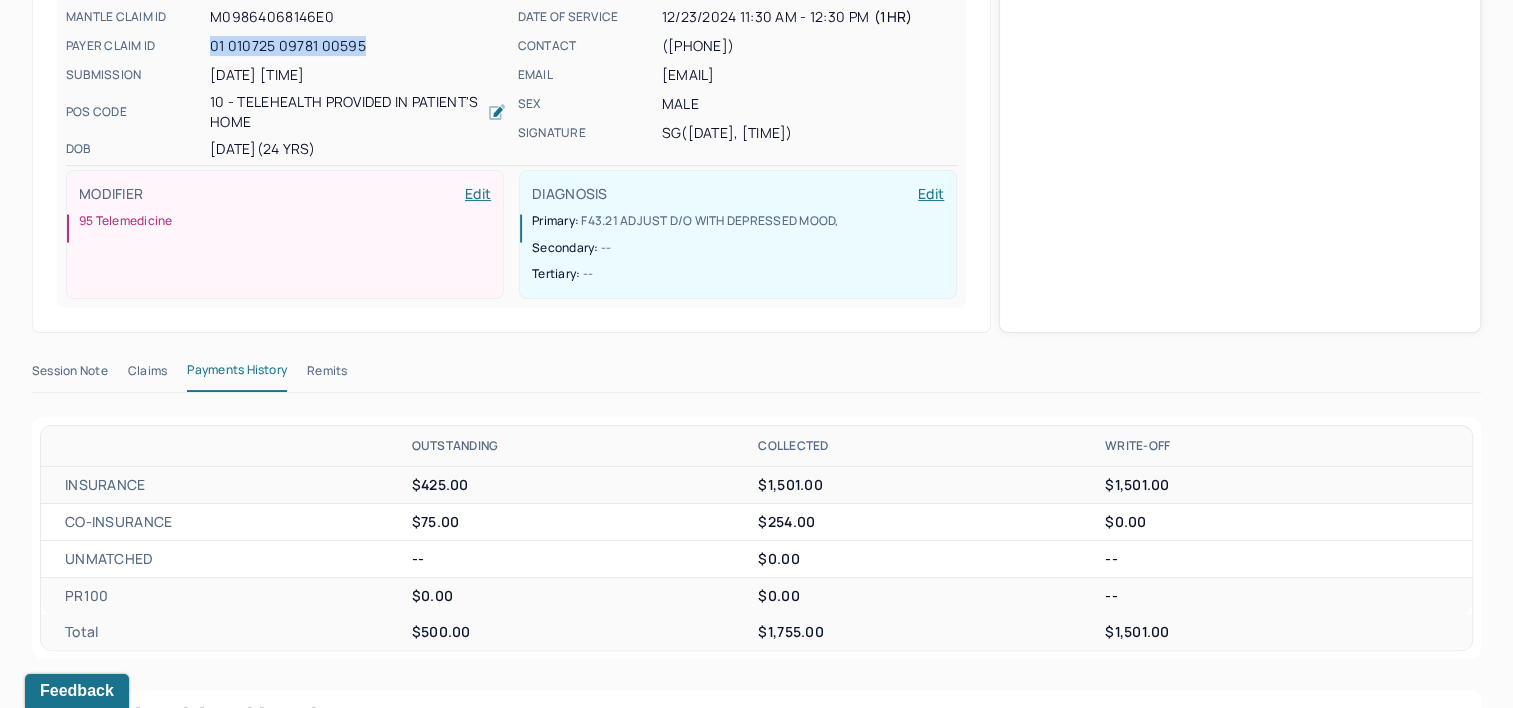 click on "Claims" at bounding box center (147, 375) 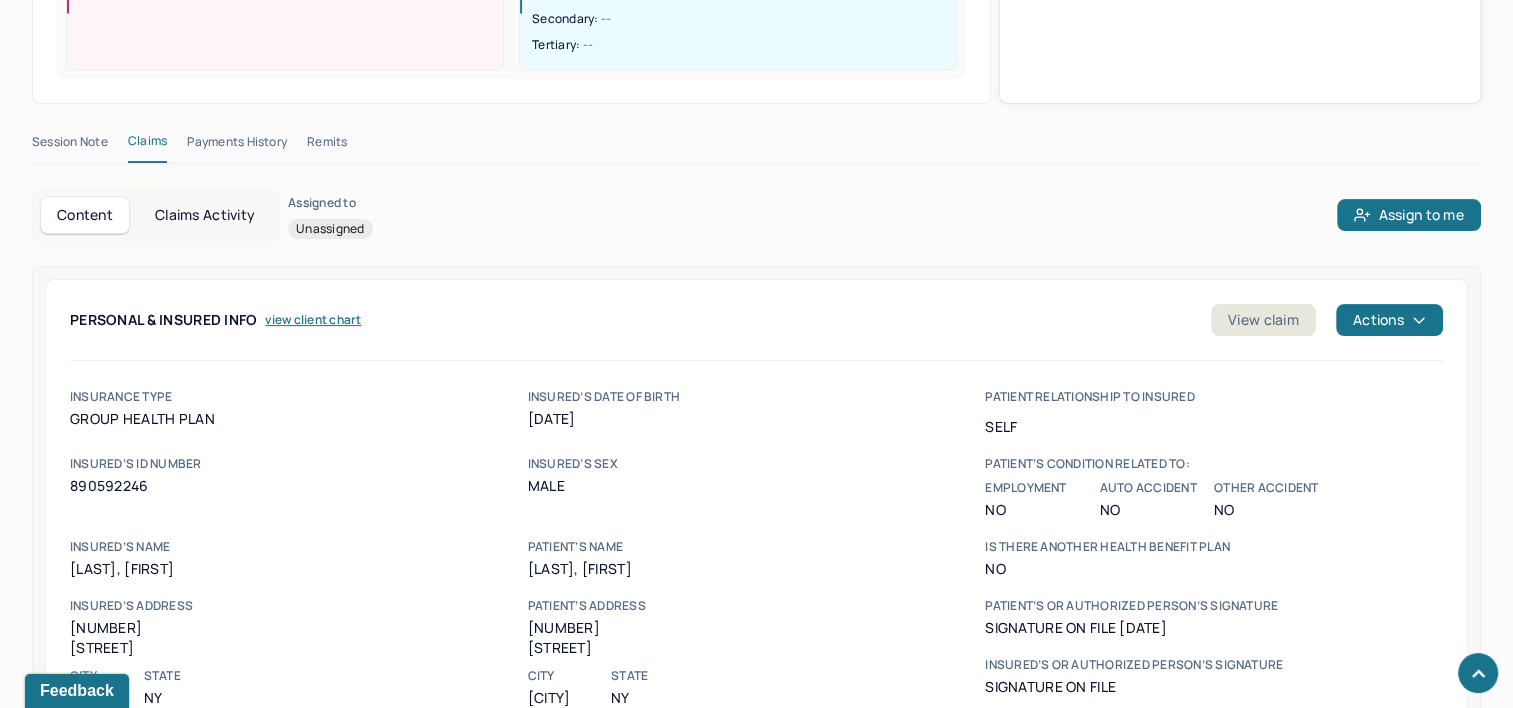 scroll, scrollTop: 635, scrollLeft: 0, axis: vertical 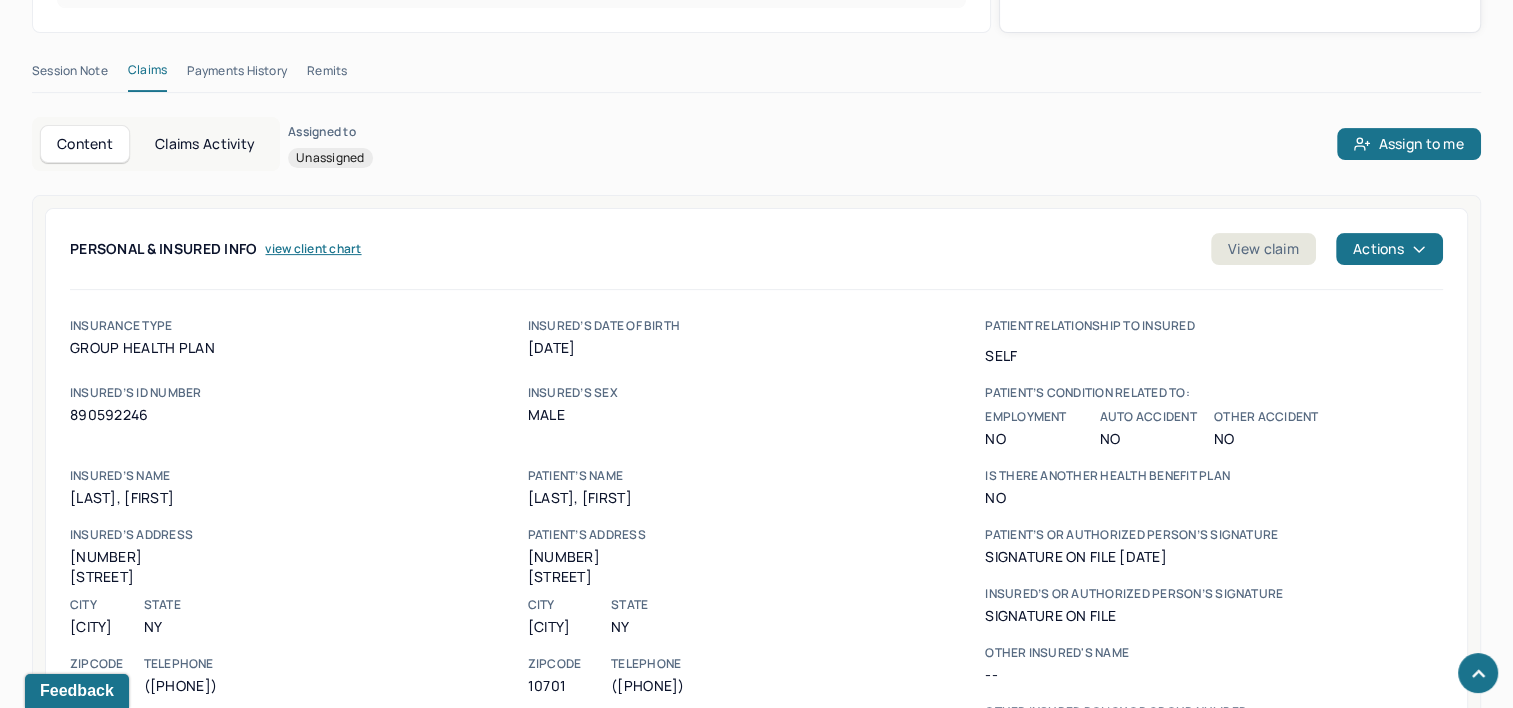 click on "Claims Activity" at bounding box center [205, 144] 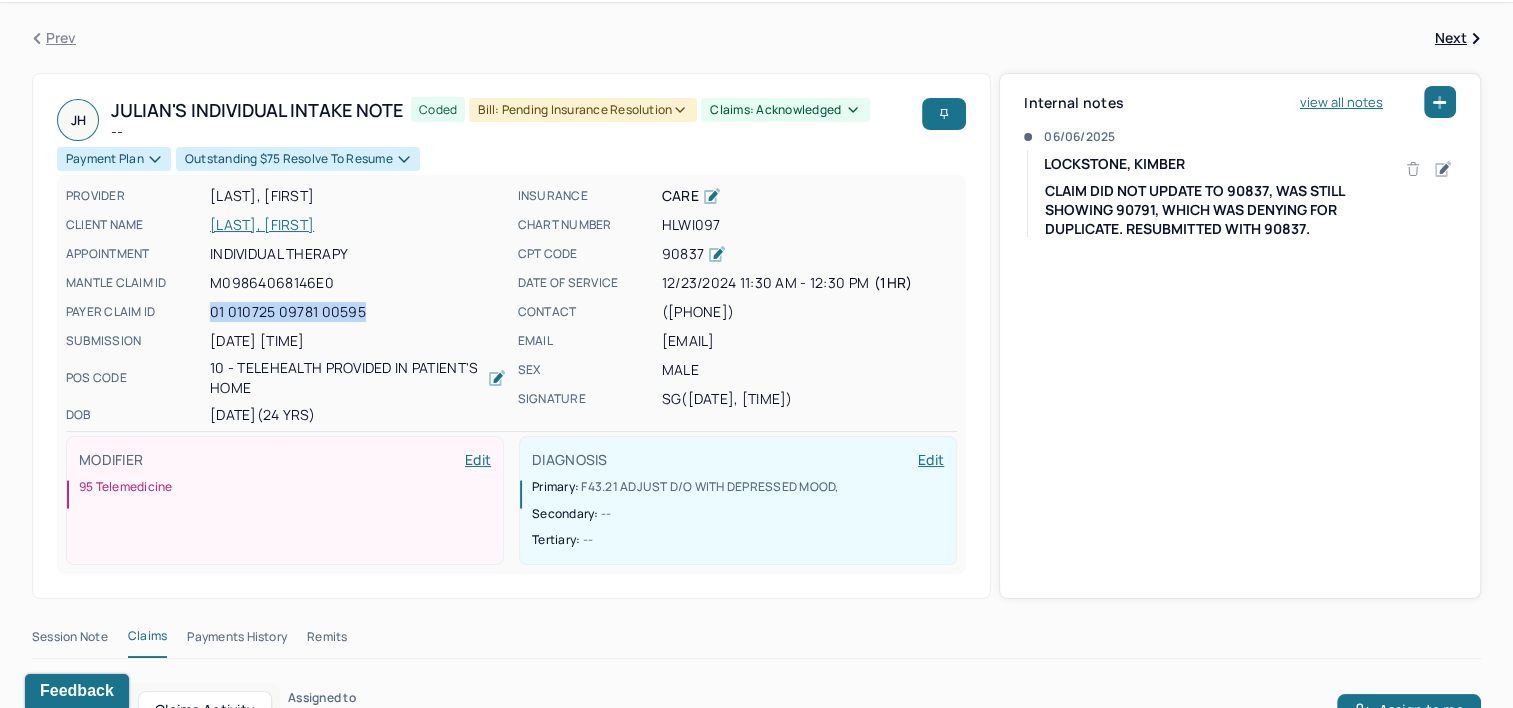 scroll, scrollTop: 400, scrollLeft: 0, axis: vertical 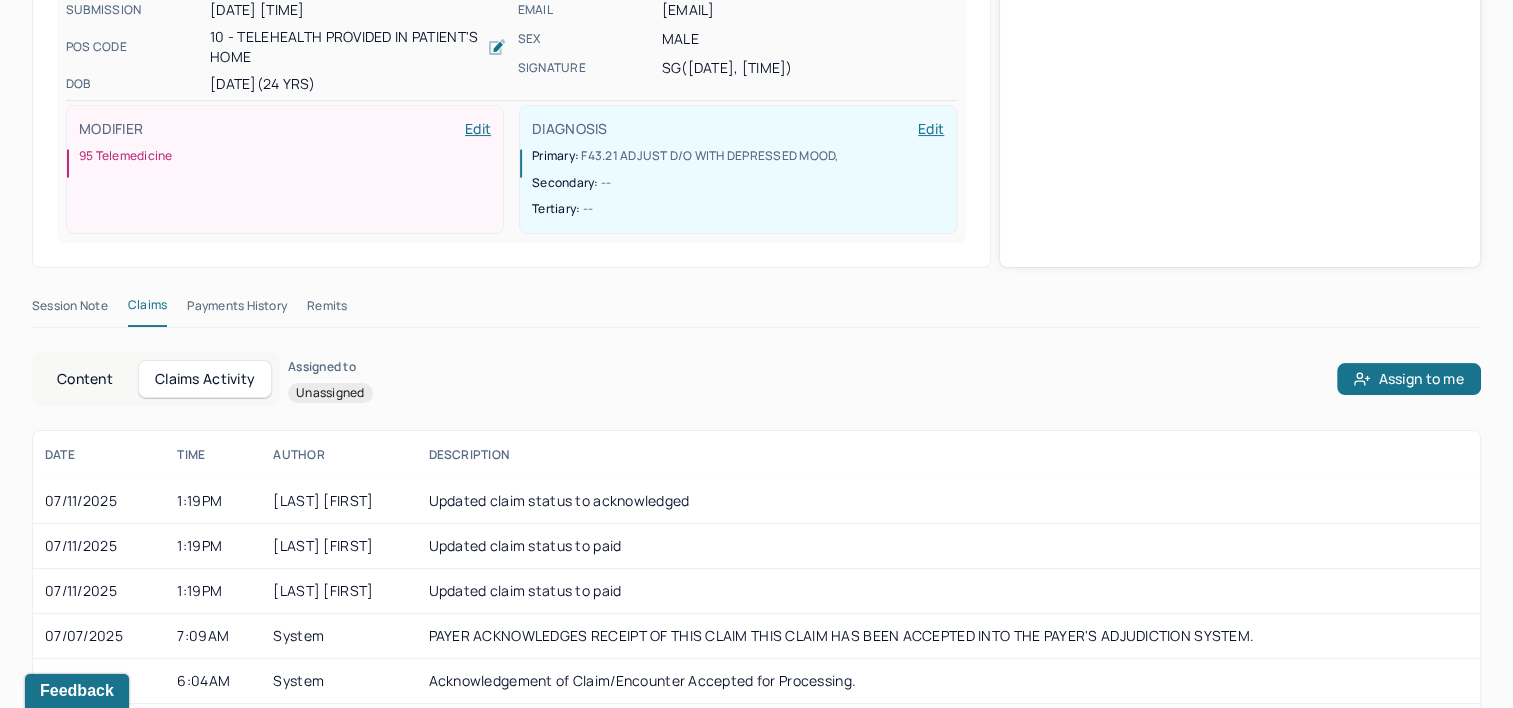 click on "Remits" at bounding box center [327, 310] 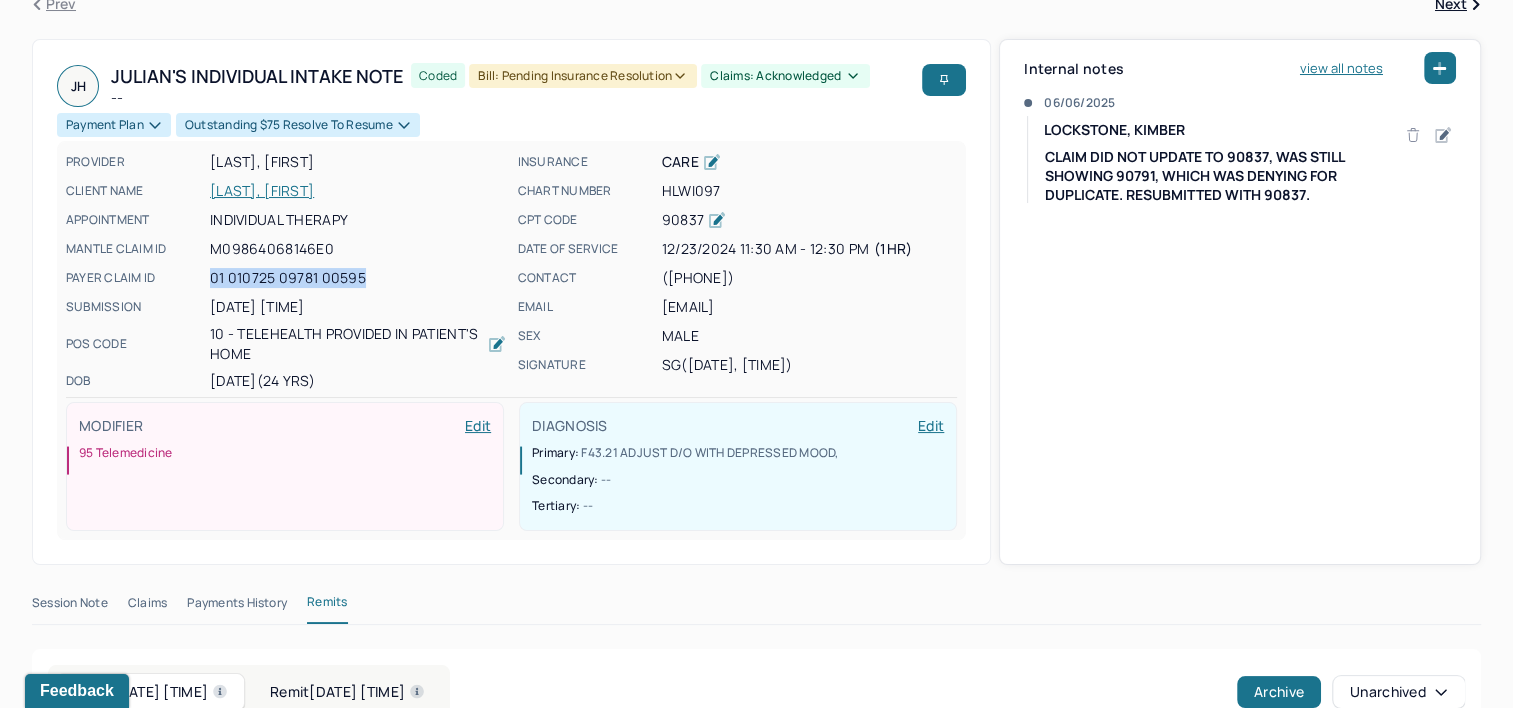 scroll, scrollTop: 0, scrollLeft: 0, axis: both 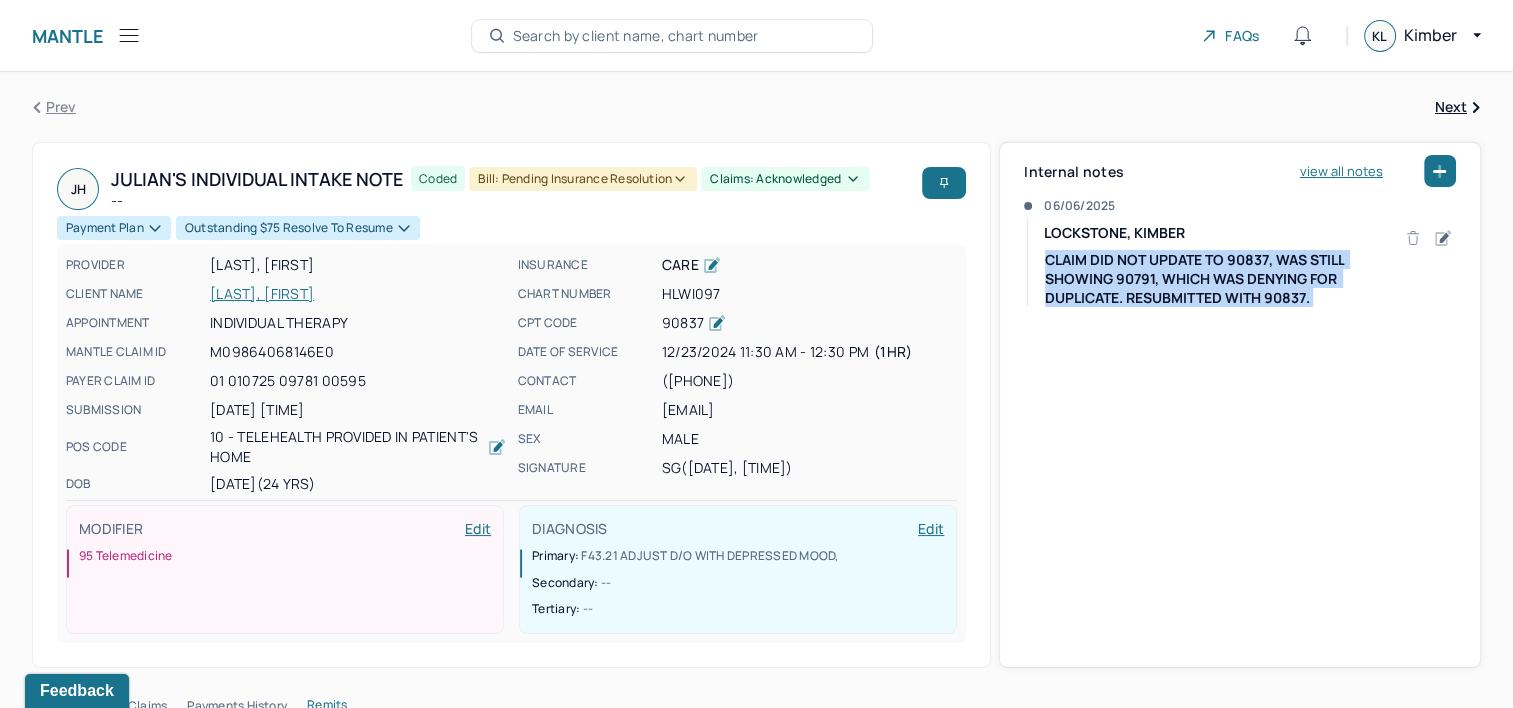 drag, startPoint x: 1047, startPoint y: 256, endPoint x: 1352, endPoint y: 313, distance: 310.28052 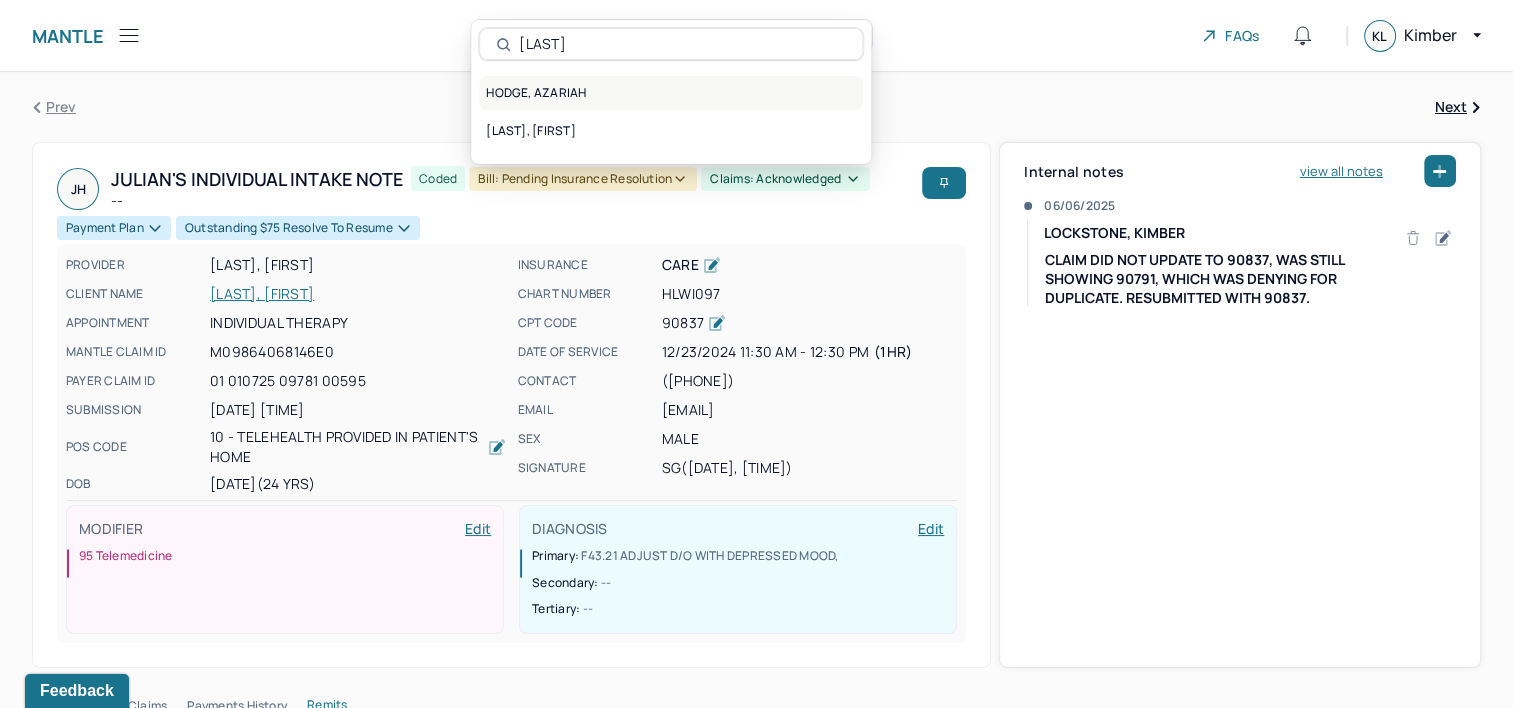 type on "[LAST]" 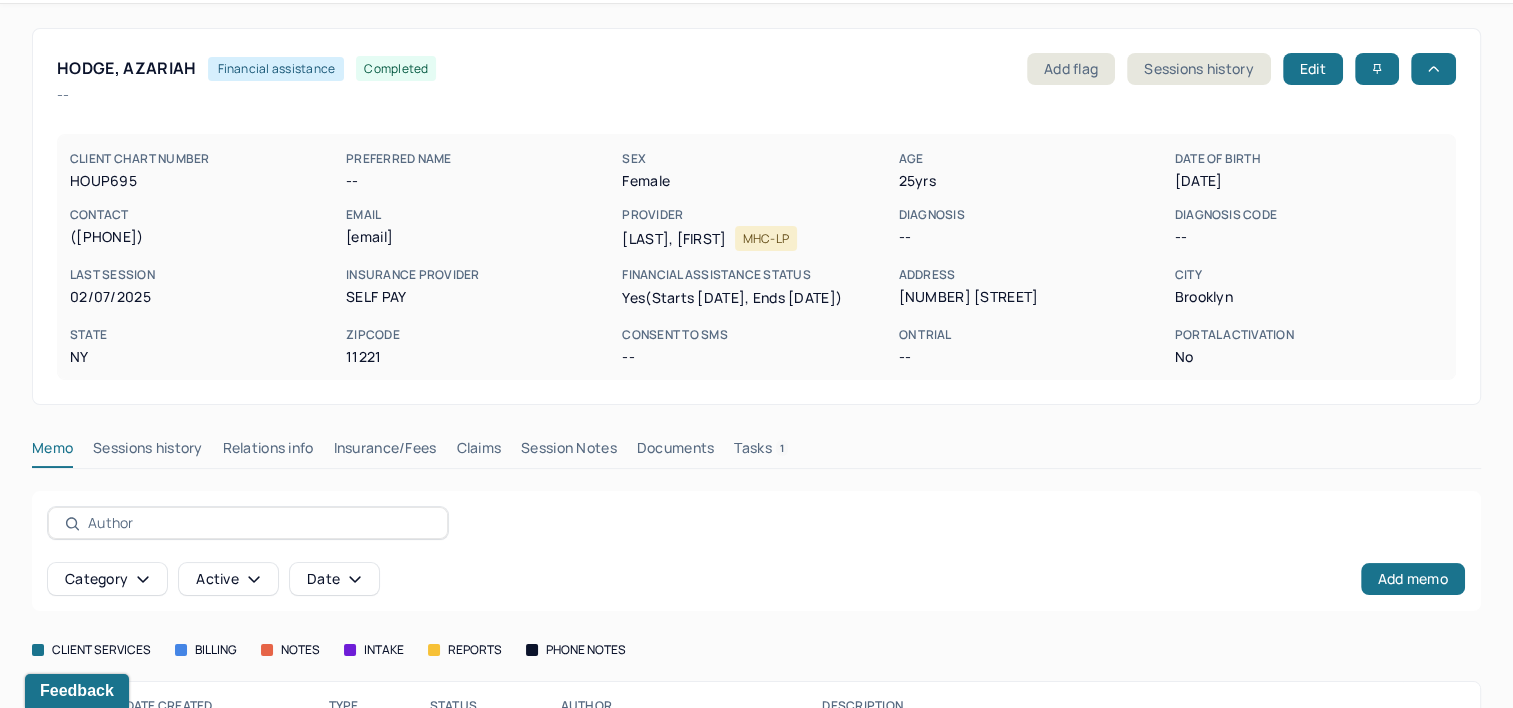 scroll, scrollTop: 100, scrollLeft: 0, axis: vertical 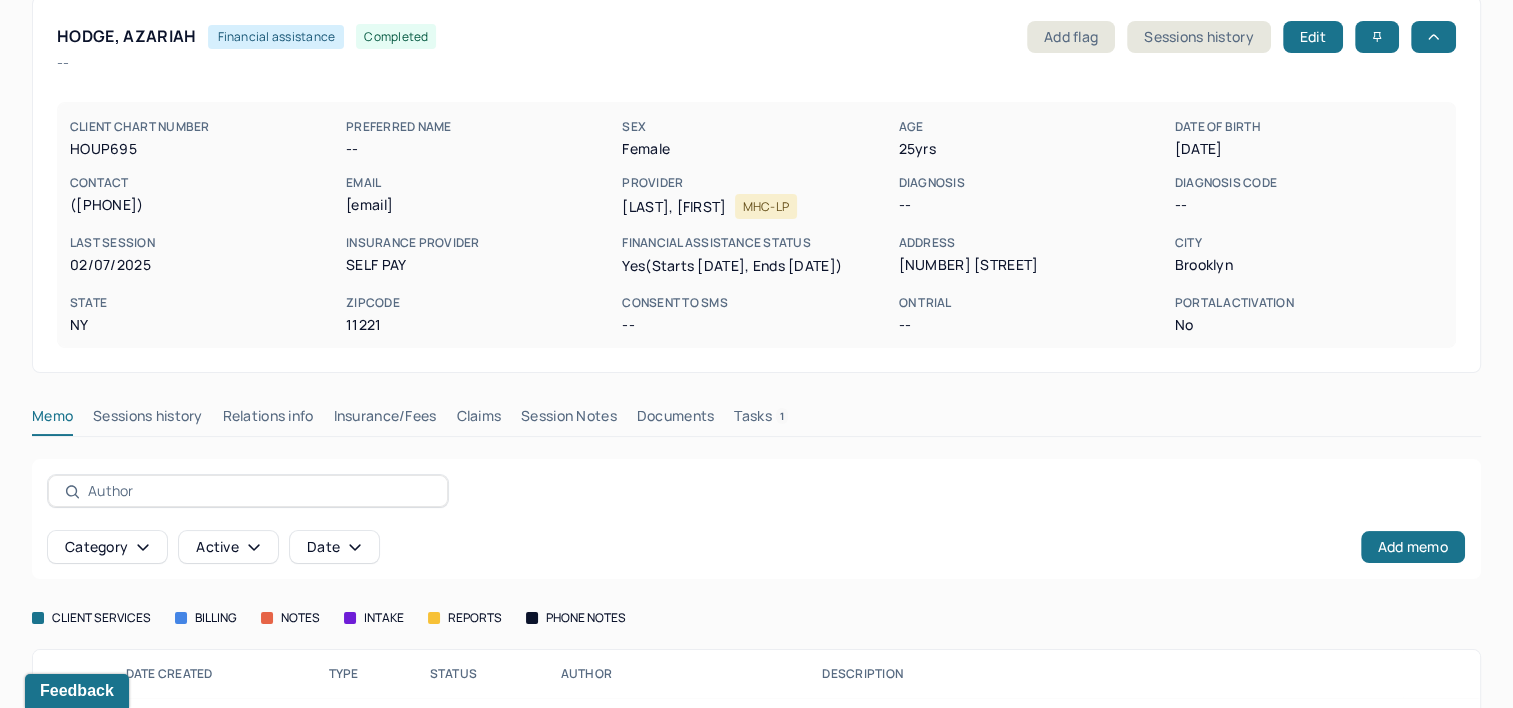 drag, startPoint x: 496, startPoint y: 440, endPoint x: 818, endPoint y: 430, distance: 322.15524 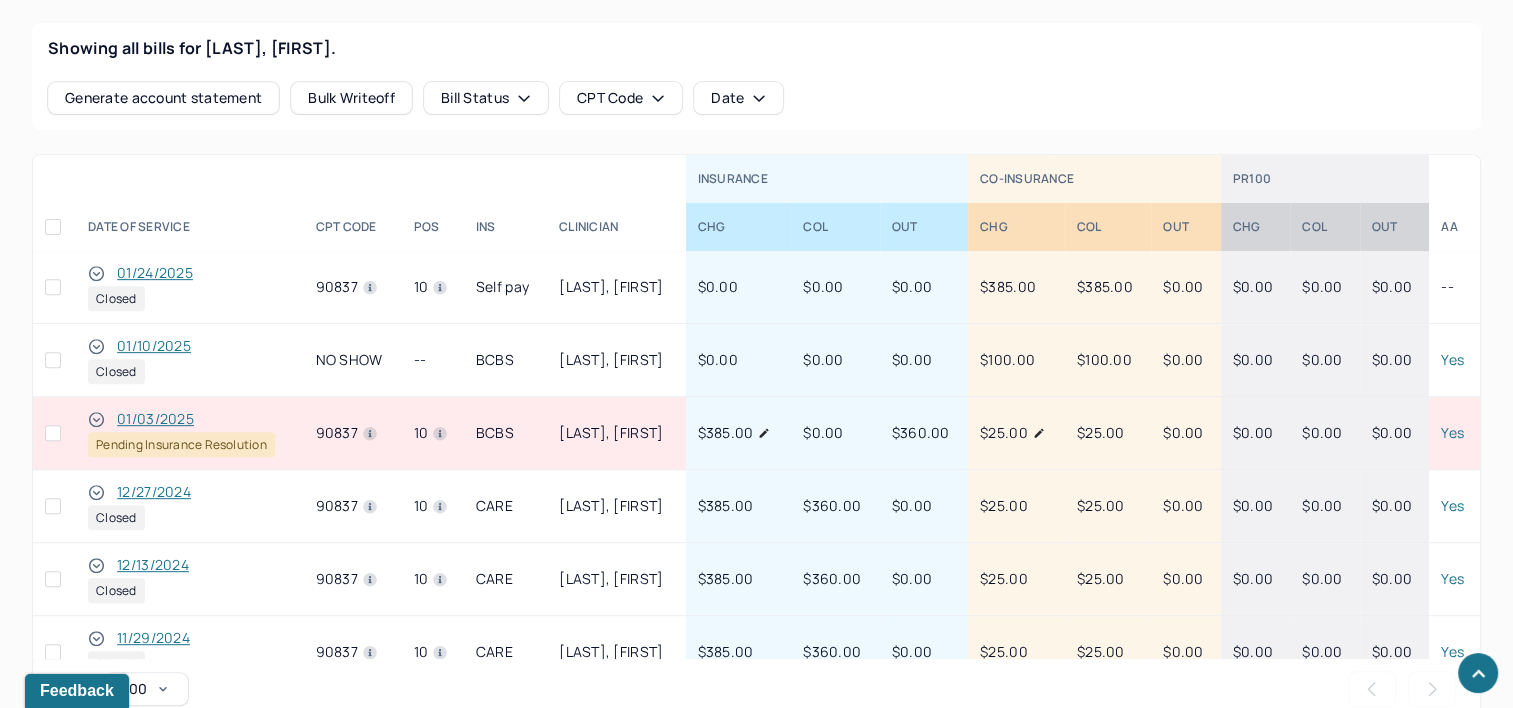 scroll, scrollTop: 841, scrollLeft: 0, axis: vertical 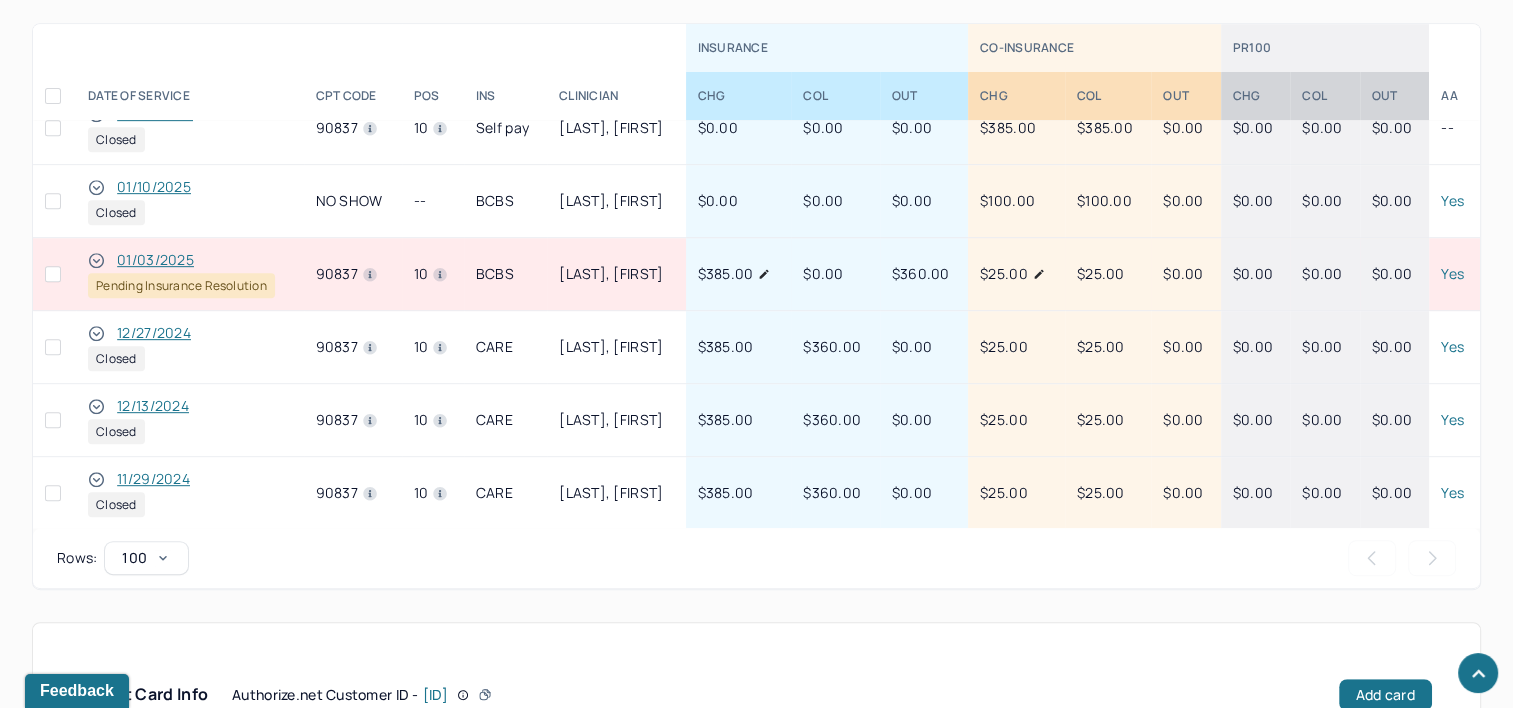 type 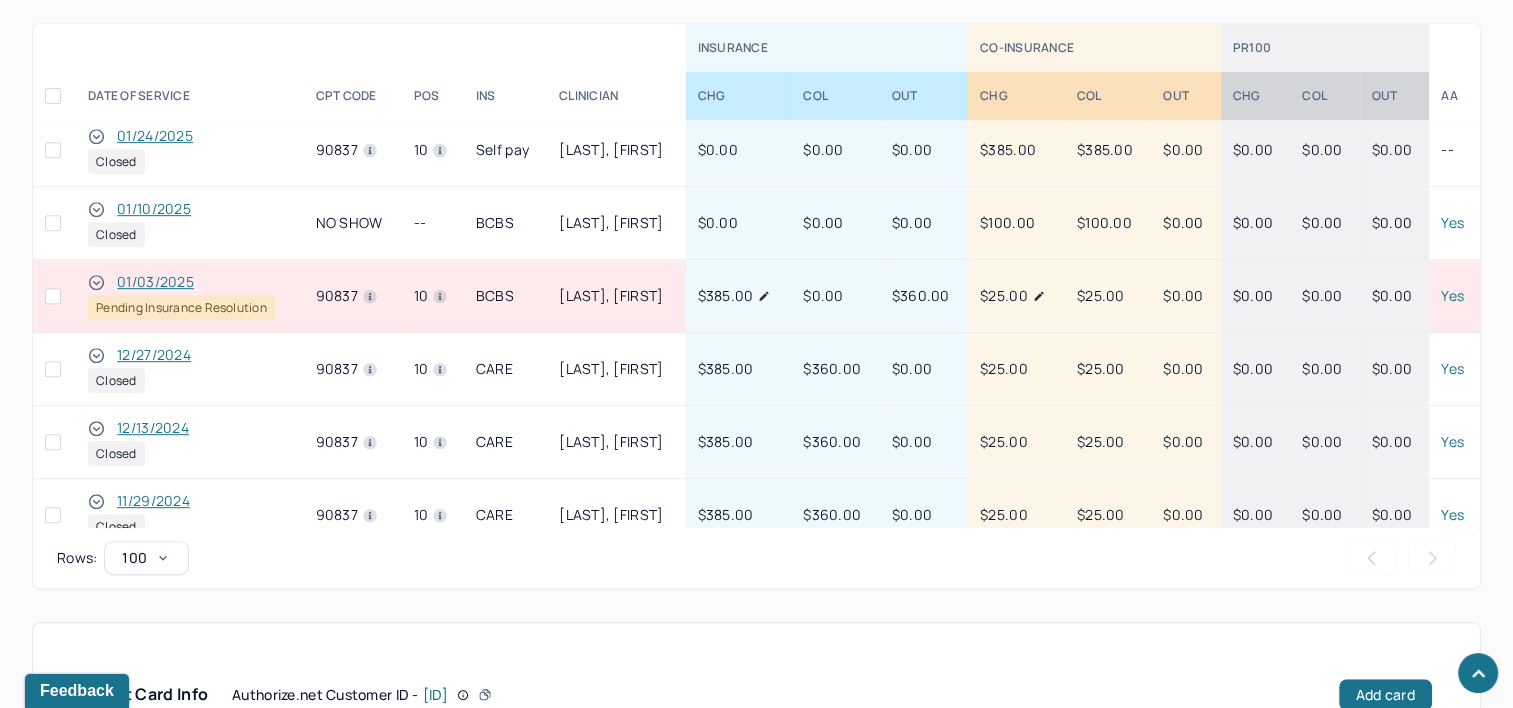 scroll, scrollTop: 0, scrollLeft: 0, axis: both 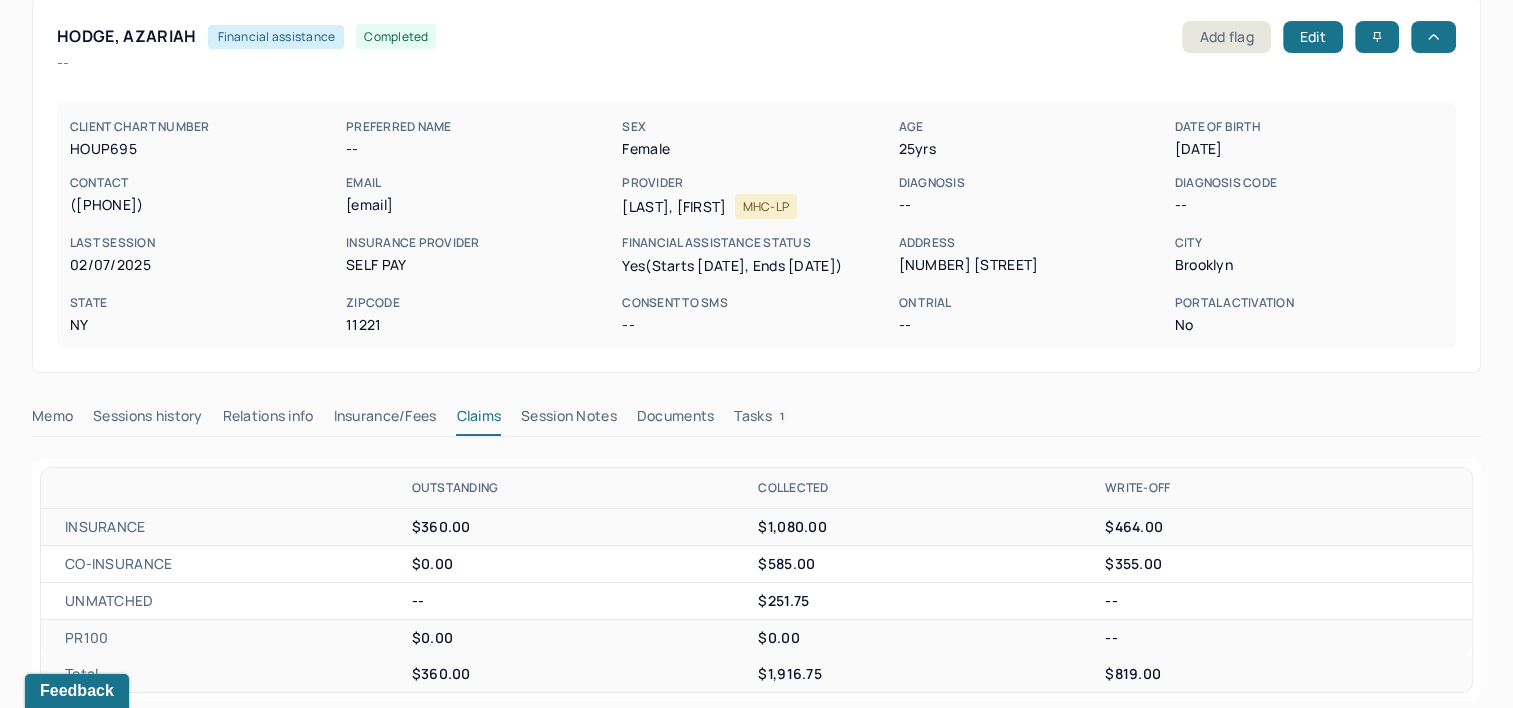 click on "Tasks 1" at bounding box center [761, 420] 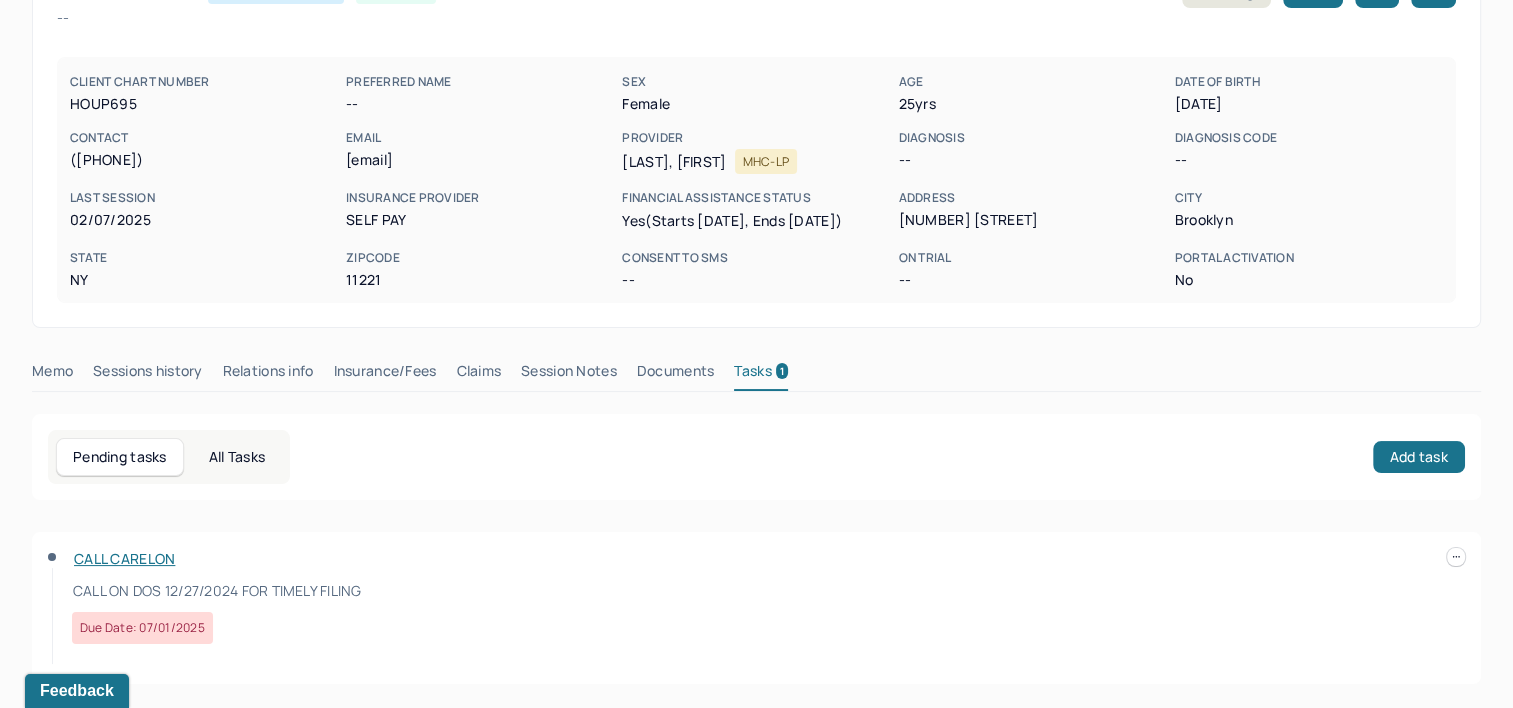 scroll, scrollTop: 167, scrollLeft: 0, axis: vertical 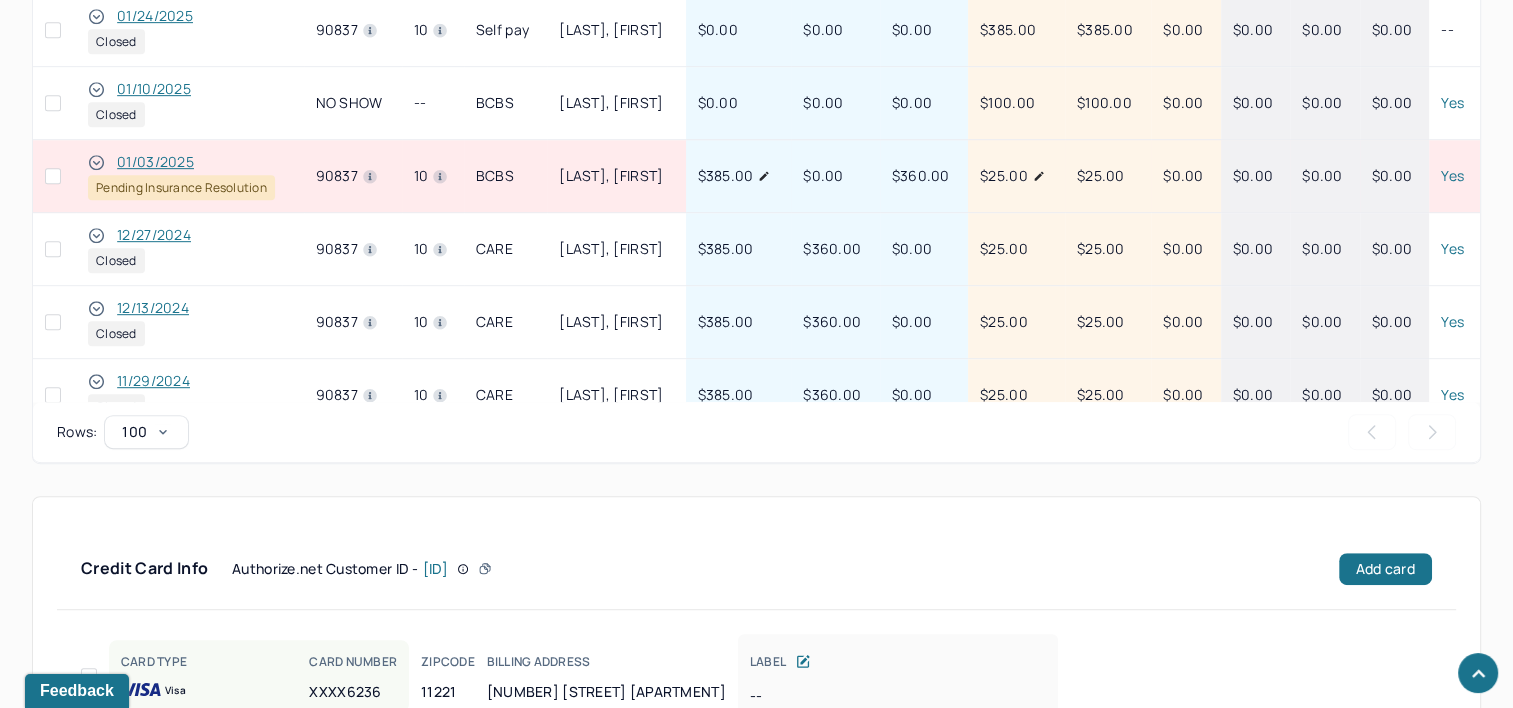 click on "12/27/2024" at bounding box center (154, 235) 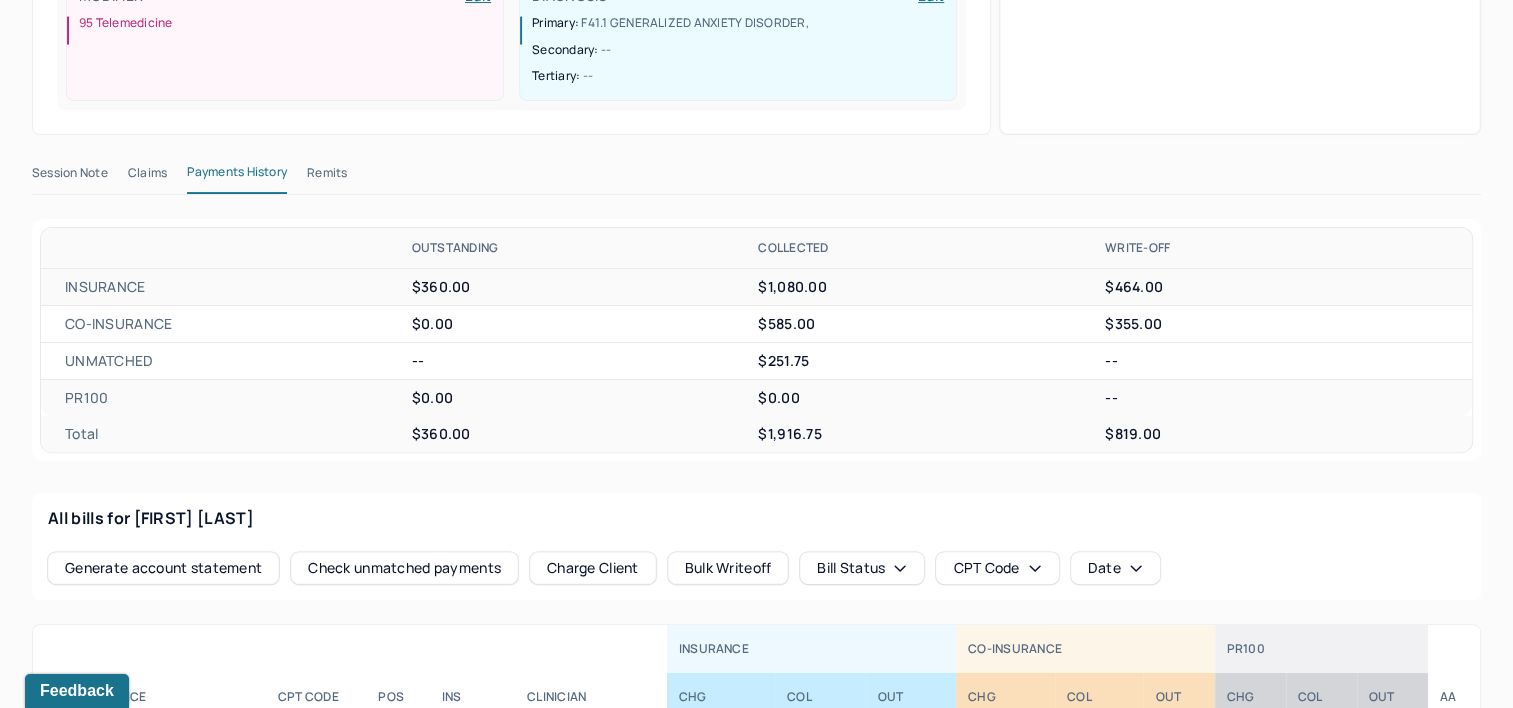scroll, scrollTop: 43, scrollLeft: 0, axis: vertical 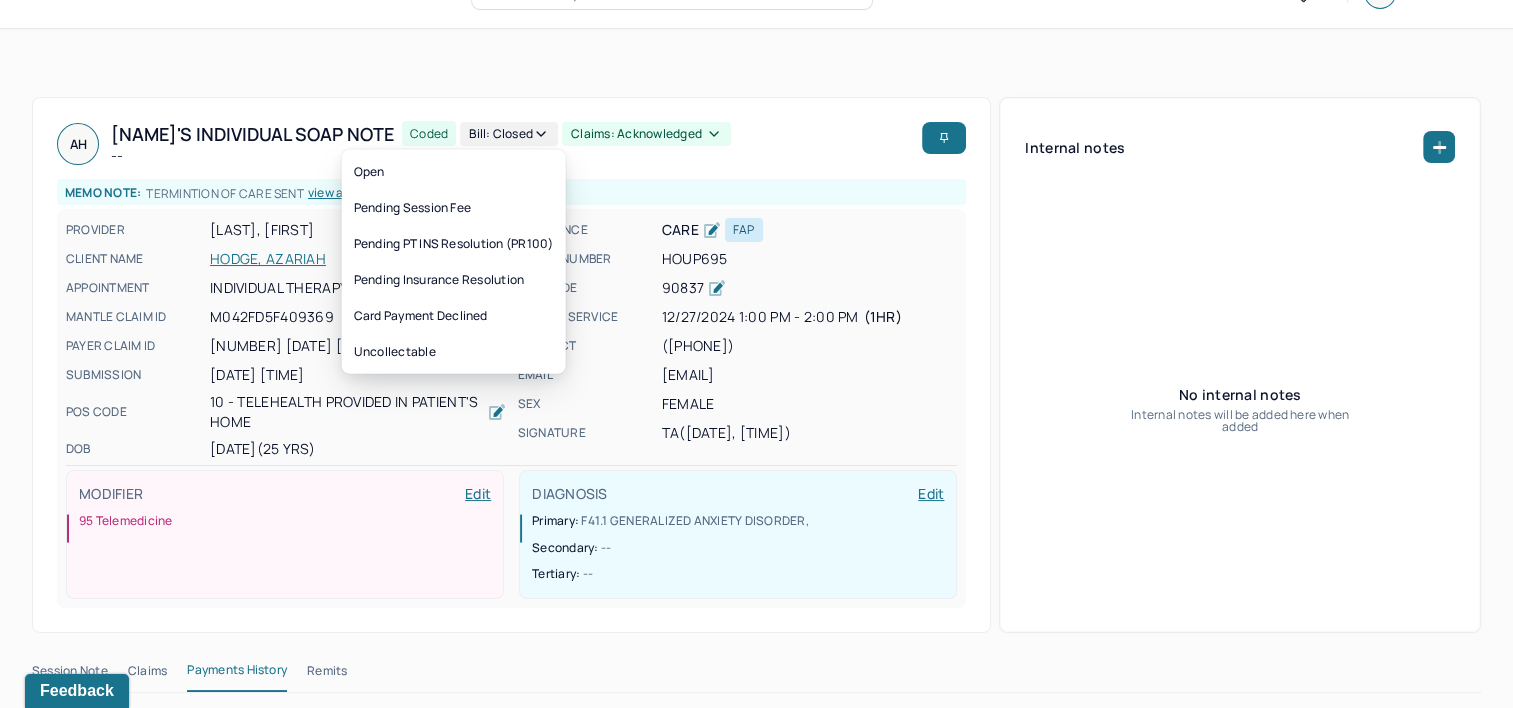 click on "Bill: Closed" at bounding box center [509, 134] 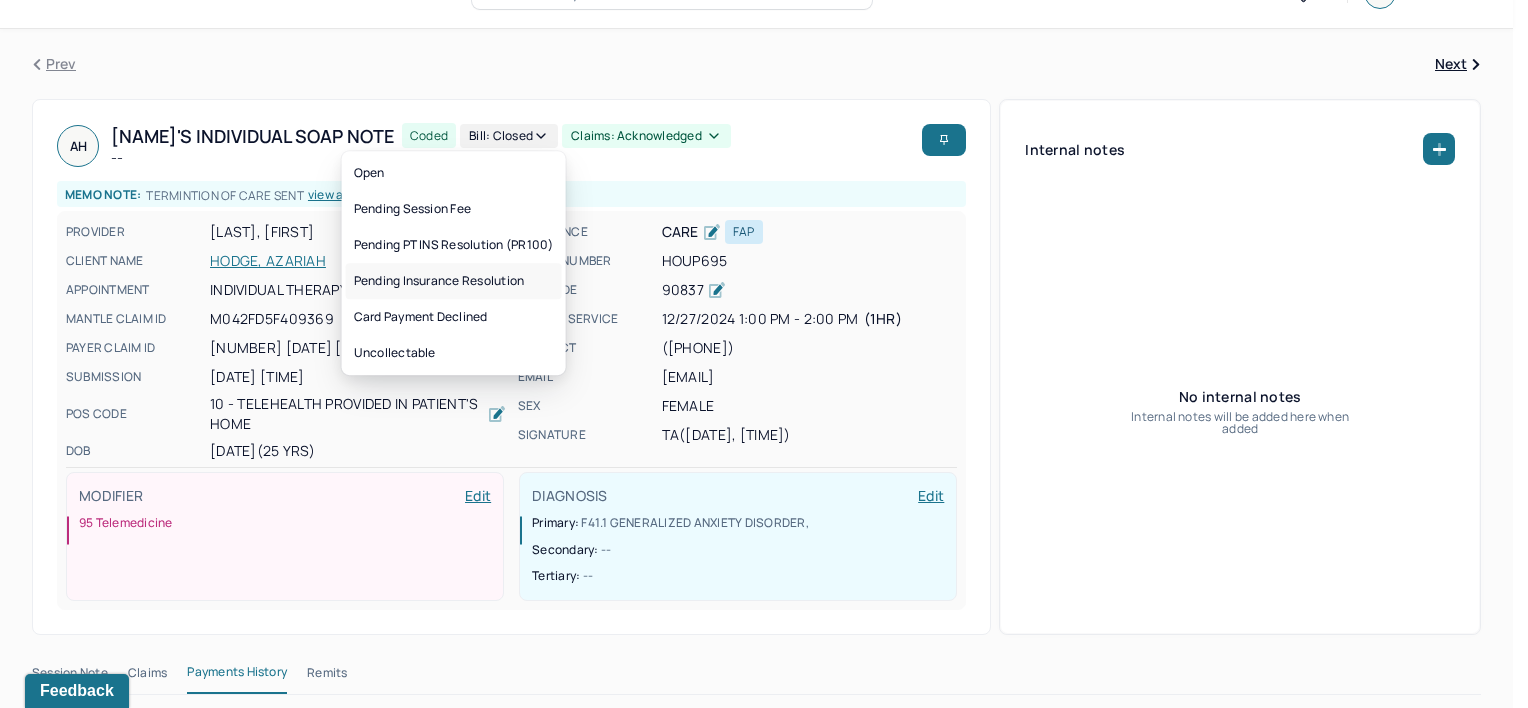 click on "Pending Insurance Resolution" at bounding box center (454, 281) 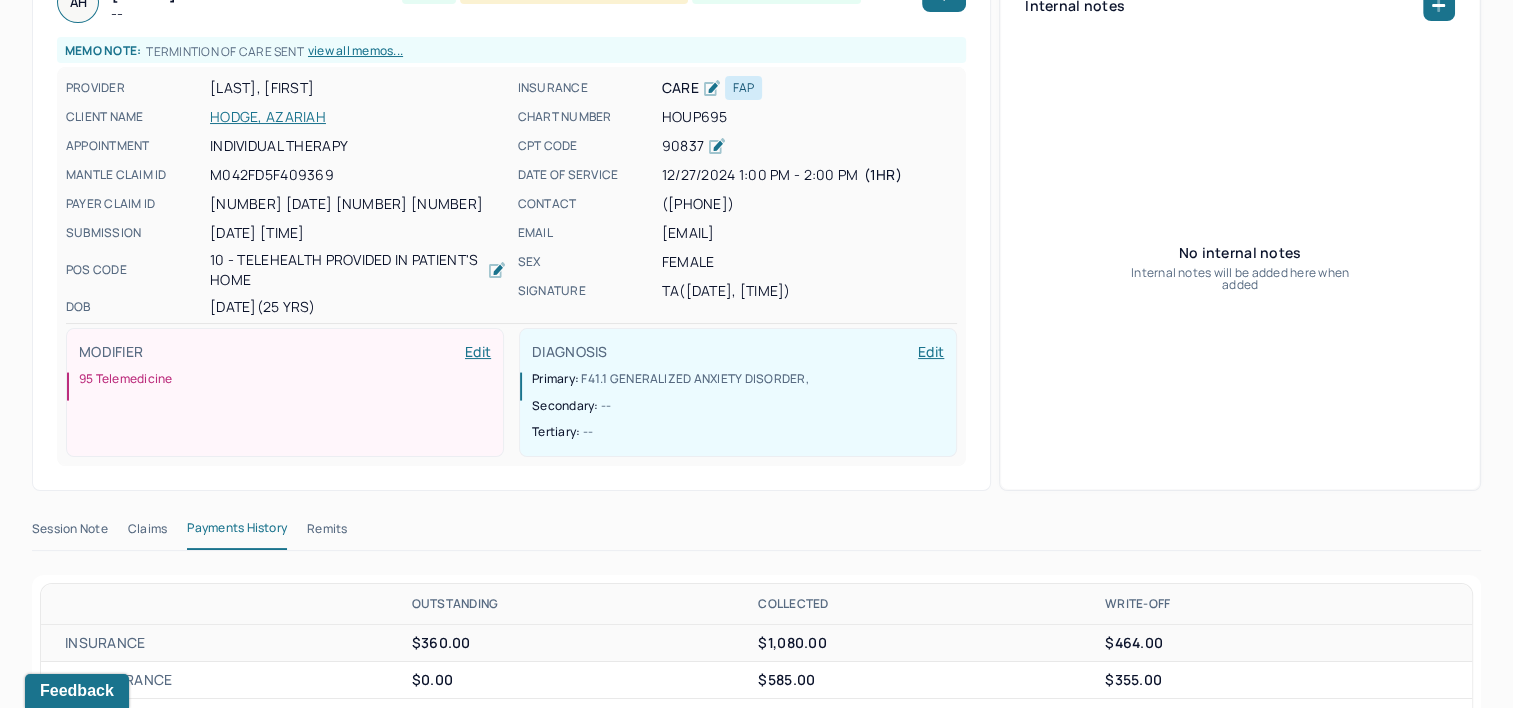scroll, scrollTop: 143, scrollLeft: 0, axis: vertical 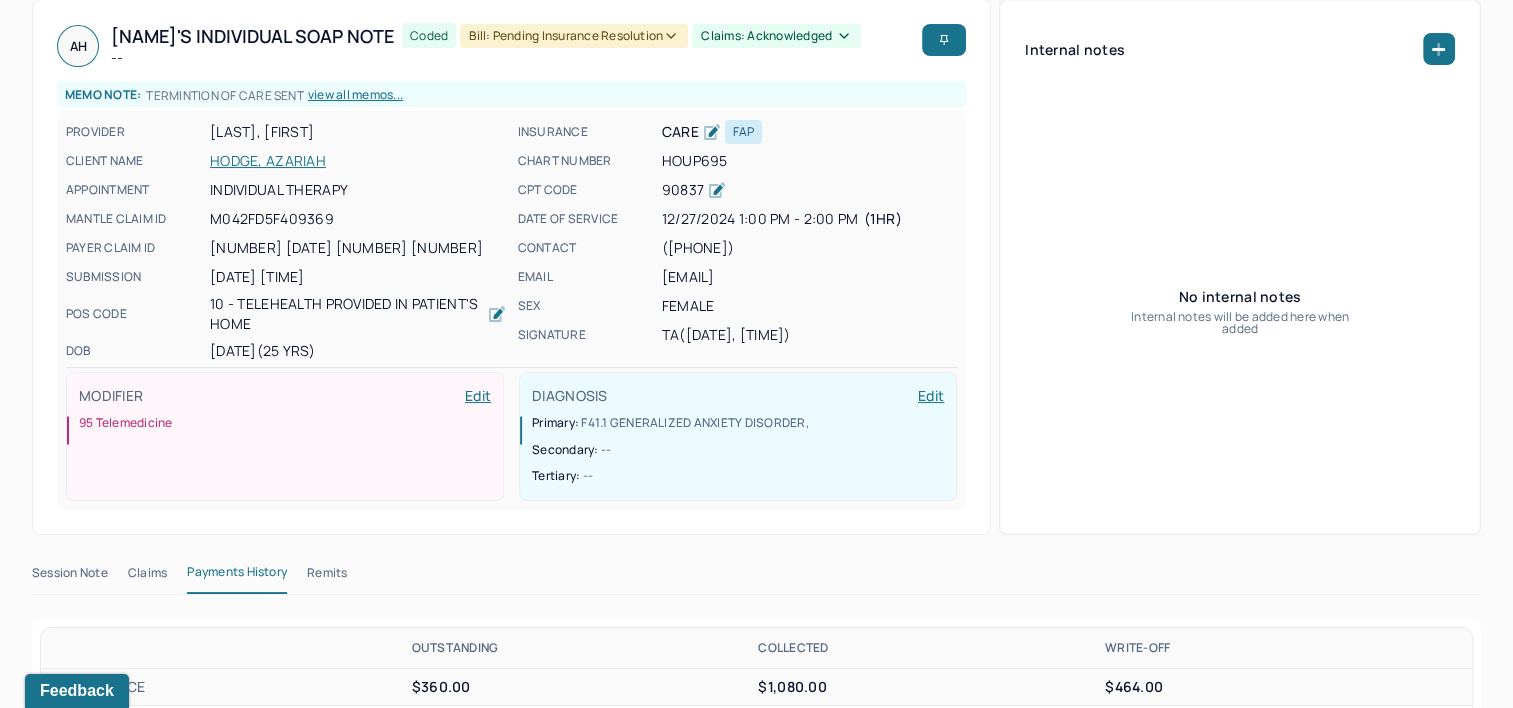 type 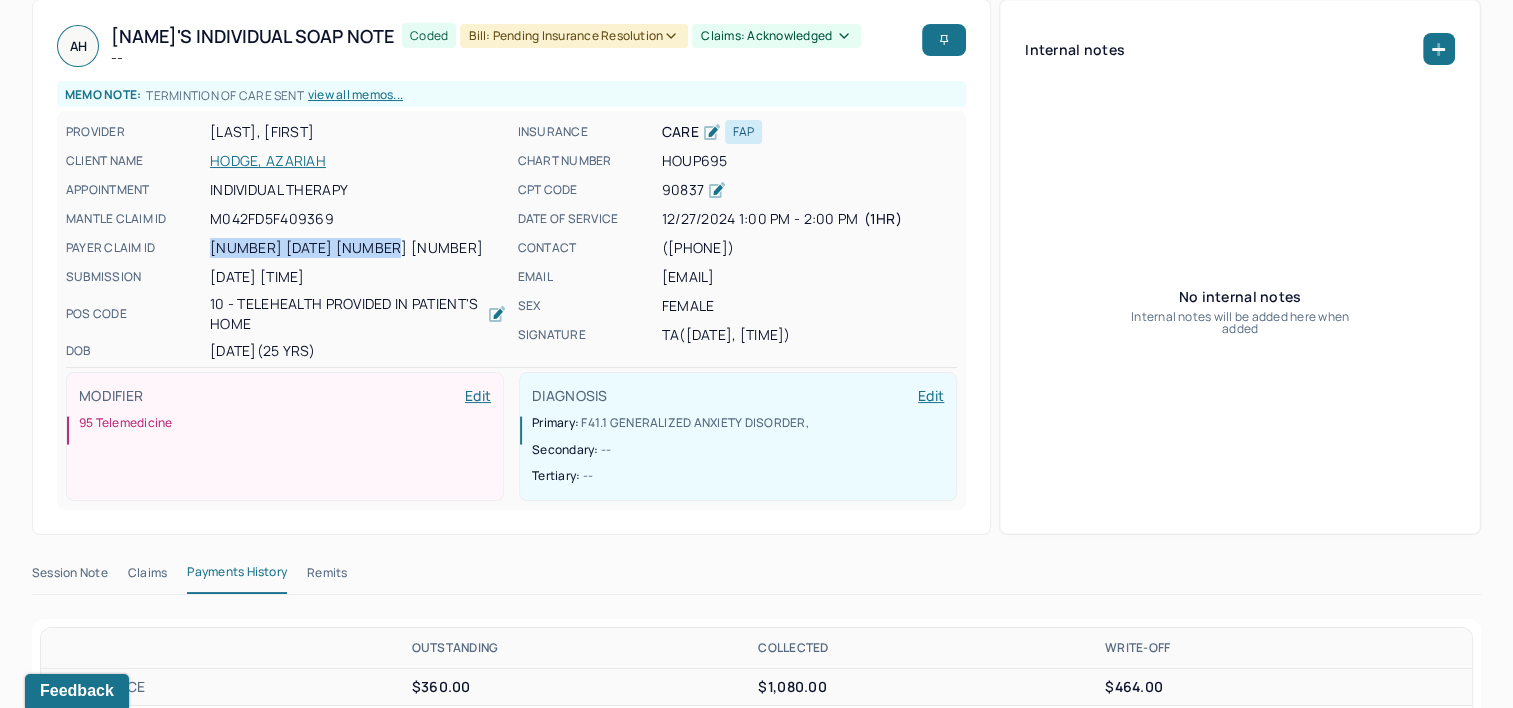 drag, startPoint x: 211, startPoint y: 248, endPoint x: 373, endPoint y: 245, distance: 162.02777 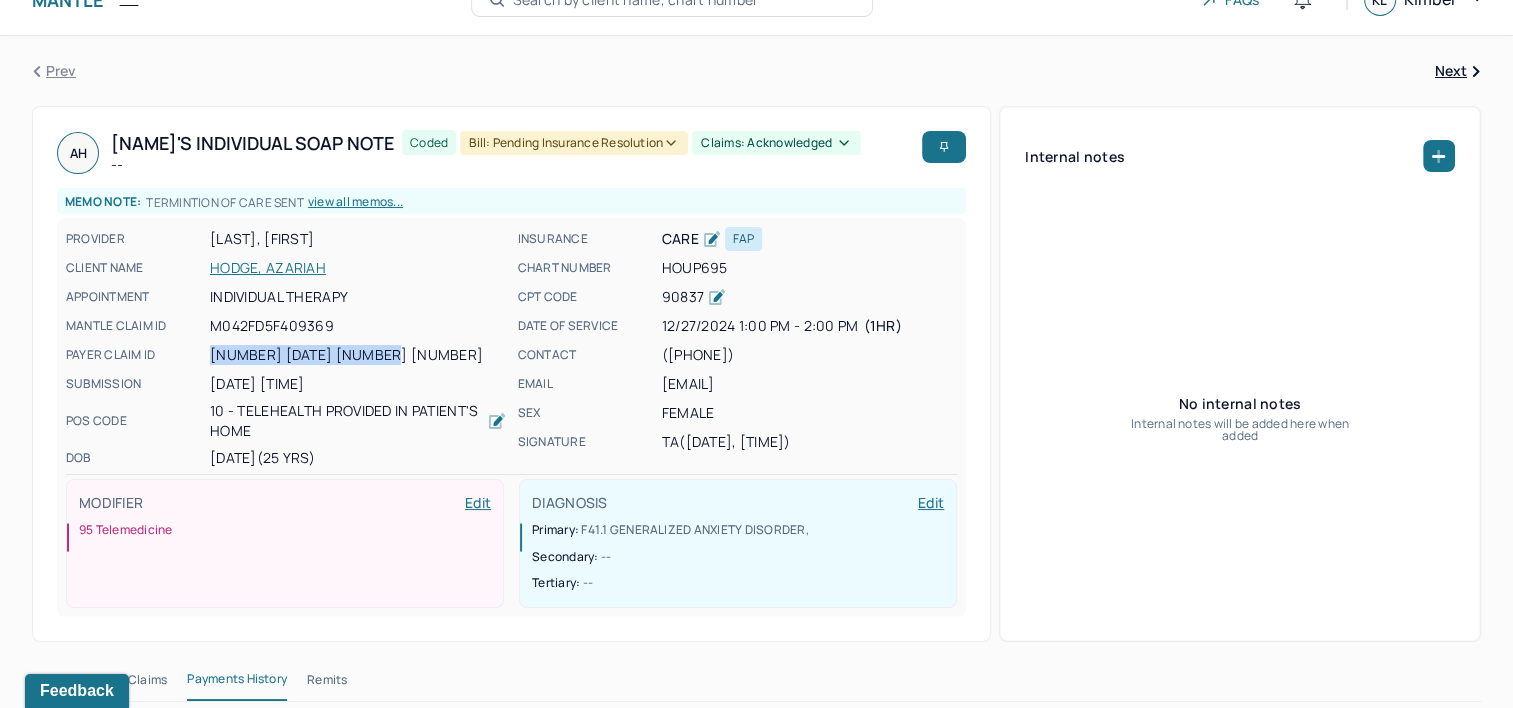 scroll, scrollTop: 0, scrollLeft: 0, axis: both 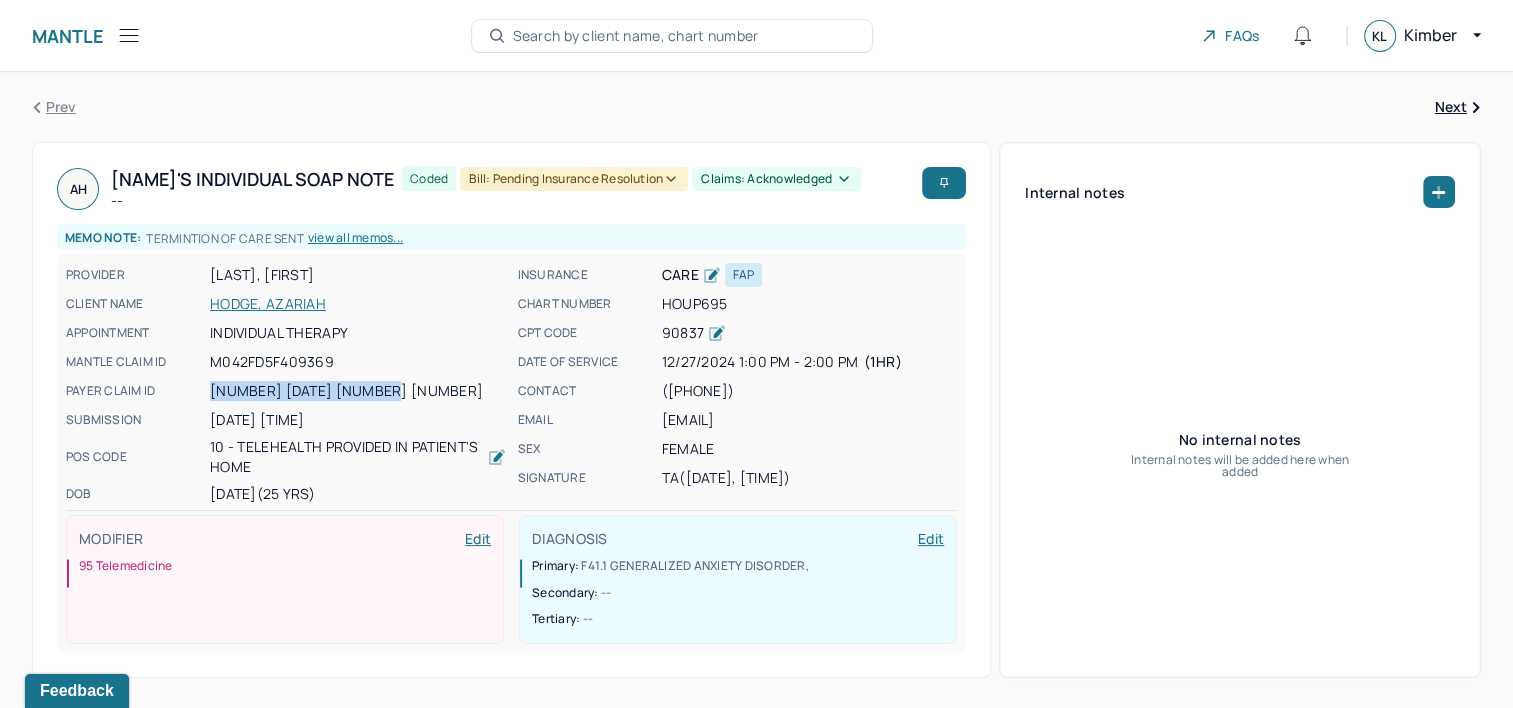 click on "Search by client name, chart number" at bounding box center (636, 36) 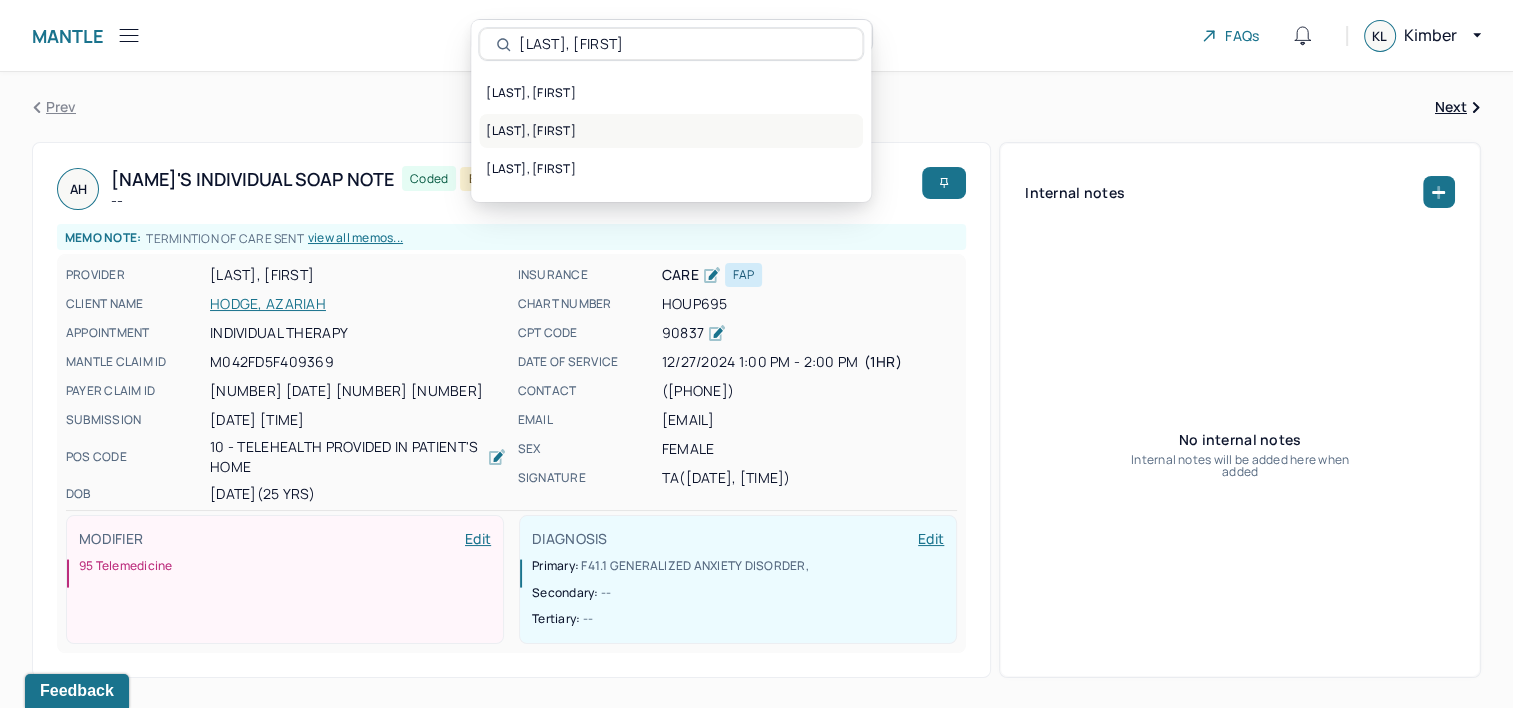 type on "[LAST], [FIRST]" 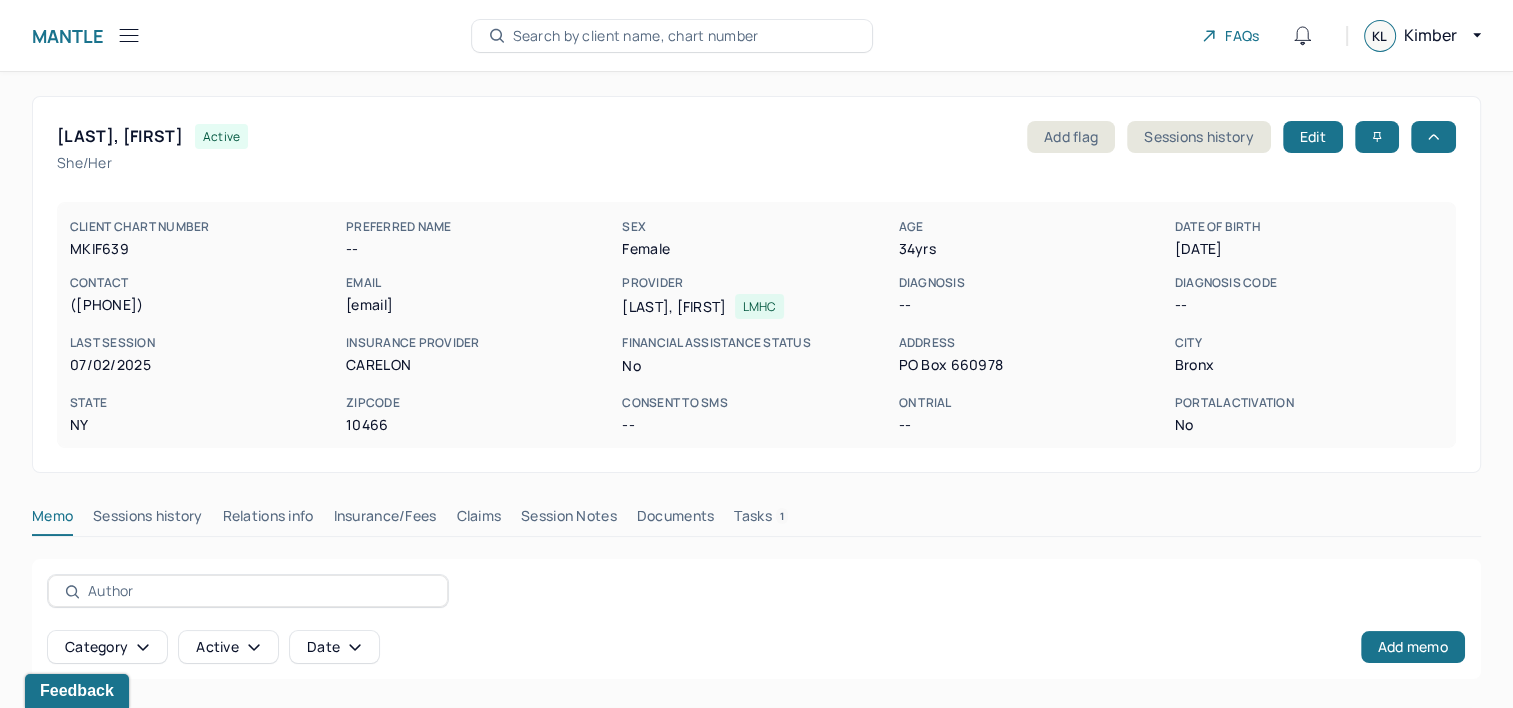 click on "Claims" at bounding box center (478, 520) 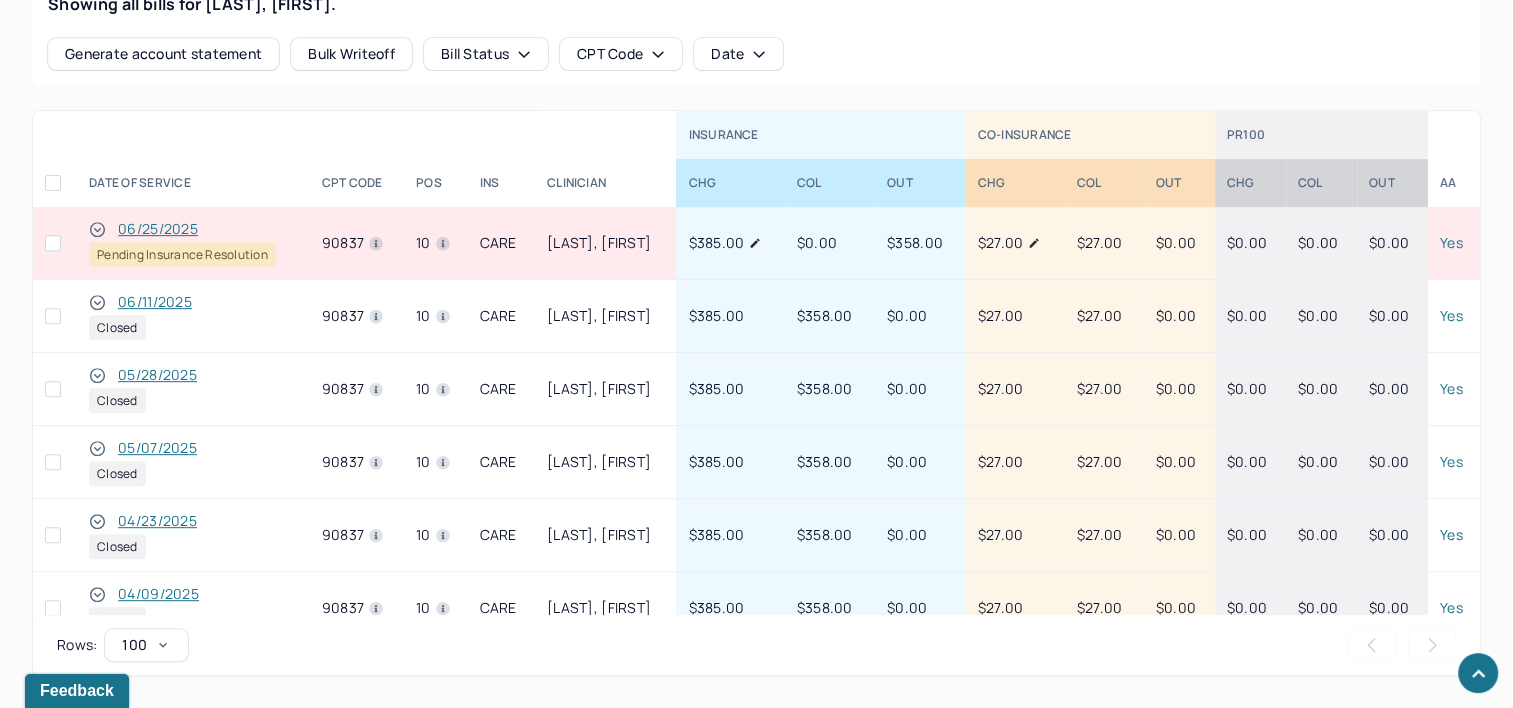 scroll, scrollTop: 841, scrollLeft: 0, axis: vertical 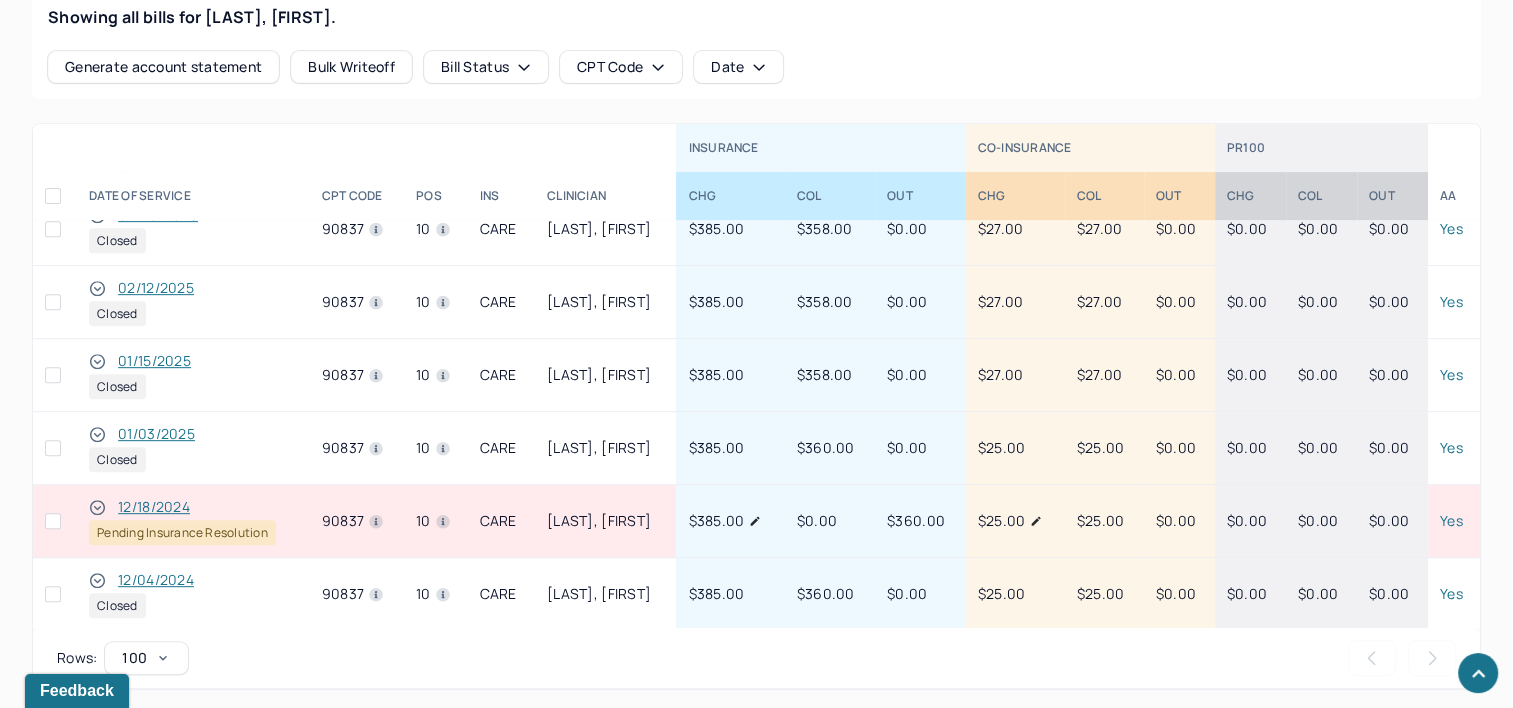 type 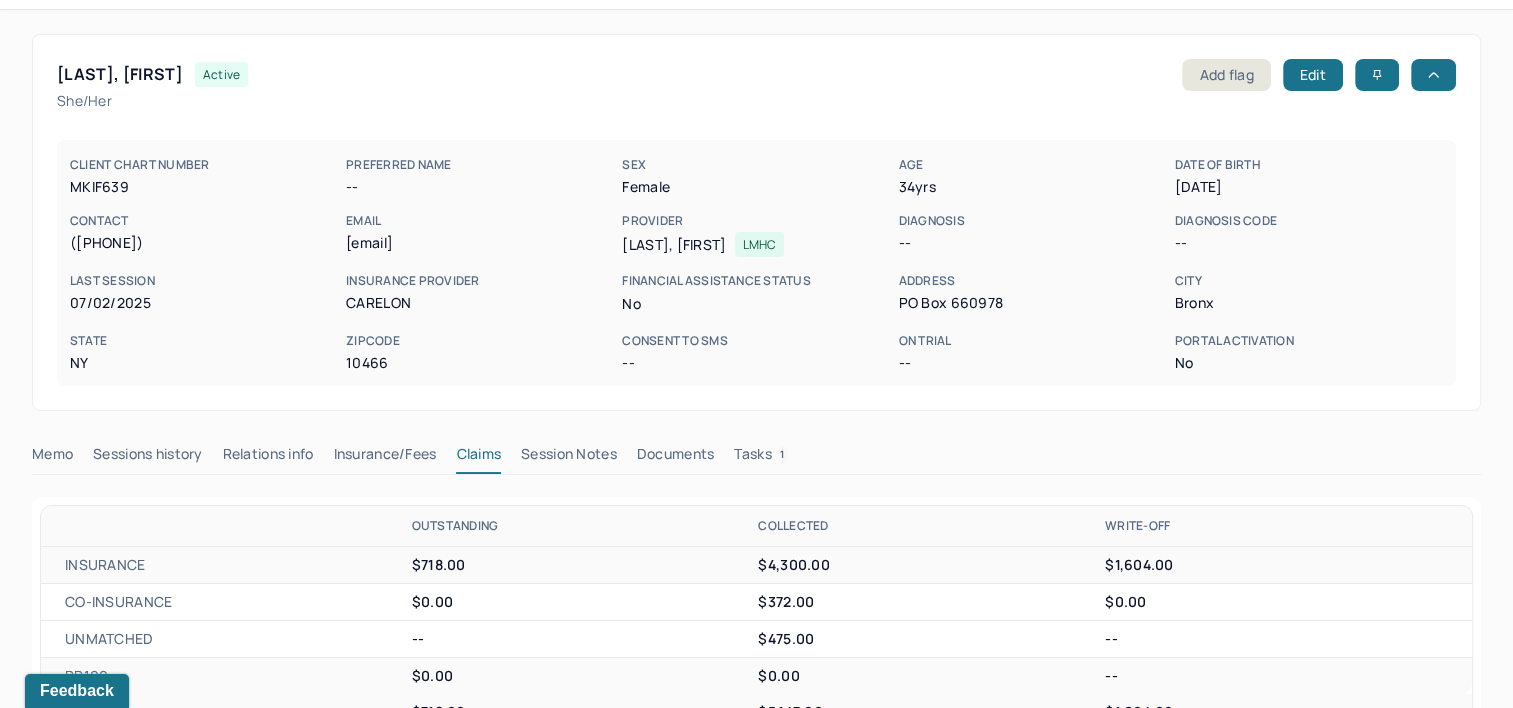 scroll, scrollTop: 0, scrollLeft: 0, axis: both 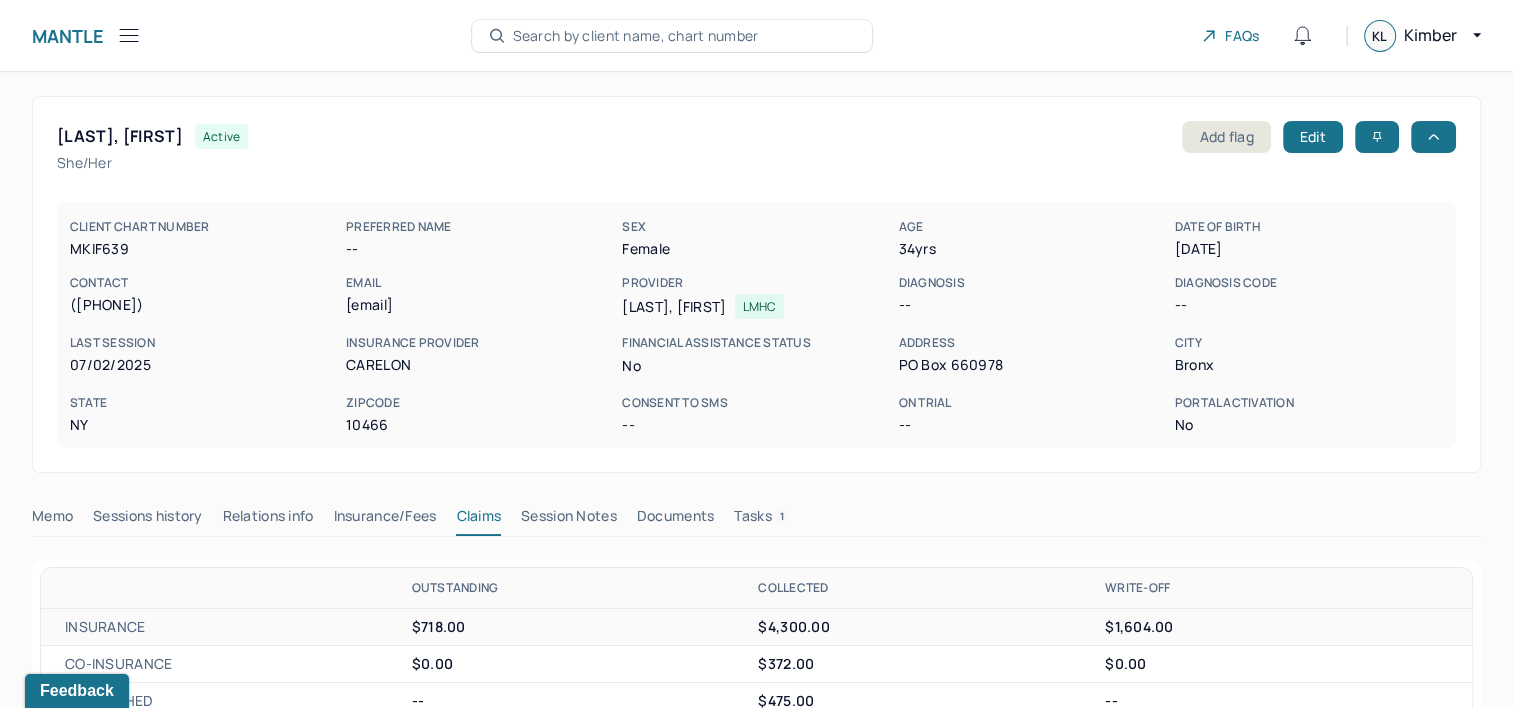 click on "Search by client name, chart number" at bounding box center [636, 36] 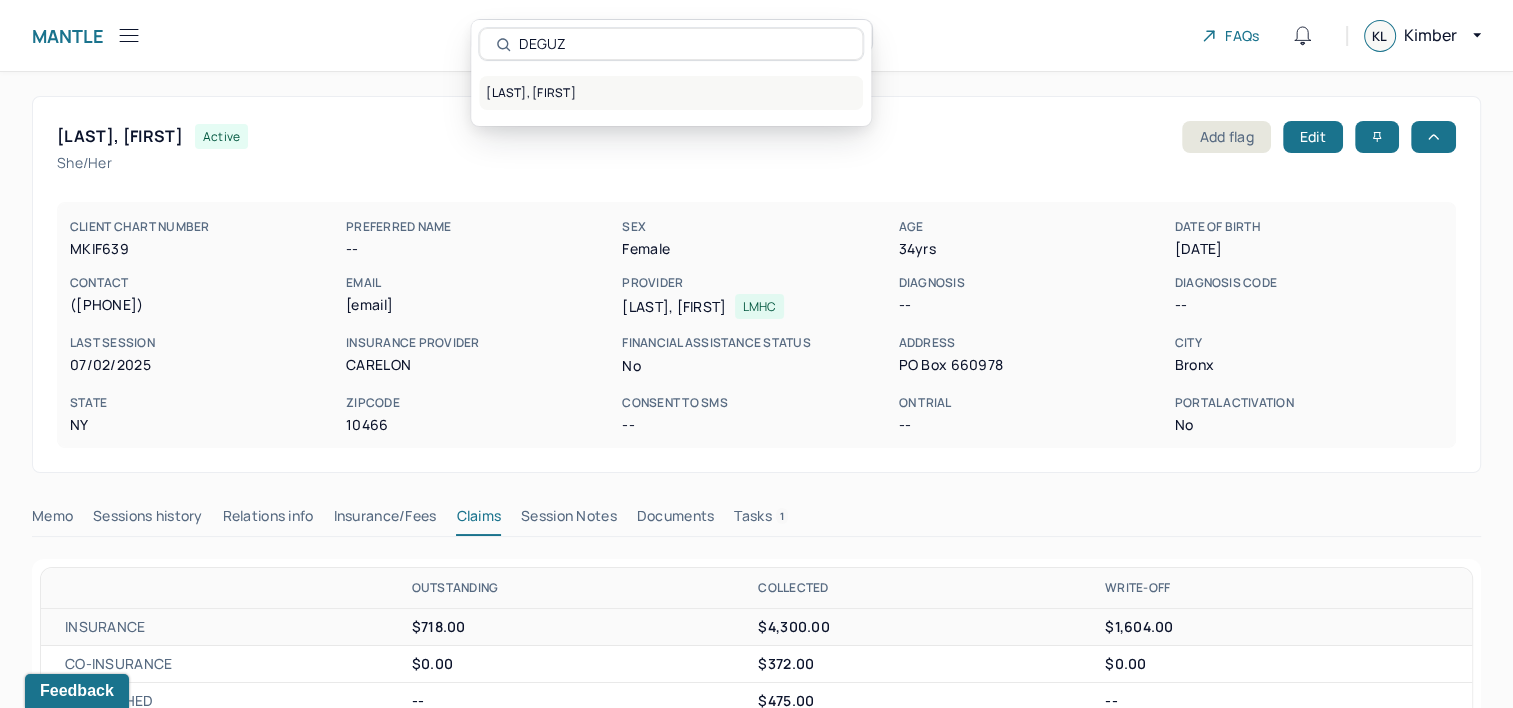 type on "DEGUZ" 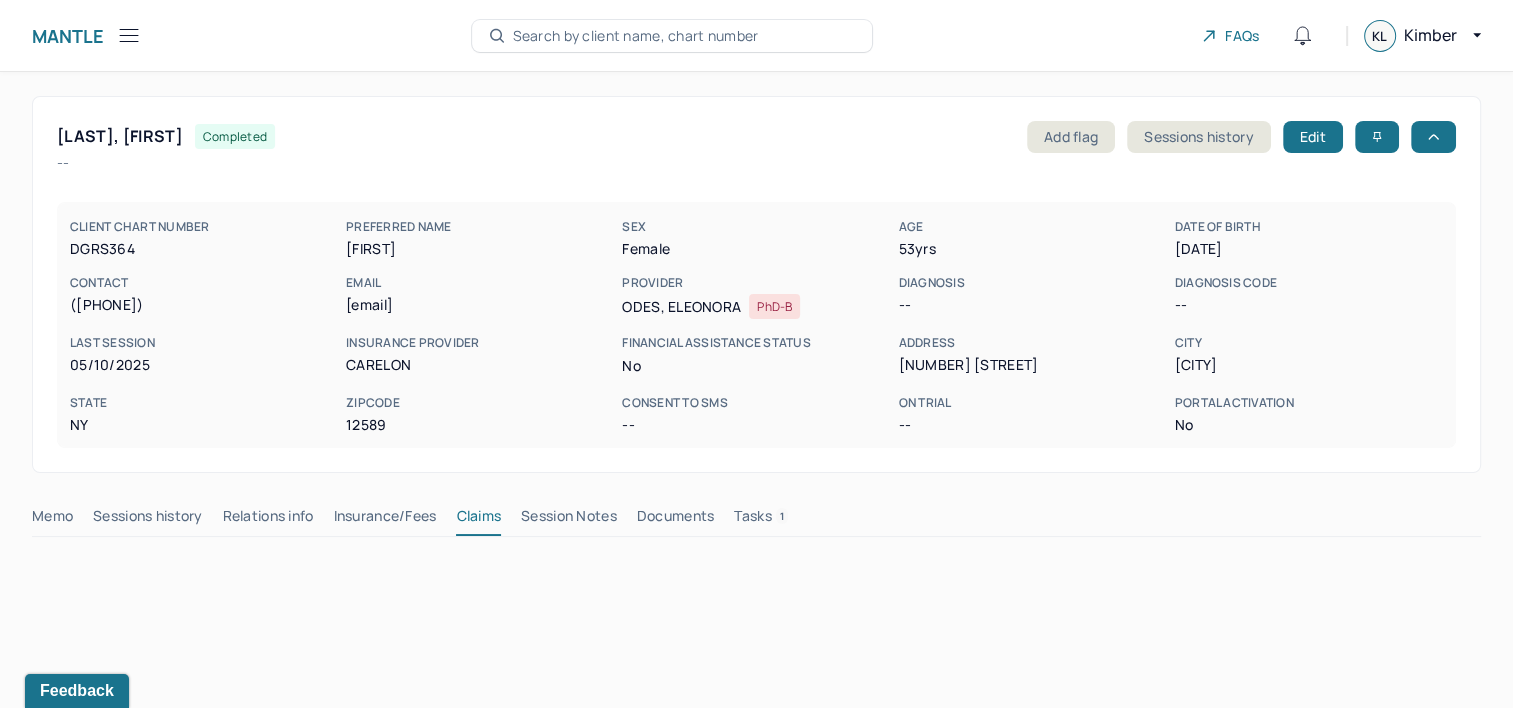 click on "Insurance/Fees" at bounding box center [385, 520] 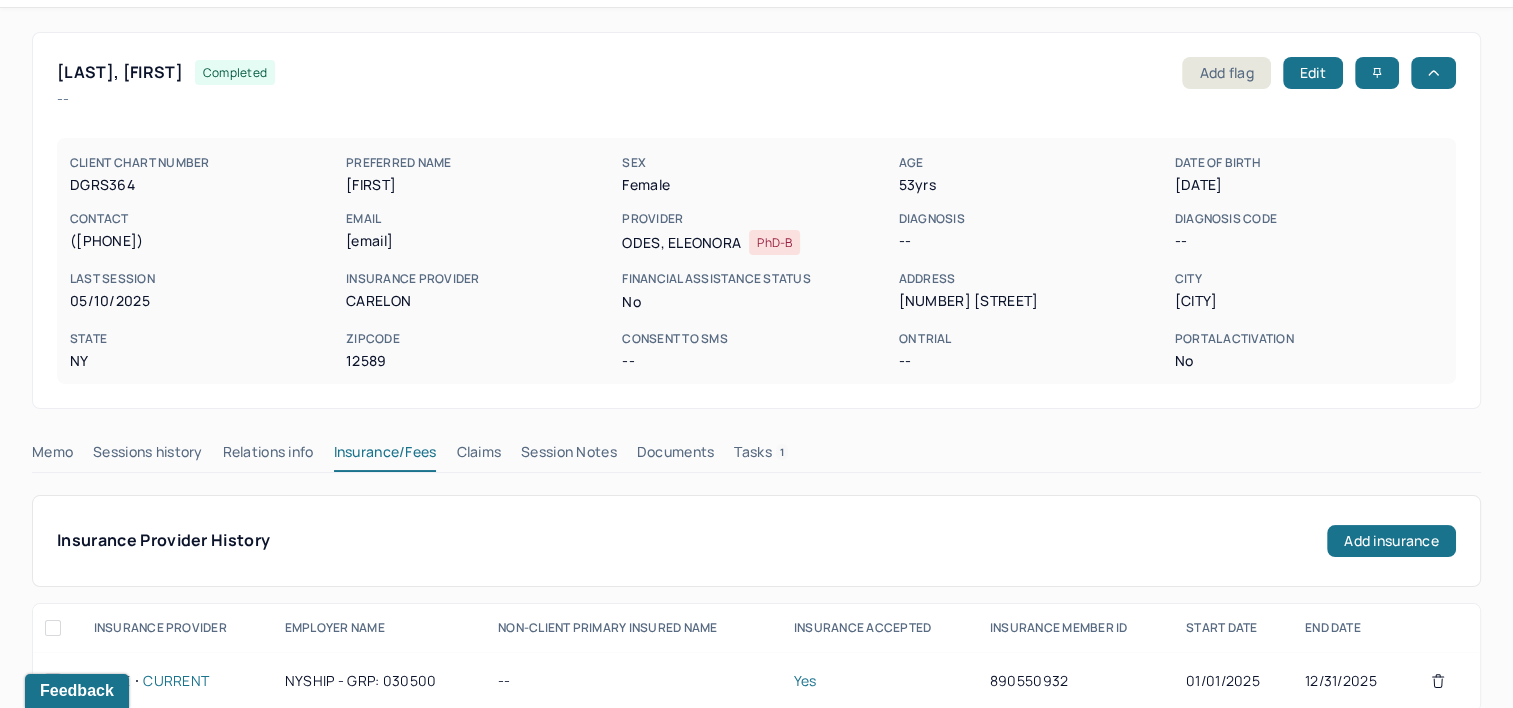 scroll, scrollTop: 200, scrollLeft: 0, axis: vertical 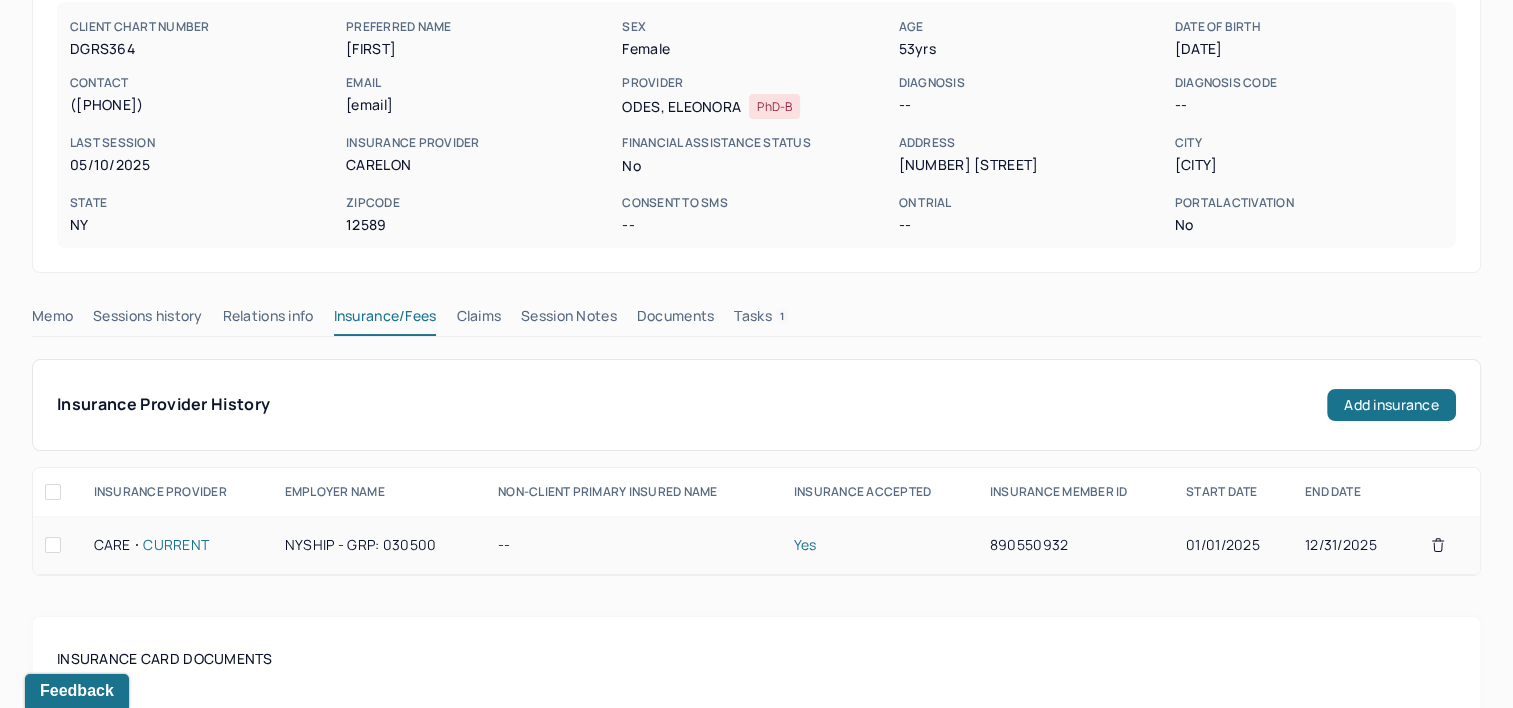 click on "890550932" at bounding box center (1076, 545) 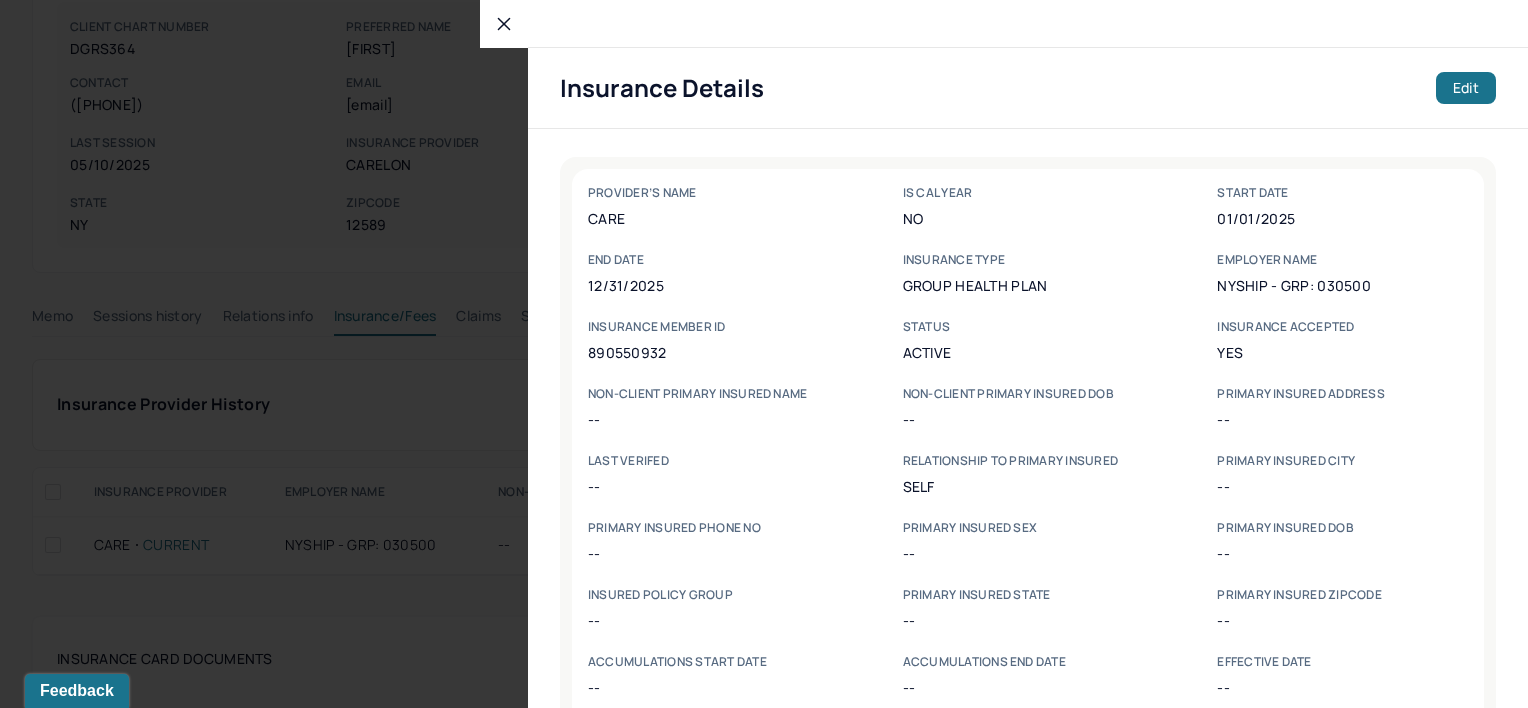 click on "890550932" at bounding box center (713, 352) 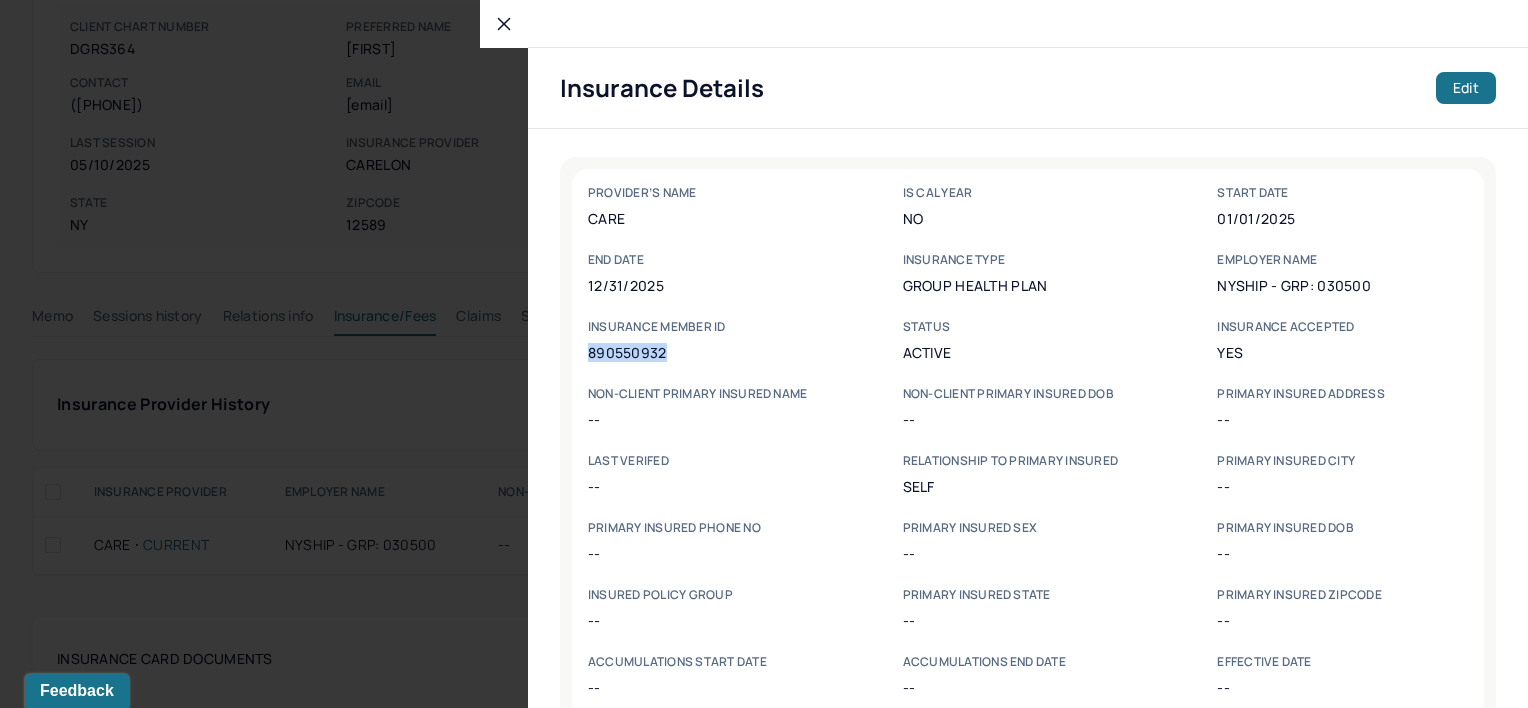 click on "890550932" at bounding box center (713, 352) 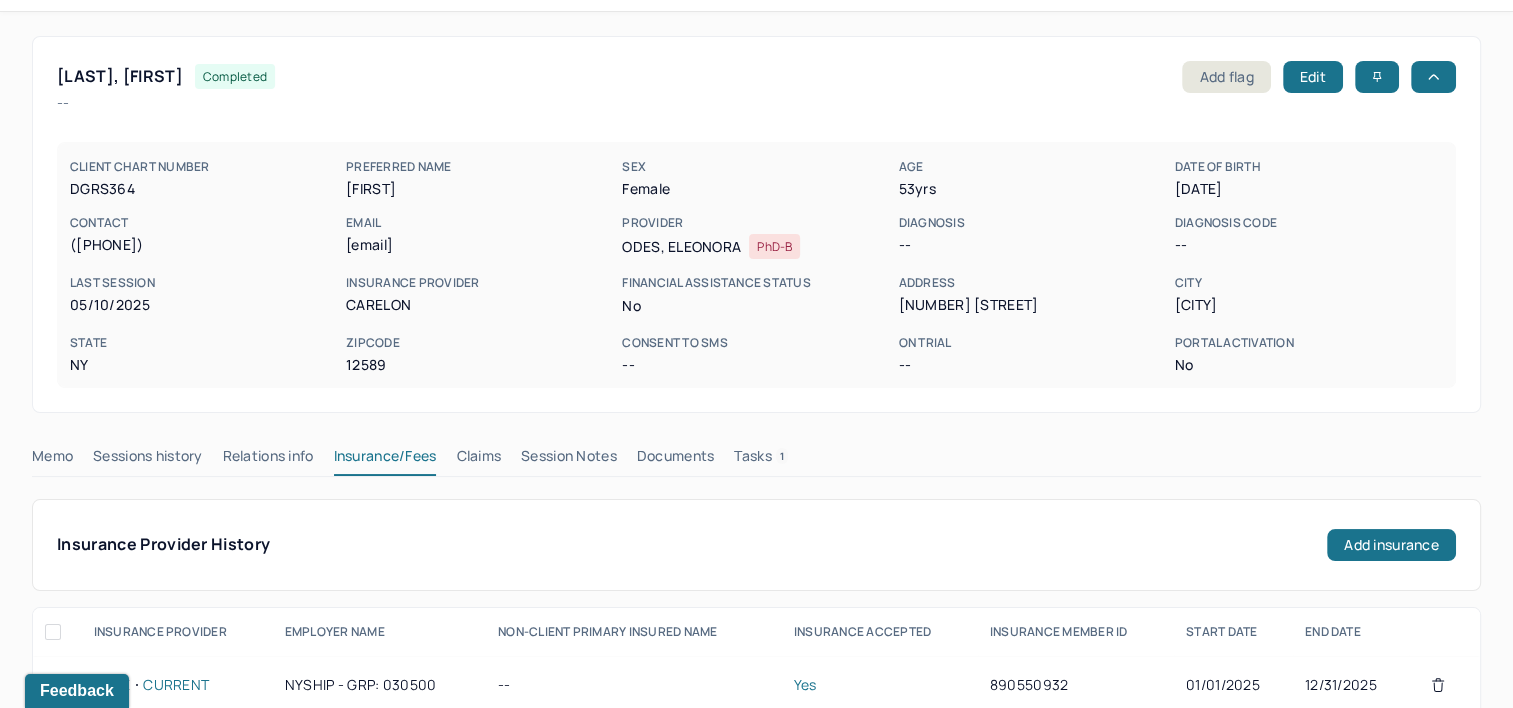 scroll, scrollTop: 0, scrollLeft: 0, axis: both 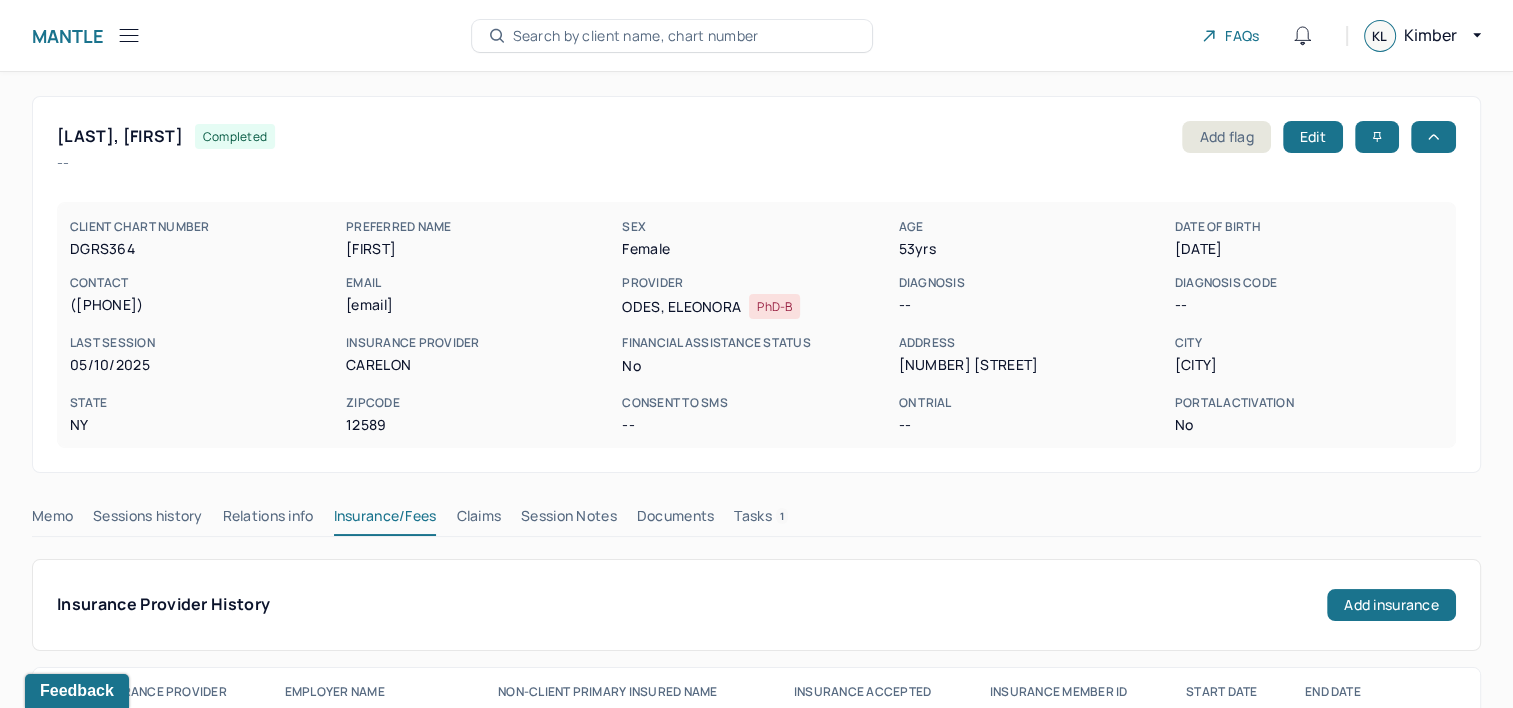 drag, startPoint x: 1178, startPoint y: 247, endPoint x: 1252, endPoint y: 246, distance: 74.00676 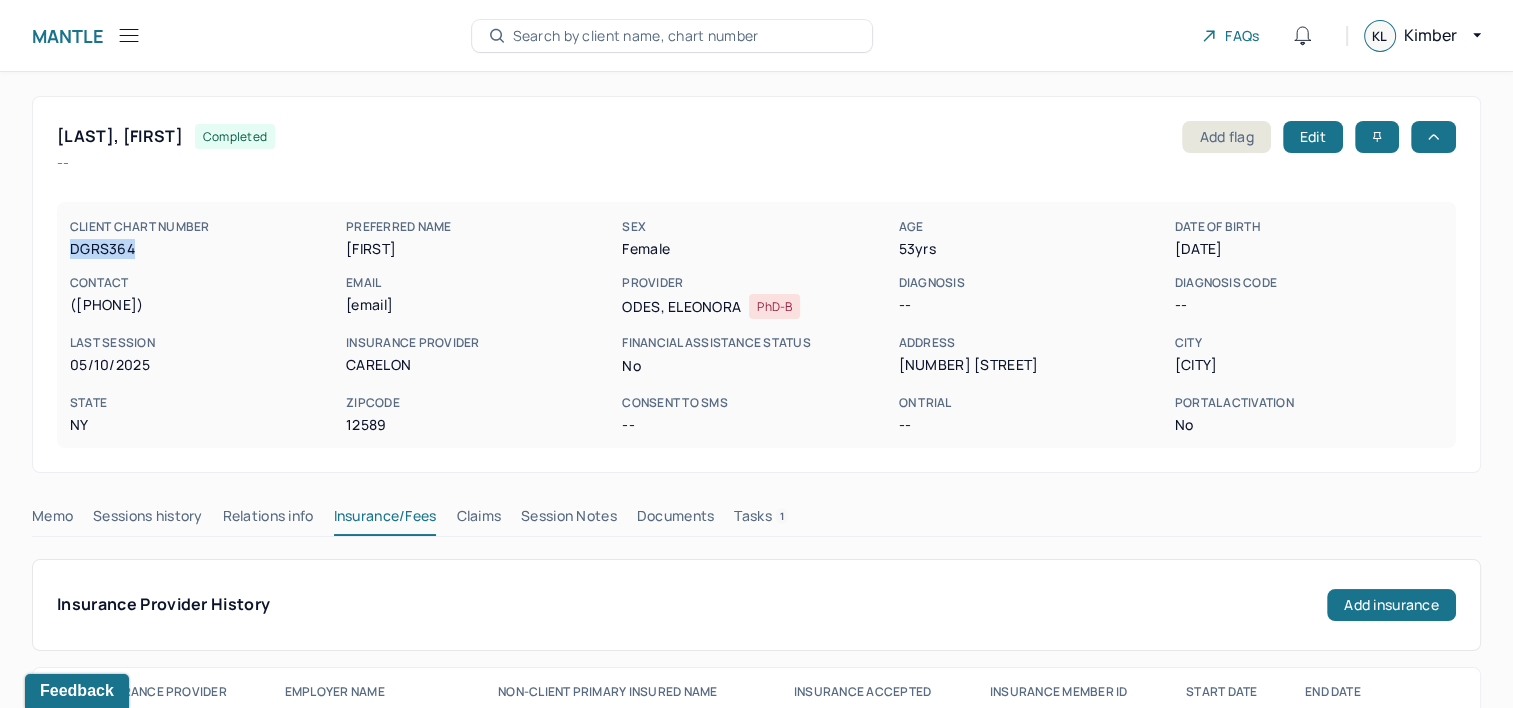 drag, startPoint x: 77, startPoint y: 249, endPoint x: 132, endPoint y: 251, distance: 55.03635 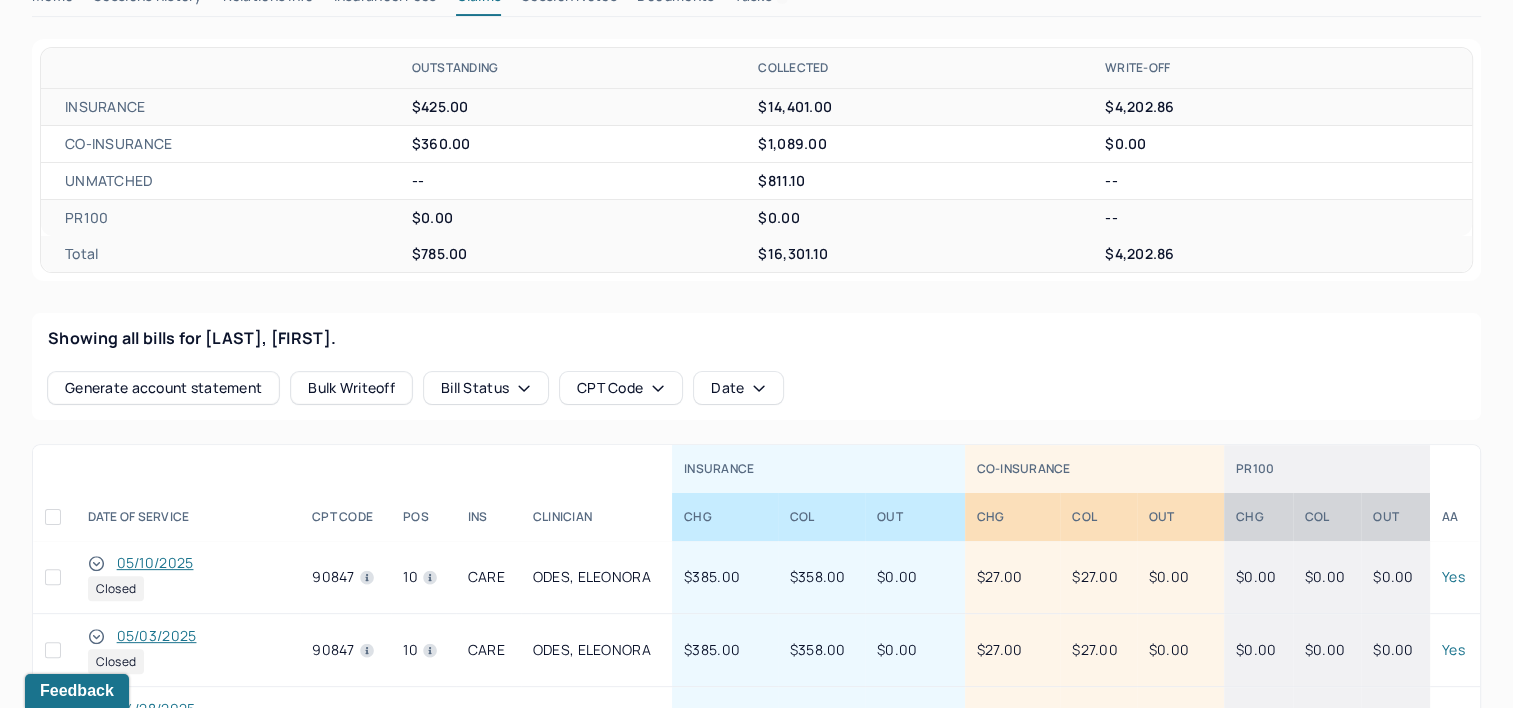 scroll, scrollTop: 400, scrollLeft: 0, axis: vertical 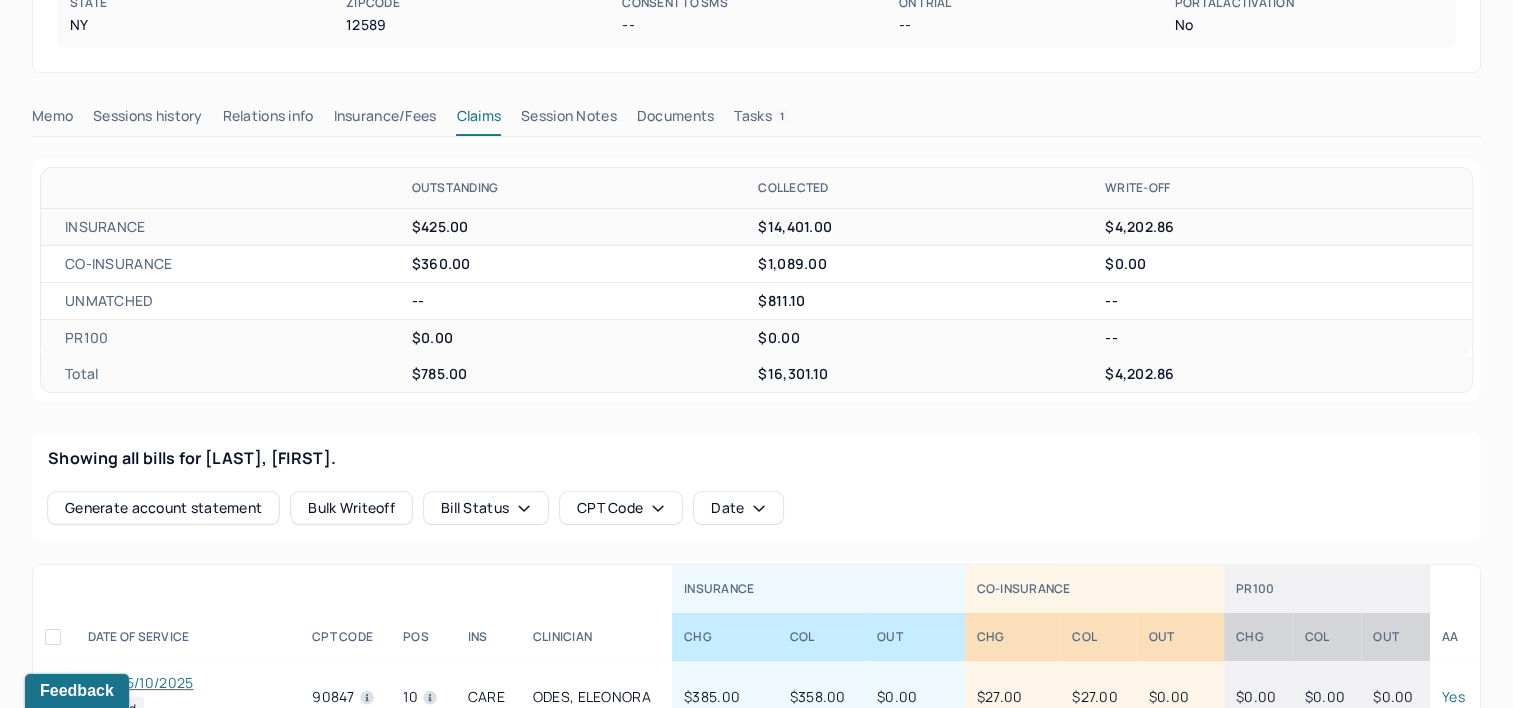 click on "Tasks 1" at bounding box center [761, 120] 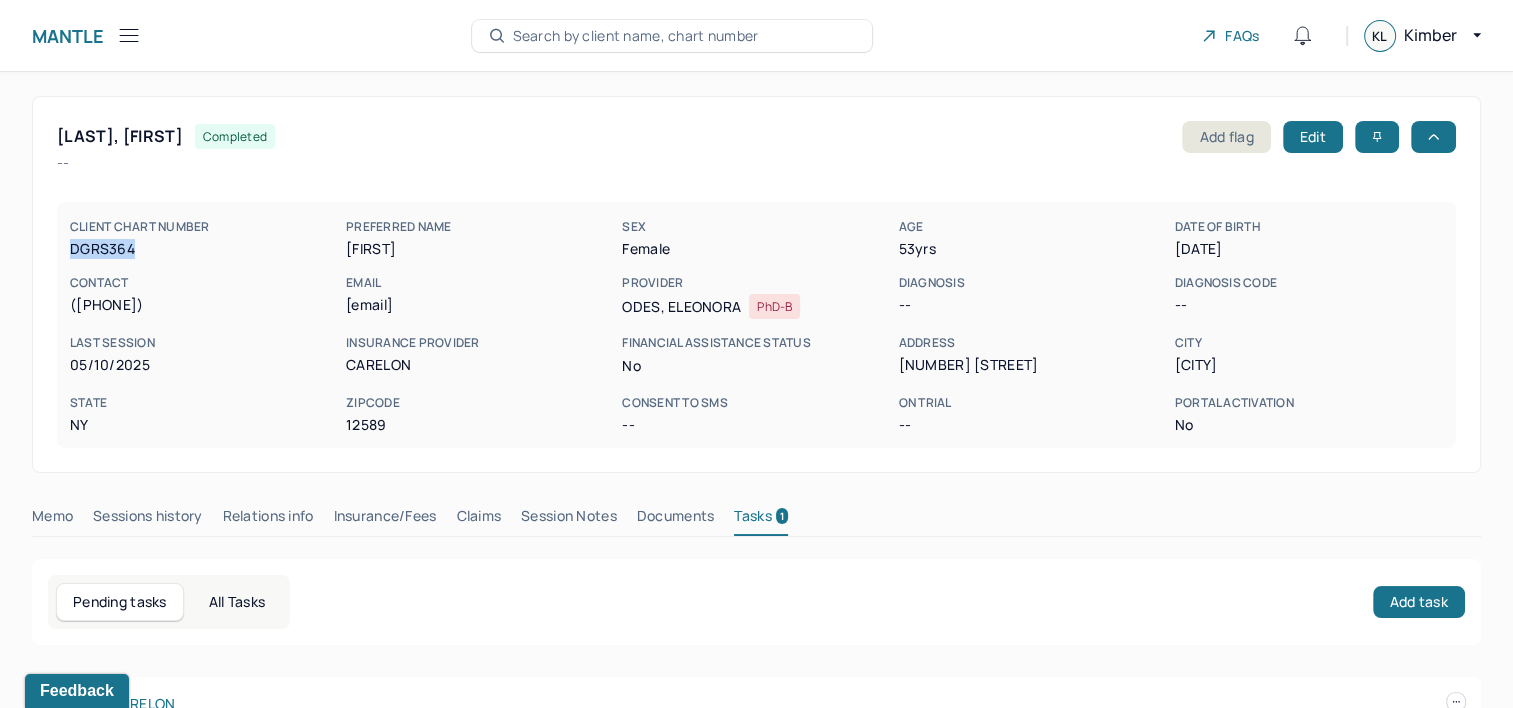 scroll, scrollTop: 0, scrollLeft: 0, axis: both 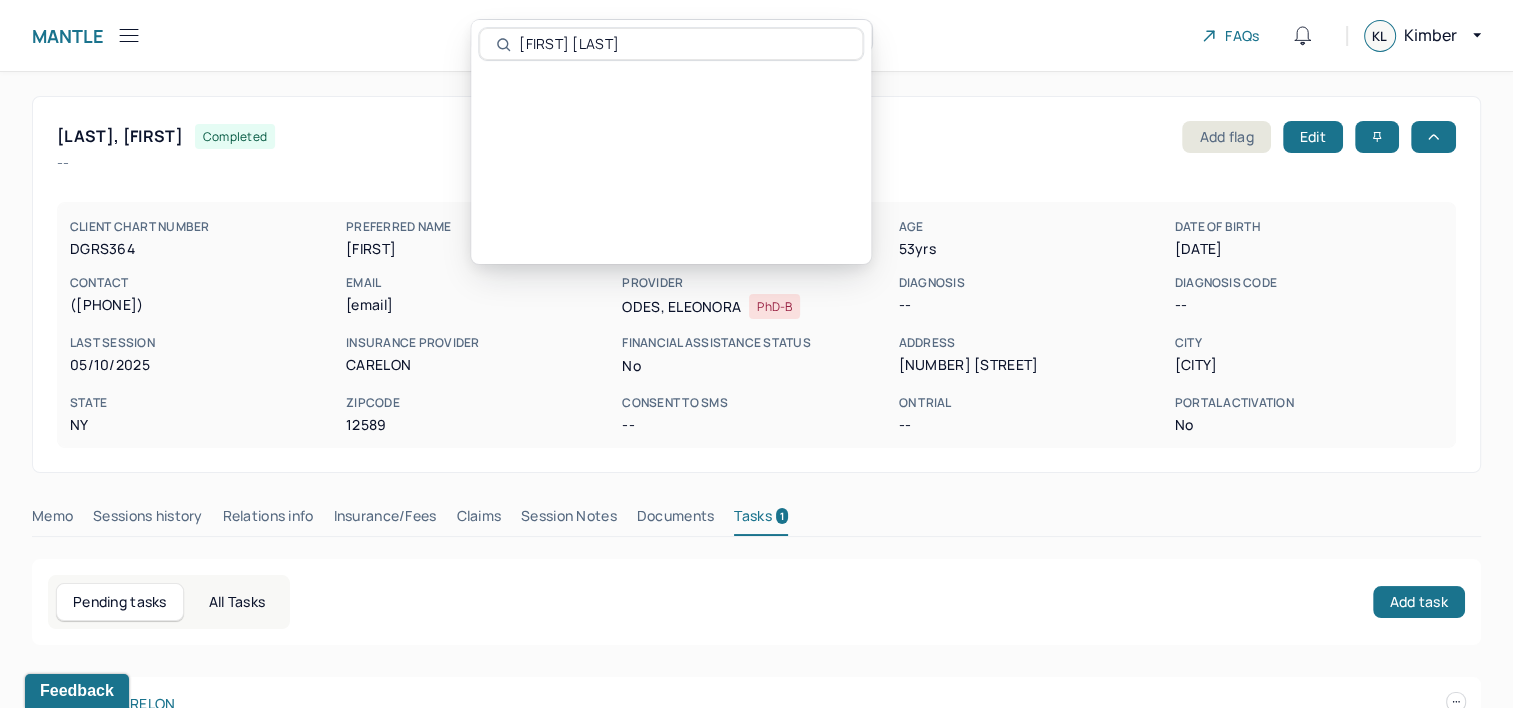 type on "[FIRST] [LAST]" 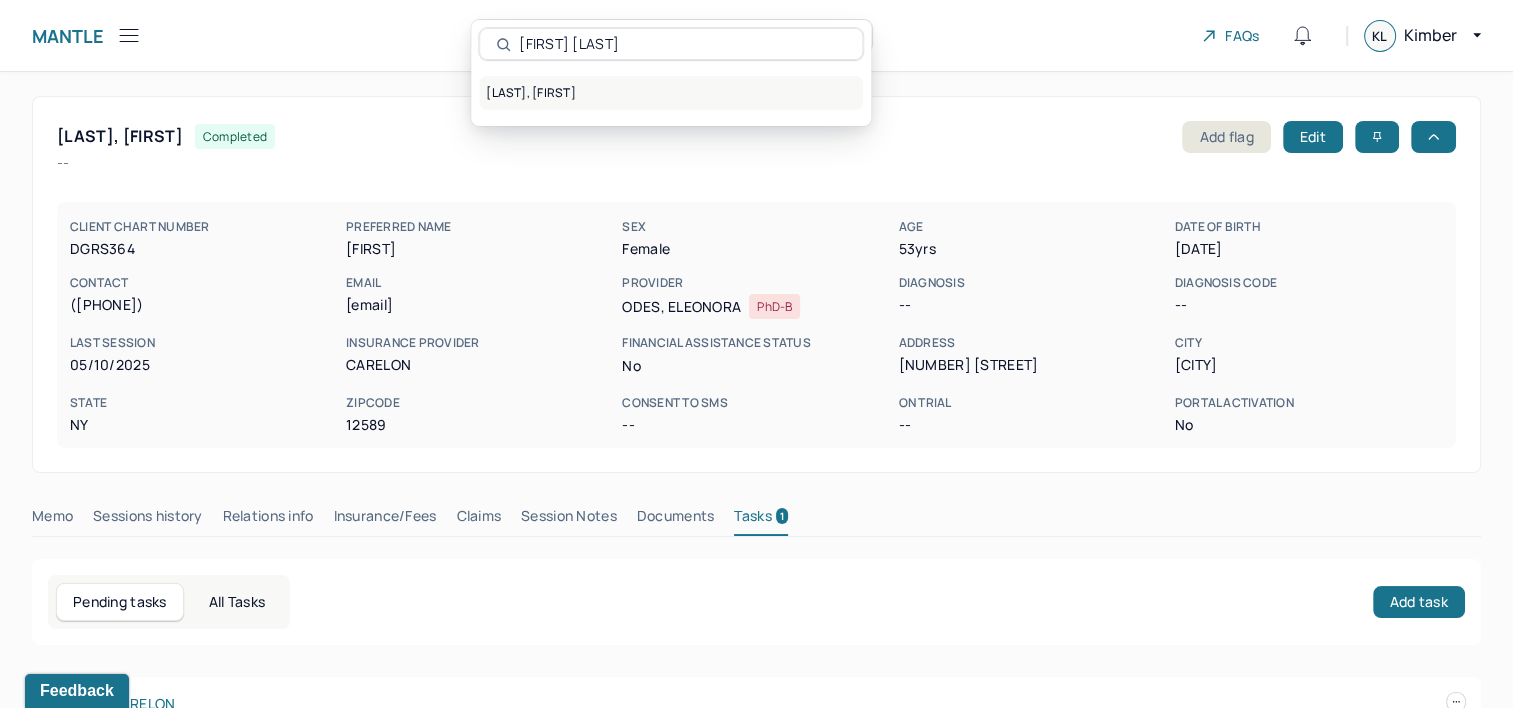 click on "[LAST], [FIRST]" at bounding box center (671, 93) 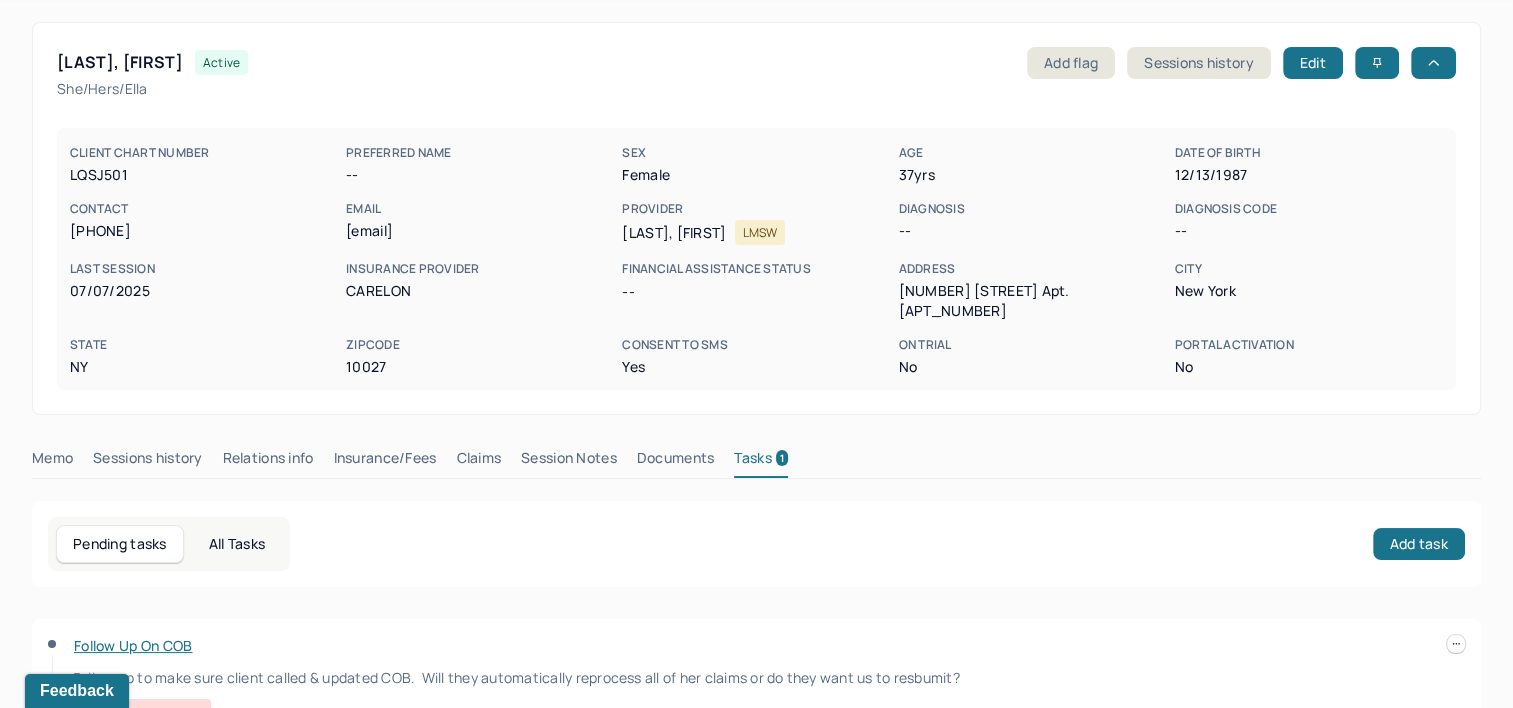 scroll, scrollTop: 143, scrollLeft: 0, axis: vertical 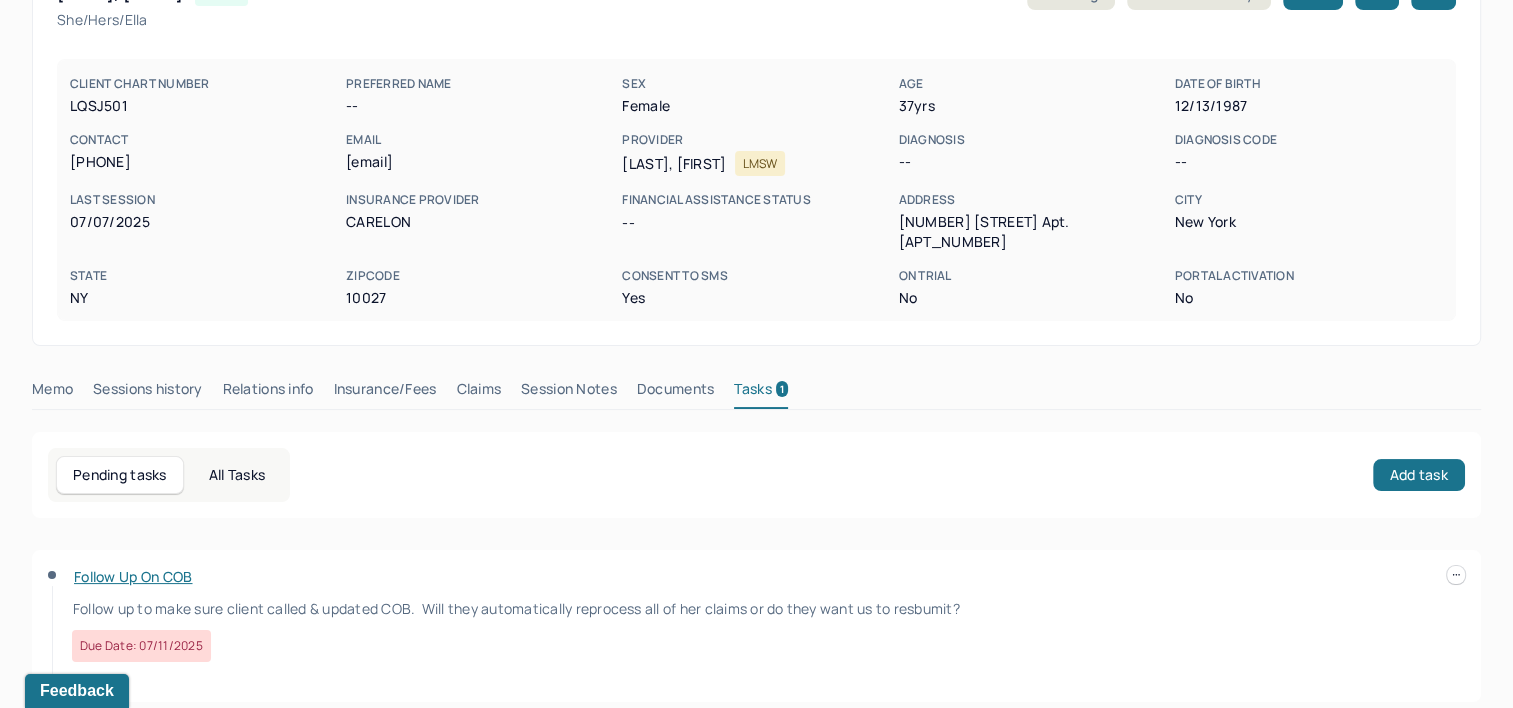 click on "Claims" at bounding box center (478, 393) 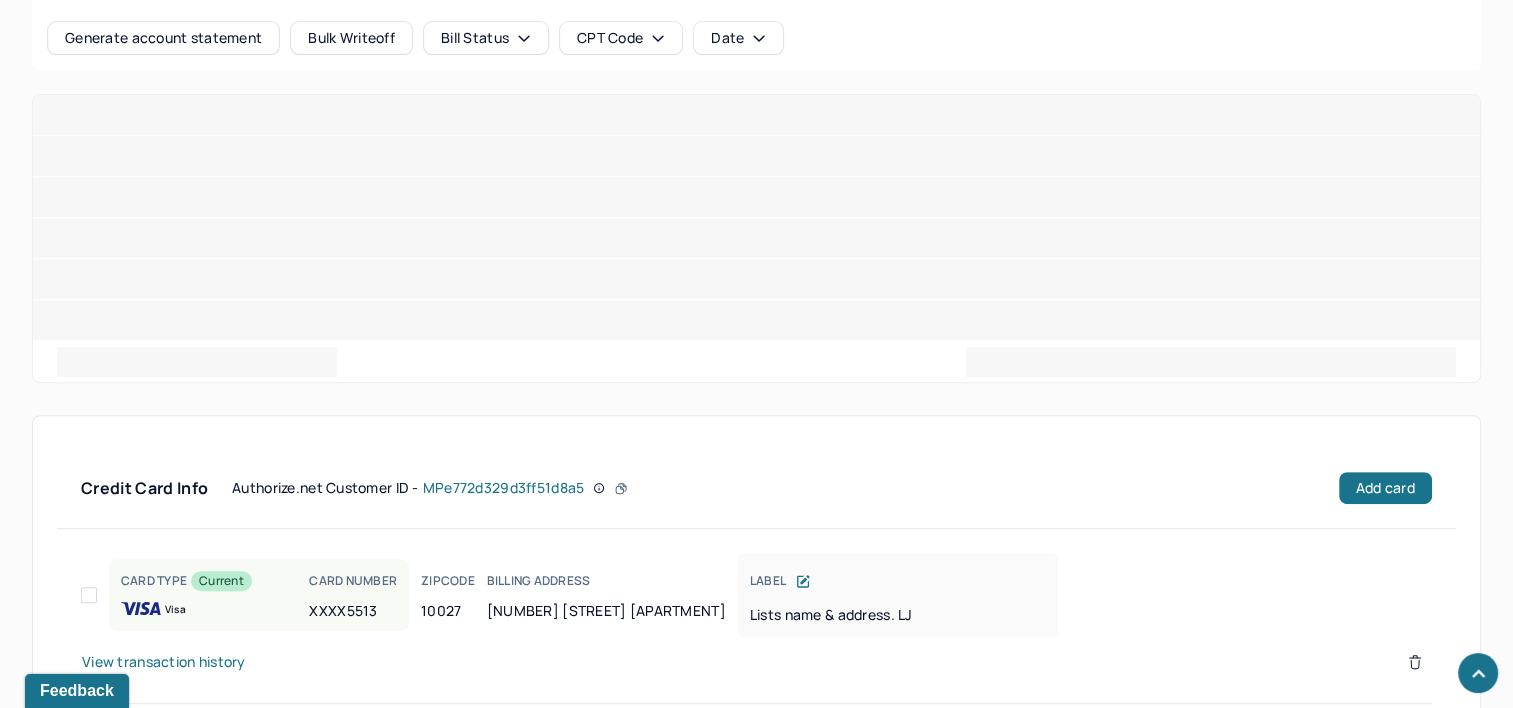 scroll, scrollTop: 884, scrollLeft: 0, axis: vertical 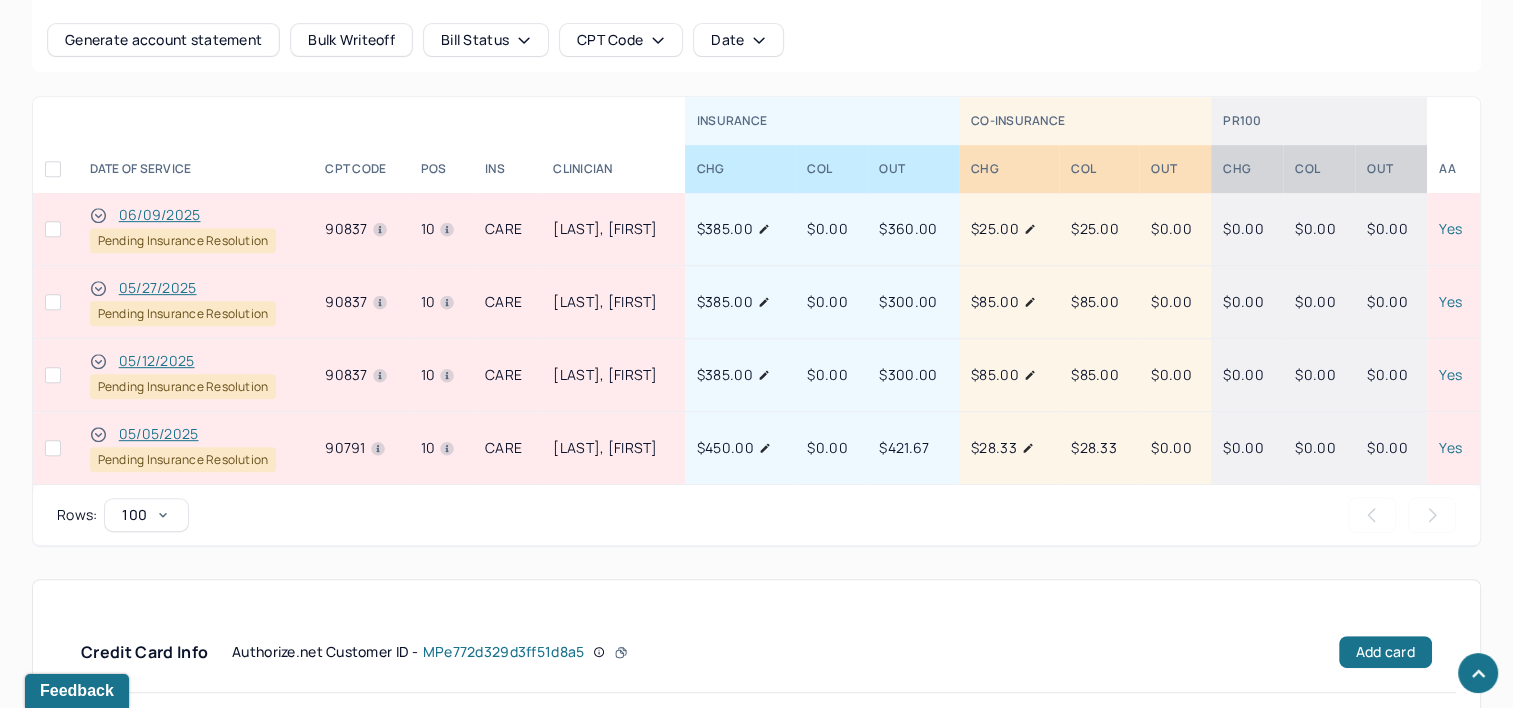 click on "05/05/2025" at bounding box center [159, 434] 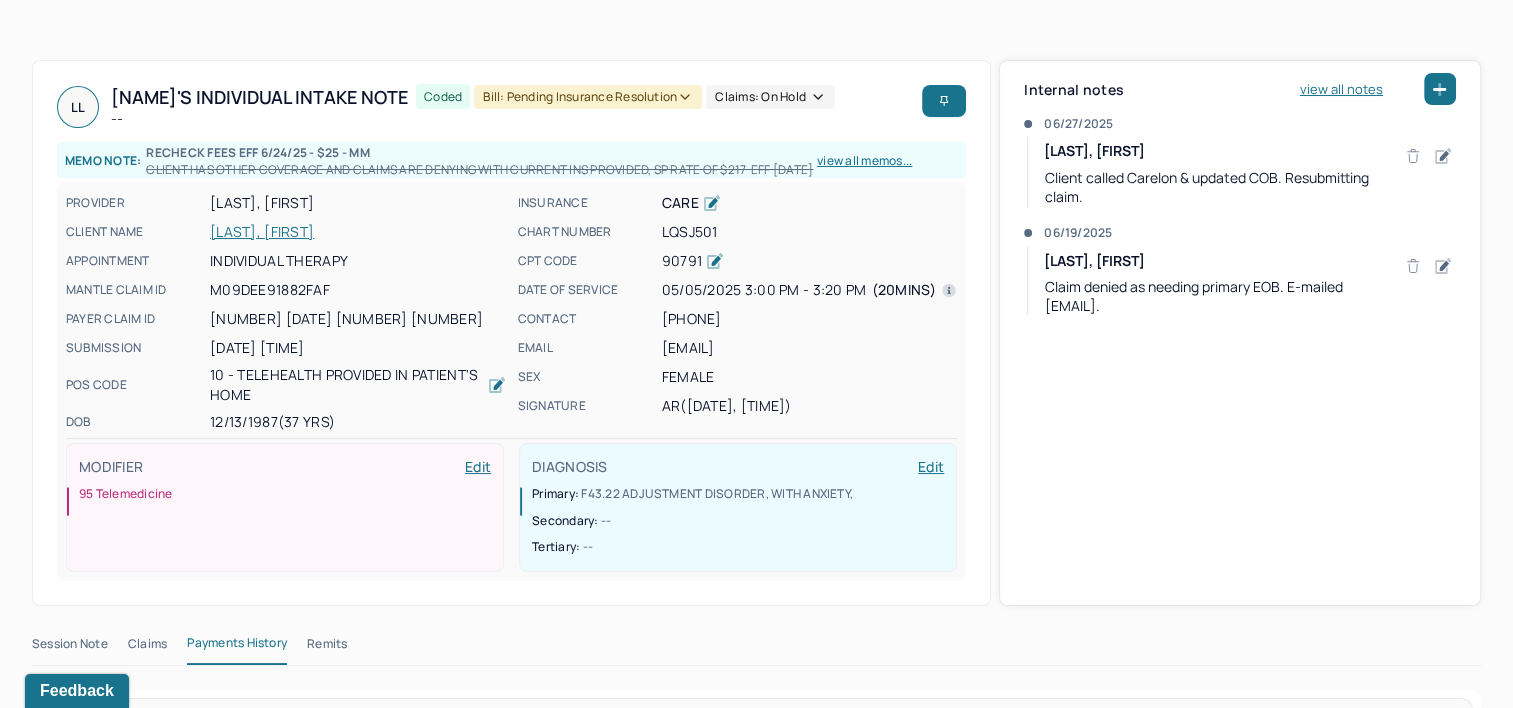 scroll, scrollTop: 0, scrollLeft: 0, axis: both 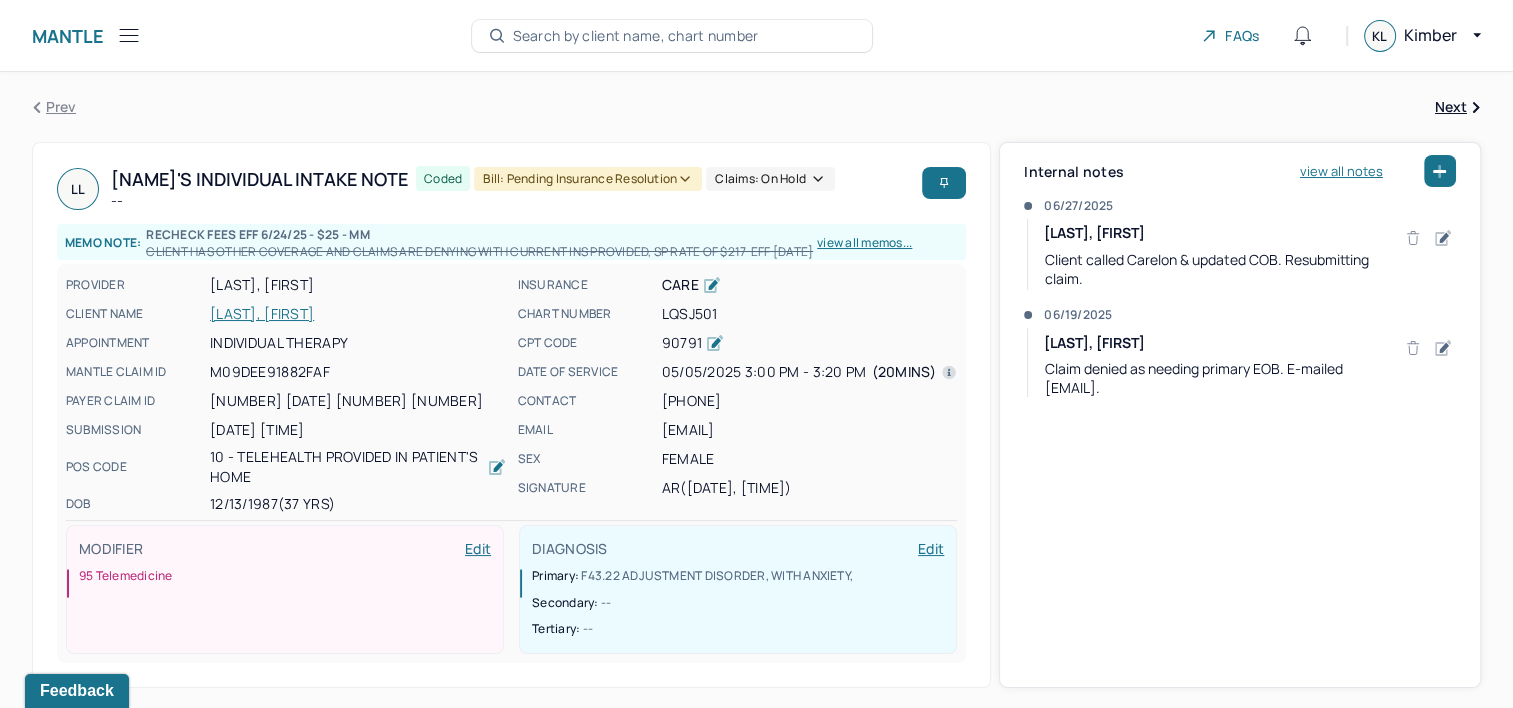 click at bounding box center (1440, 171) 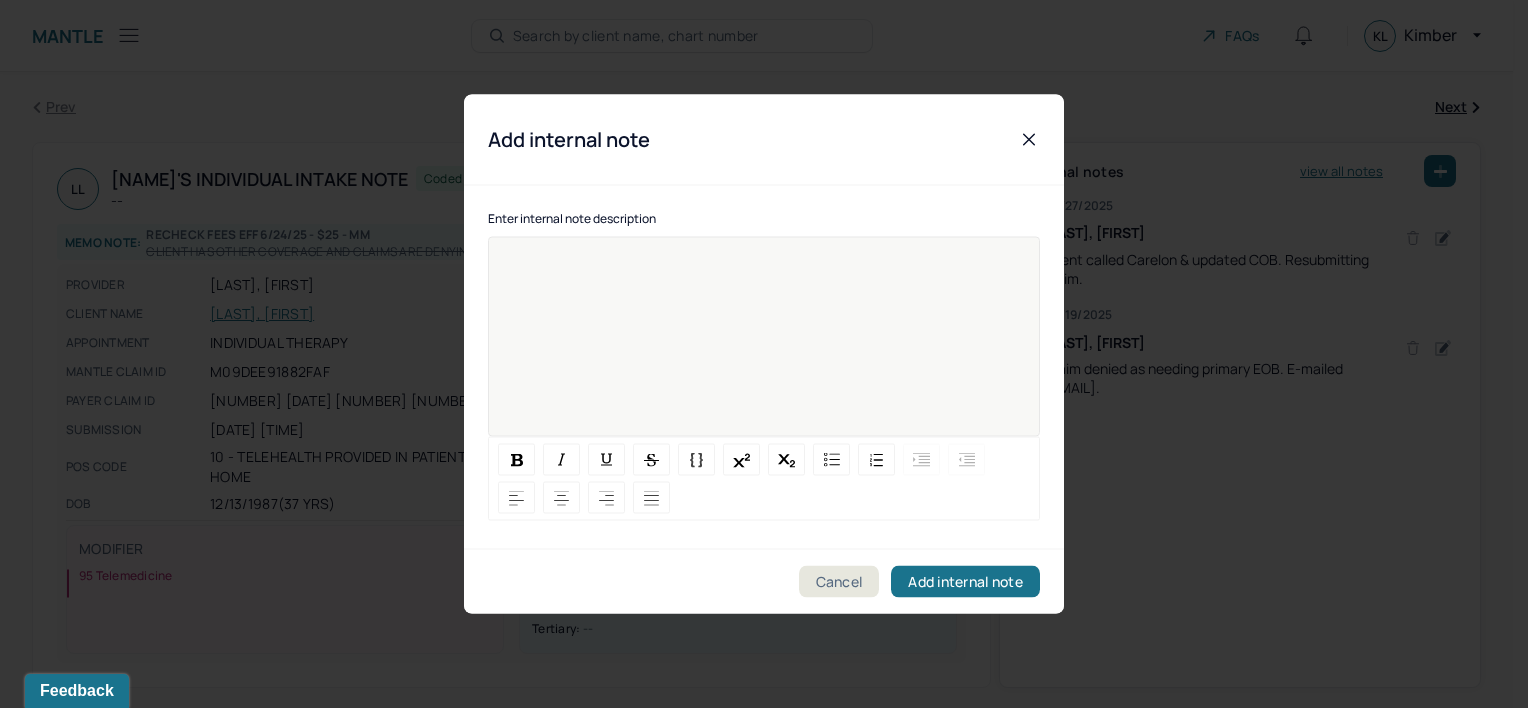 click at bounding box center (764, 350) 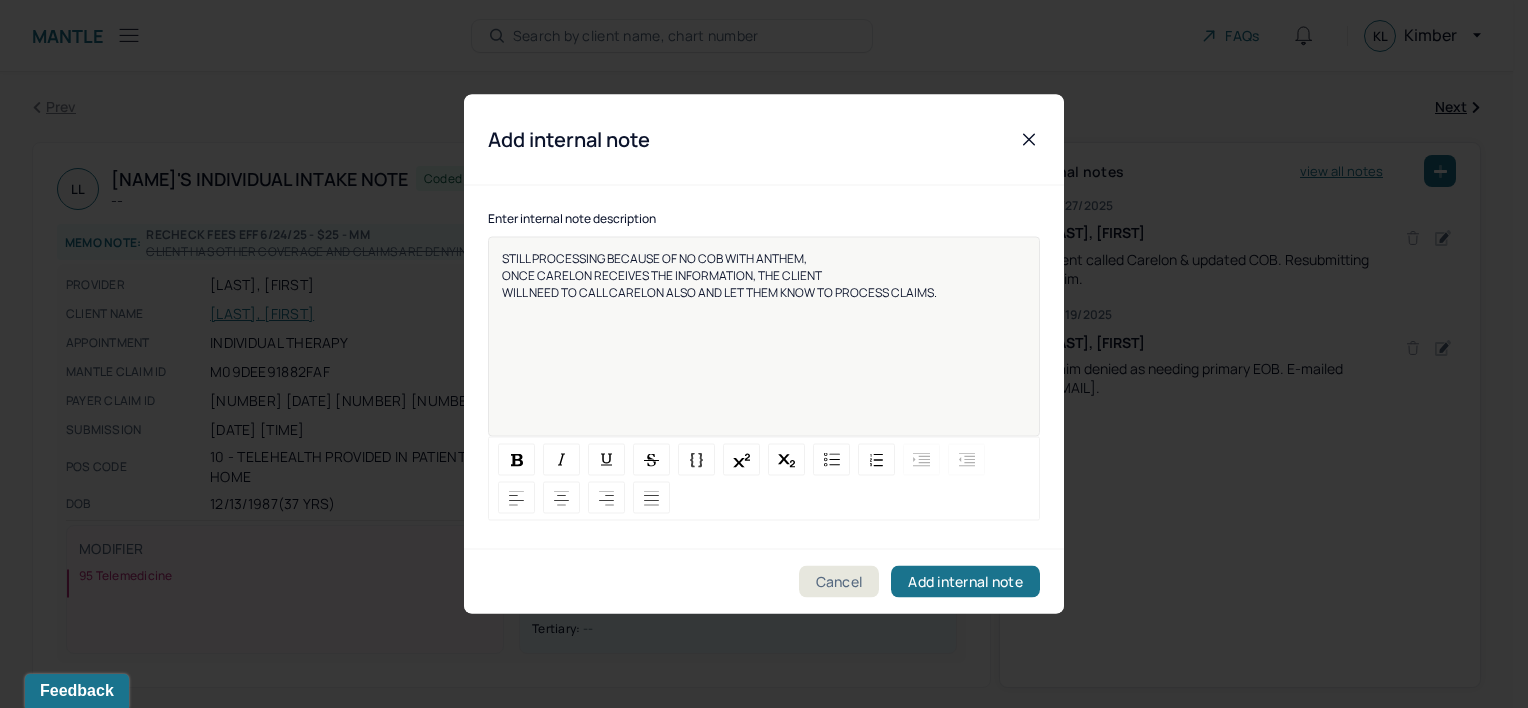 click on "ONCE CARELON RECEIVES THE INFORMATION, THE CLIENT" at bounding box center [662, 275] 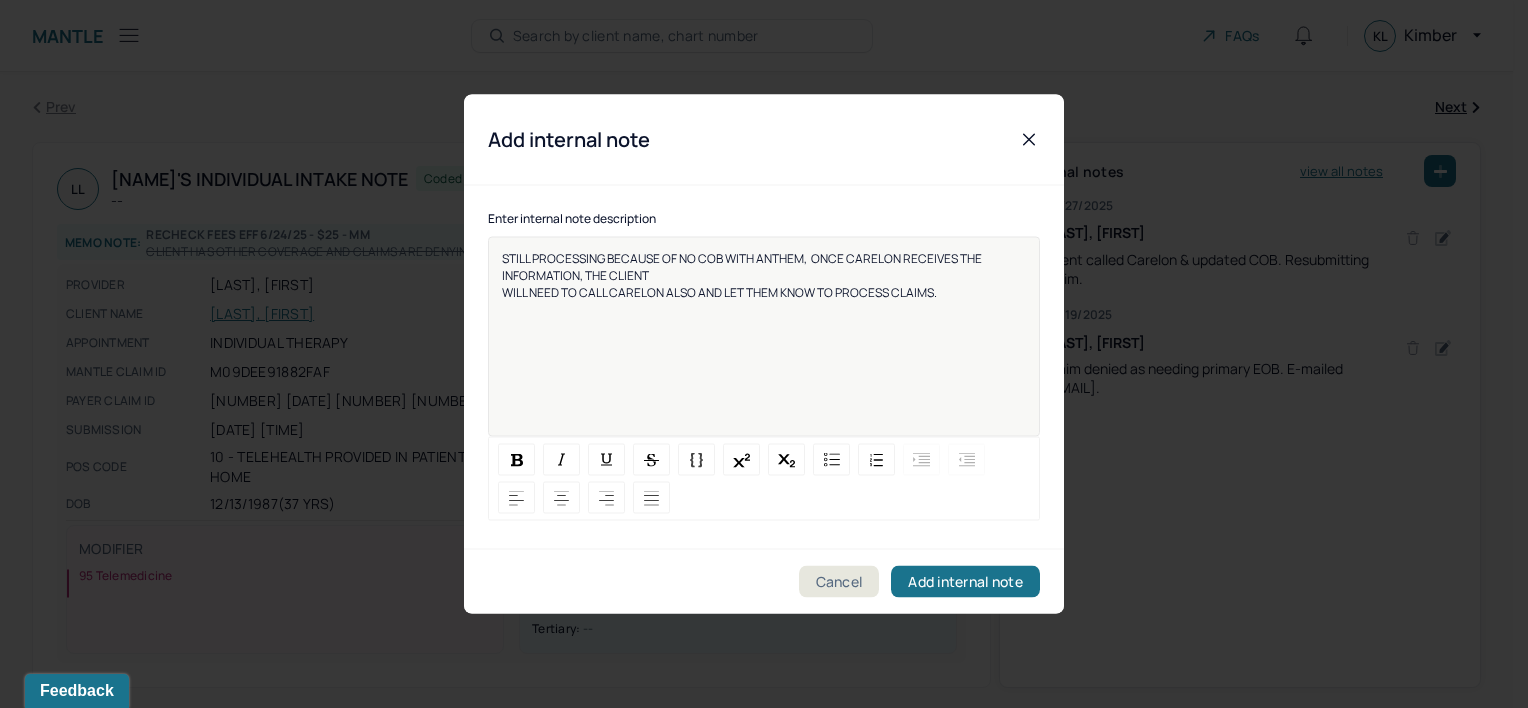 type 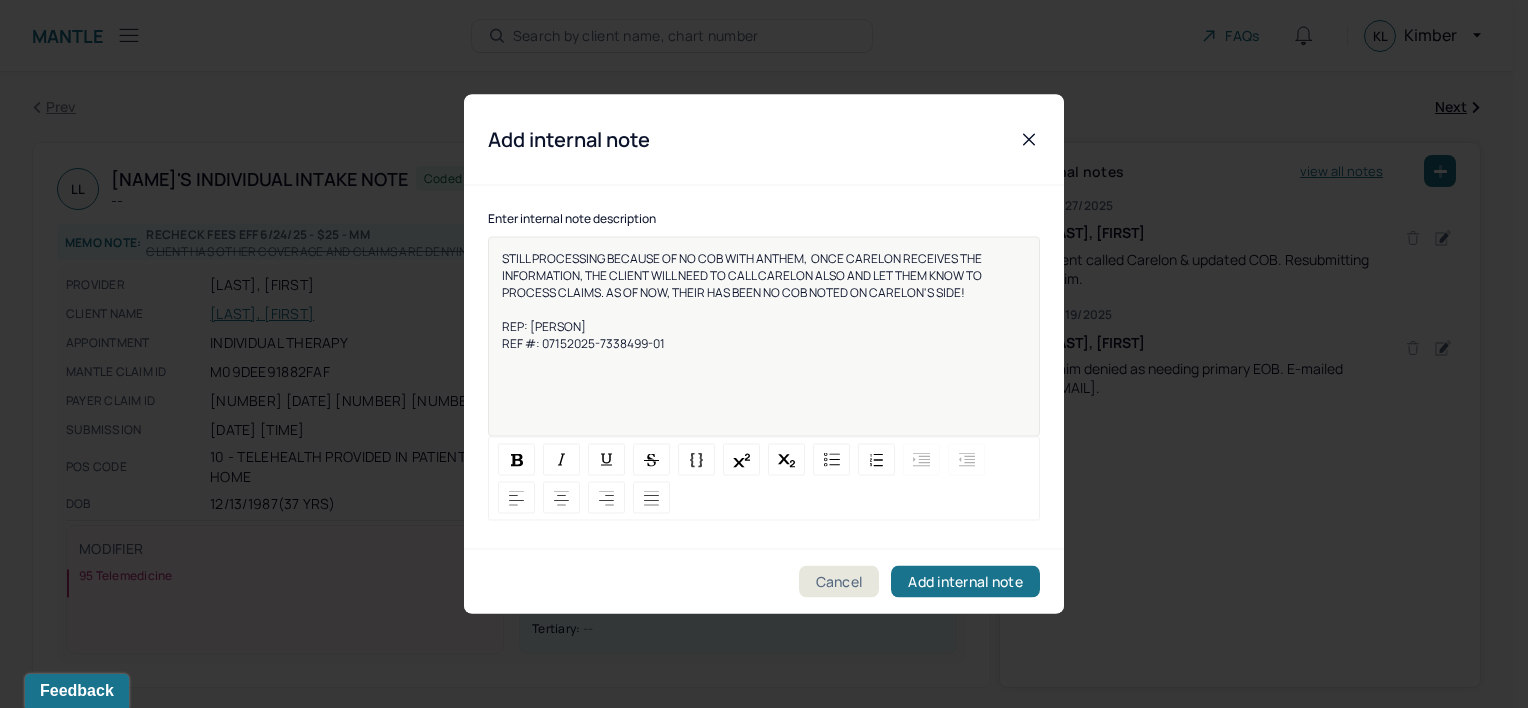 click on "STILL PROCESSING BECAUSE OF NO COB WITH ANTHEM,  ONCE CARELON RECEIVES THE INFORMATION, THE CLIENT WILL NEED TO CALL CARELON ALSO AND LET THEM KNOW TO PROCESS CLAIMS. AS OF NOW, THEIR HAS BEEN NO COB NOTED ON CARELON'S SIDE!" at bounding box center [743, 275] 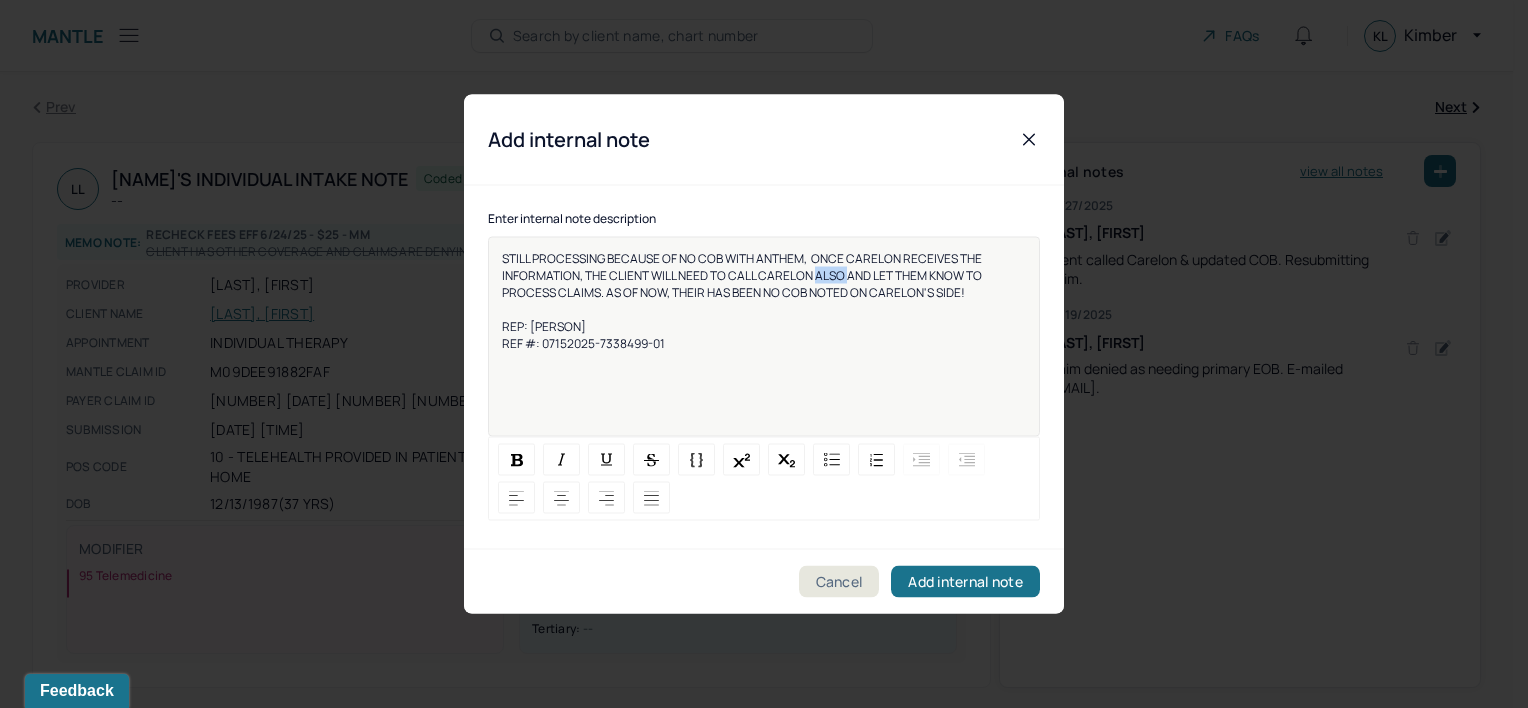 click on "STILL PROCESSING BECAUSE OF NO COB WITH ANTHEM,  ONCE CARELON RECEIVES THE INFORMATION, THE CLIENT WILL NEED TO CALL CARELON ALSO AND LET THEM KNOW TO PROCESS CLAIMS. AS OF NOW, THEIR HAS BEEN NO COB NOTED ON CARELON'S SIDE!" at bounding box center (743, 275) 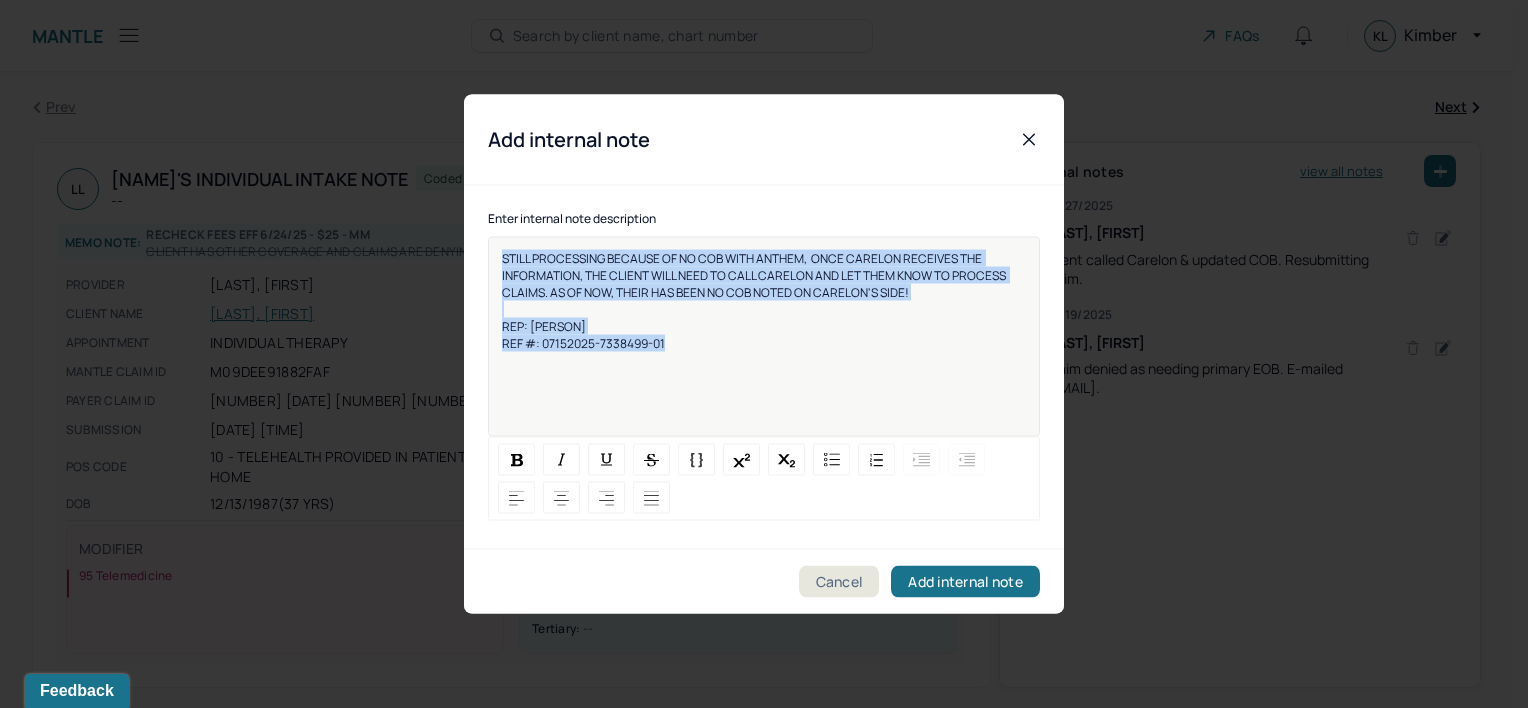 drag, startPoint x: 666, startPoint y: 343, endPoint x: 496, endPoint y: 249, distance: 194.25757 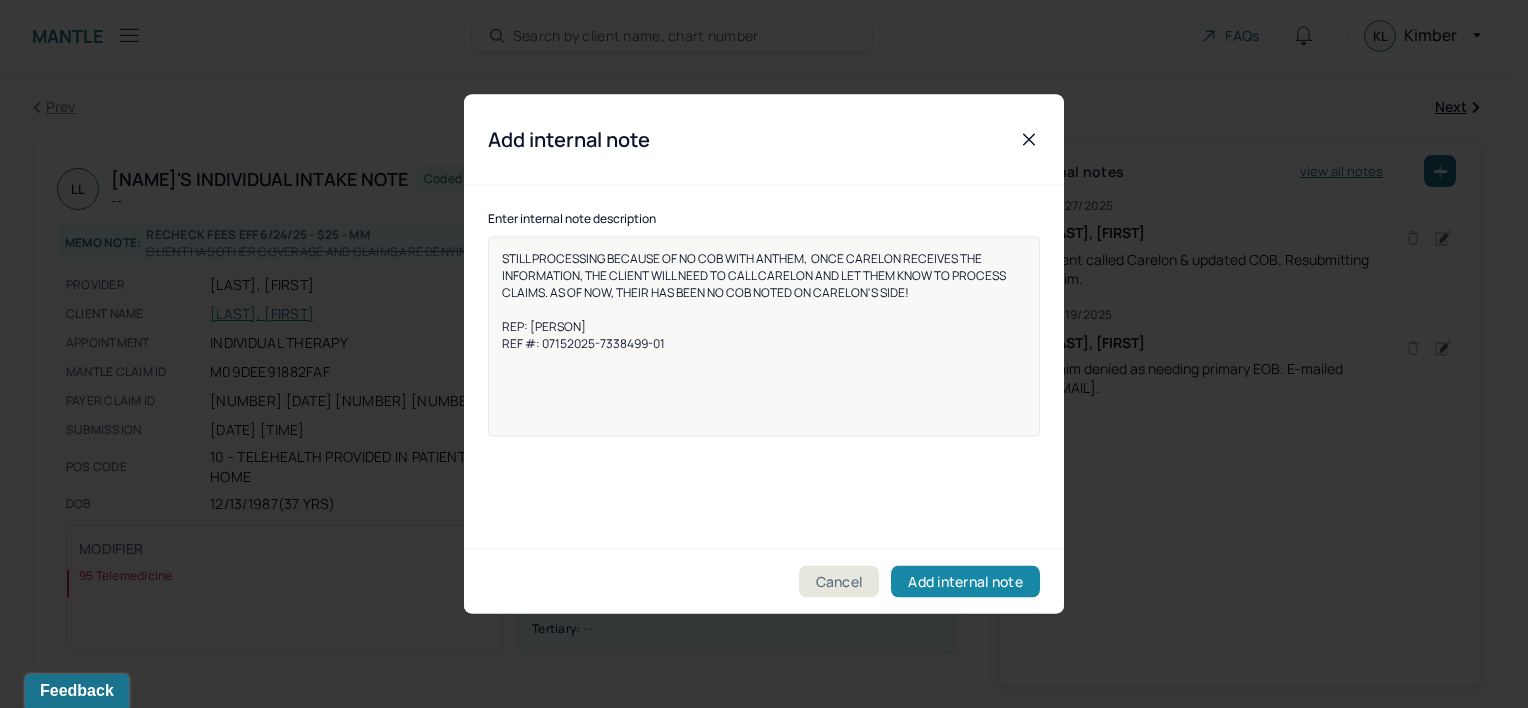click on "Add internal note" at bounding box center (965, 582) 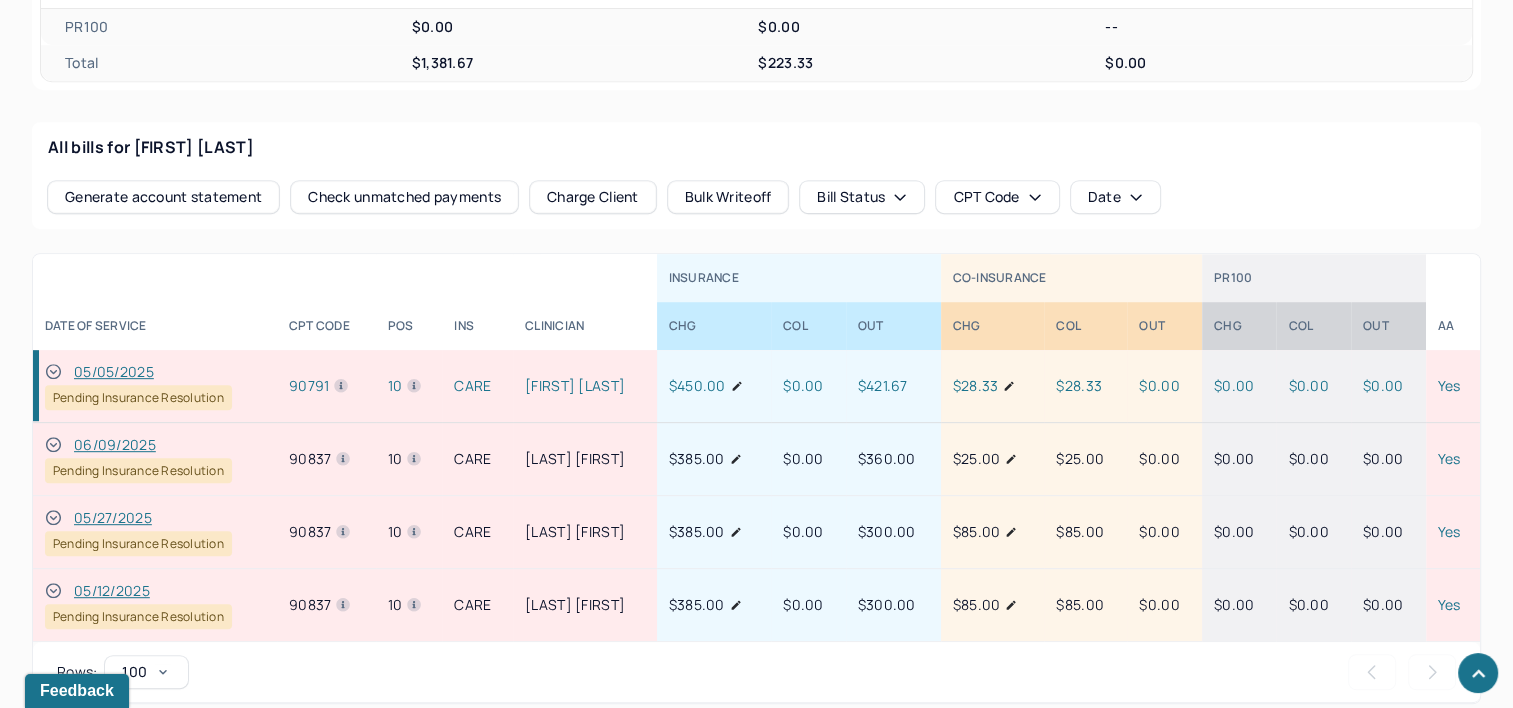 scroll, scrollTop: 938, scrollLeft: 0, axis: vertical 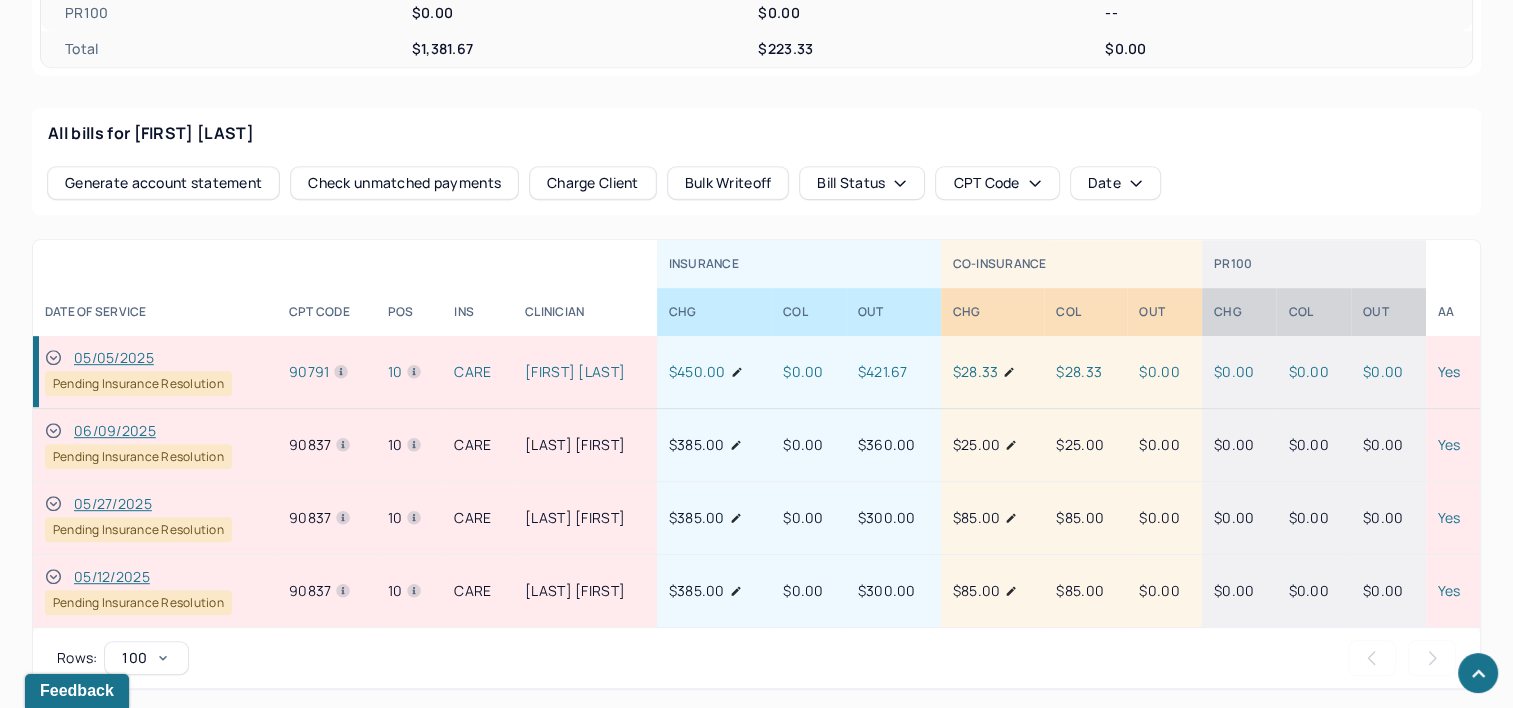 click on "05/12/2025" at bounding box center [112, 577] 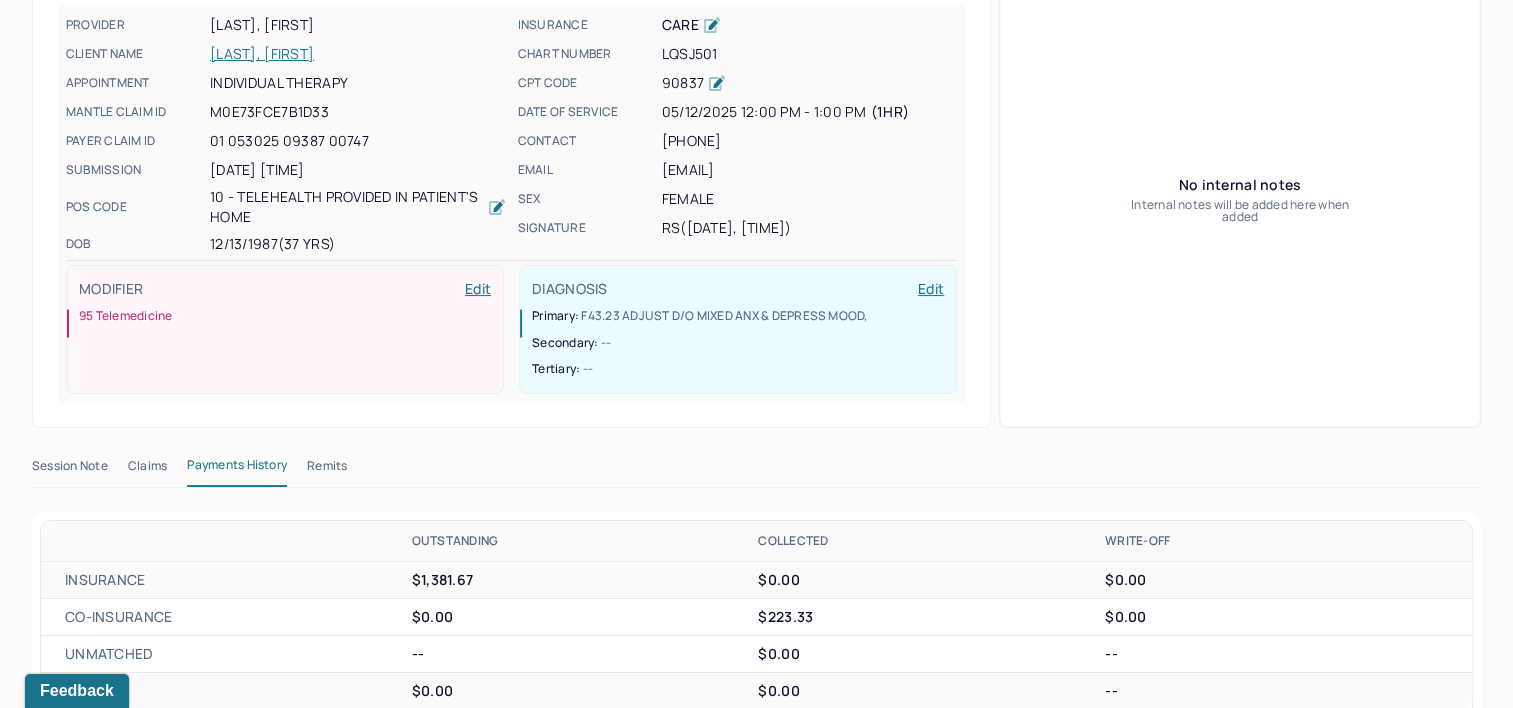 scroll, scrollTop: 0, scrollLeft: 0, axis: both 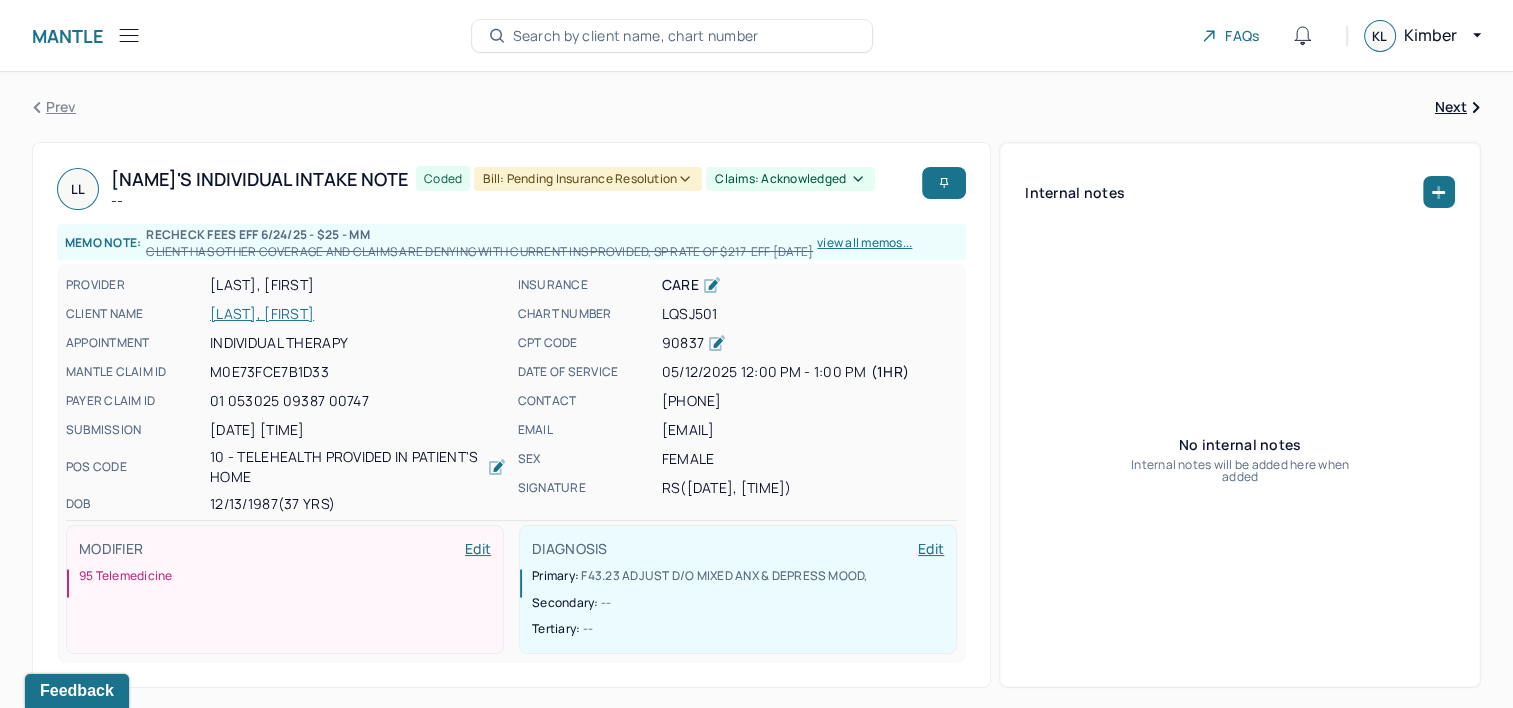 click 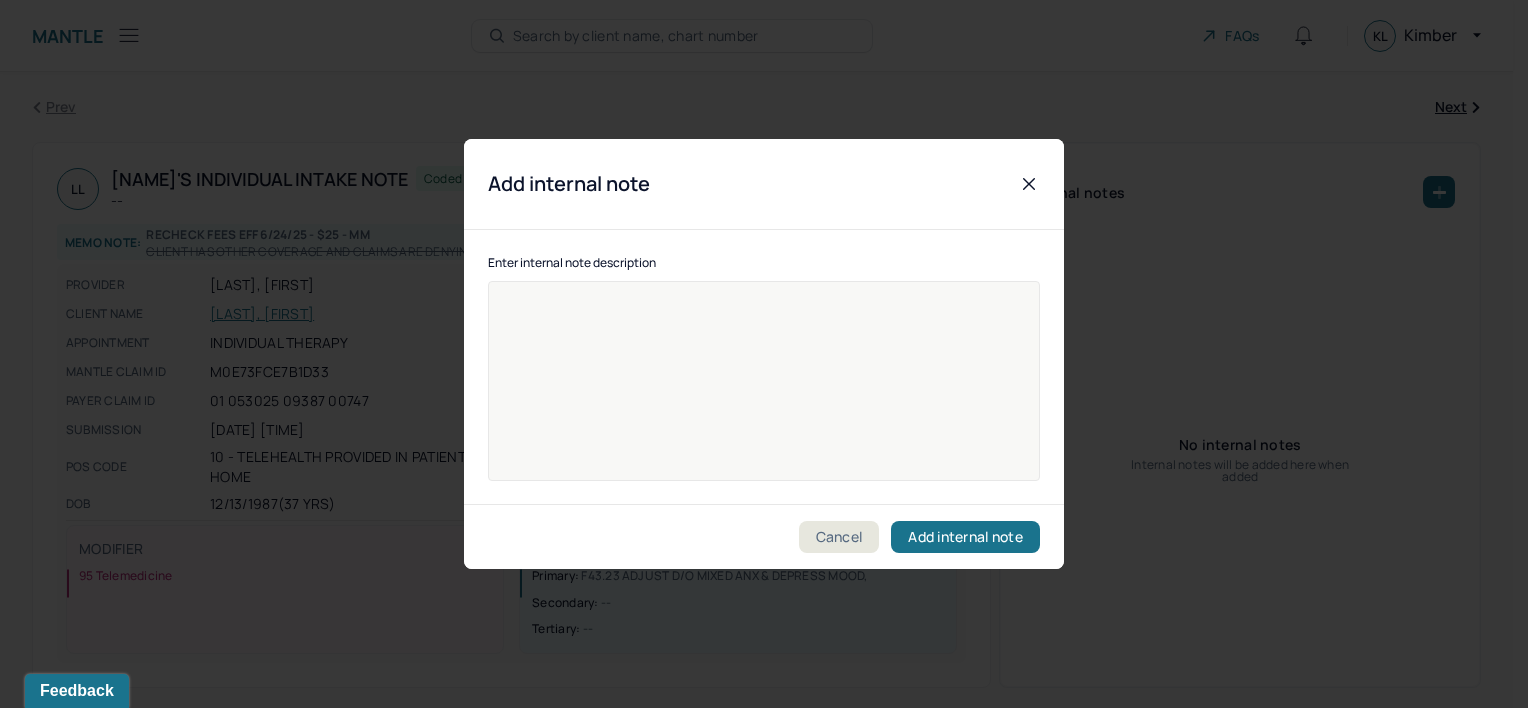 click at bounding box center [764, 394] 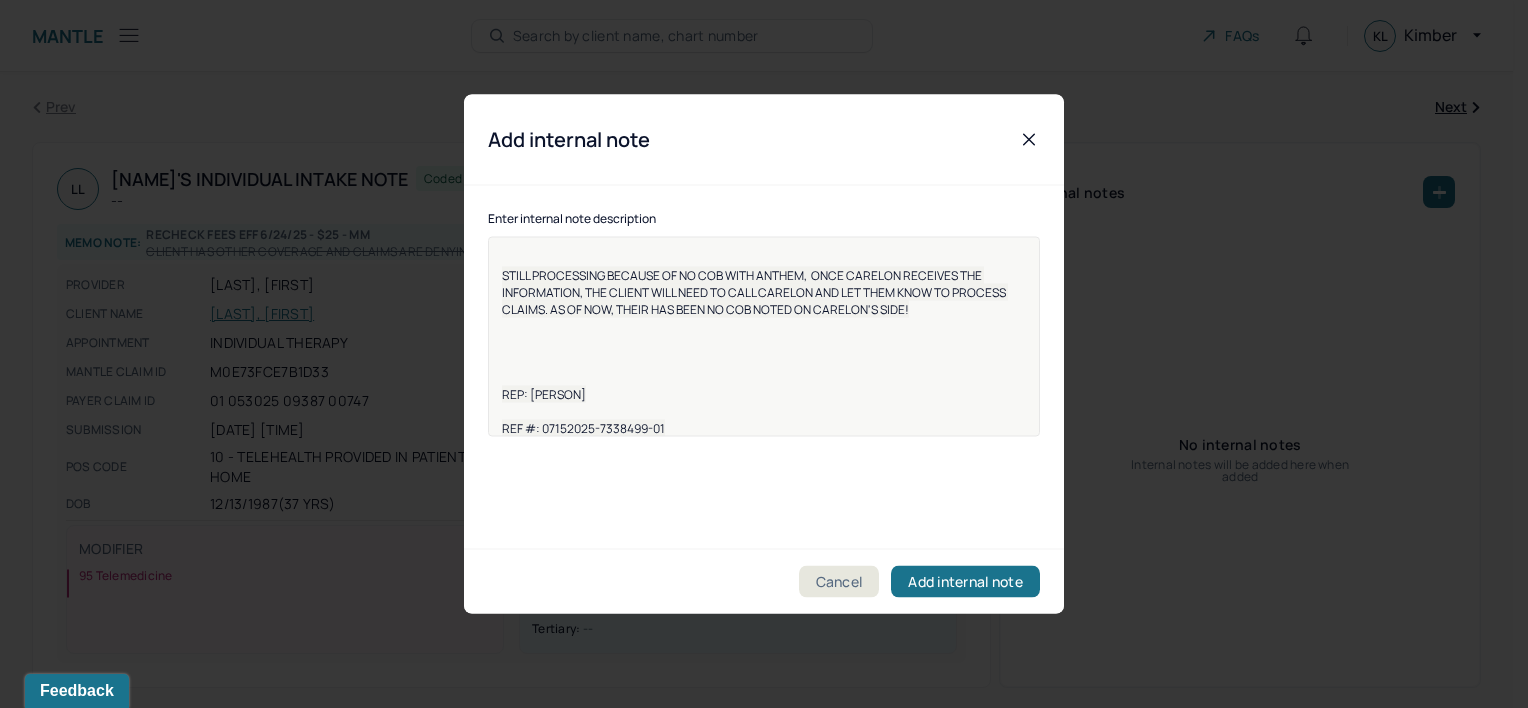 drag, startPoint x: 500, startPoint y: 276, endPoint x: 648, endPoint y: 264, distance: 148.48569 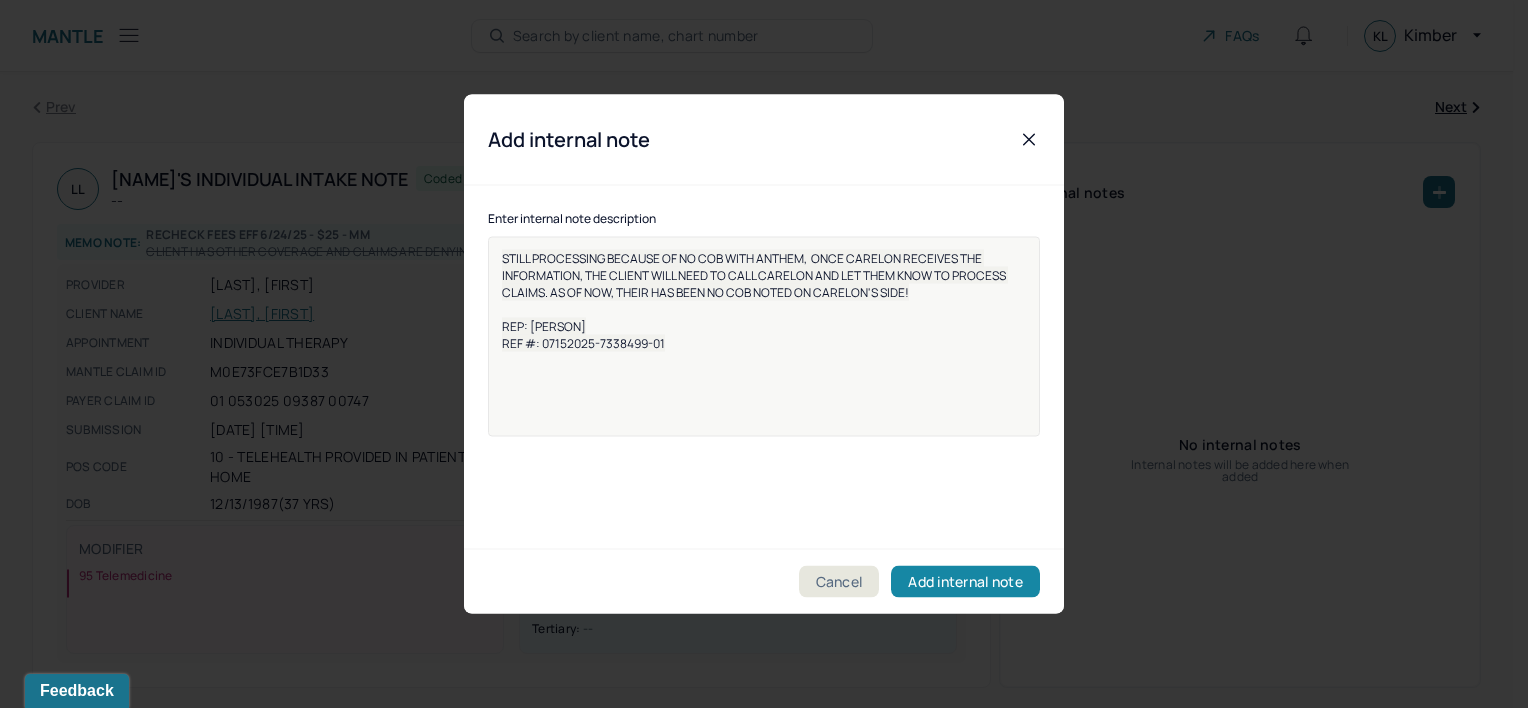click on "Add internal note" at bounding box center (965, 582) 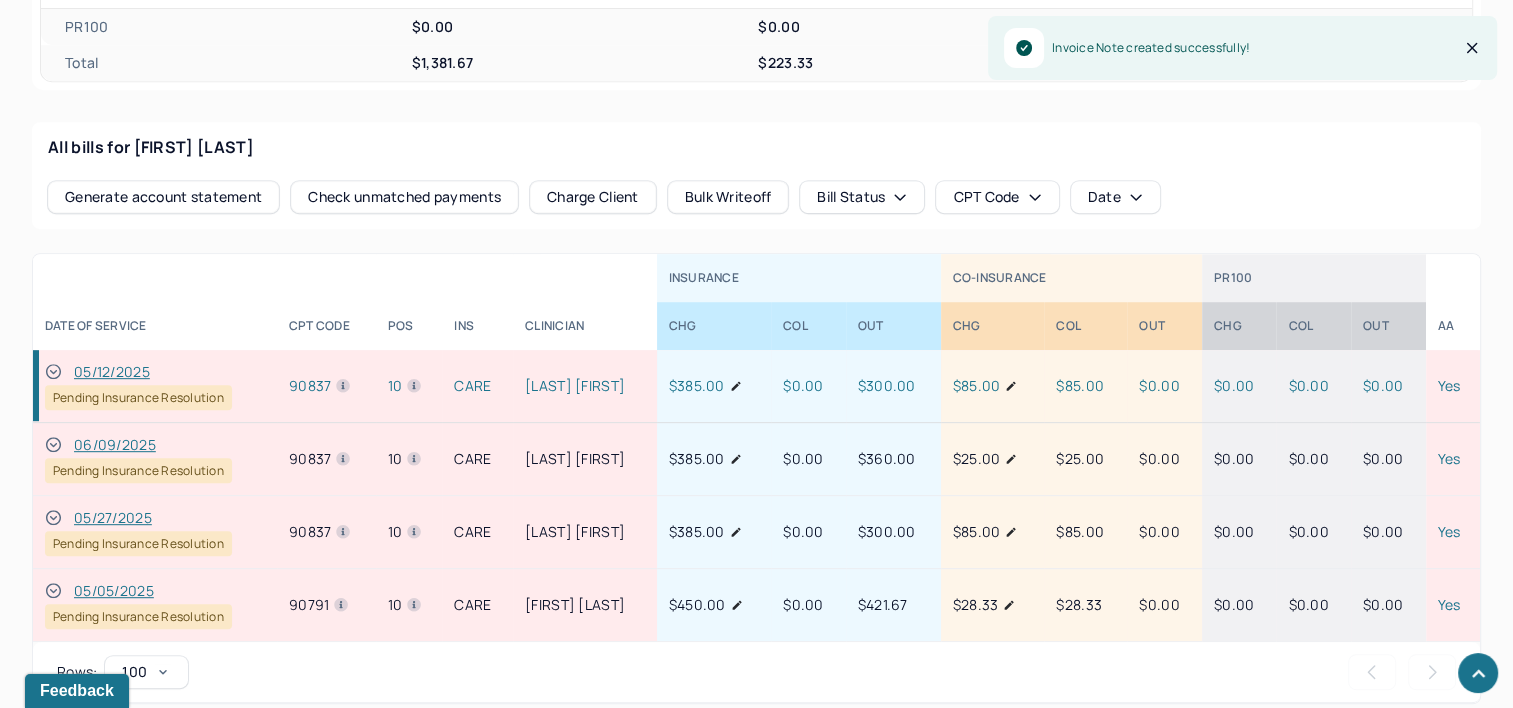 scroll, scrollTop: 938, scrollLeft: 0, axis: vertical 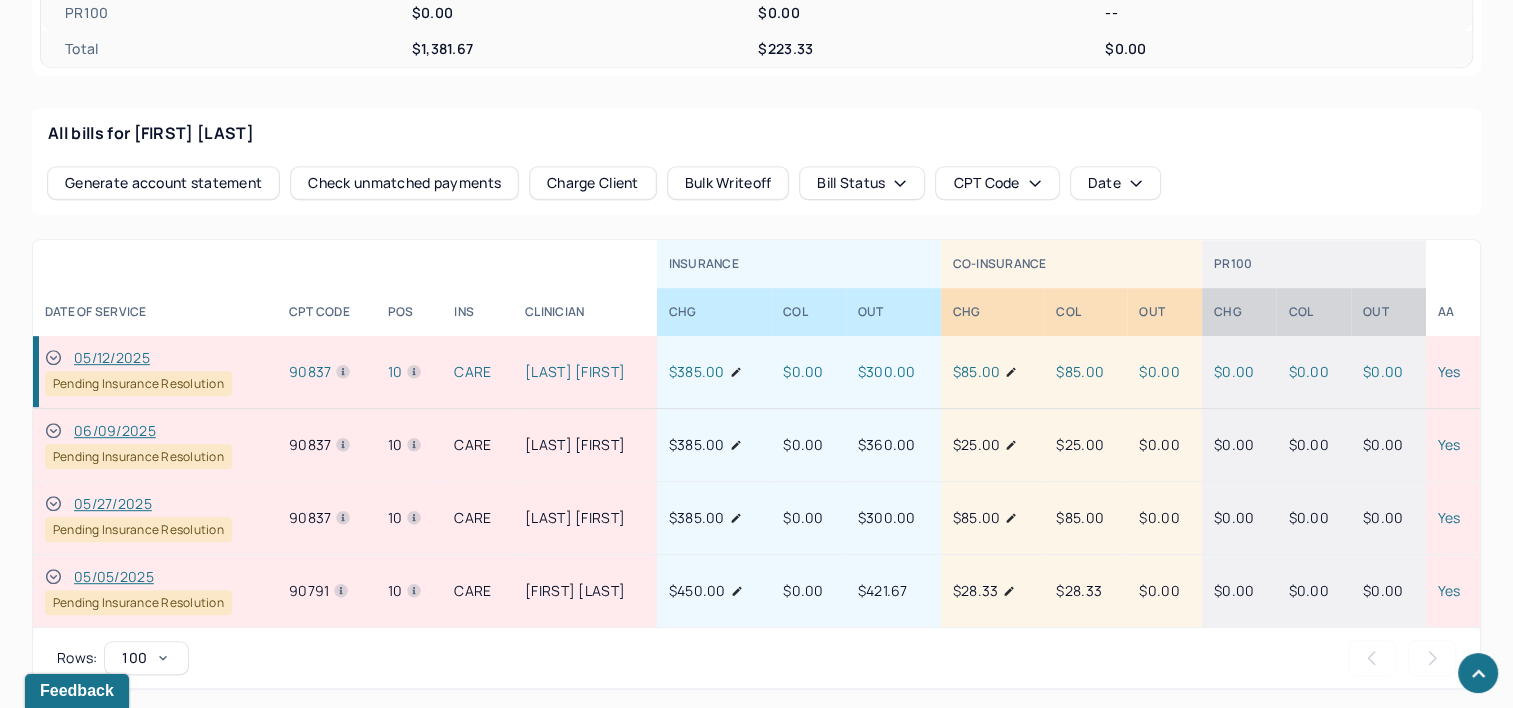 click on "05/27/2025" at bounding box center [113, 504] 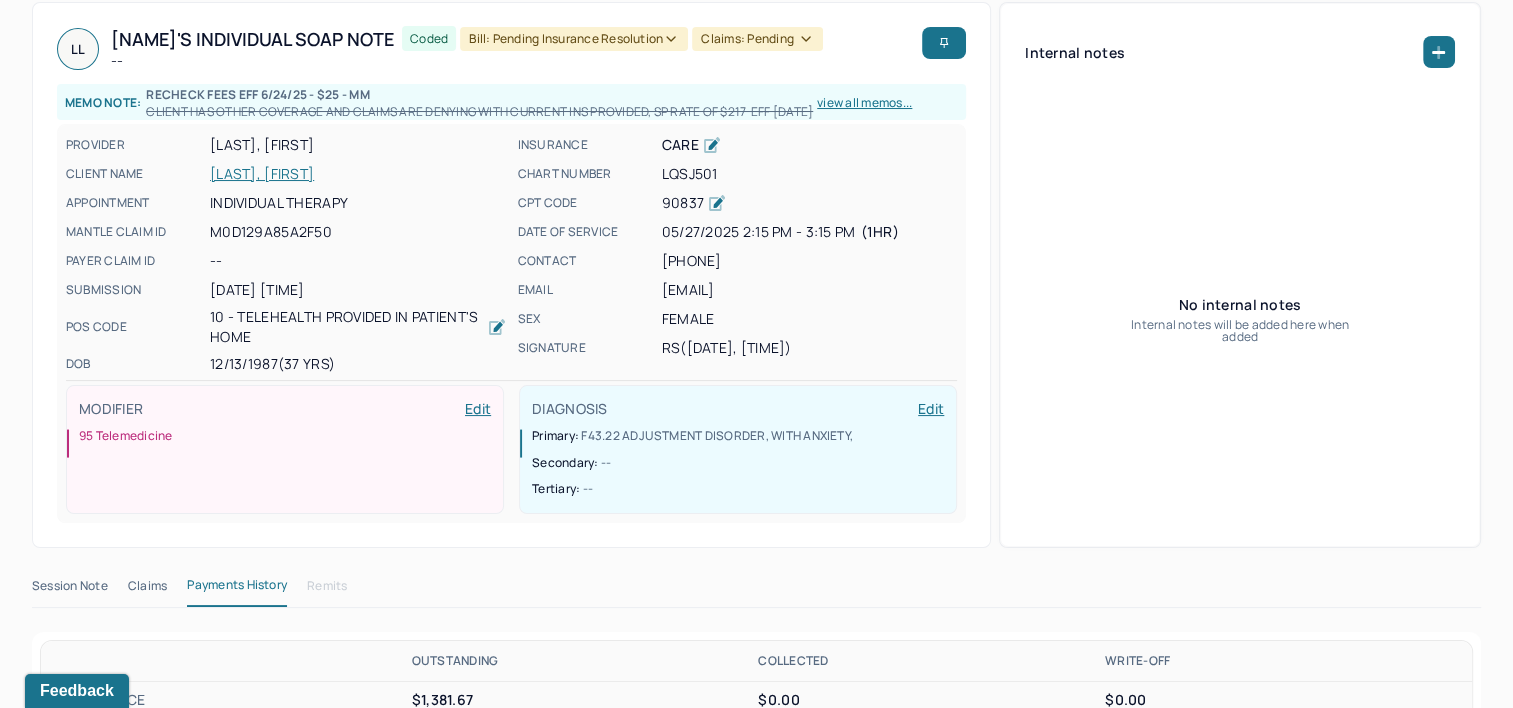 scroll, scrollTop: 0, scrollLeft: 0, axis: both 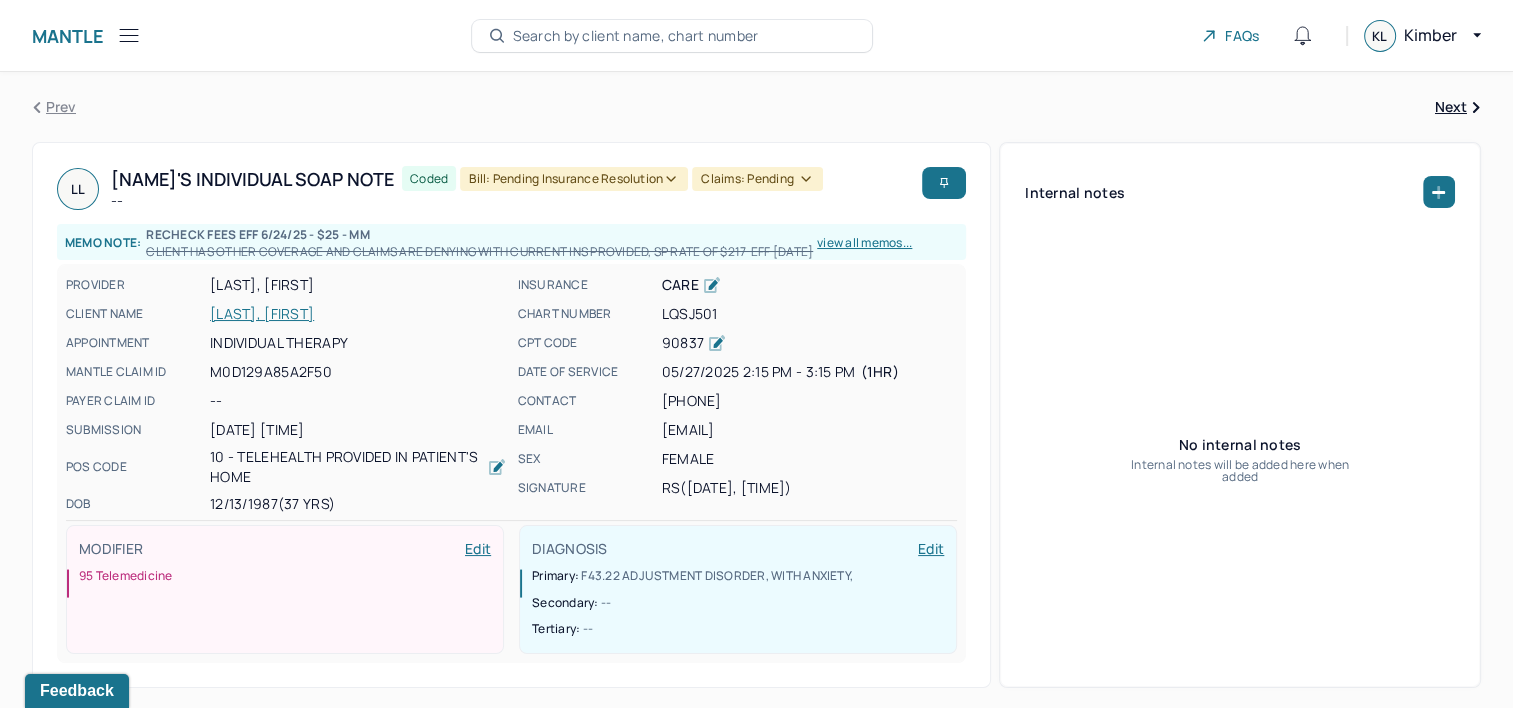 click at bounding box center [1439, 192] 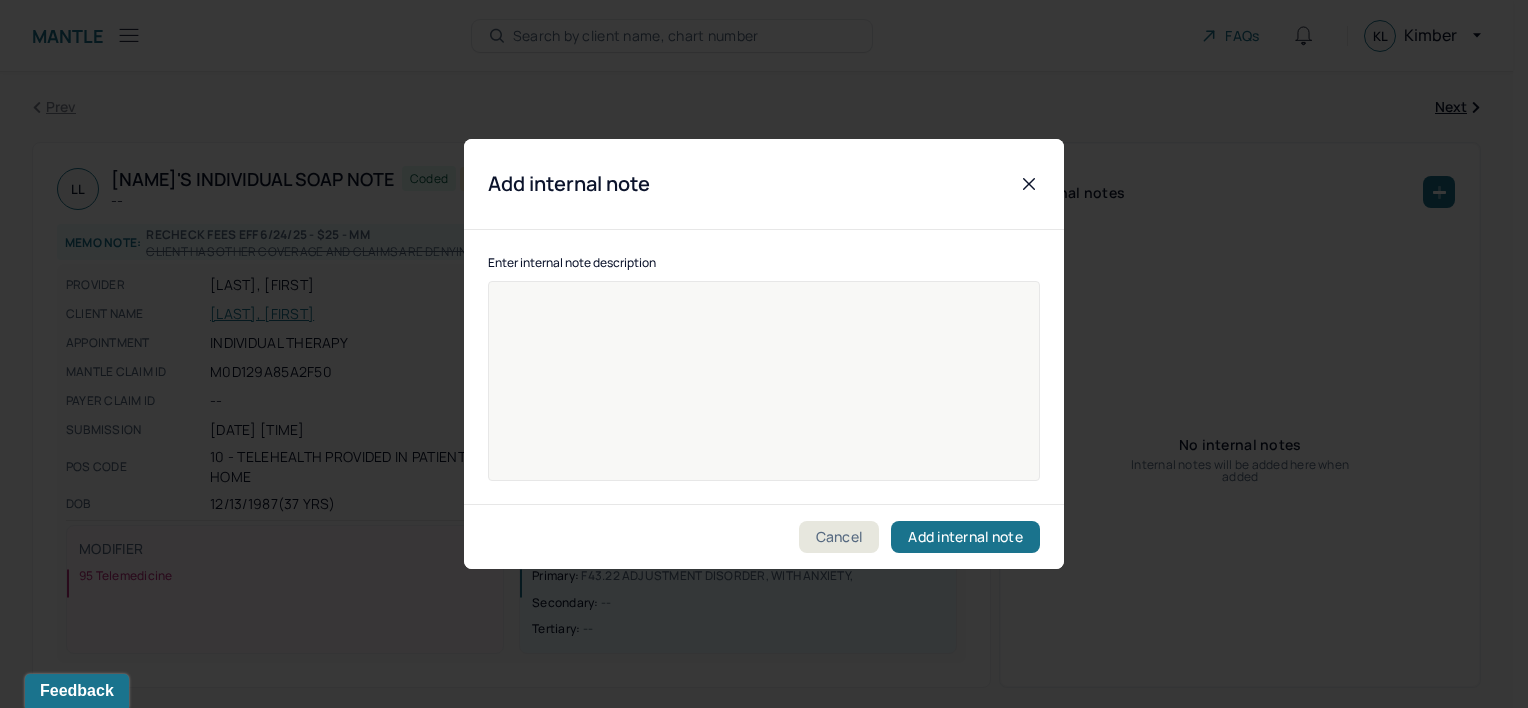 click at bounding box center (764, 381) 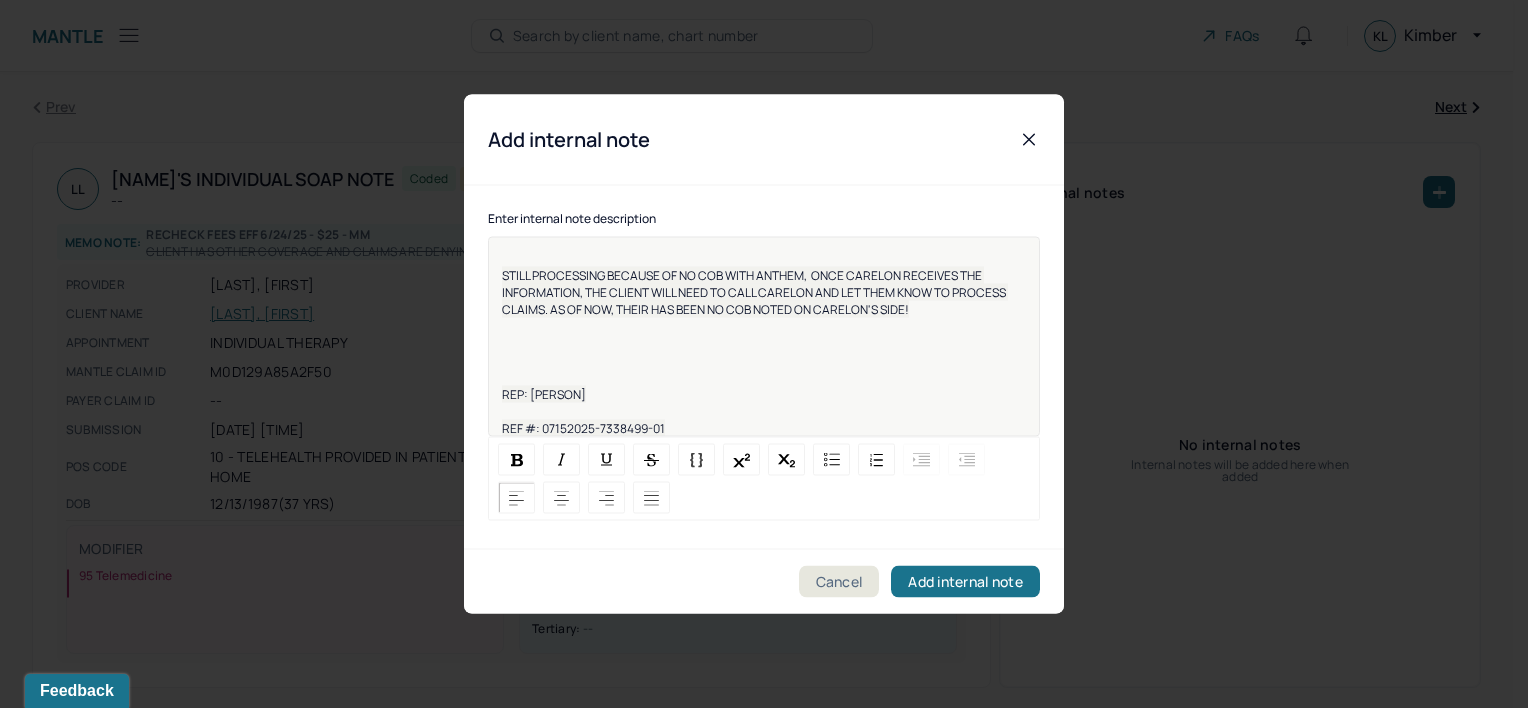 click on "REP: [PERSON] REF #: [DATE]-[NUMBER]-[NUMBER]" at bounding box center [764, 337] 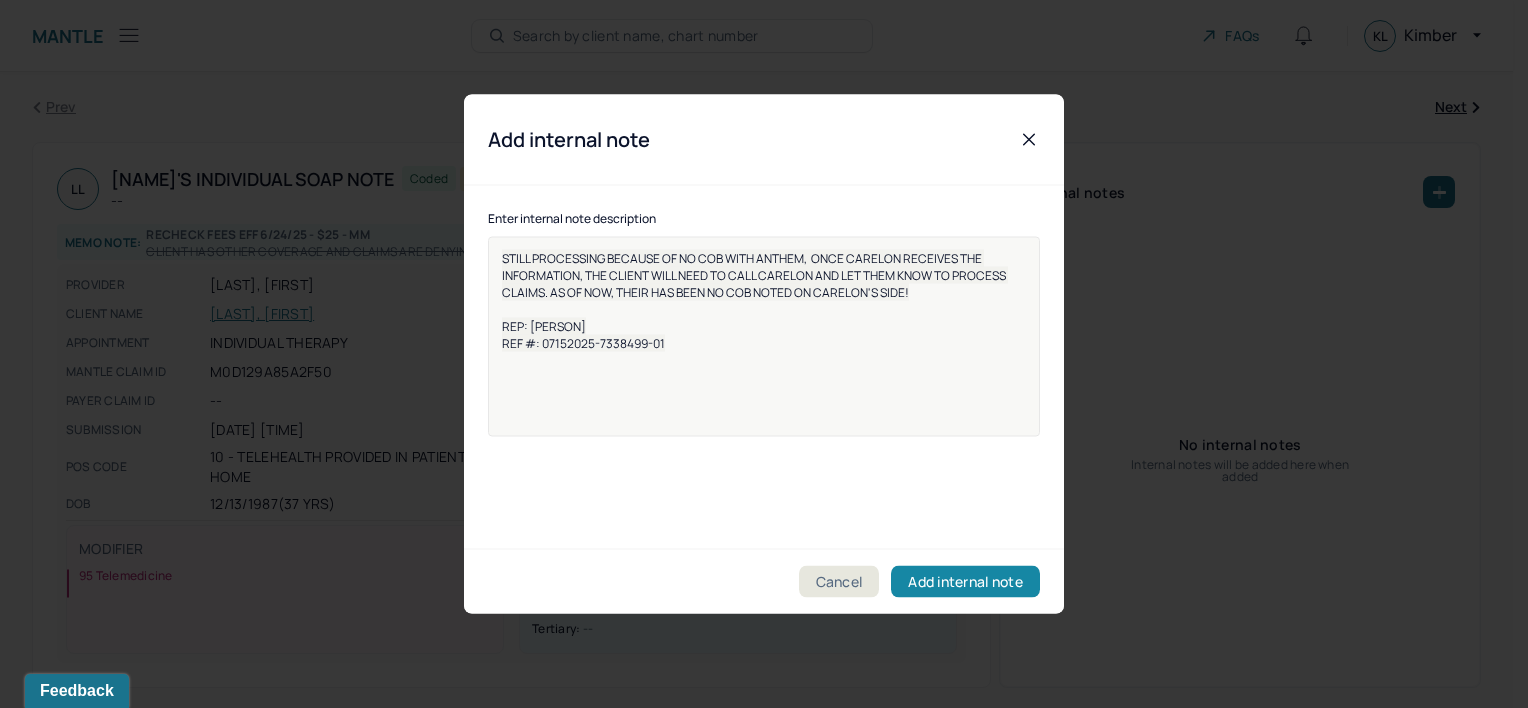 click on "Add internal note" at bounding box center [965, 582] 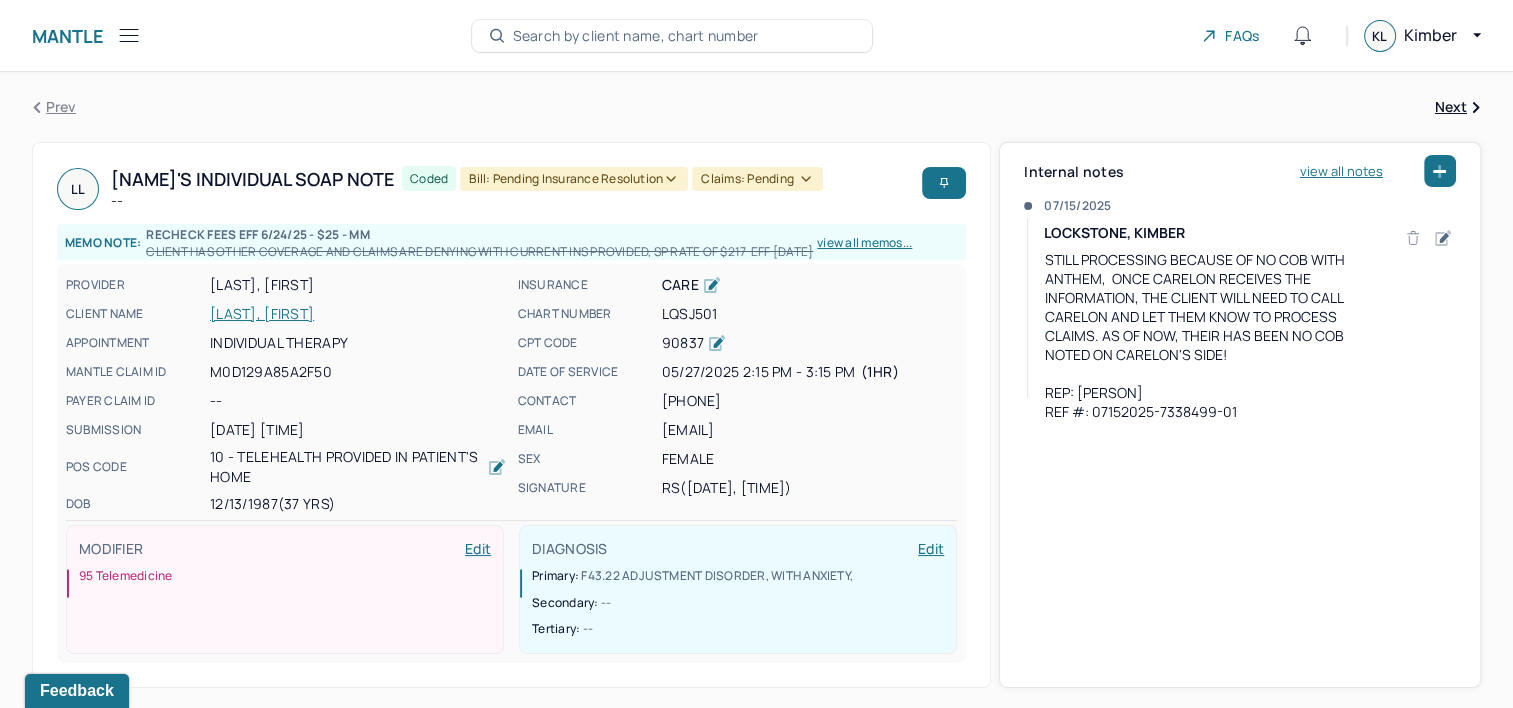 click on "Claims: pending" at bounding box center [757, 179] 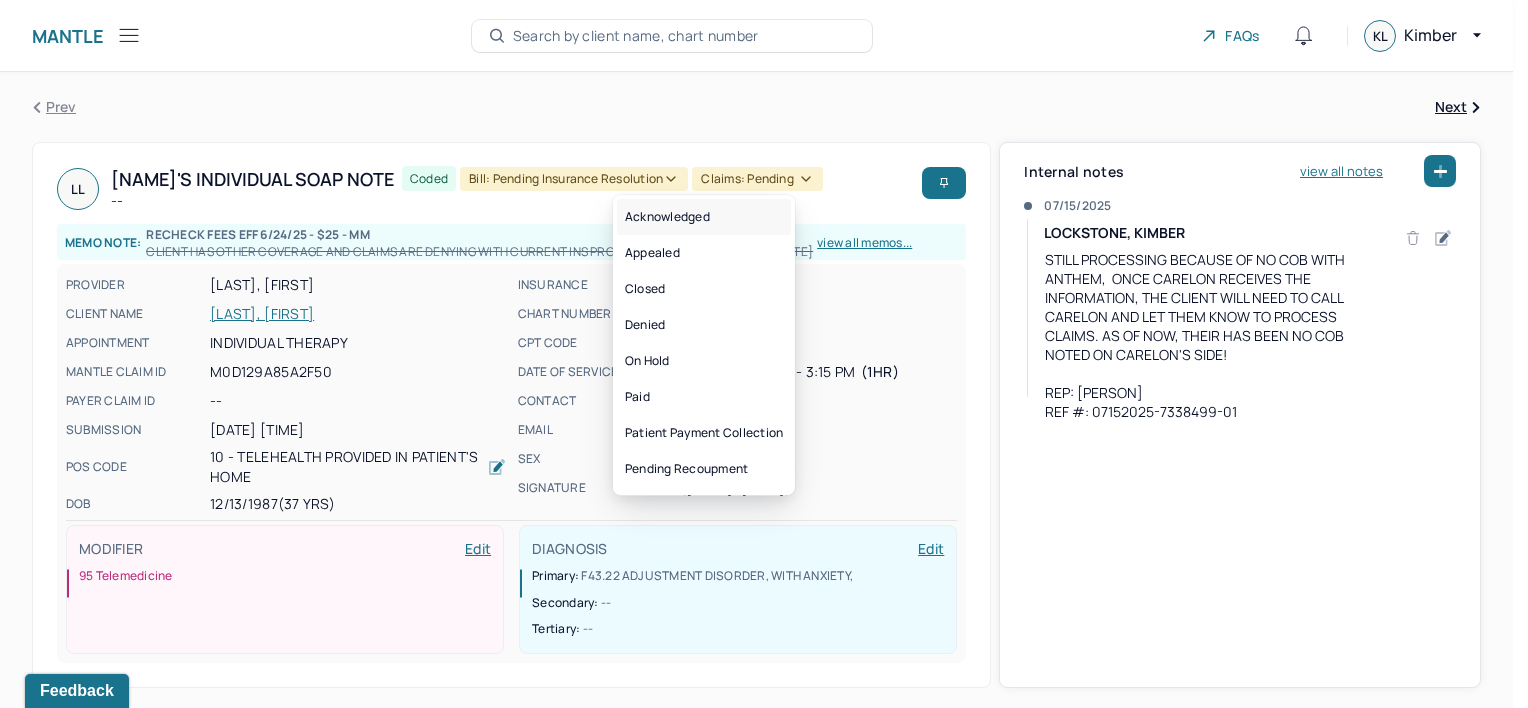 click on "Acknowledged" at bounding box center (704, 217) 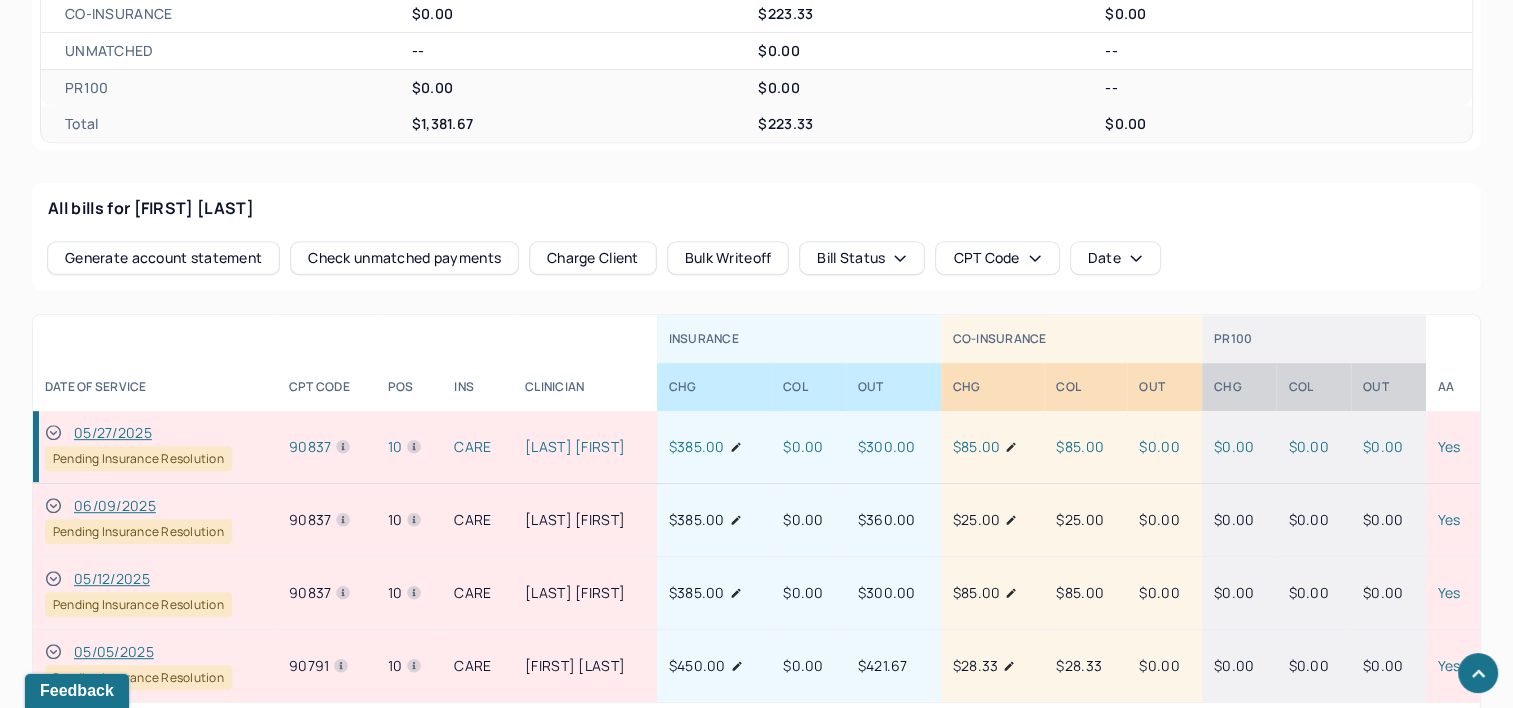 scroll, scrollTop: 938, scrollLeft: 0, axis: vertical 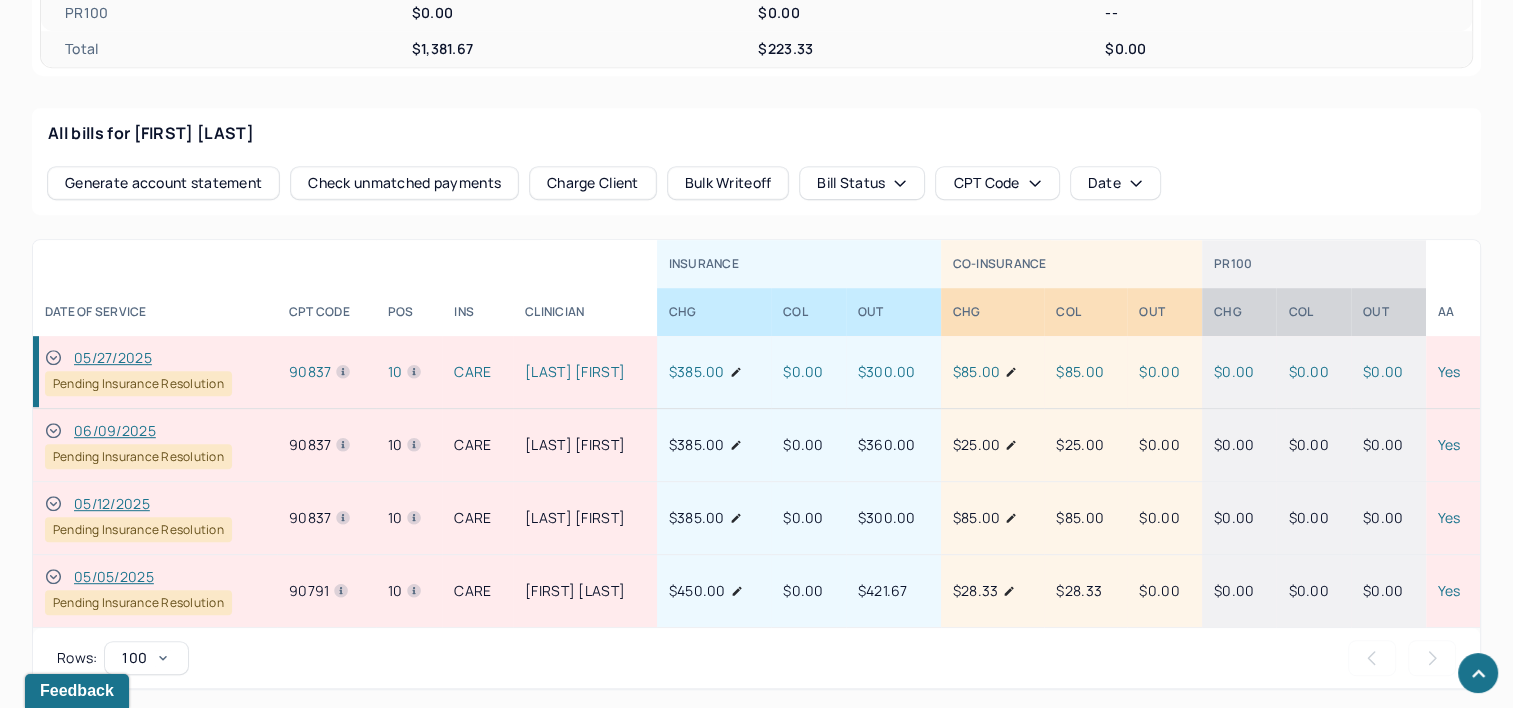 click on "06/09/2025" at bounding box center [115, 431] 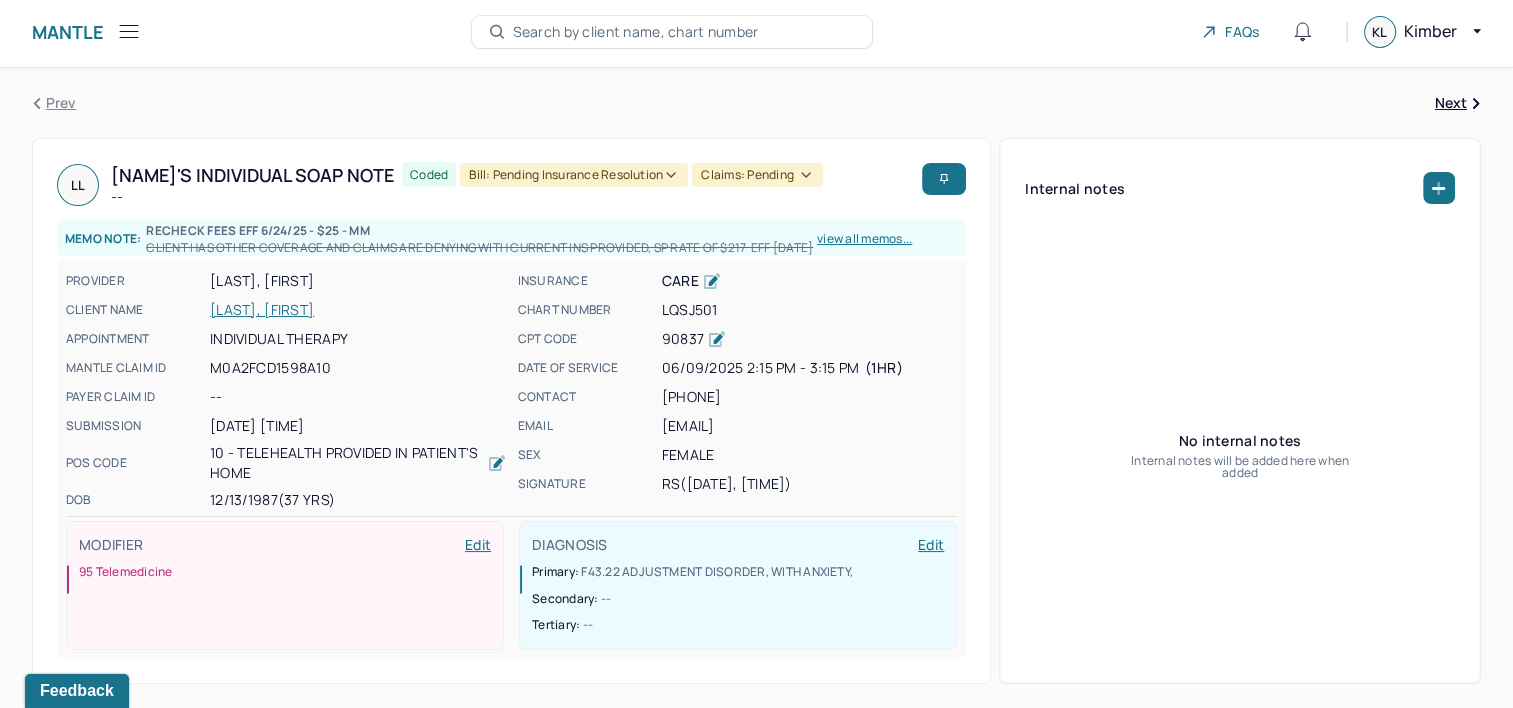 scroll, scrollTop: 0, scrollLeft: 0, axis: both 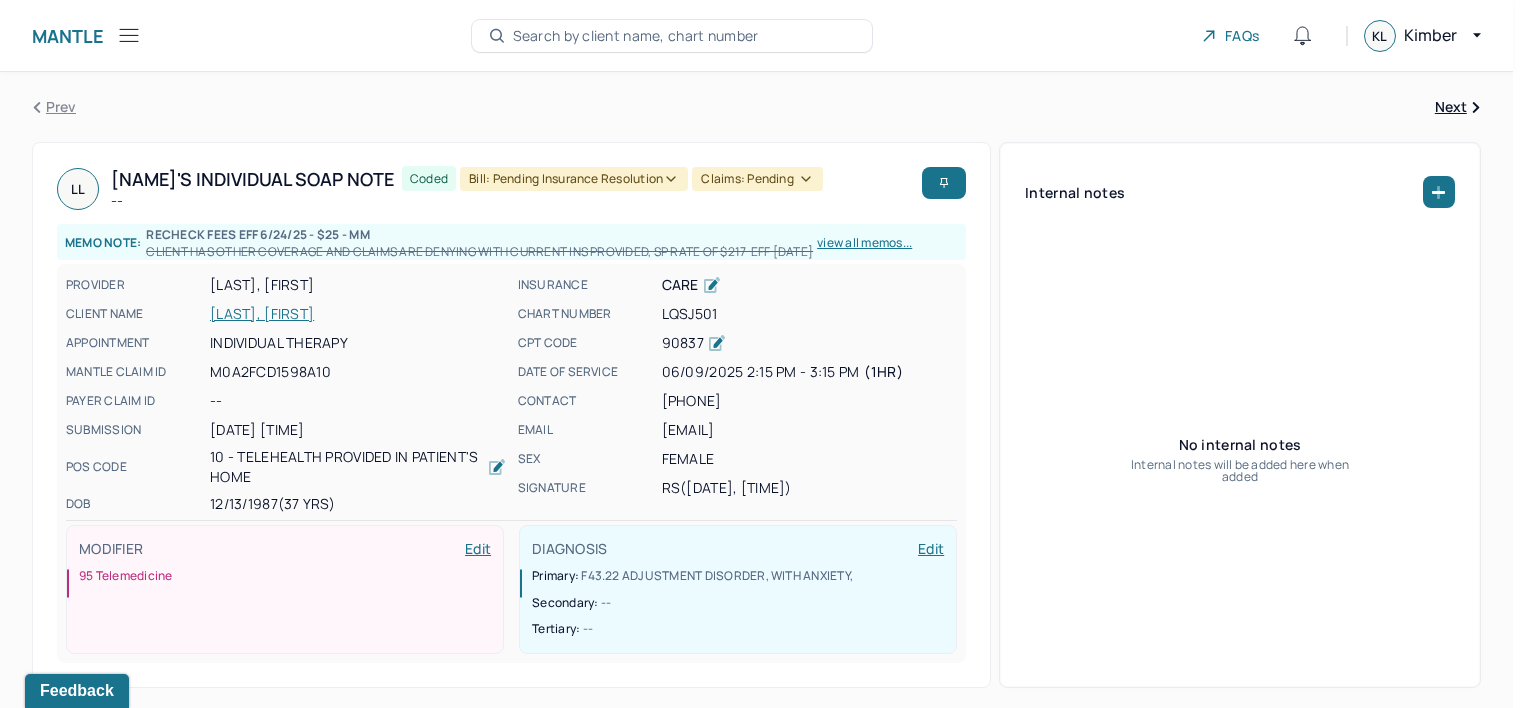 click on "Claims: pending" at bounding box center (757, 179) 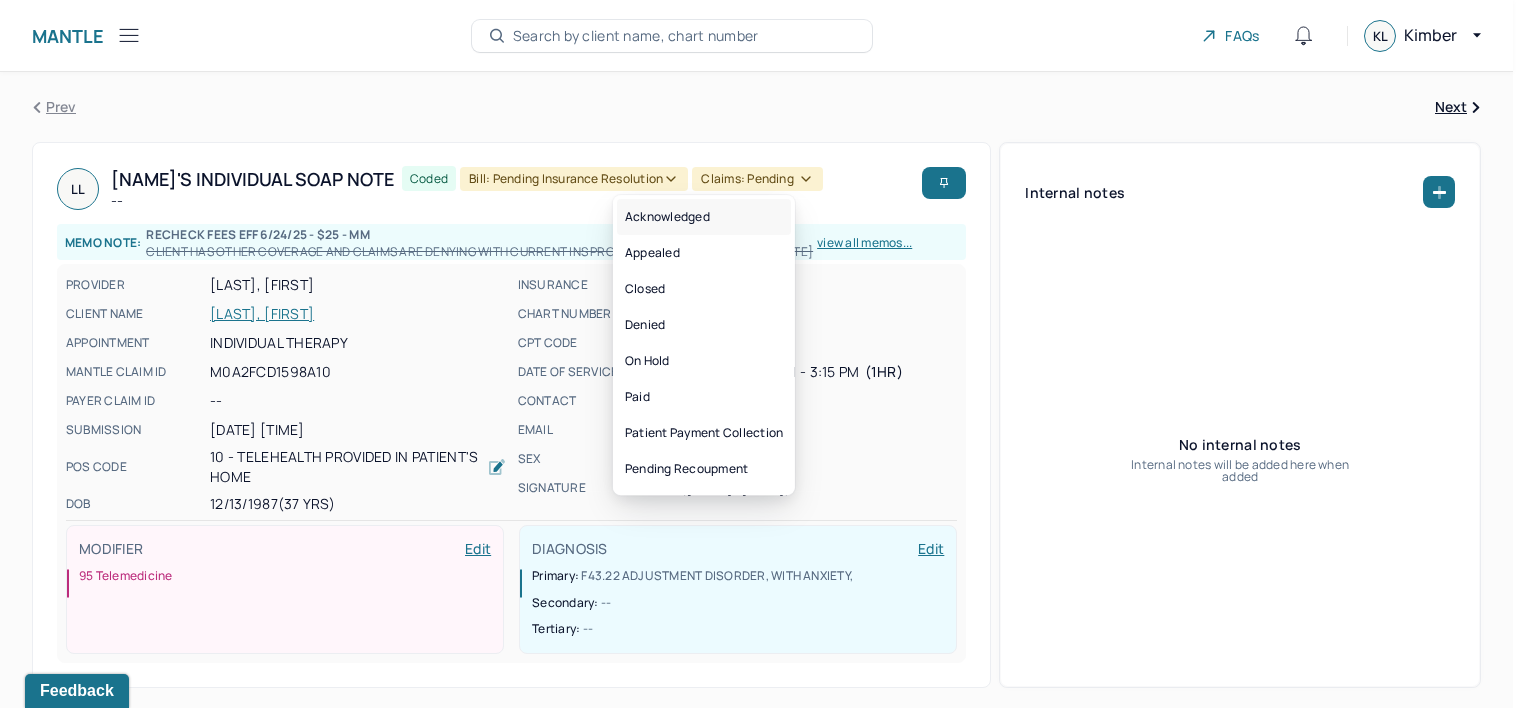 click on "Acknowledged" at bounding box center [704, 217] 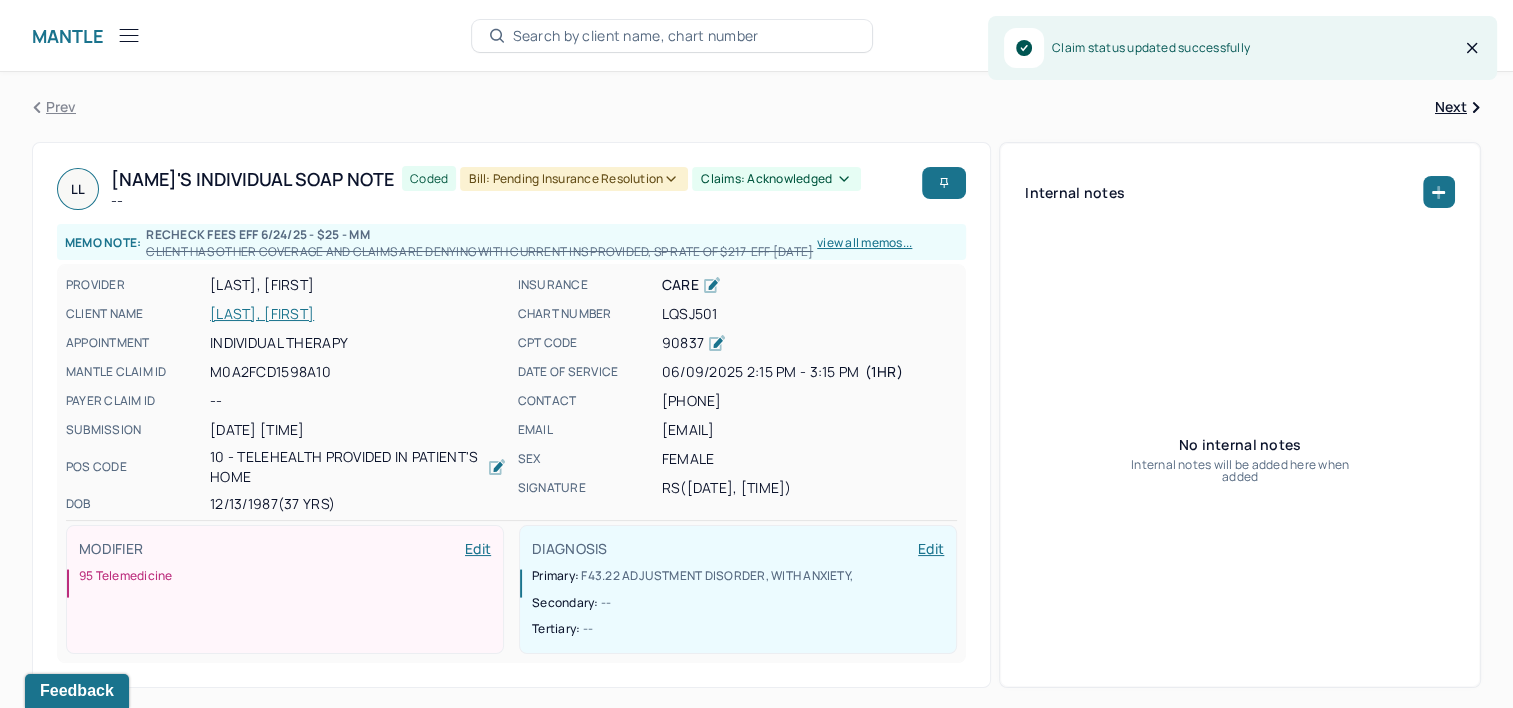 click 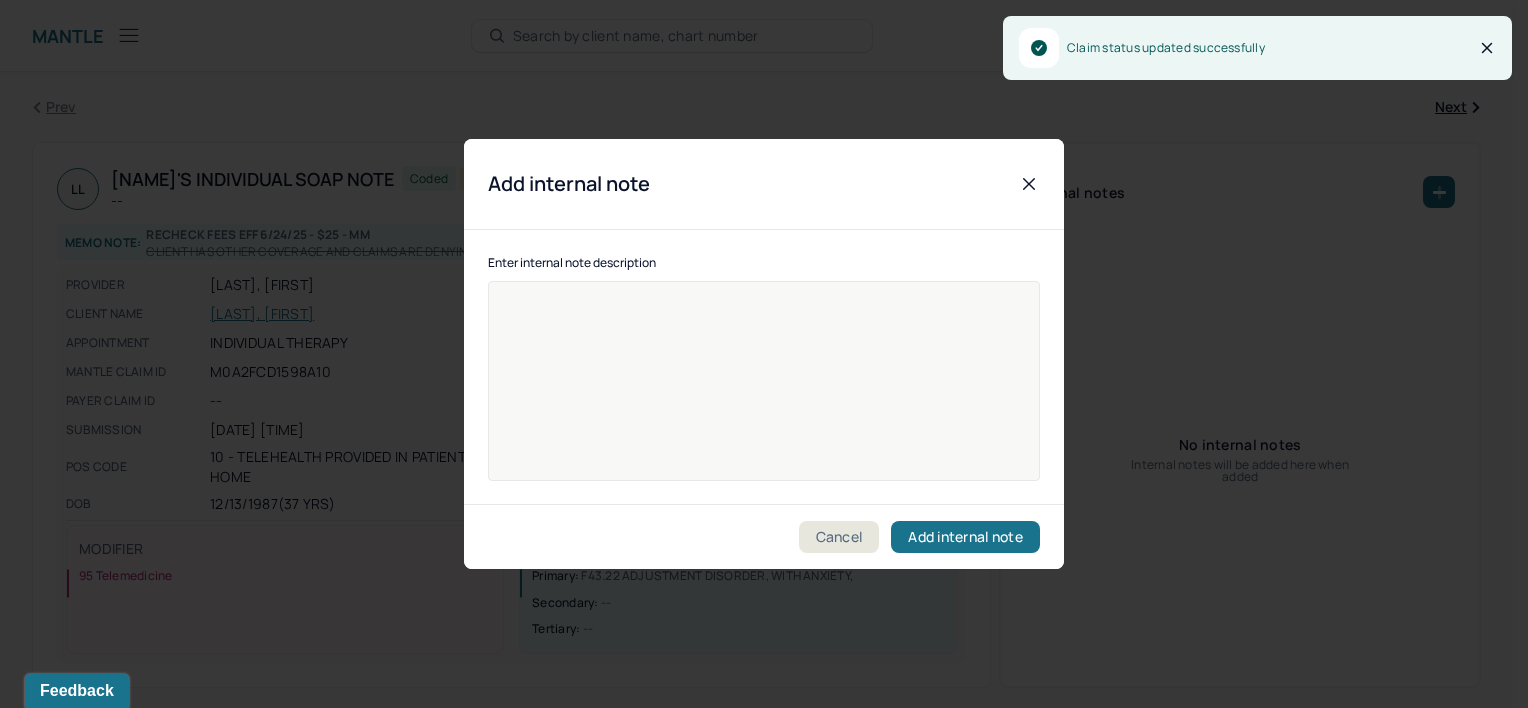 click at bounding box center (764, 394) 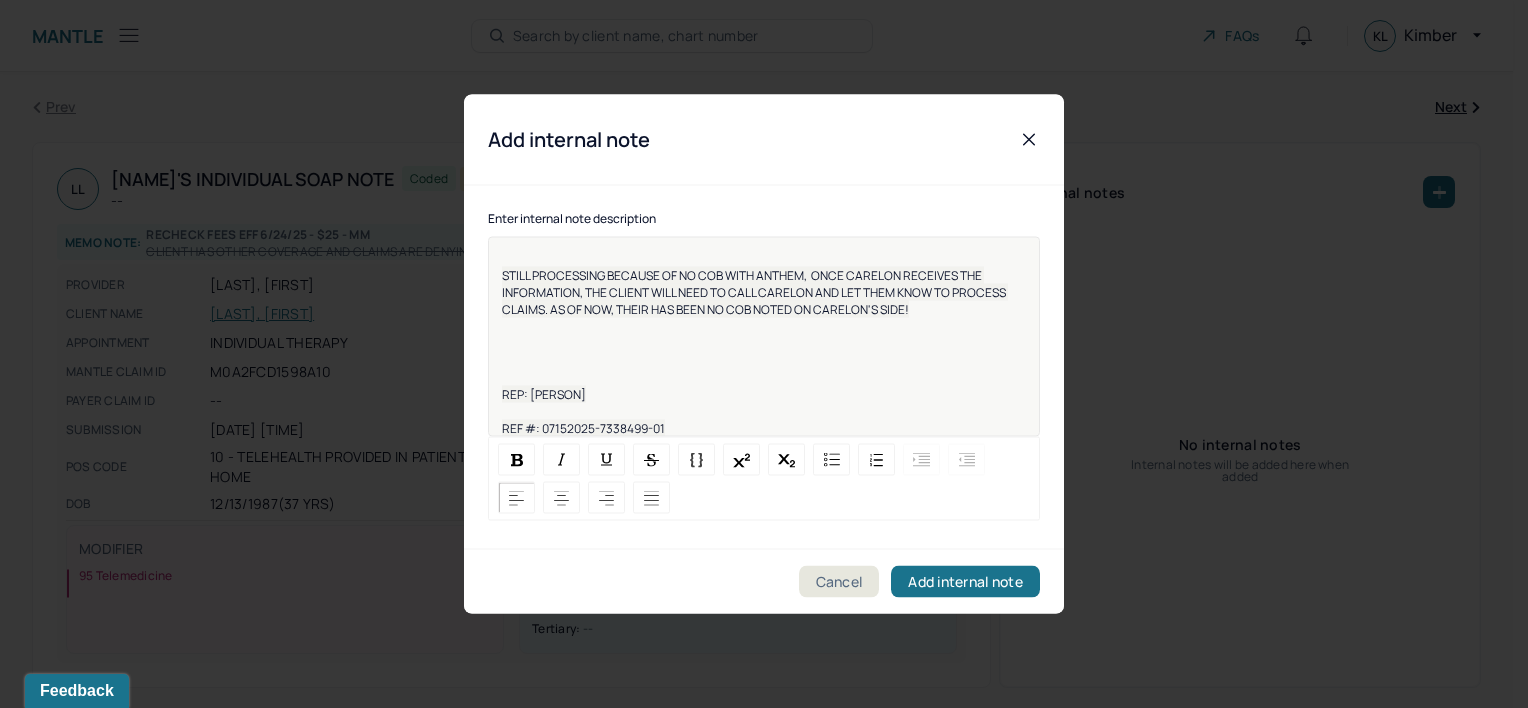 click on "REP: [PERSON] REF #: [DATE]-[NUMBER]-[NUMBER]" at bounding box center [764, 337] 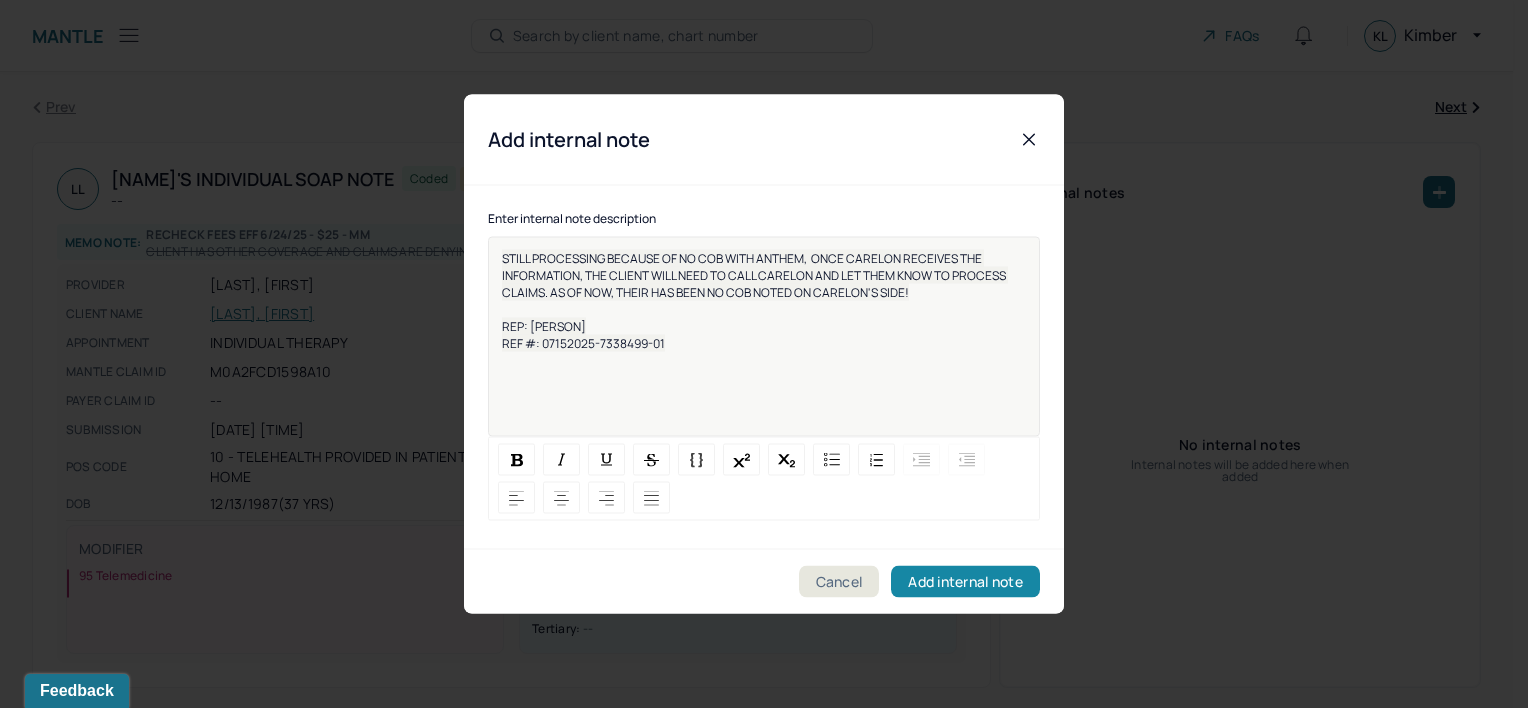 click on "Add internal note" at bounding box center [965, 582] 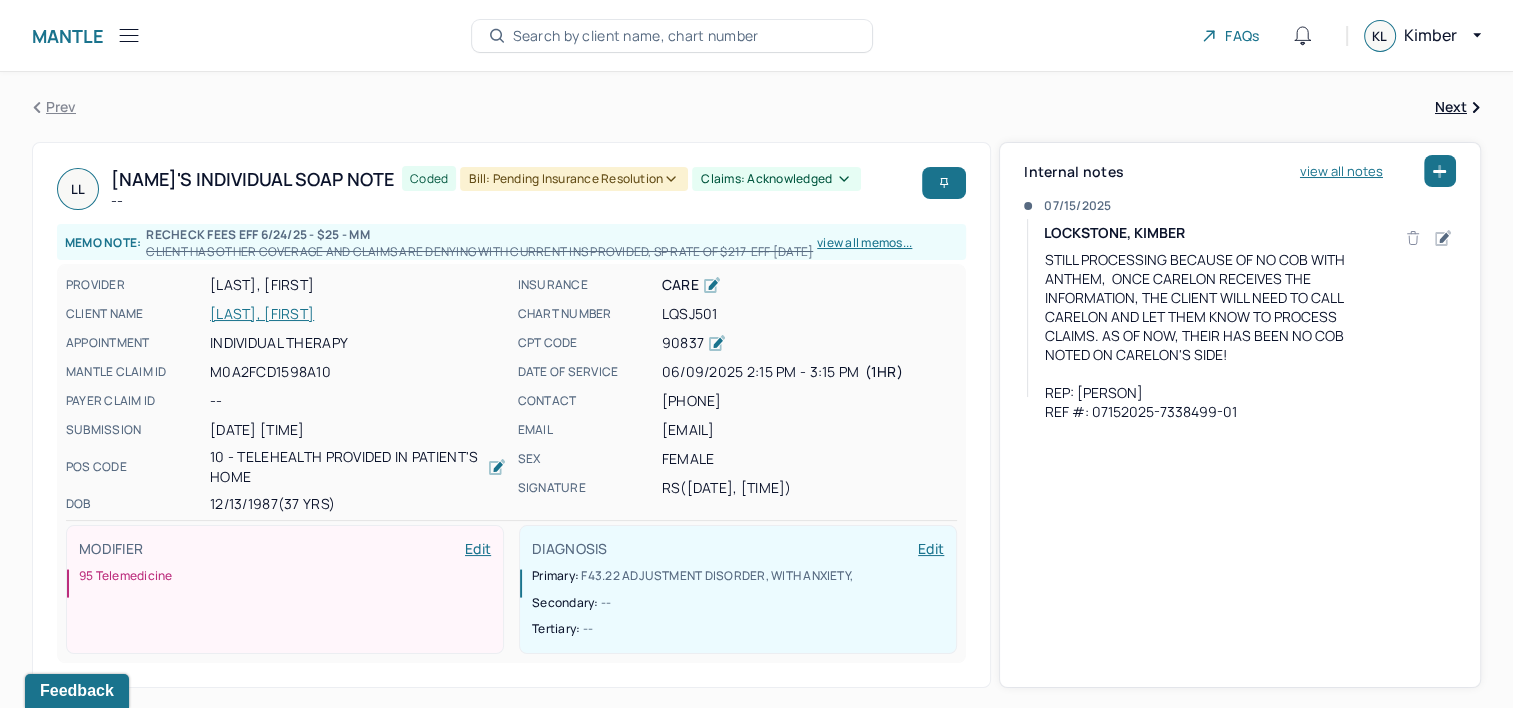 click on "[LAST], [FIRST]" at bounding box center (358, 314) 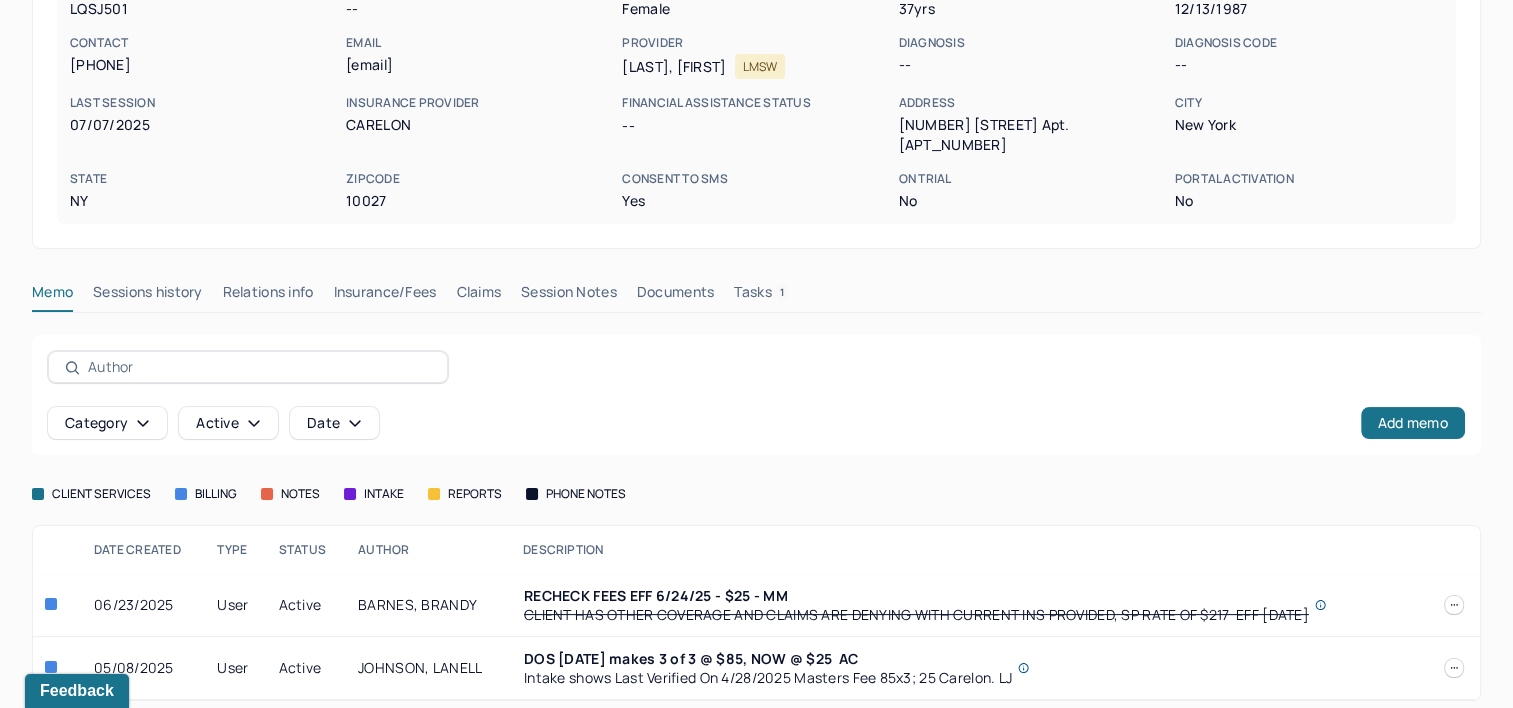 click on "Tasks 1" at bounding box center [761, 296] 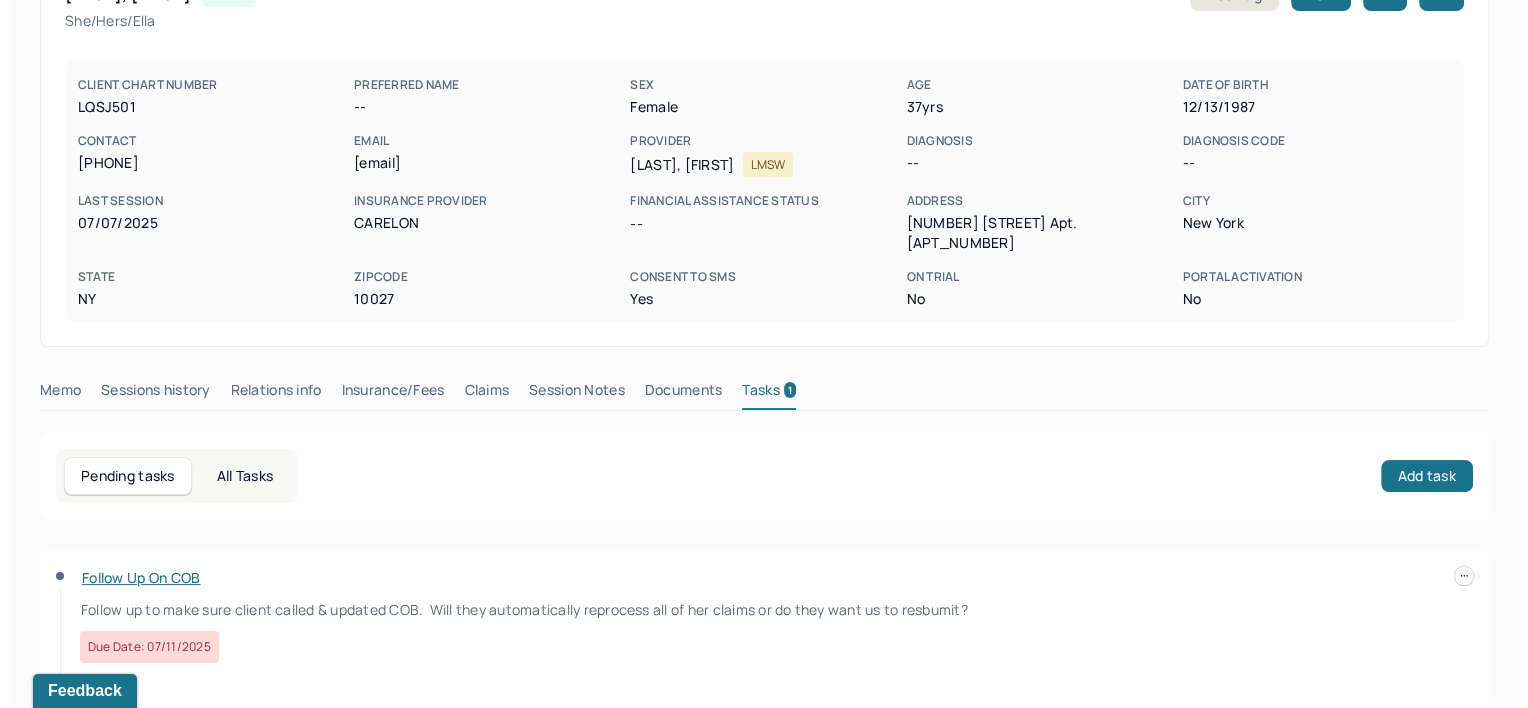 scroll, scrollTop: 143, scrollLeft: 0, axis: vertical 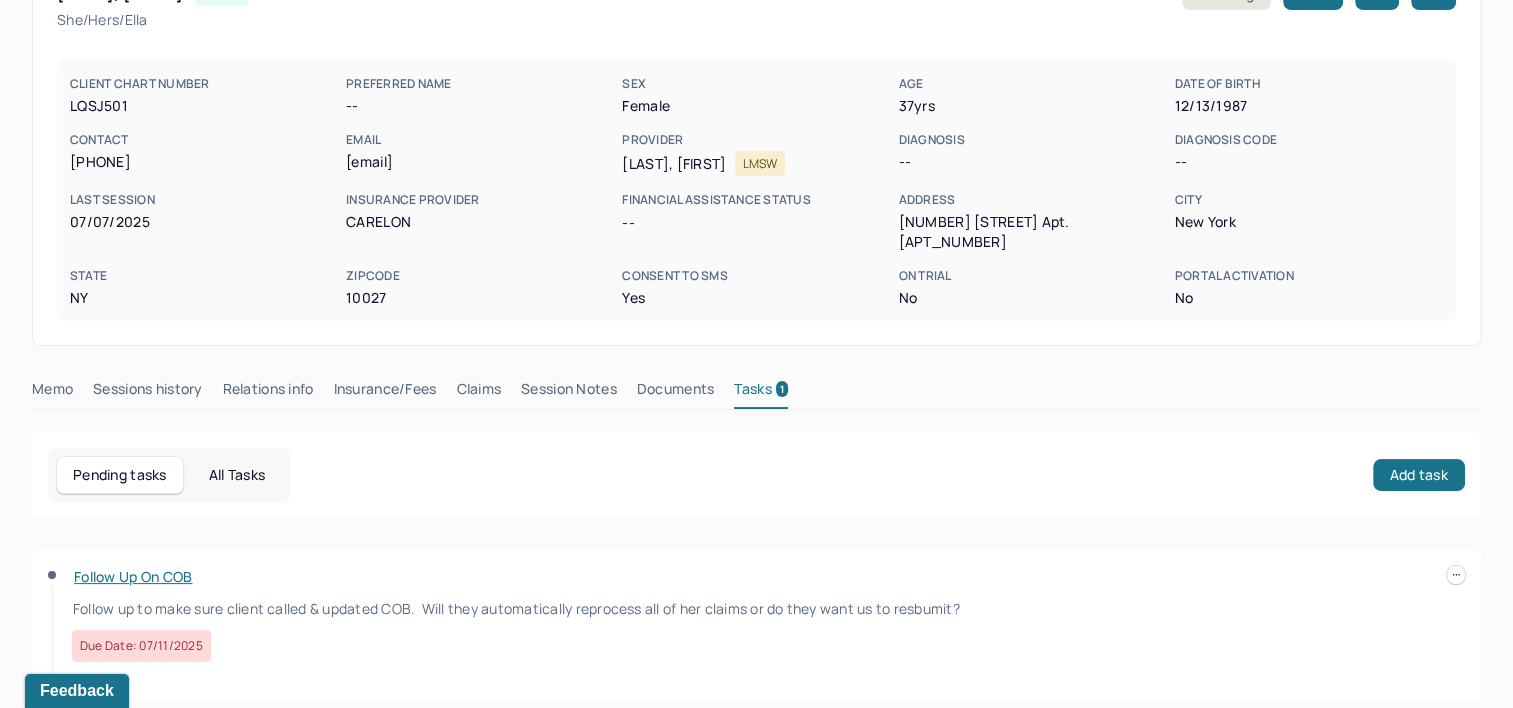 click at bounding box center [1456, 575] 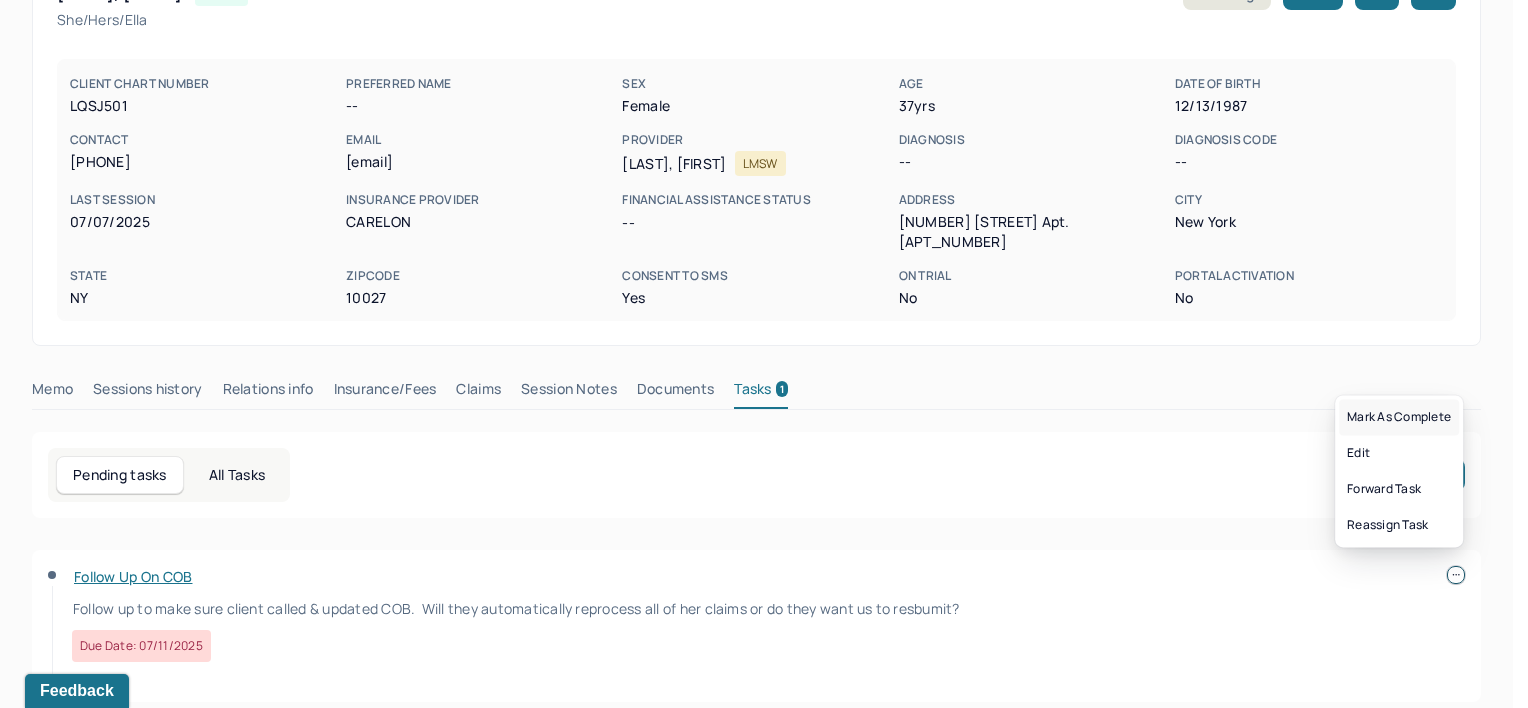 click on "Mark as complete" at bounding box center [1399, 417] 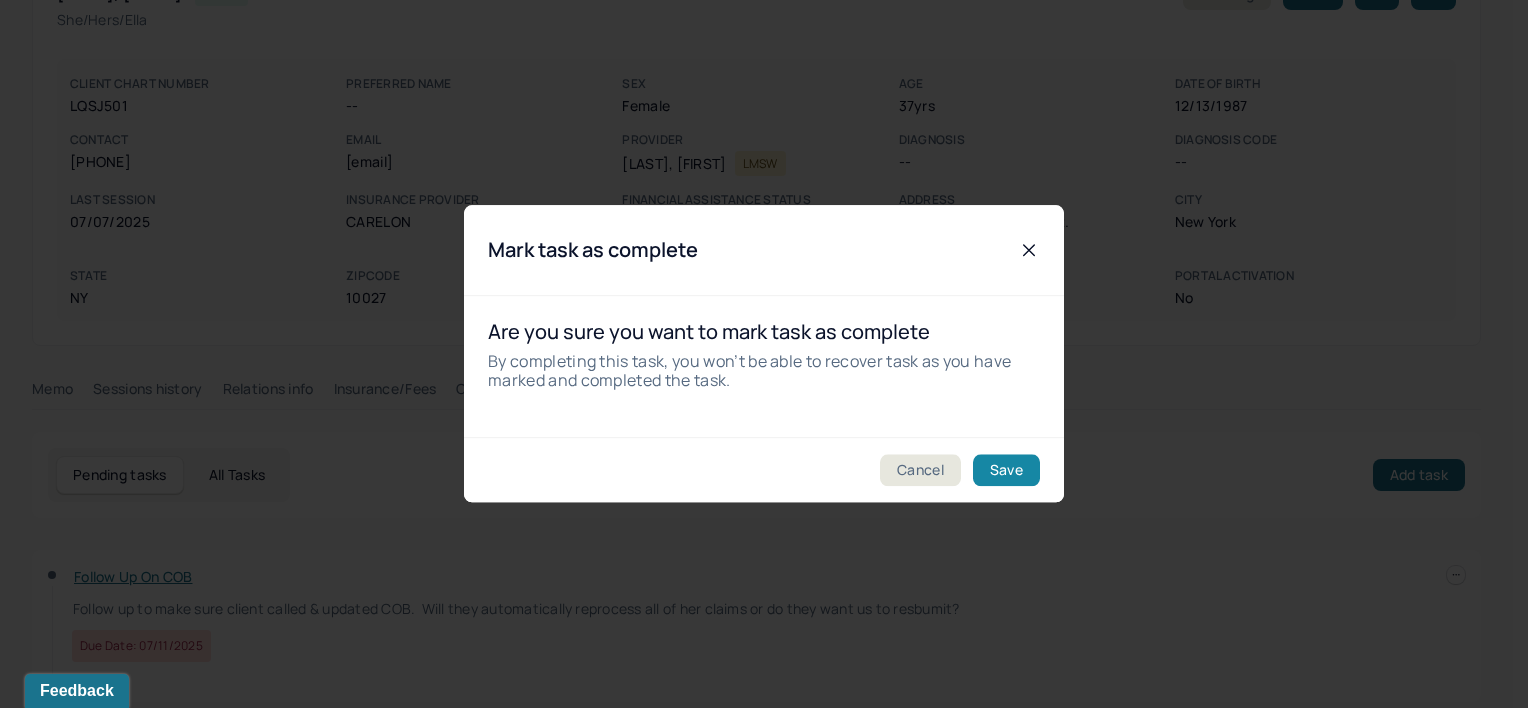 click on "Save" at bounding box center [1006, 471] 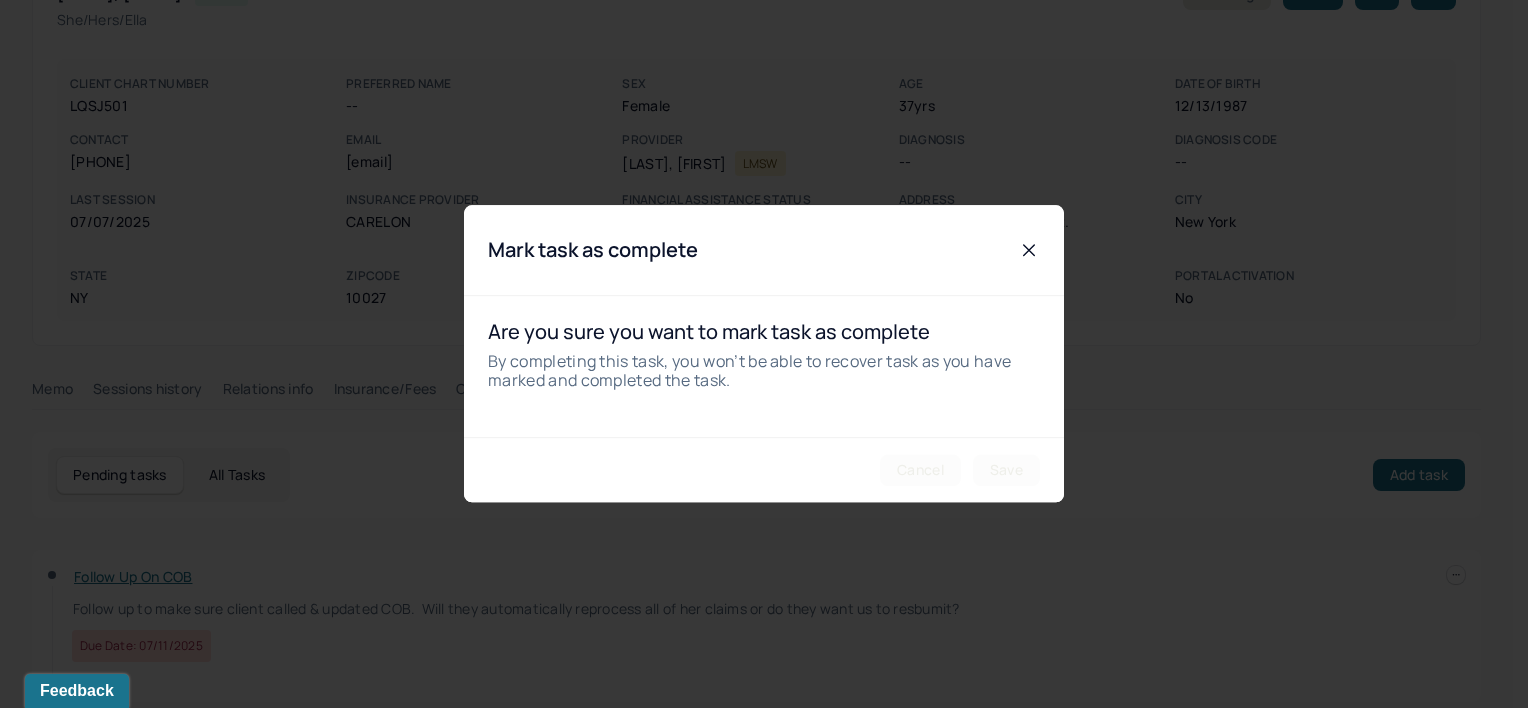 scroll, scrollTop: 111, scrollLeft: 0, axis: vertical 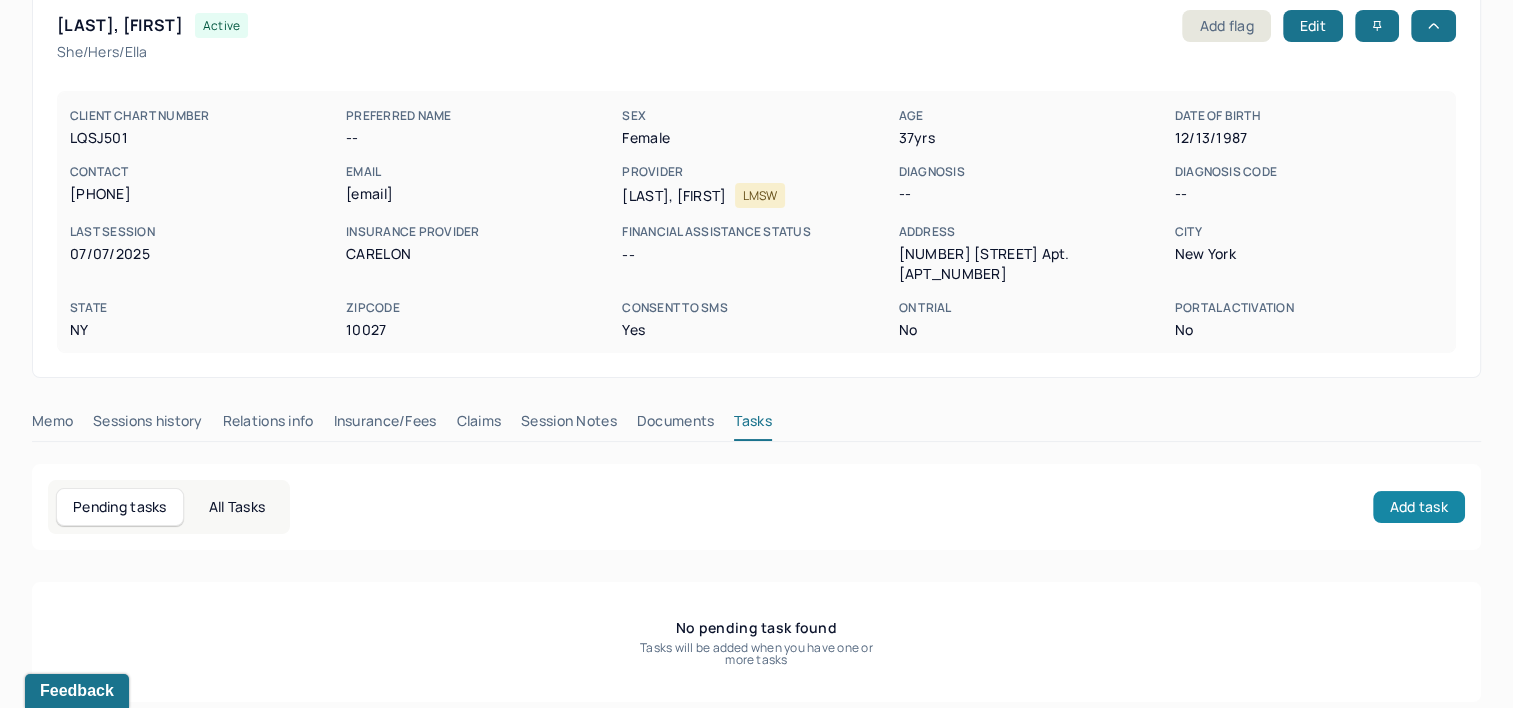 click on "Add task" at bounding box center [1419, 507] 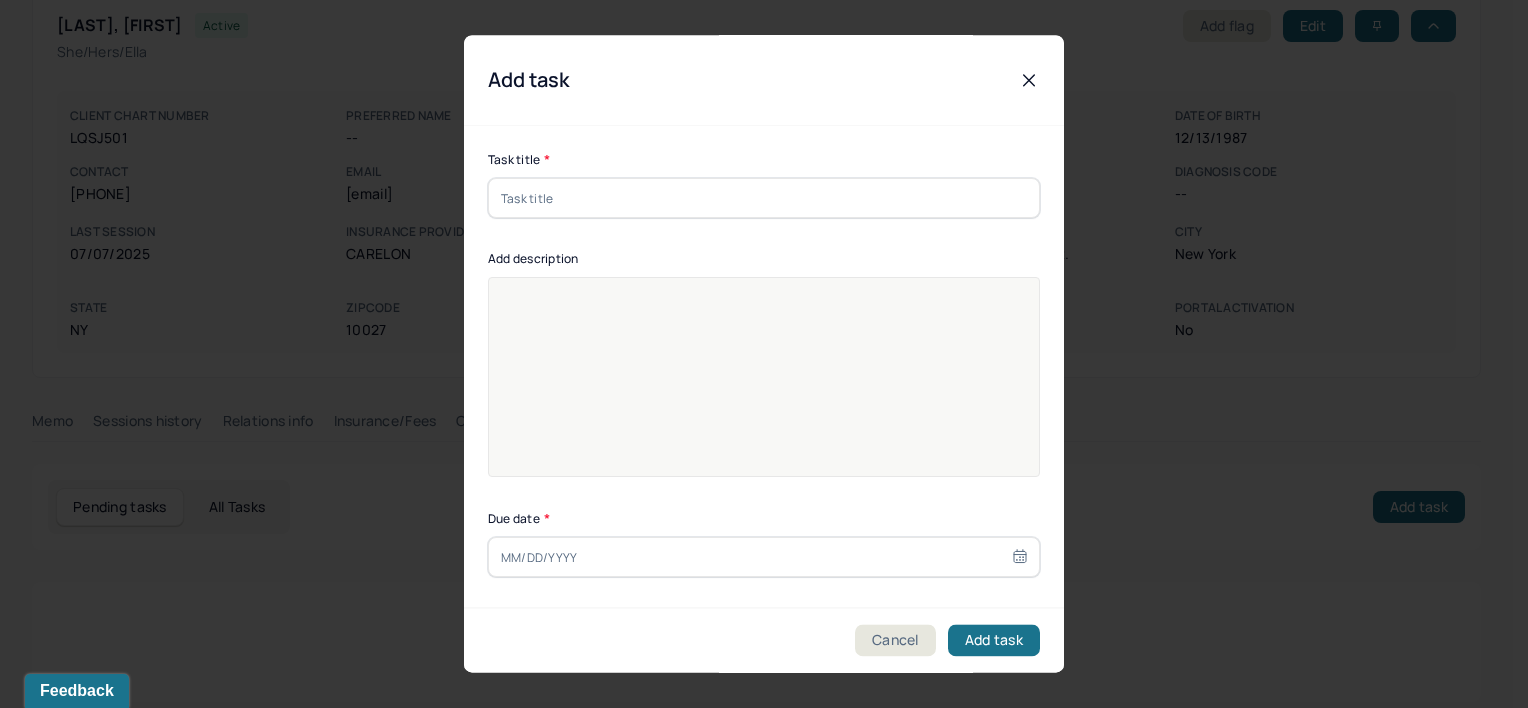 click at bounding box center [764, 198] 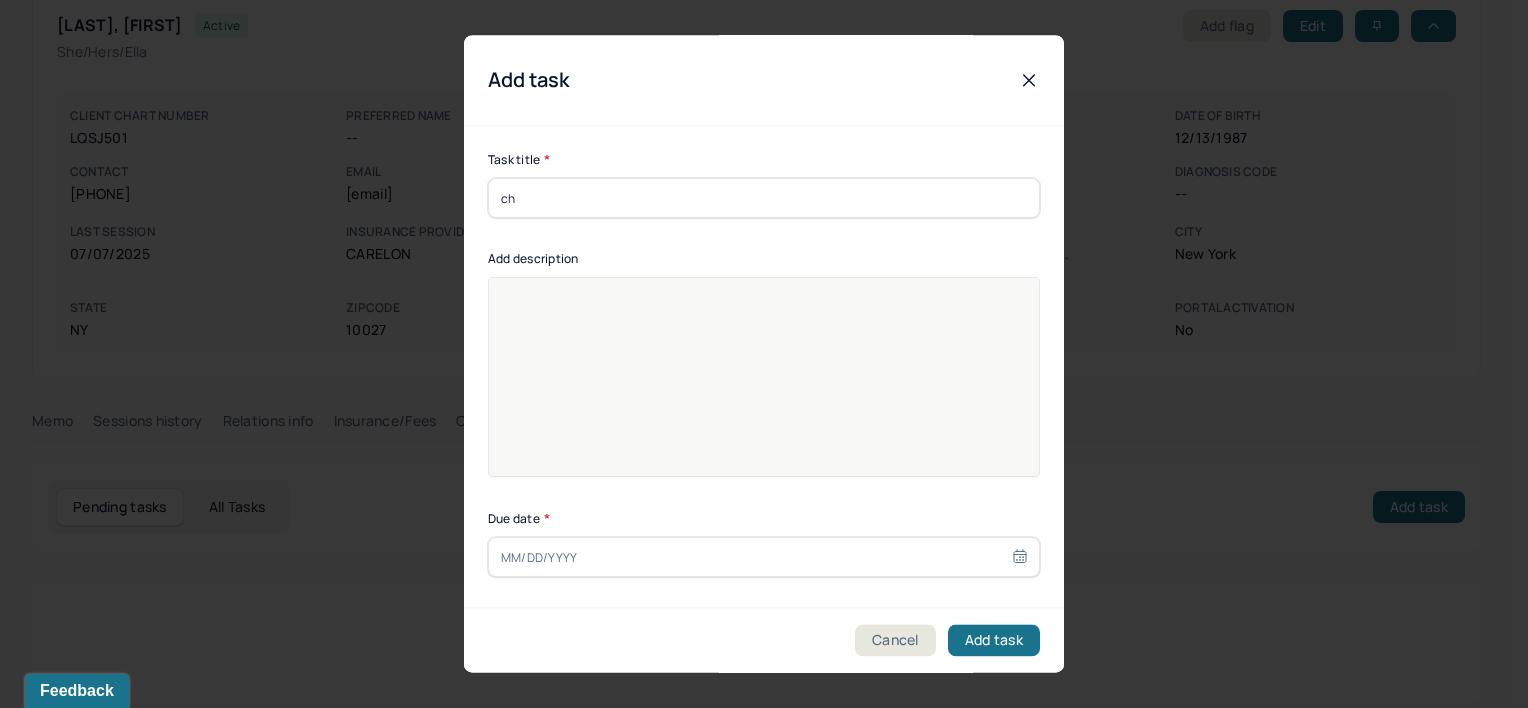 type on "c" 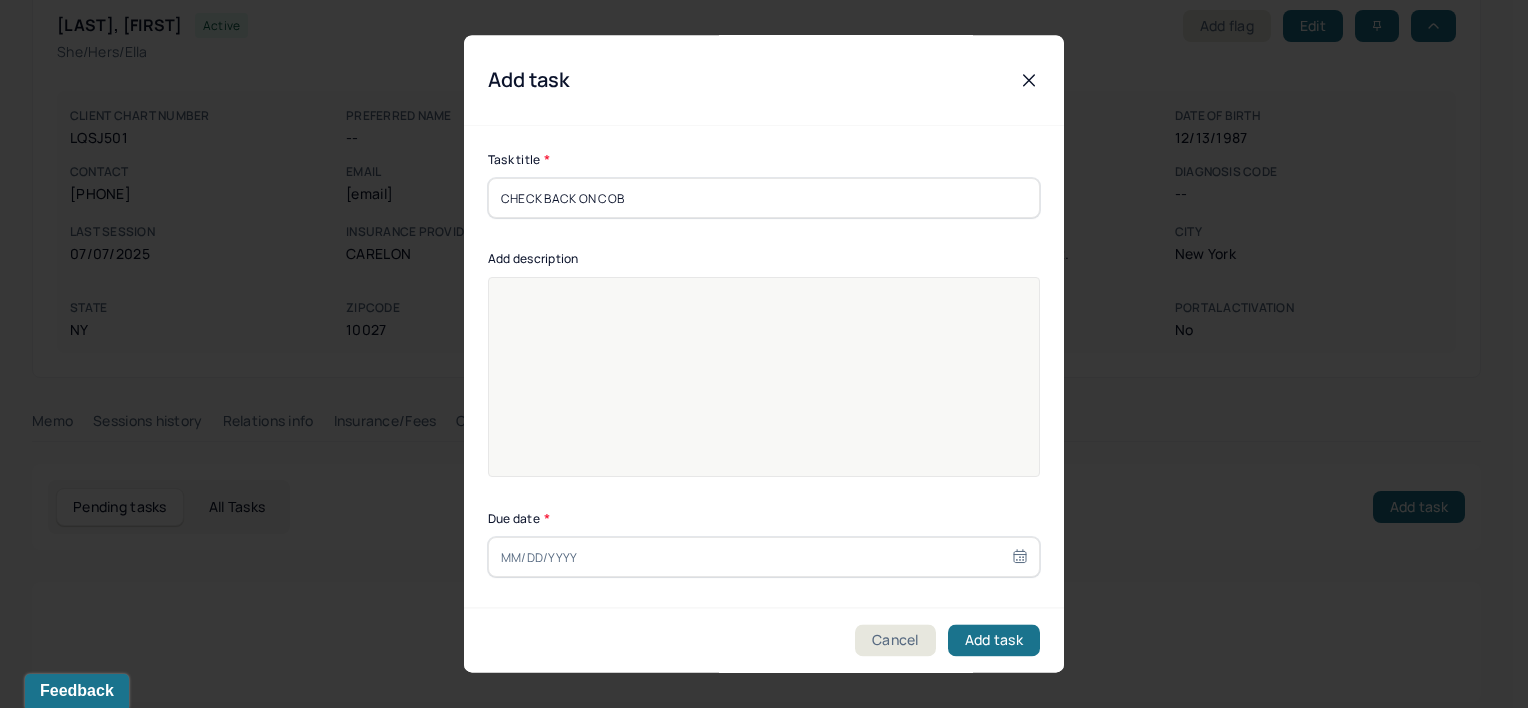 type on "CHECK BACK ON COB" 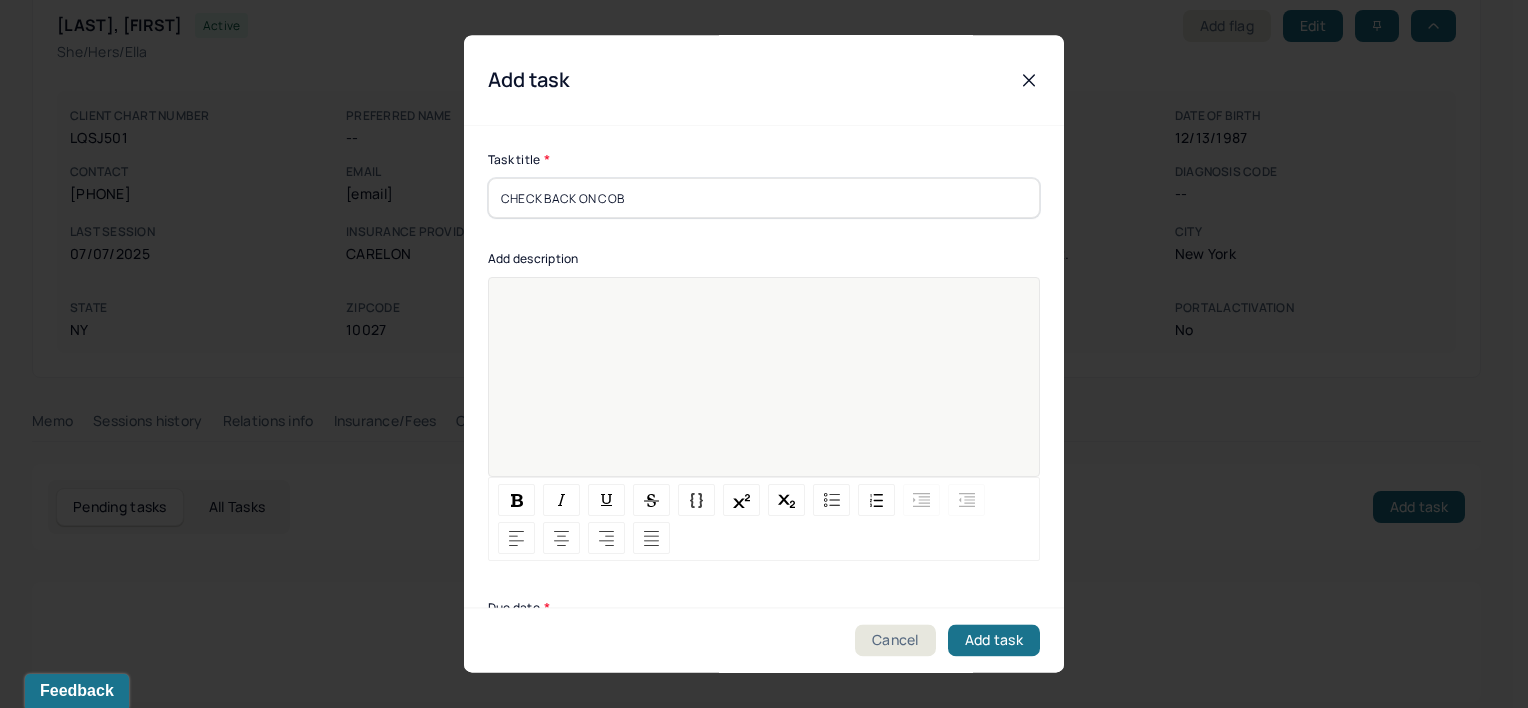 type 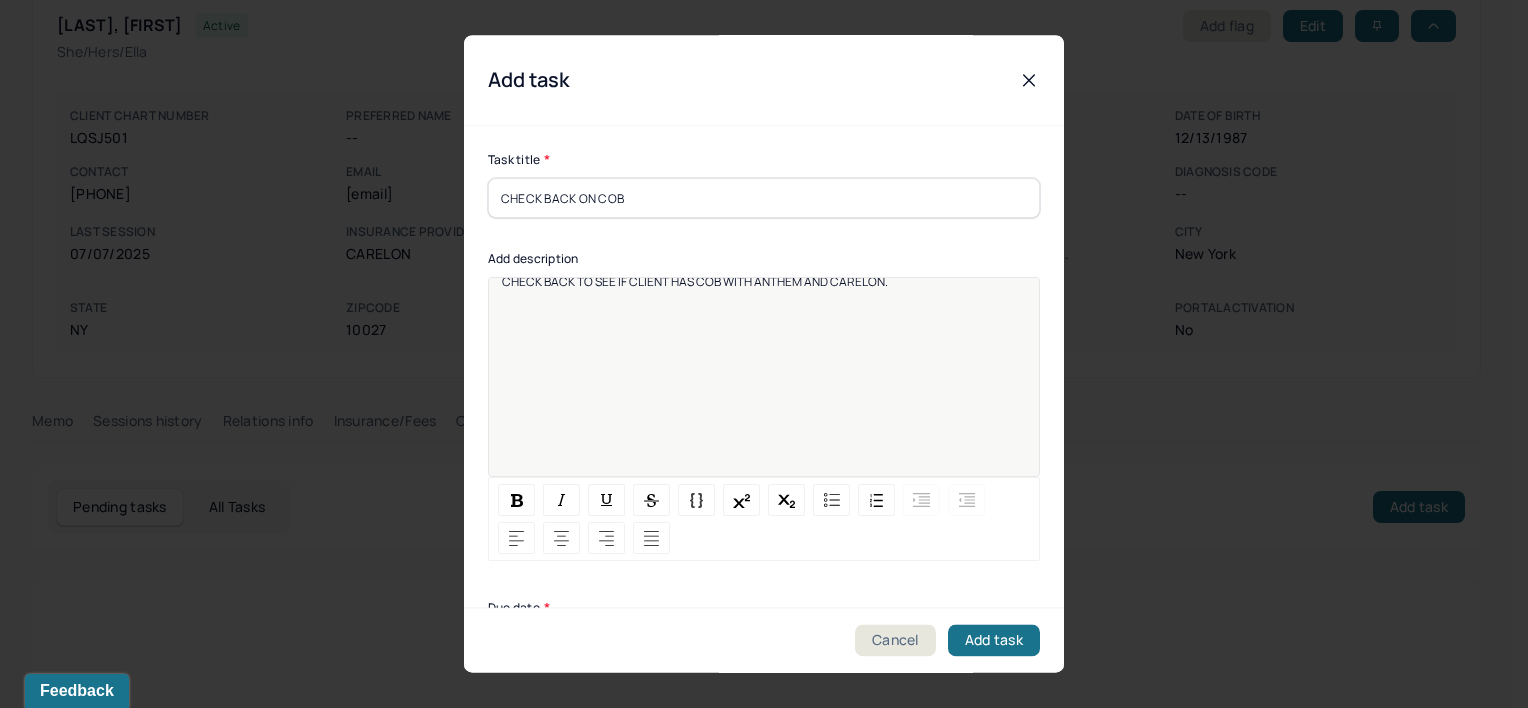 scroll, scrollTop: 25, scrollLeft: 0, axis: vertical 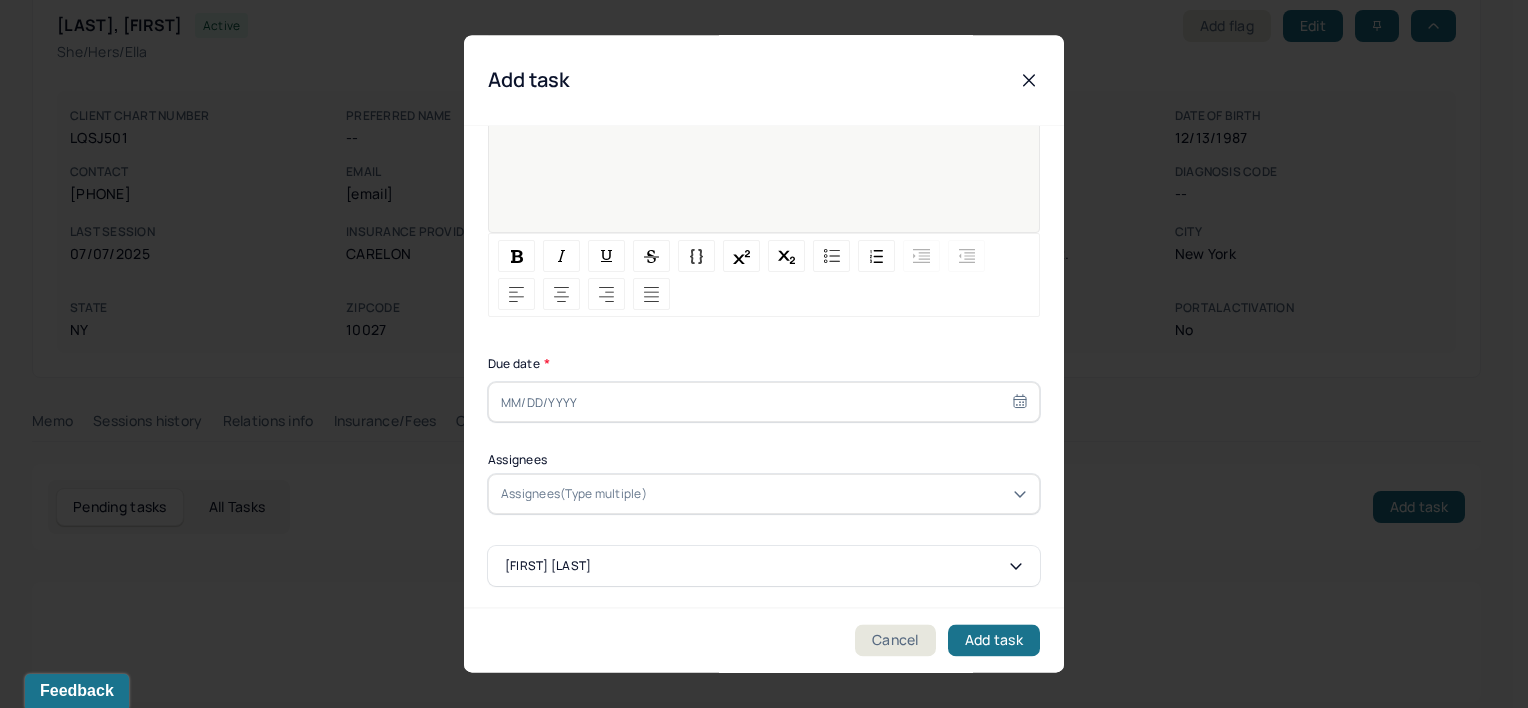 select on "6" 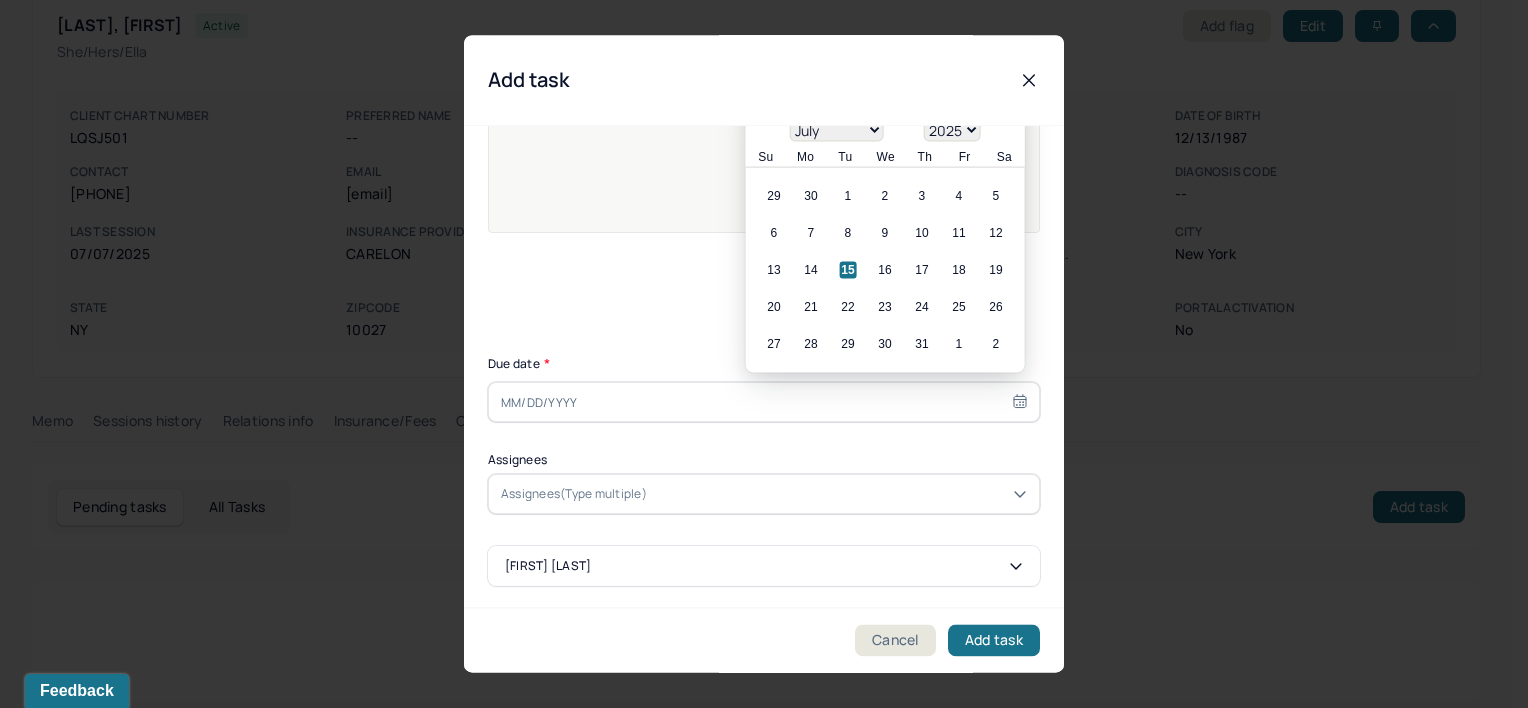 click at bounding box center (764, 402) 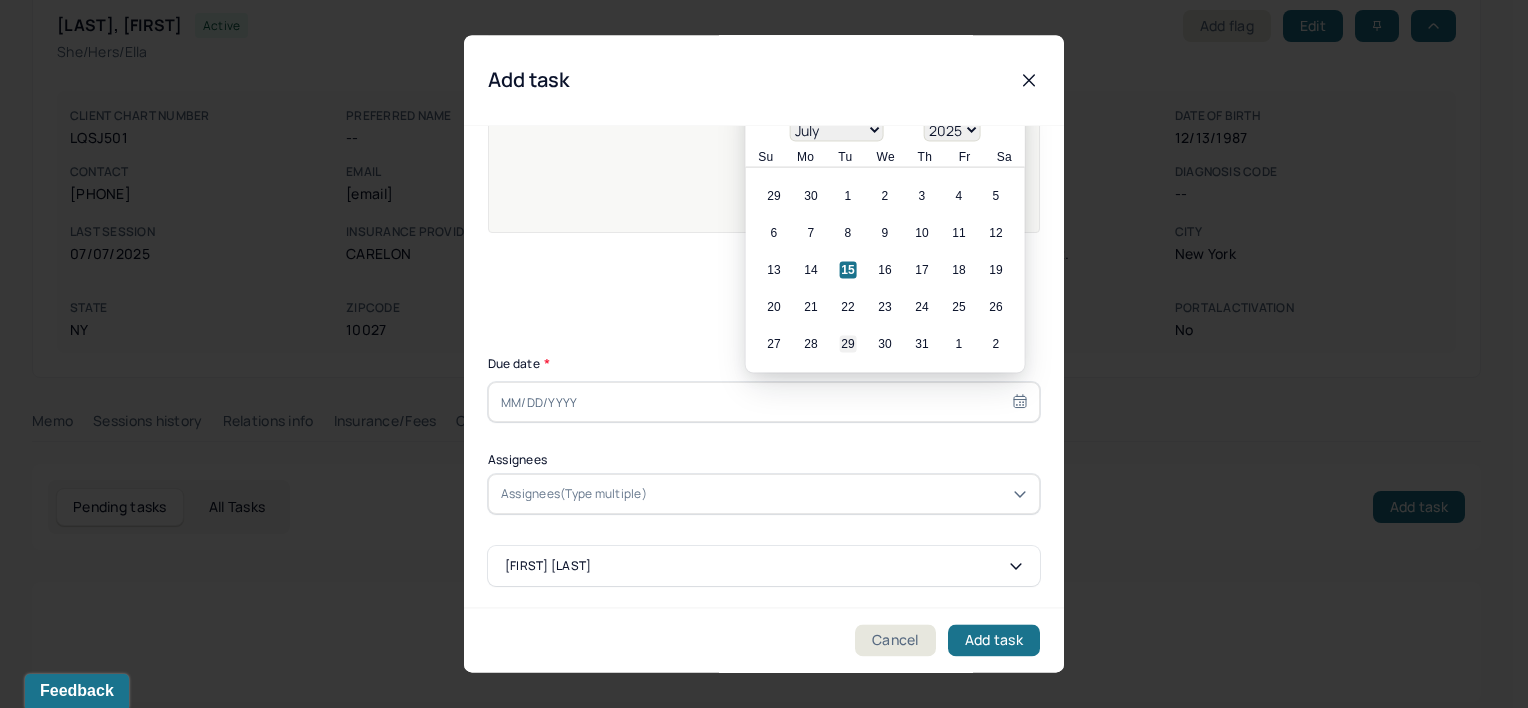 click on "29" at bounding box center (848, 344) 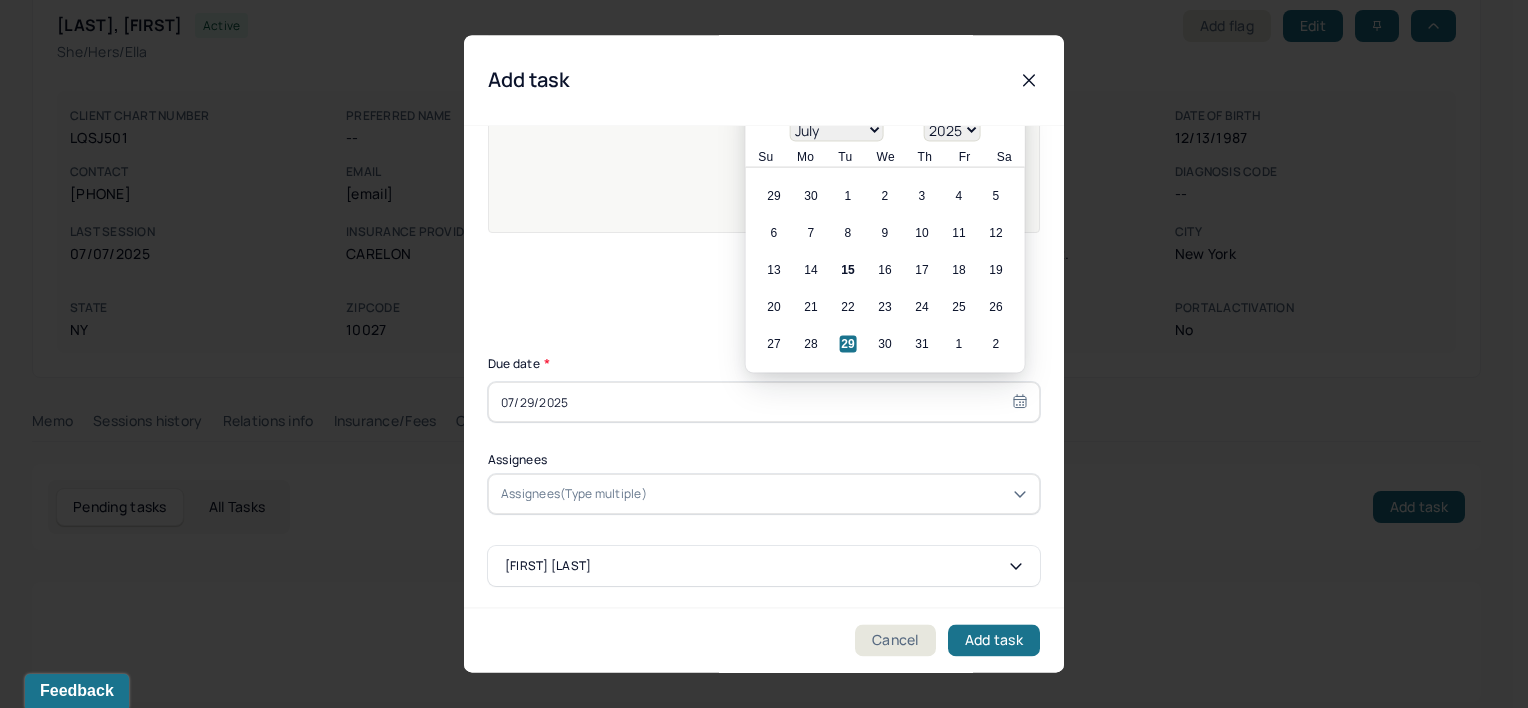 click on "Assignees(Type multiple)" at bounding box center (764, 494) 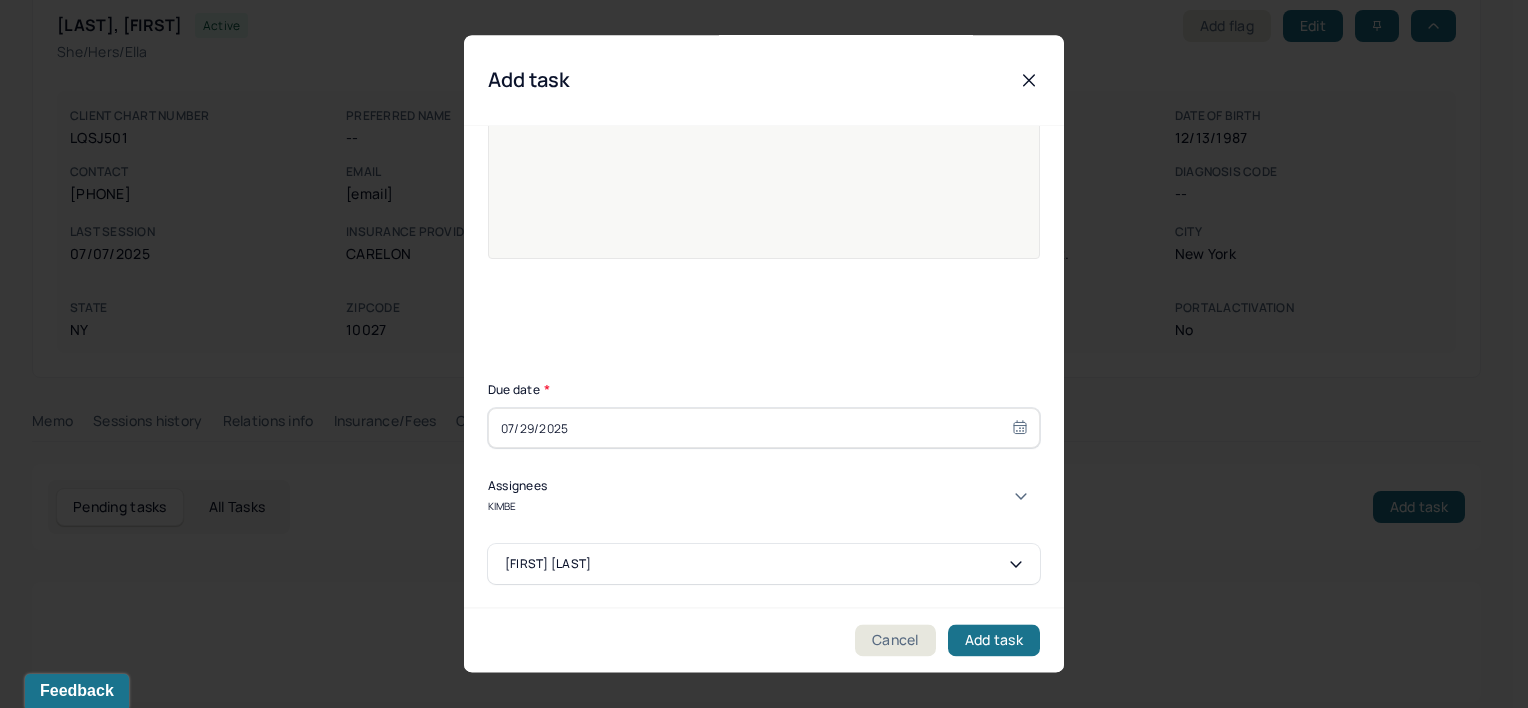 type on "KIMBER" 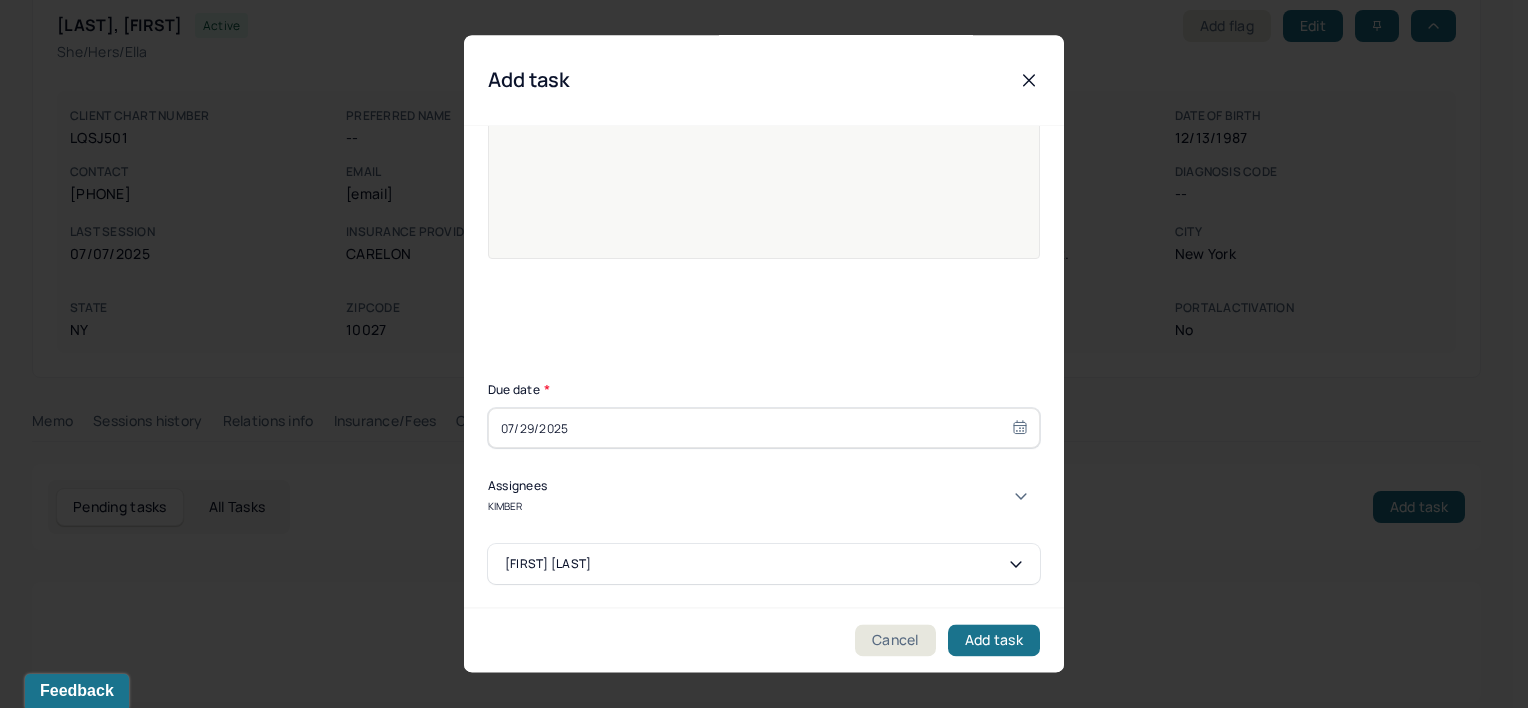 click on "[FIRST] [LAST]" at bounding box center [756, 756] 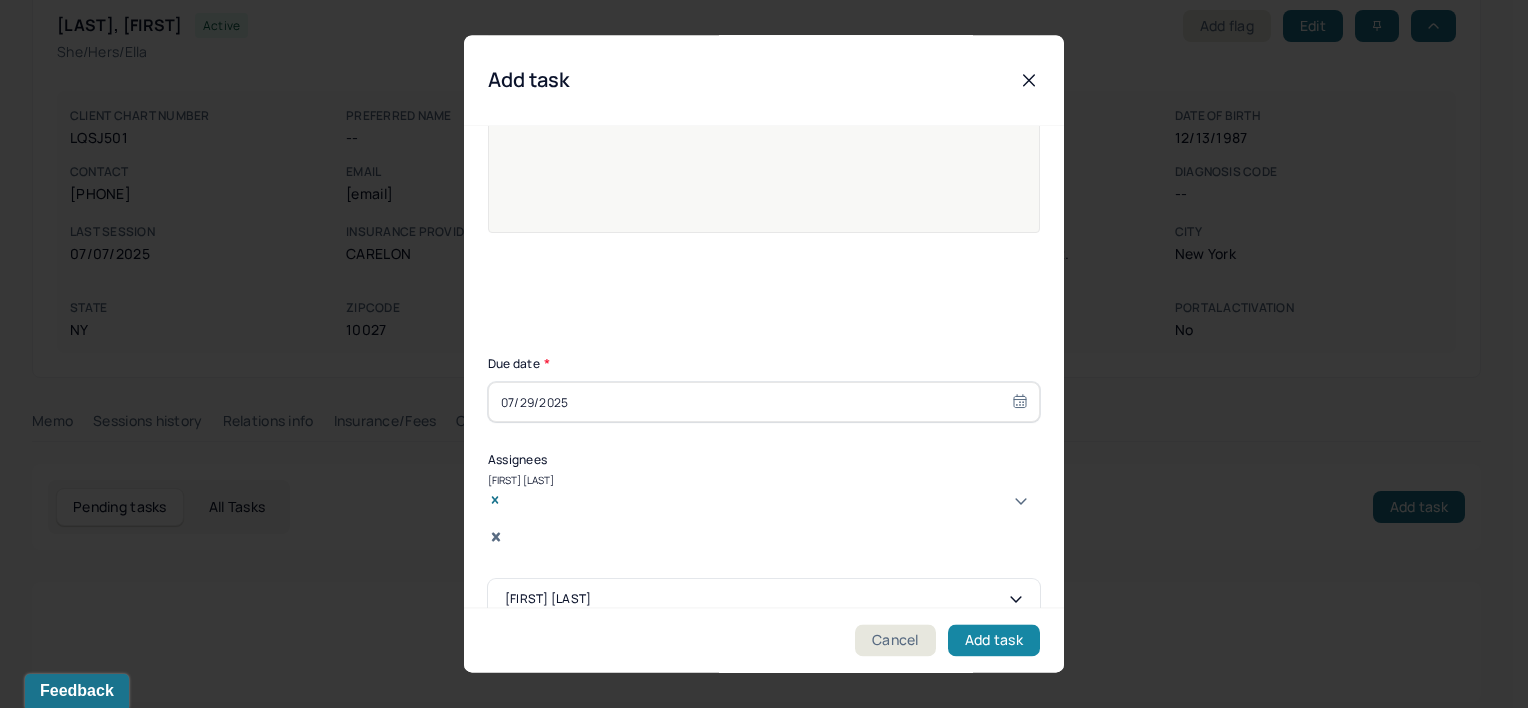 click on "Add task" at bounding box center [994, 641] 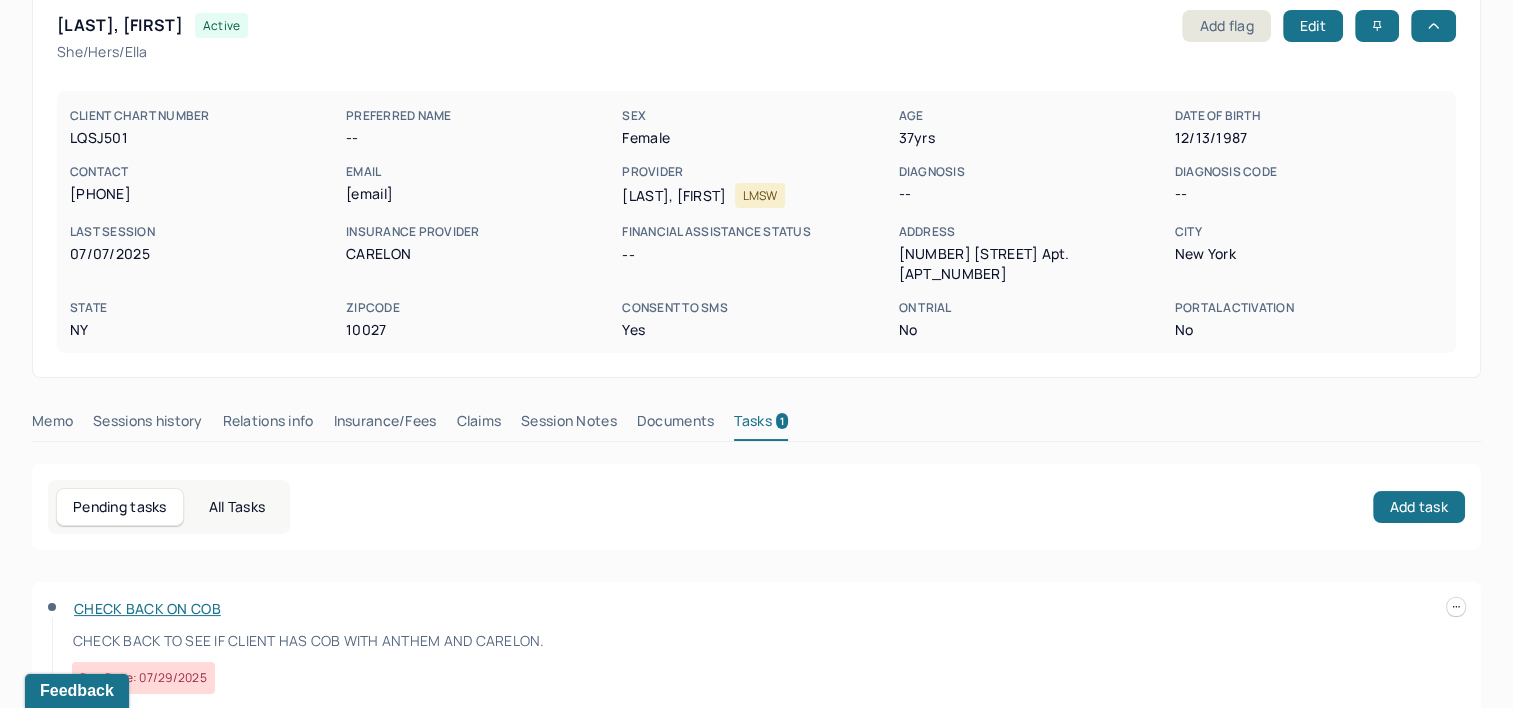click on "LQSJ501" at bounding box center [204, 138] 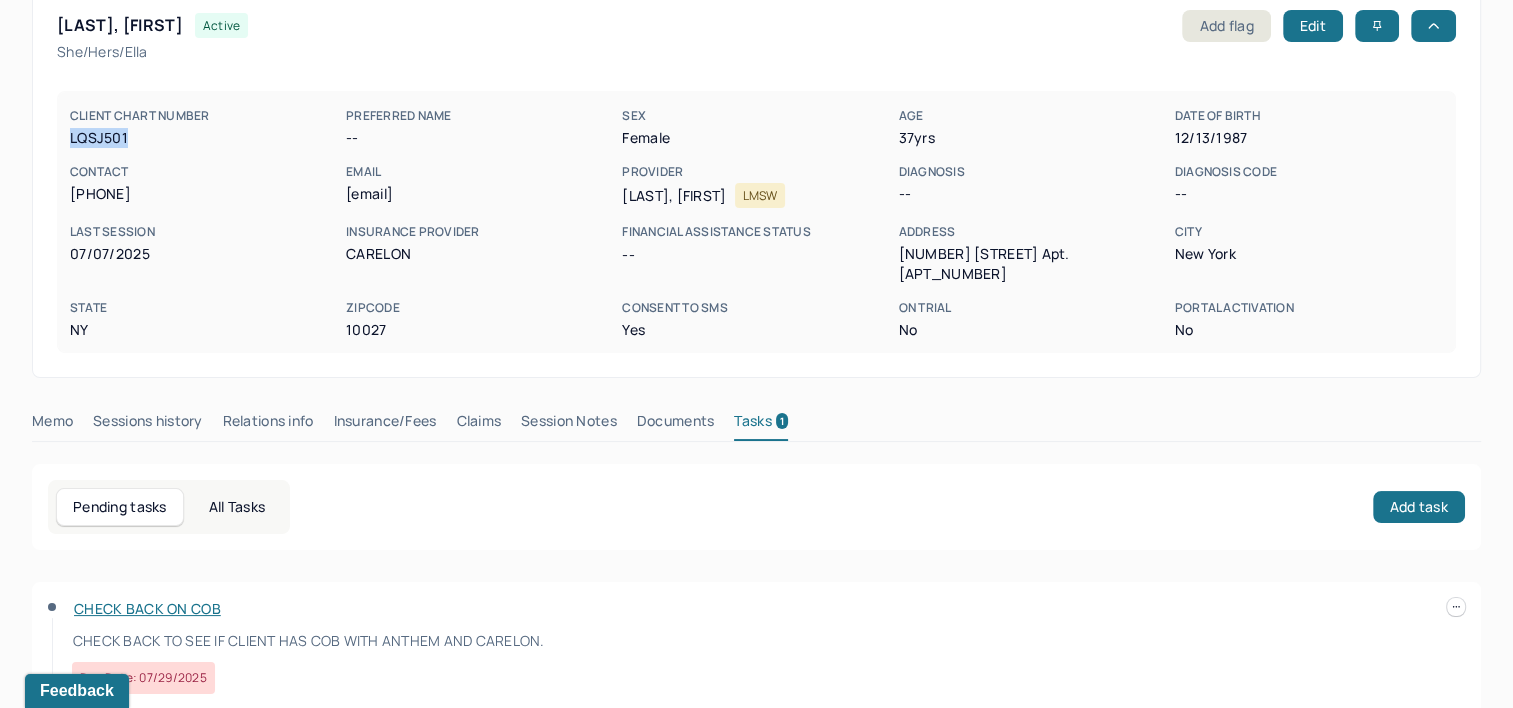 click on "LQSJ501" at bounding box center [204, 138] 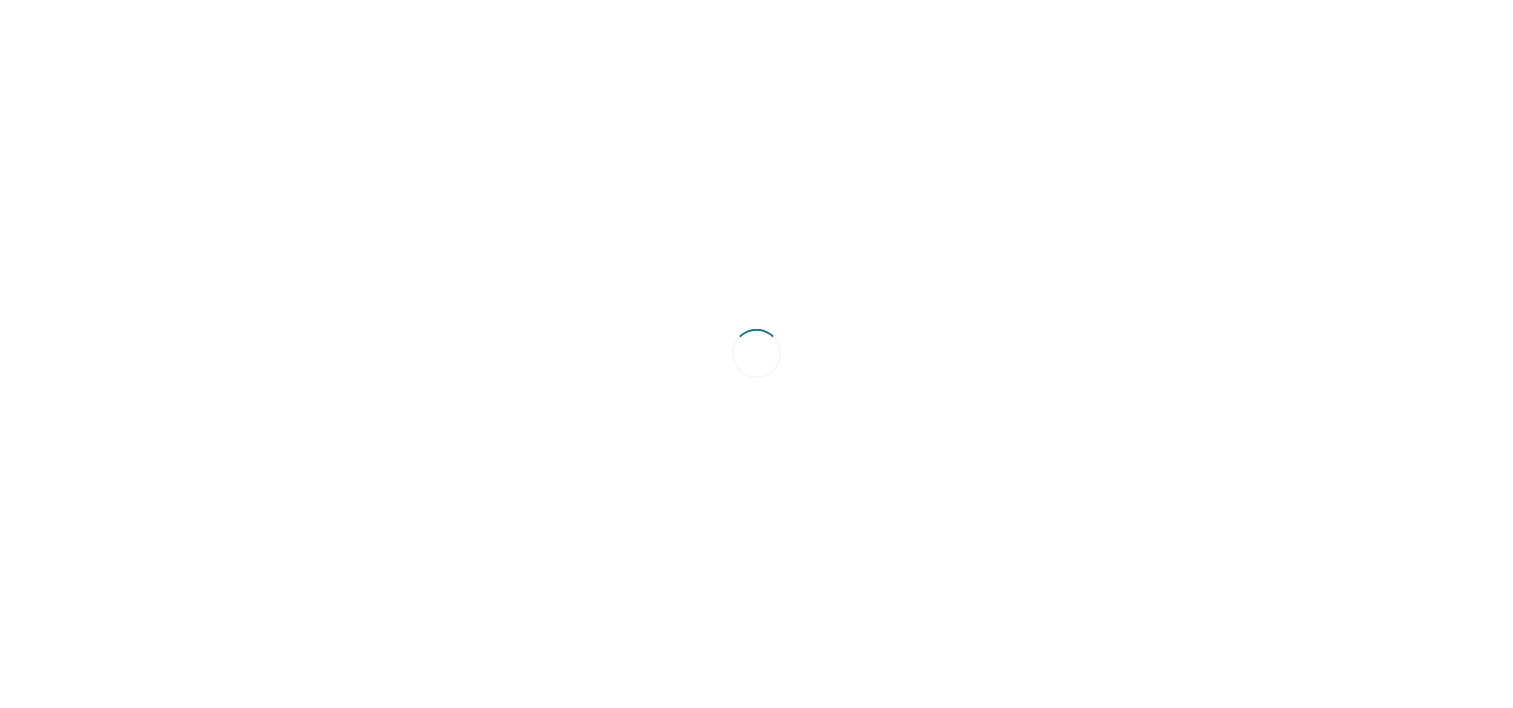 scroll, scrollTop: 0, scrollLeft: 0, axis: both 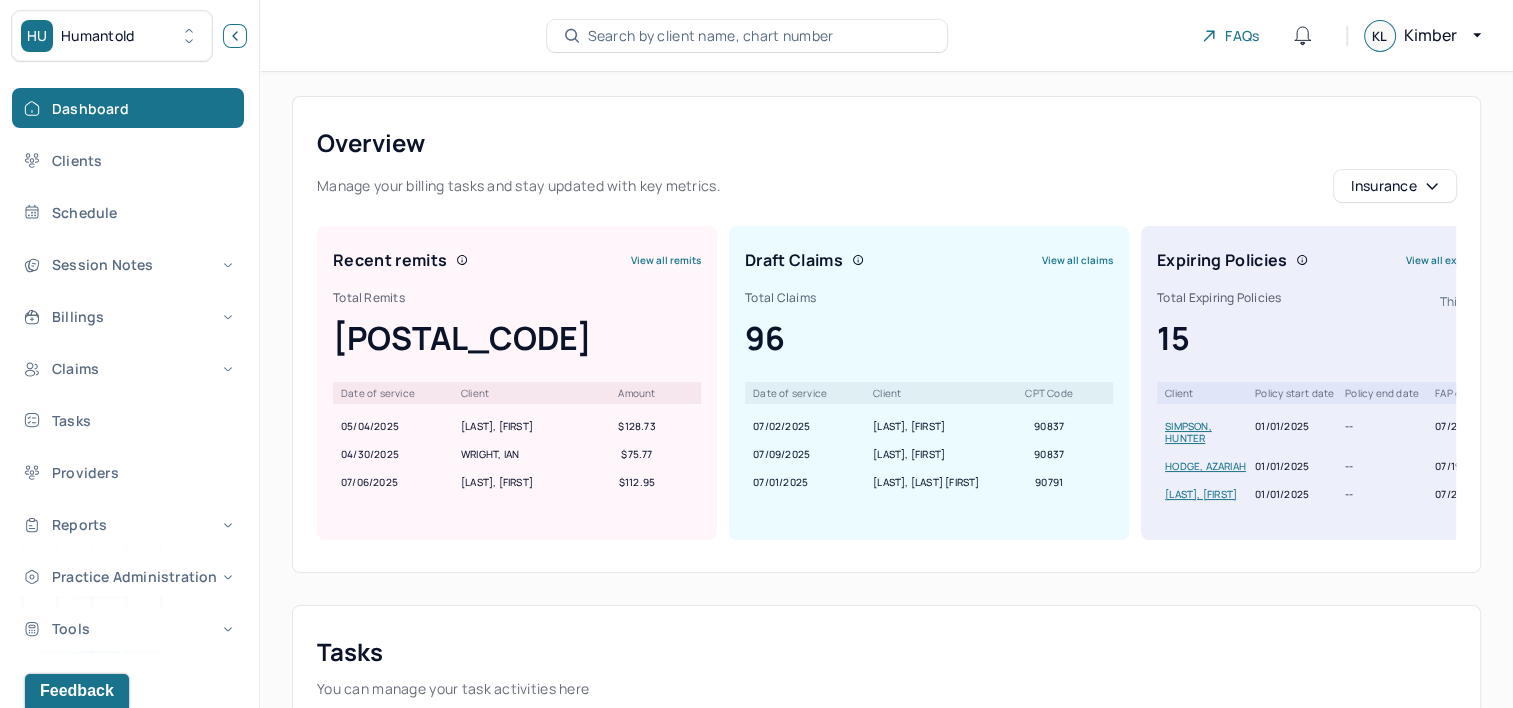 drag, startPoint x: 244, startPoint y: 35, endPoint x: 415, endPoint y: 36, distance: 171.00293 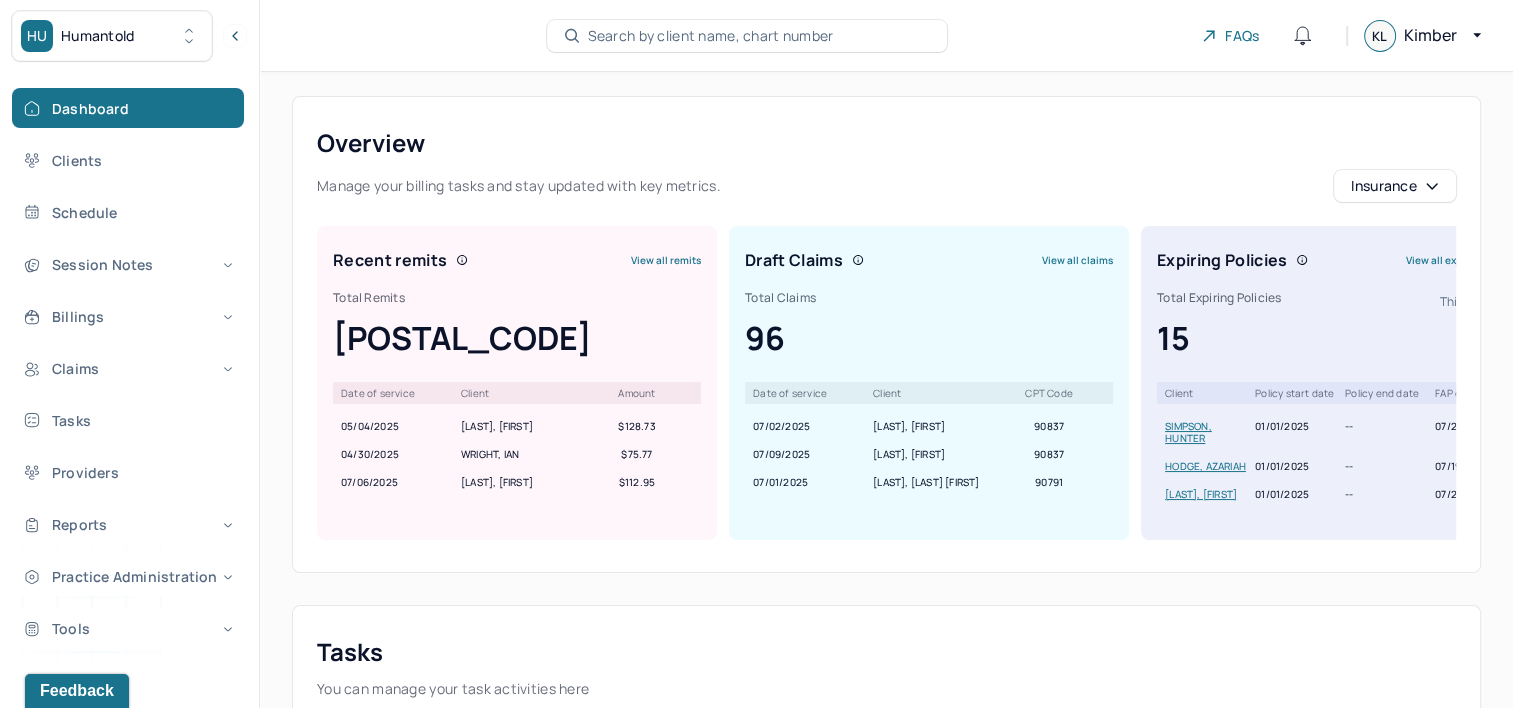 click at bounding box center (235, 36) 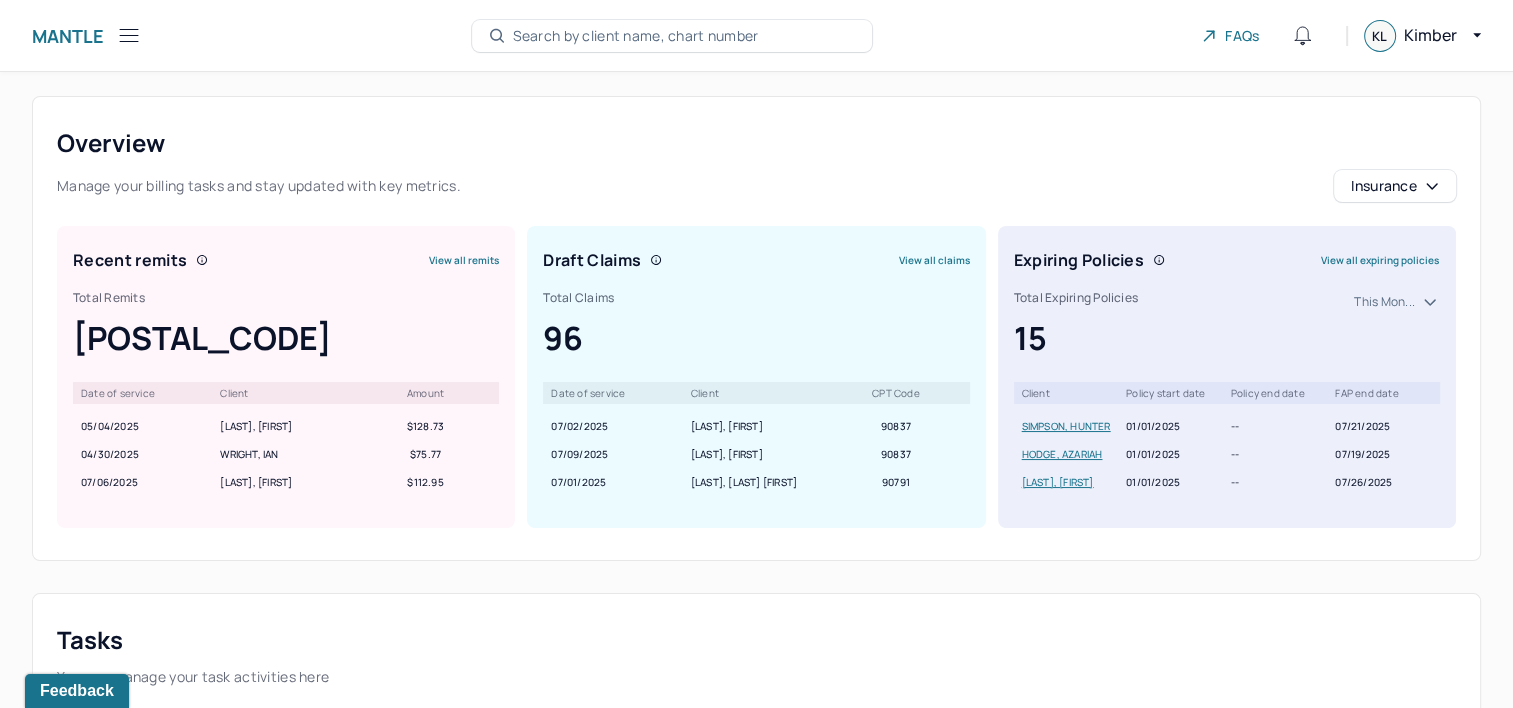 click on "Search by client name, chart number" at bounding box center (636, 36) 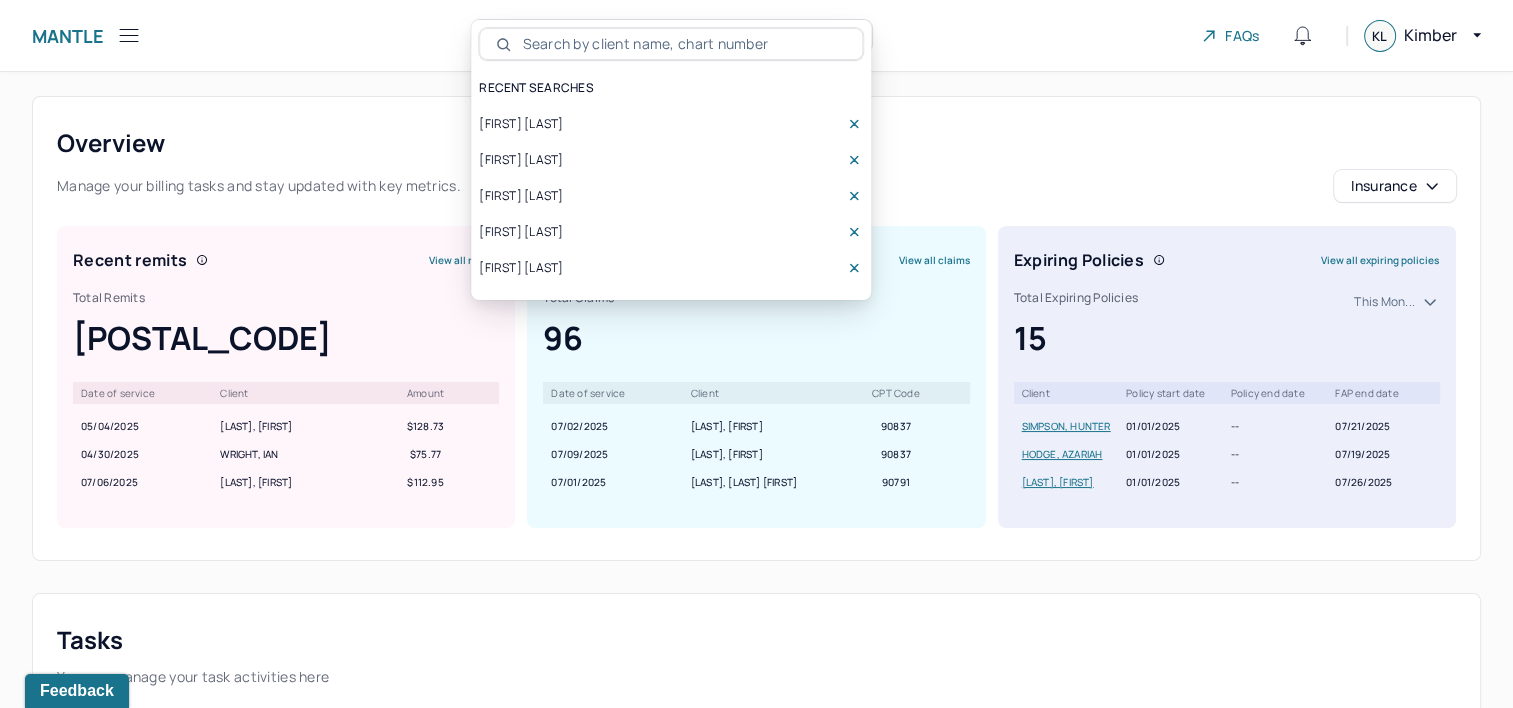 click on "[FIRST] [LAST]" at bounding box center (521, 124) 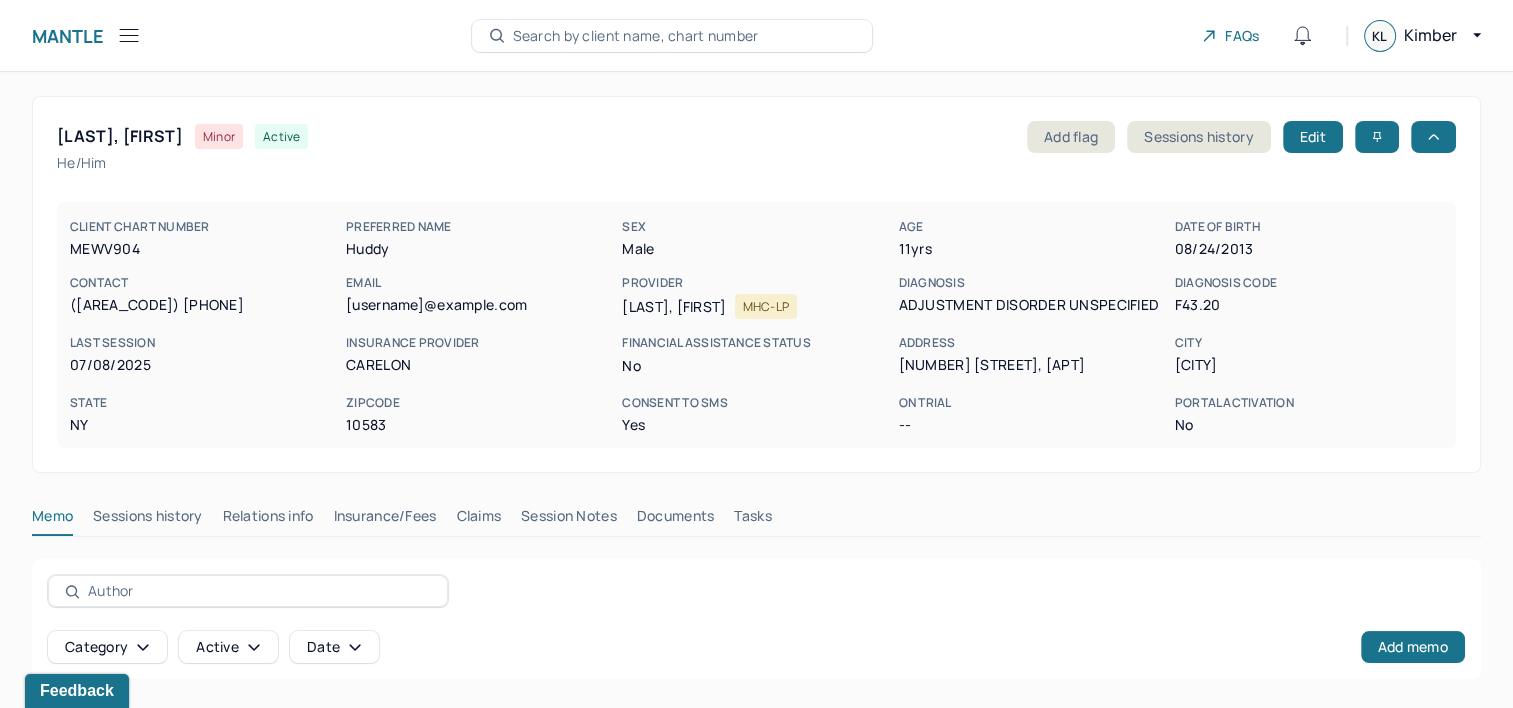 click 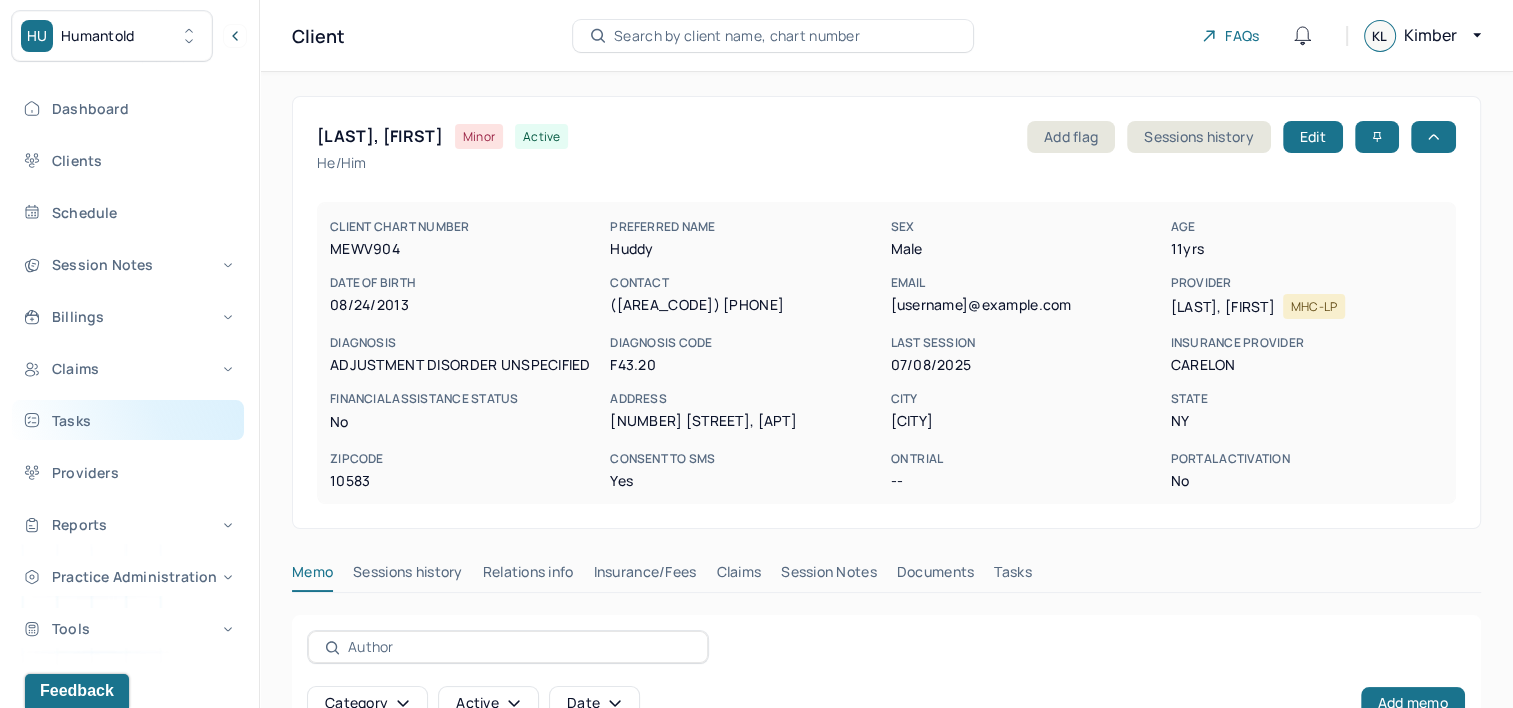 click on "Tasks" at bounding box center (128, 420) 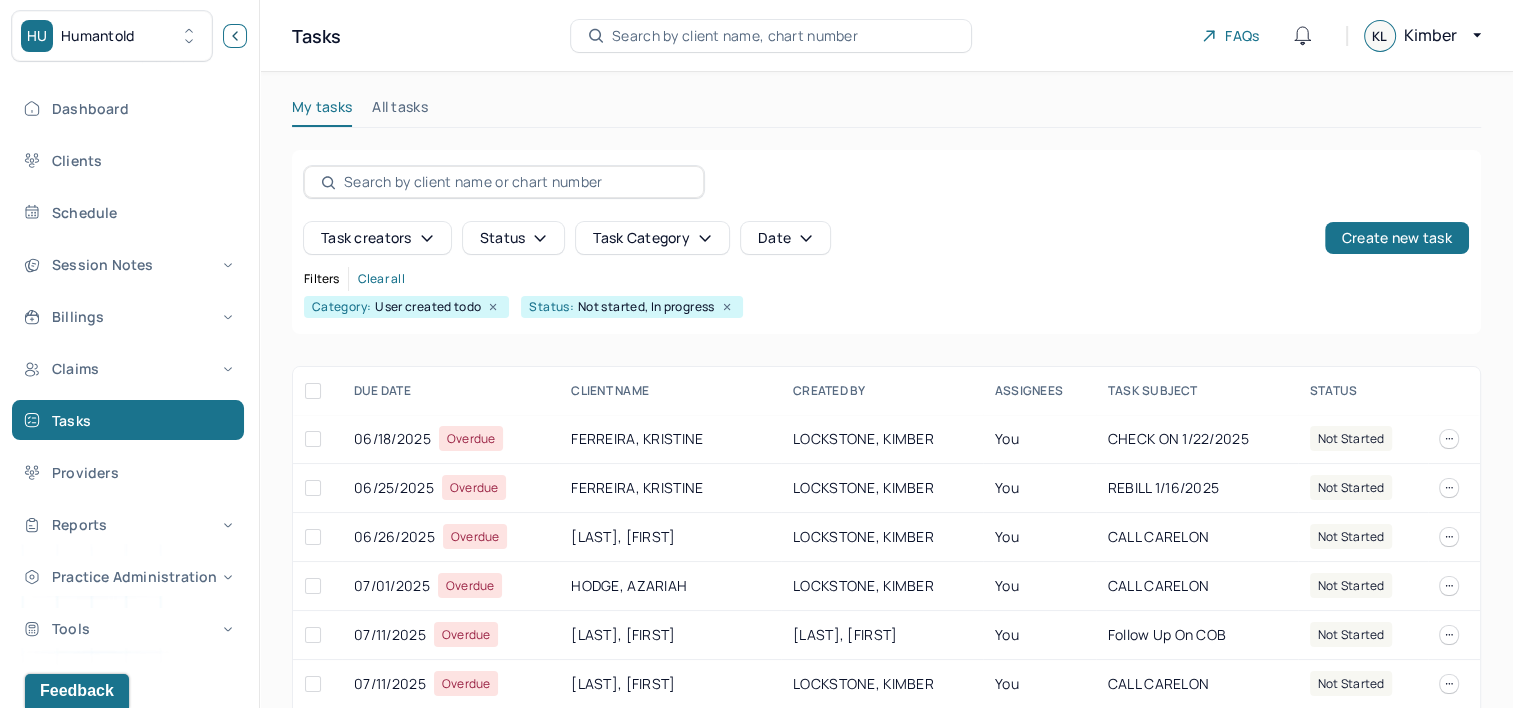 click at bounding box center [235, 36] 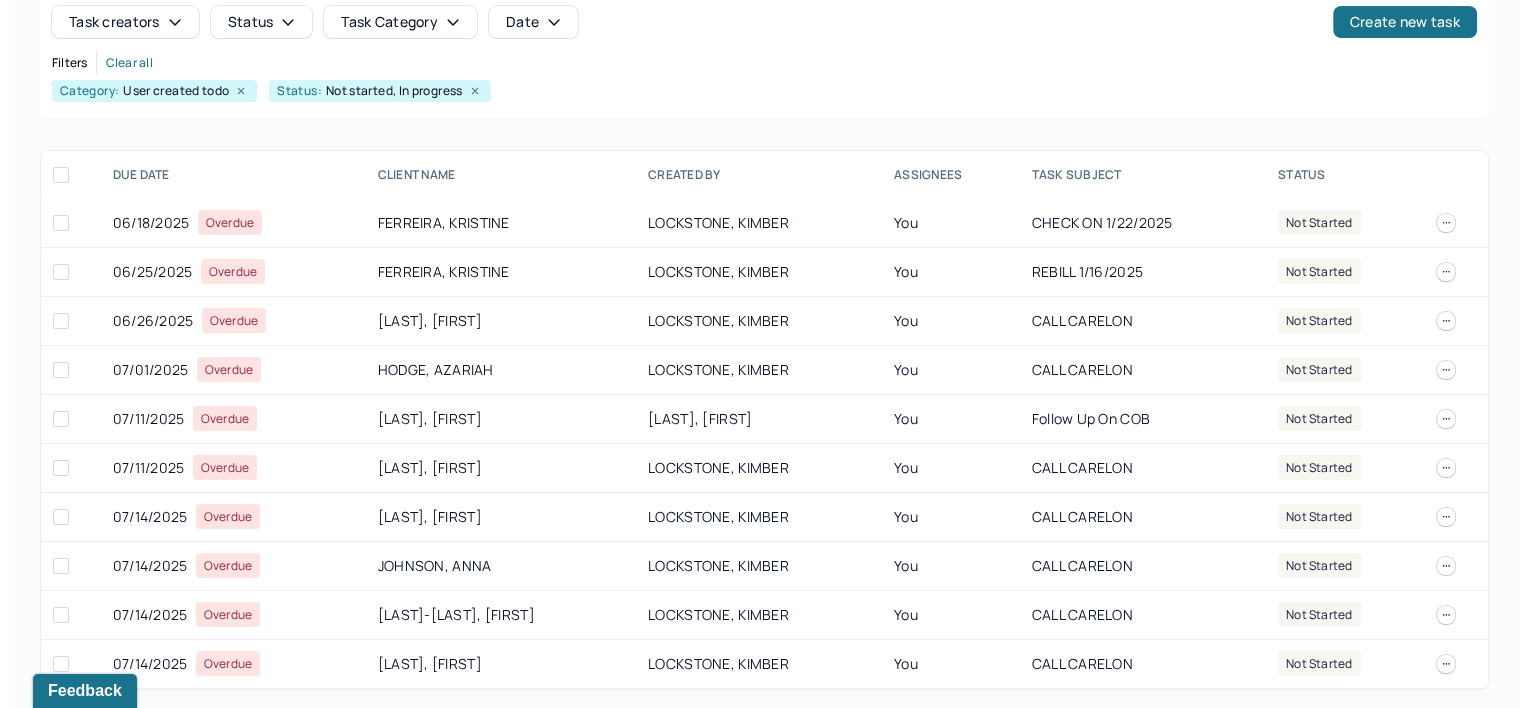 scroll, scrollTop: 218, scrollLeft: 0, axis: vertical 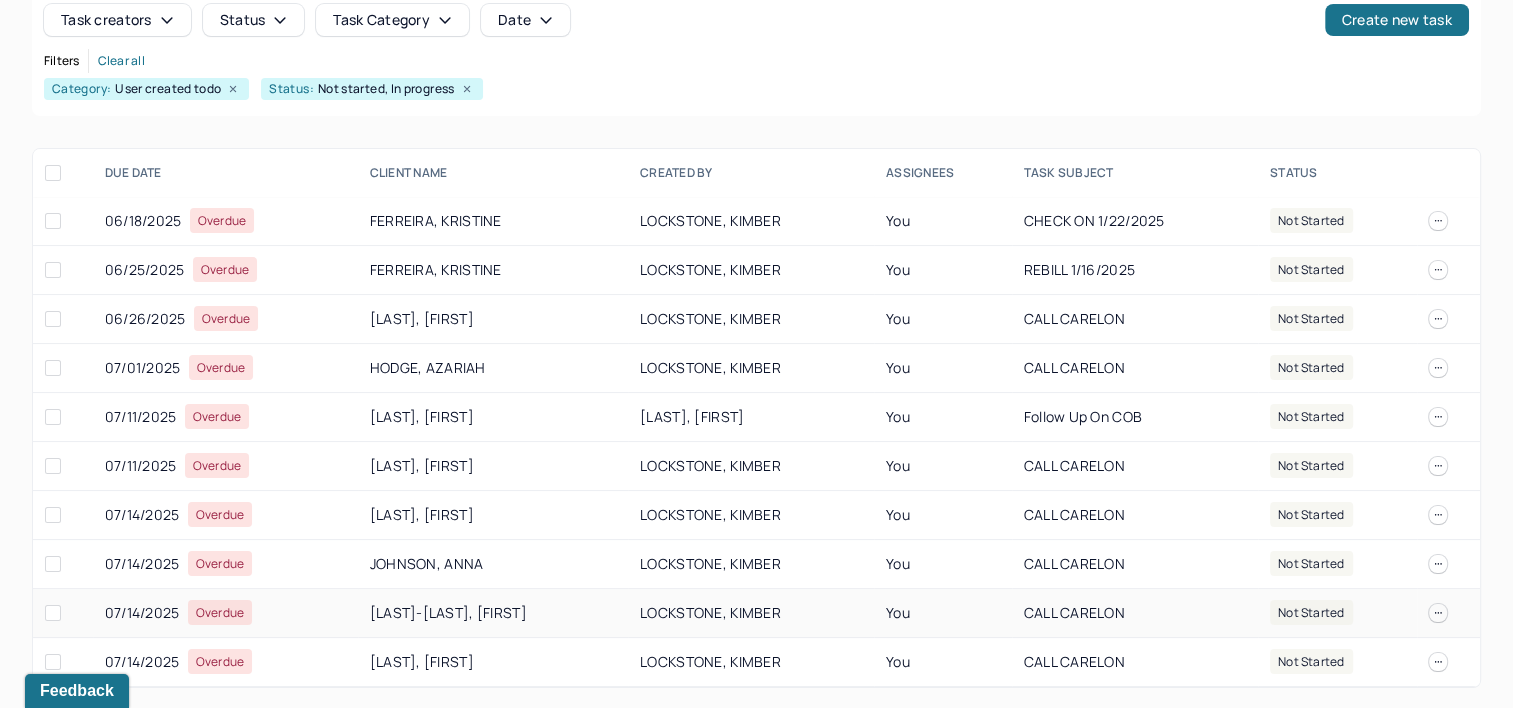 click on "[LAST], [FIRST]" at bounding box center (493, 613) 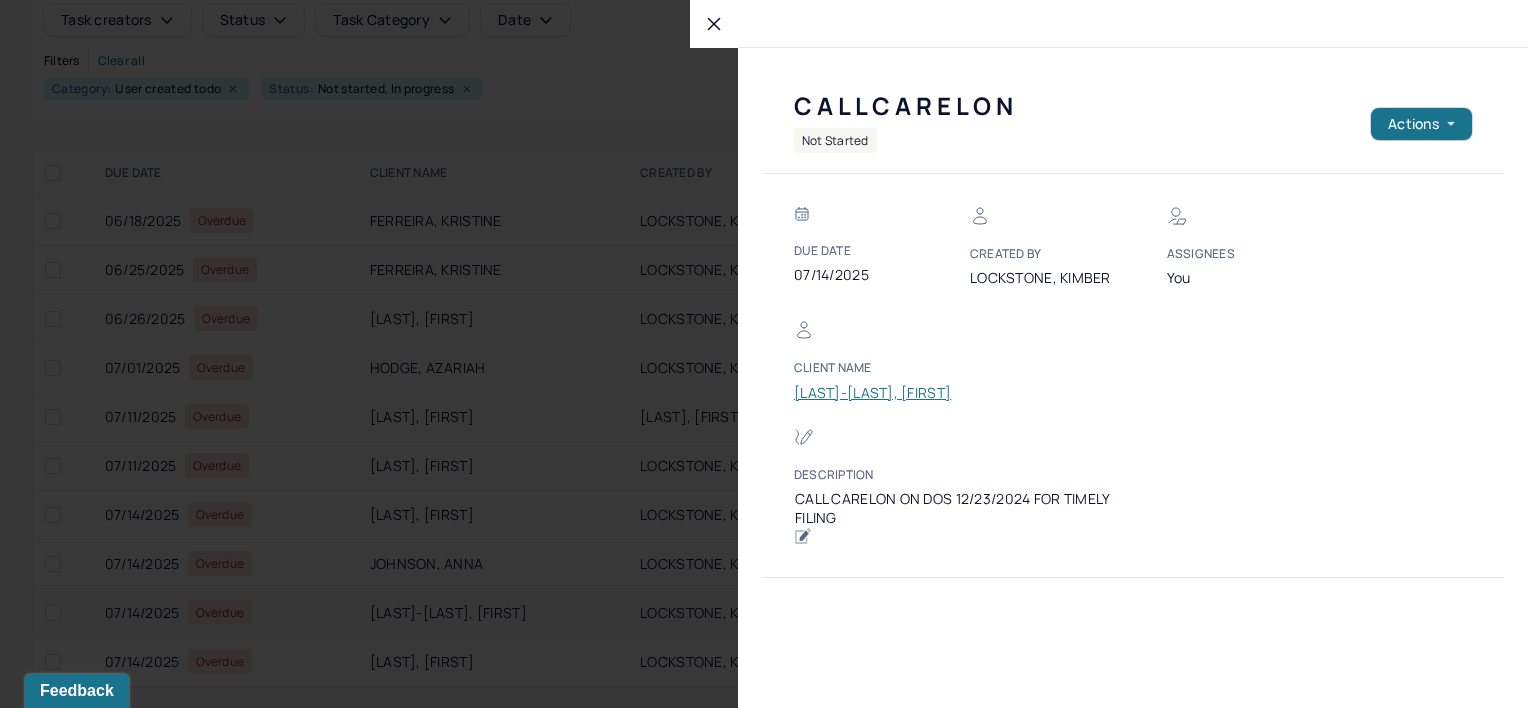 type 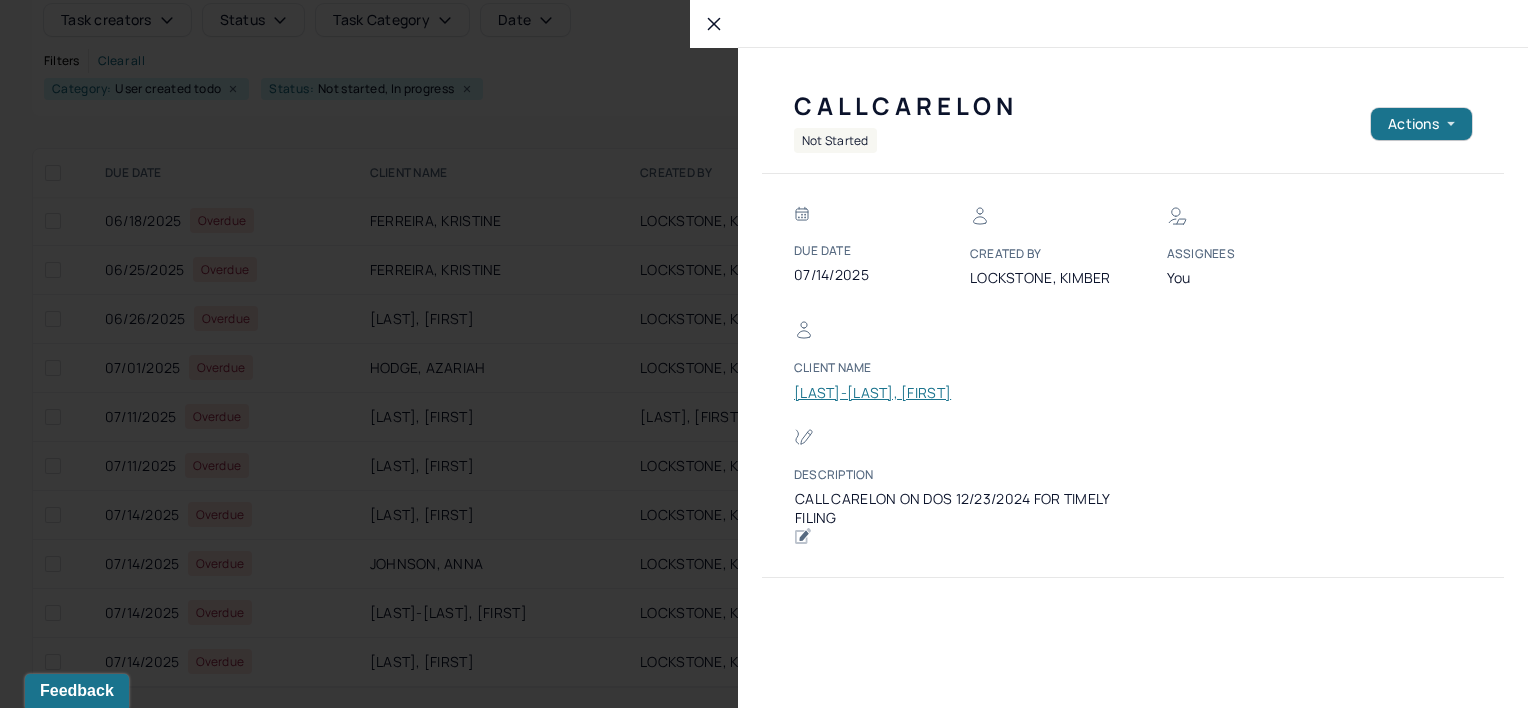 click 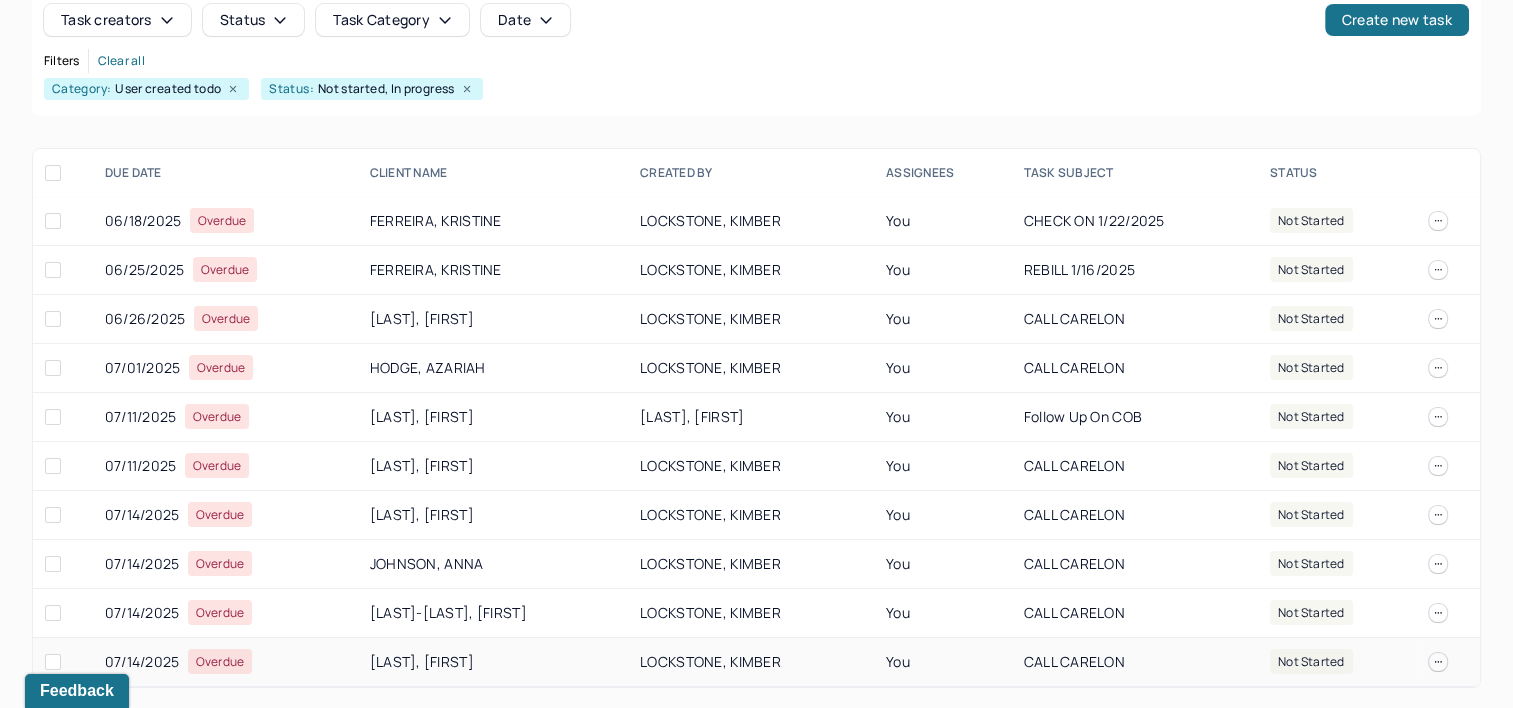 click on "[LAST], [FIRST]" at bounding box center [493, 662] 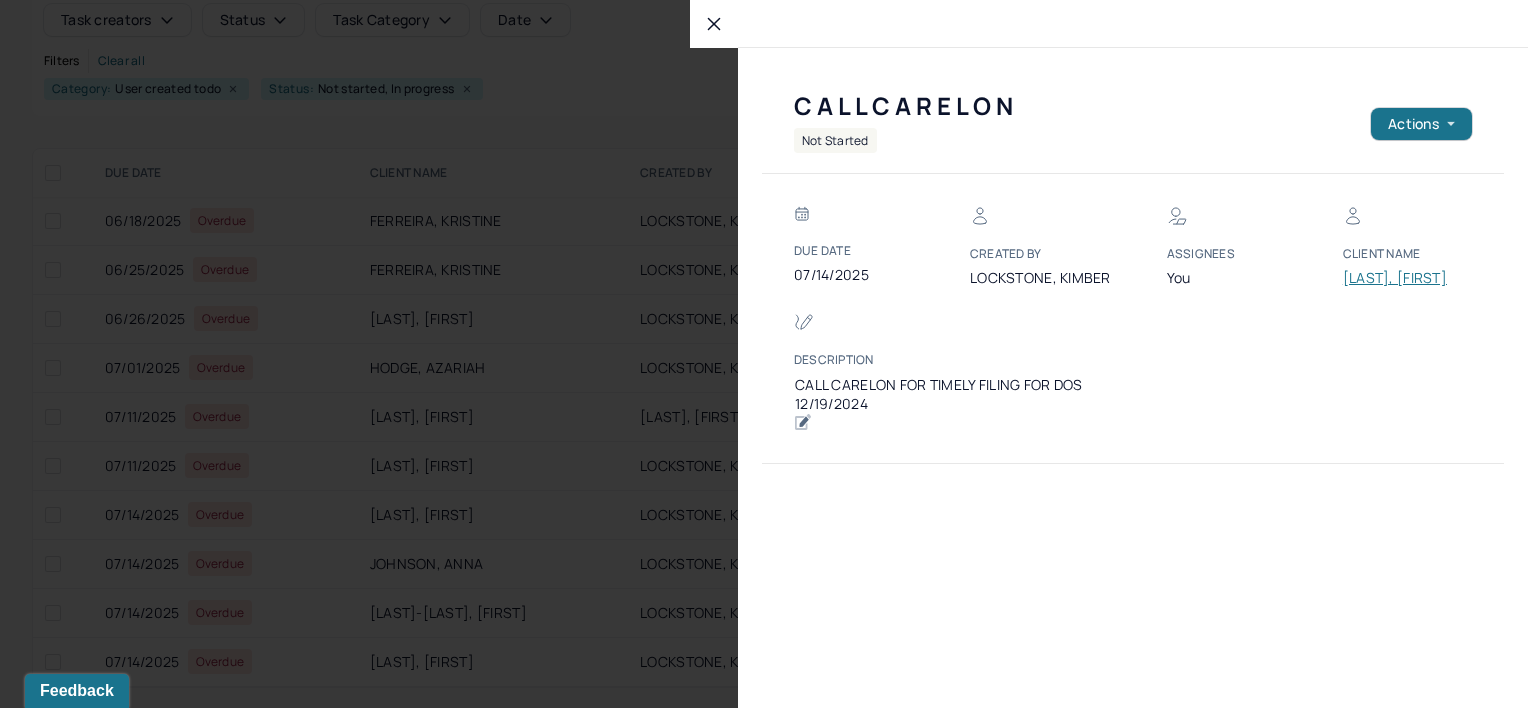 click on "[LAST], [FIRST]" at bounding box center [1403, 278] 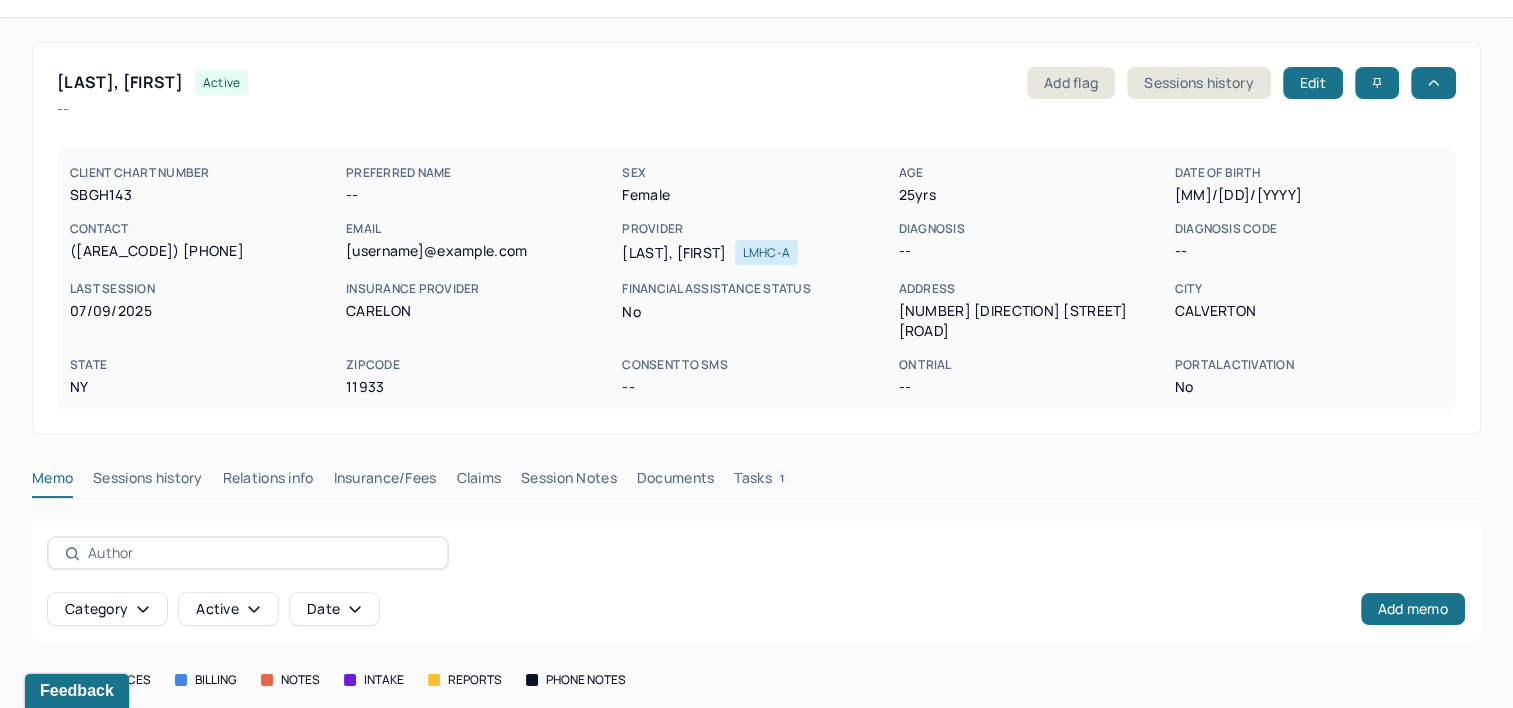 scroll, scrollTop: 0, scrollLeft: 0, axis: both 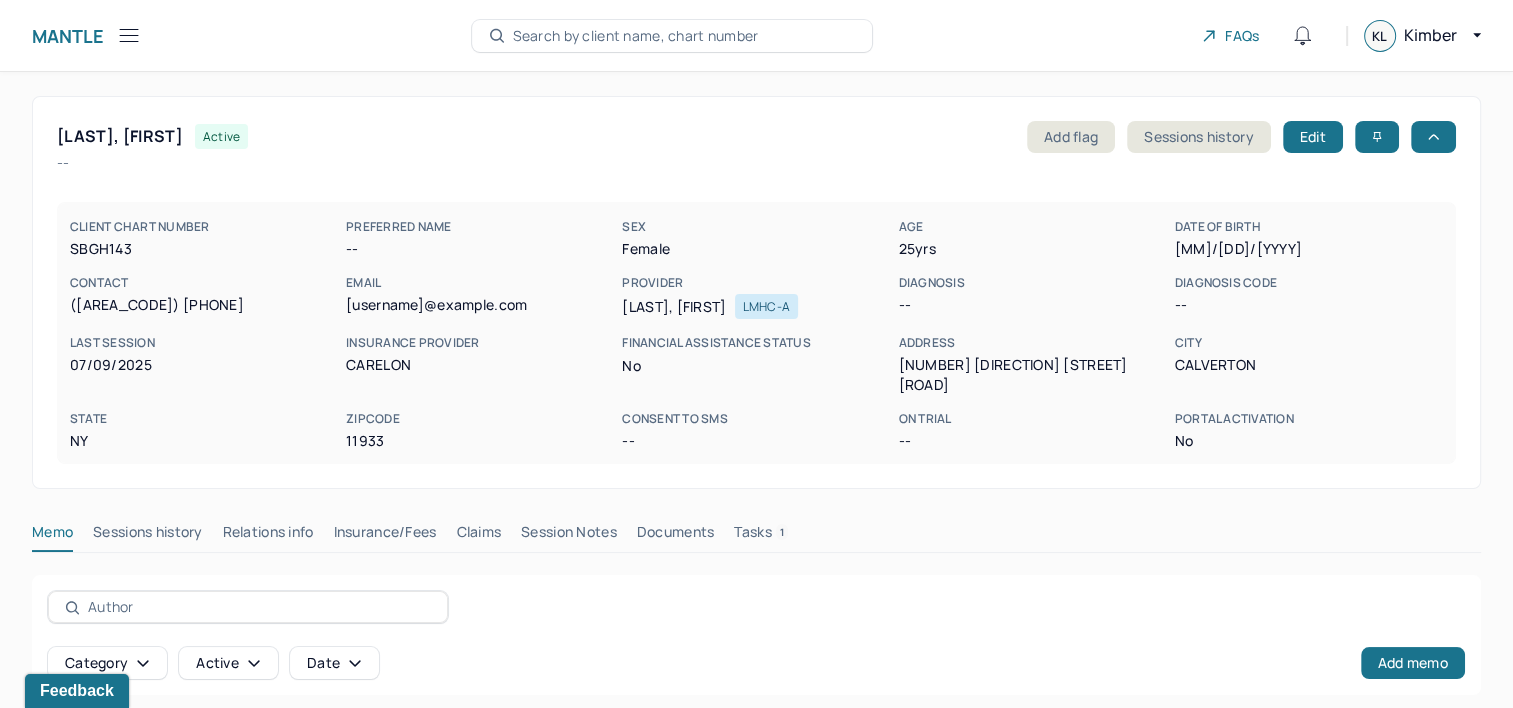 click on "Search by client name, chart number" at bounding box center (636, 36) 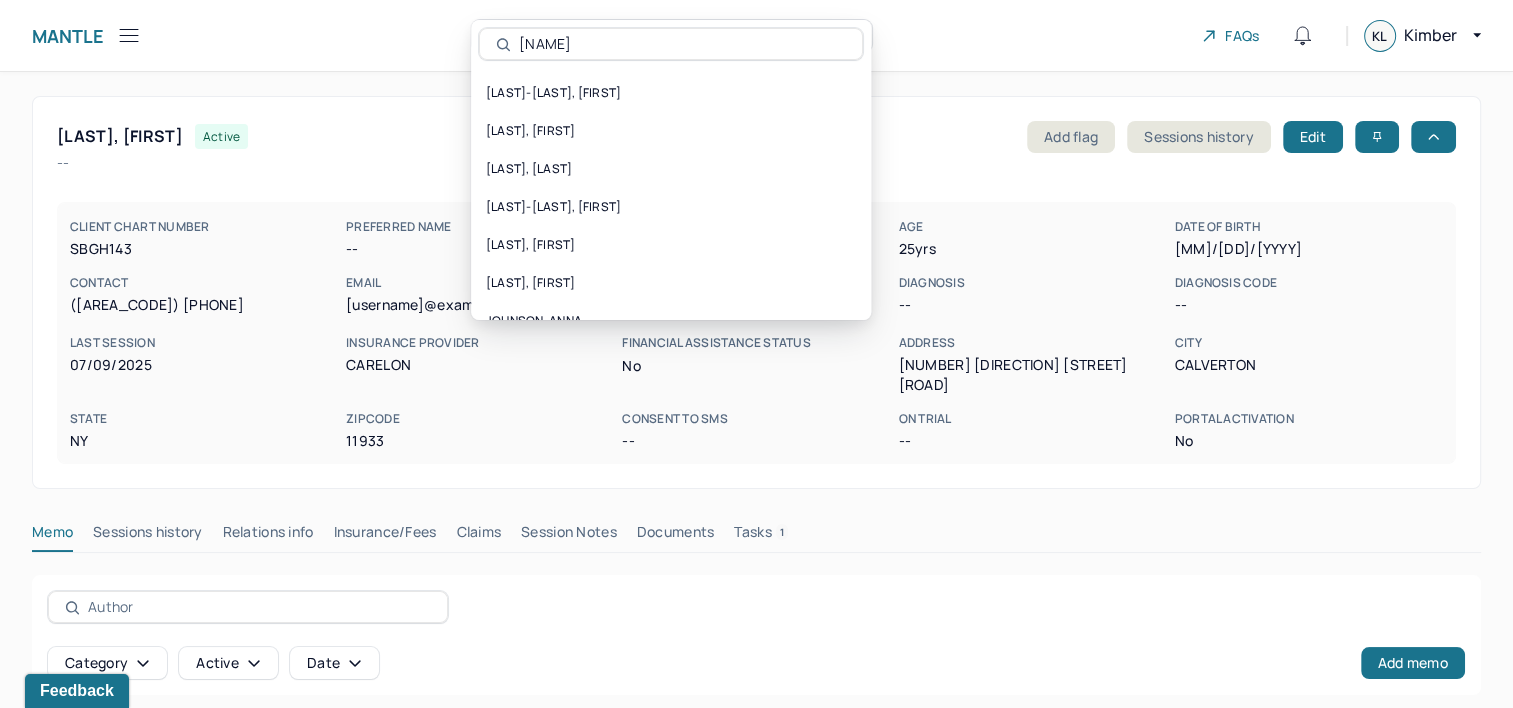 type on "JOHNSON" 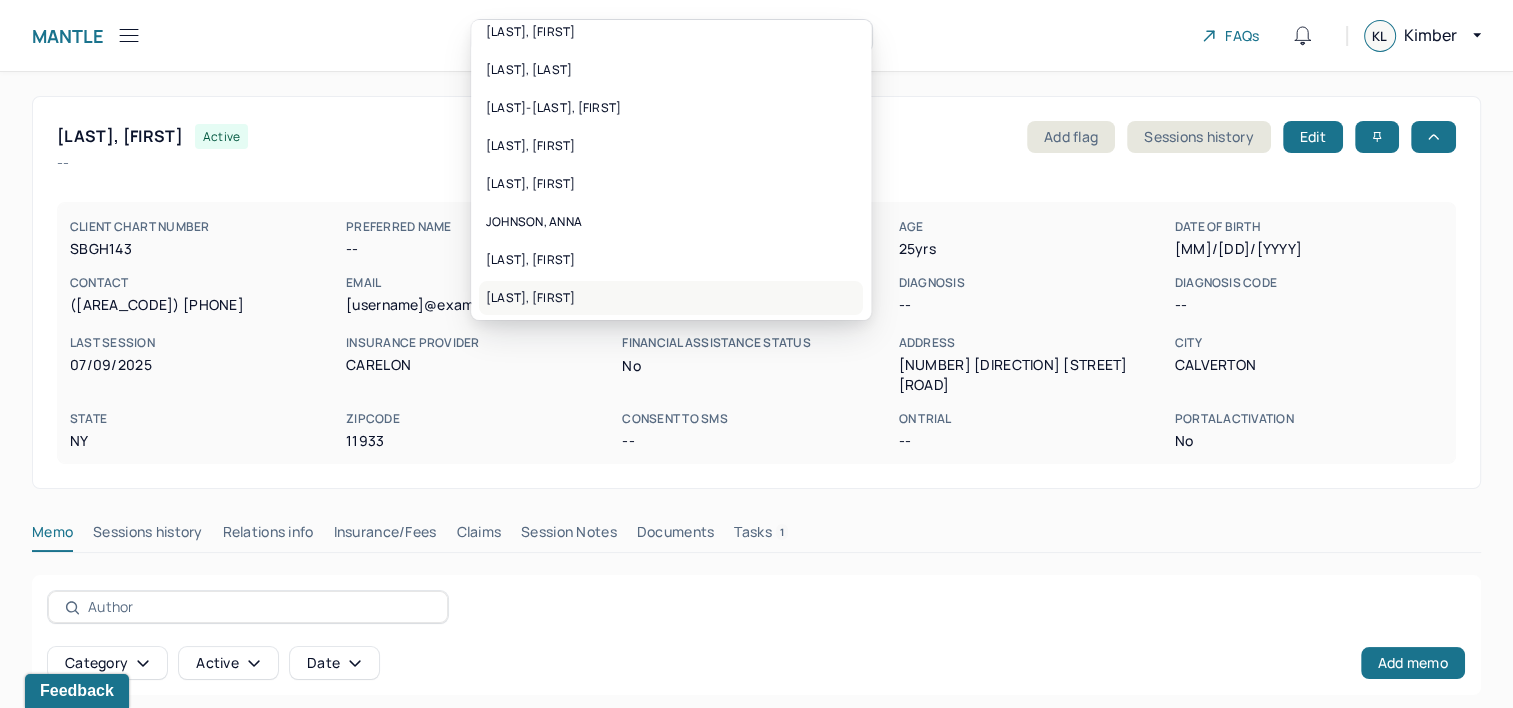 scroll, scrollTop: 100, scrollLeft: 0, axis: vertical 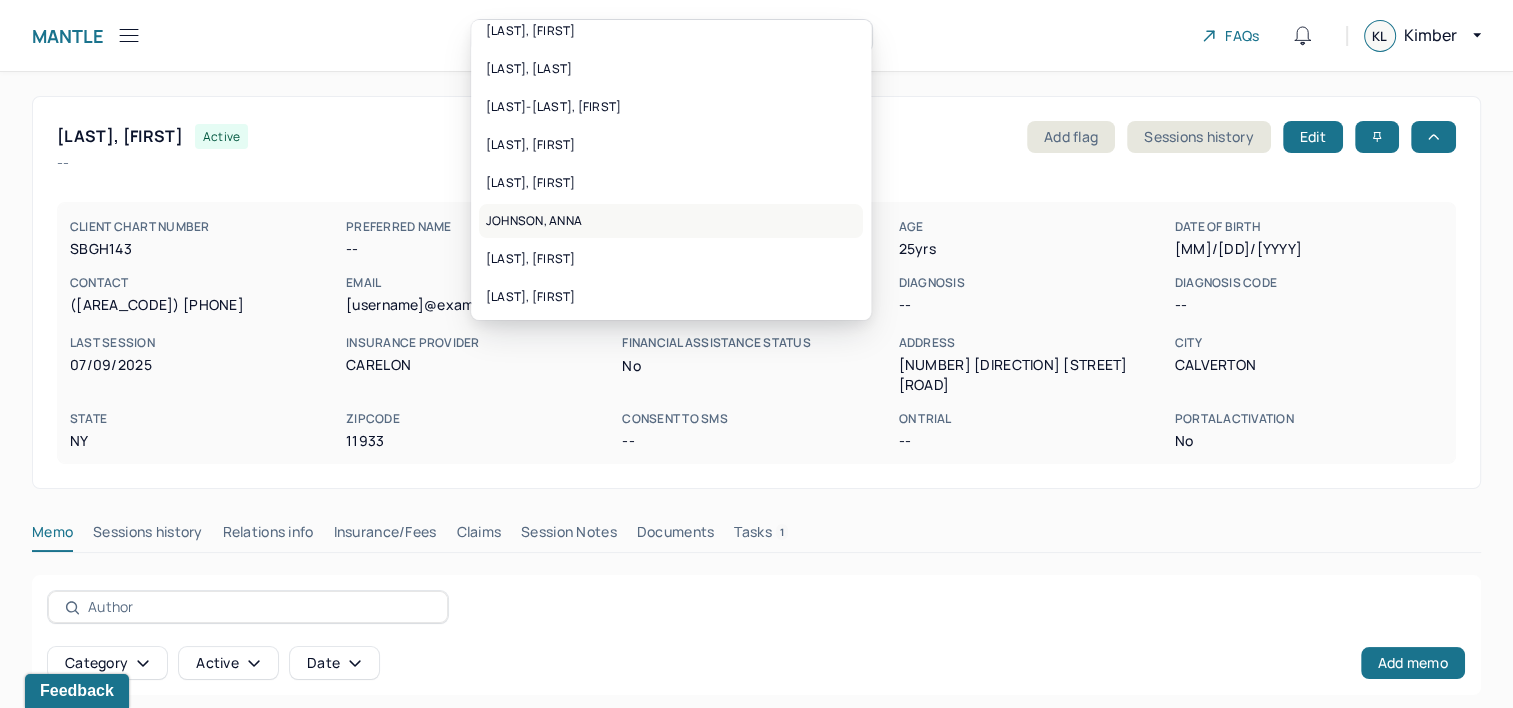 click on "JOHNSON, ANNA" at bounding box center [671, 221] 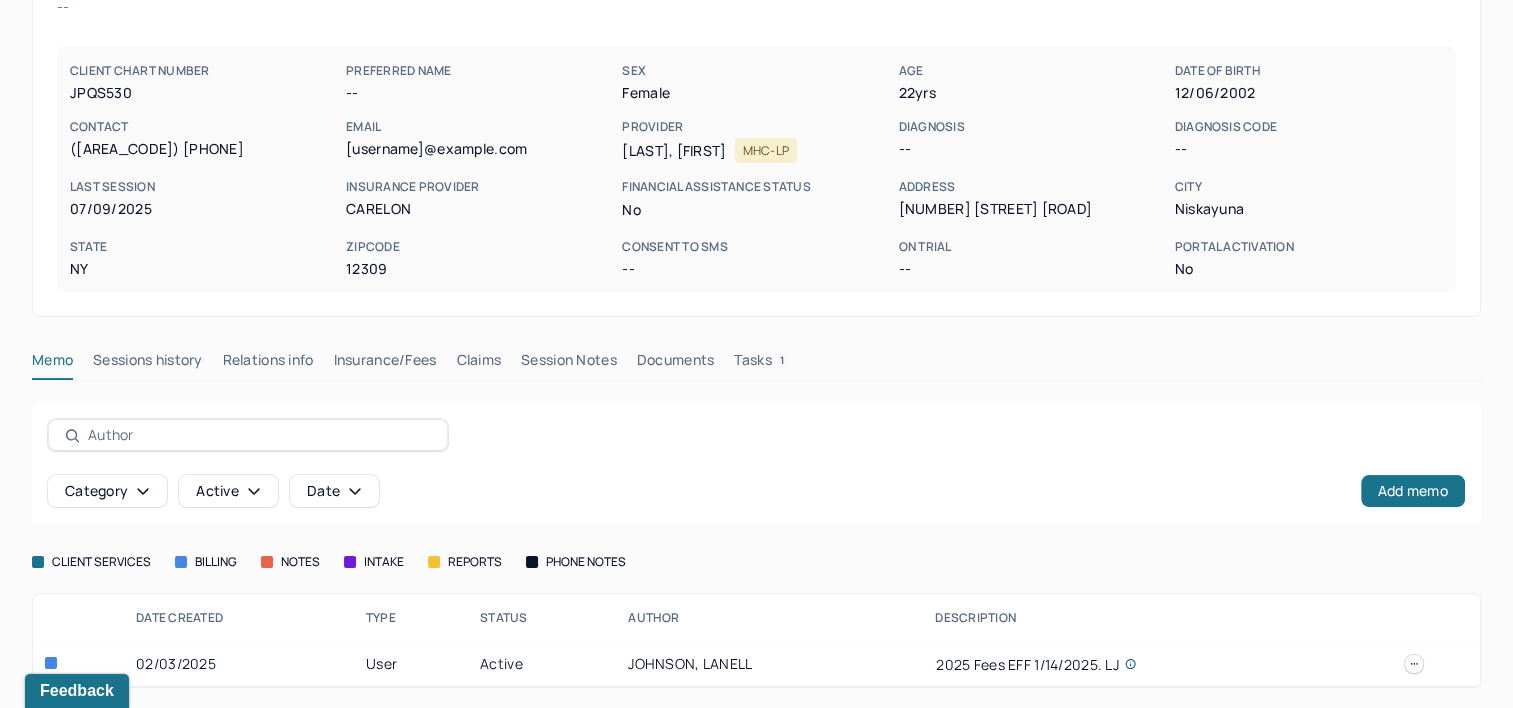 scroll, scrollTop: 158, scrollLeft: 0, axis: vertical 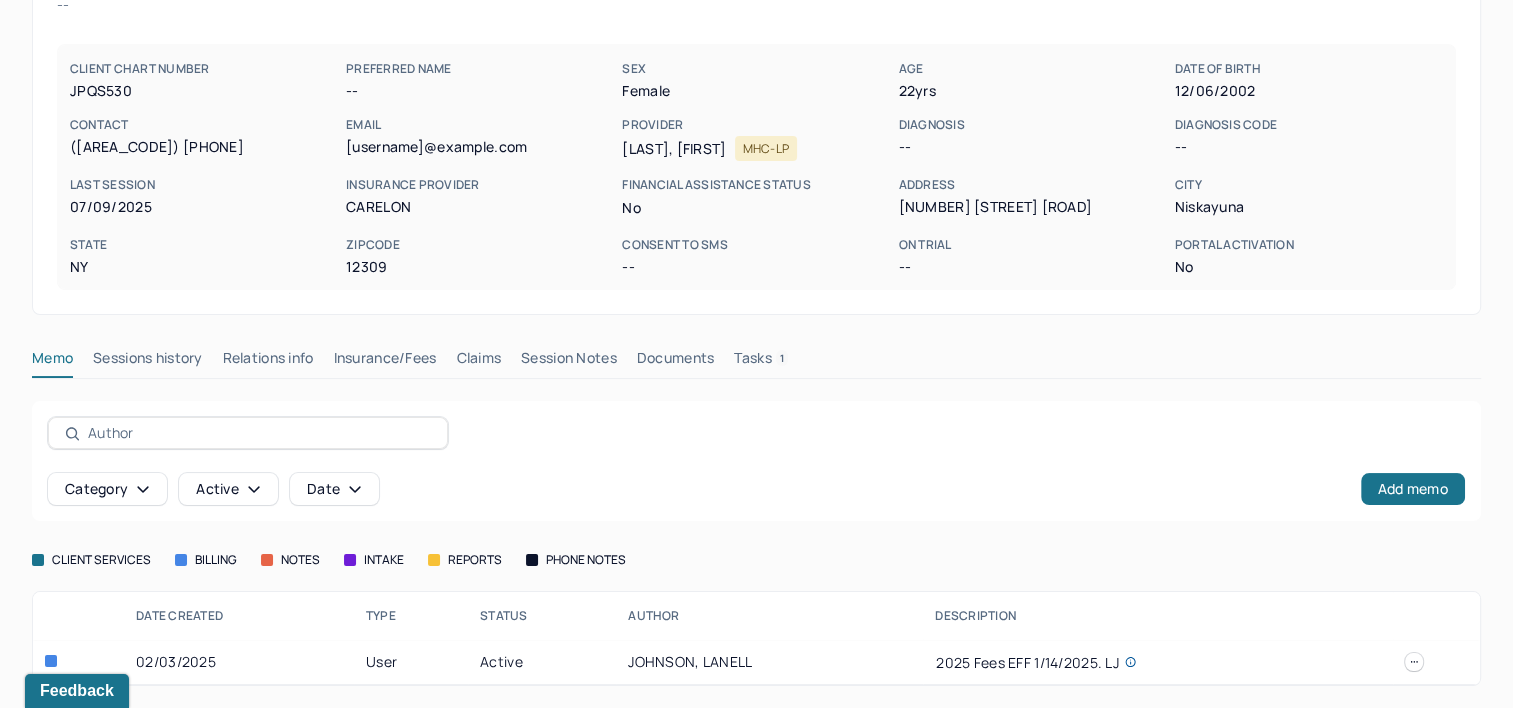 type 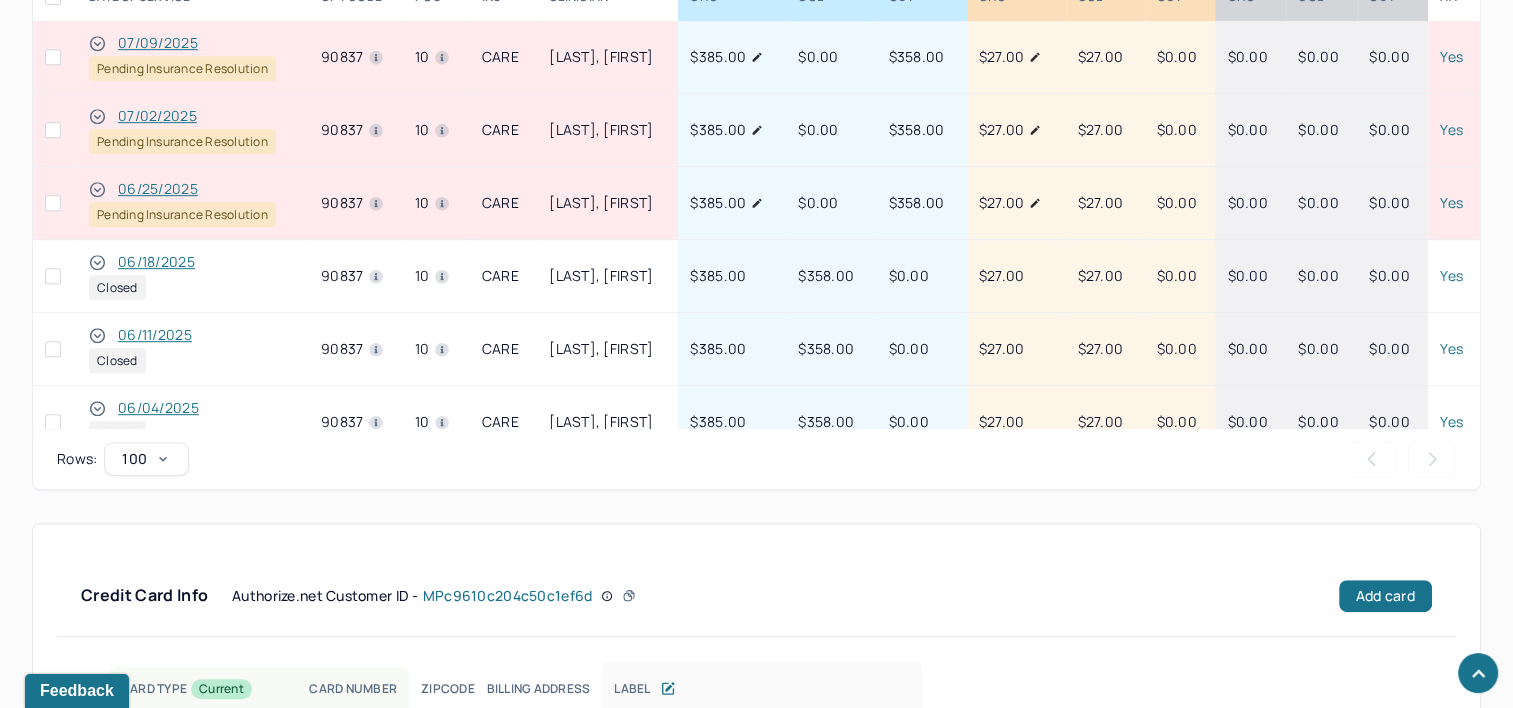 scroll, scrollTop: 1100, scrollLeft: 0, axis: vertical 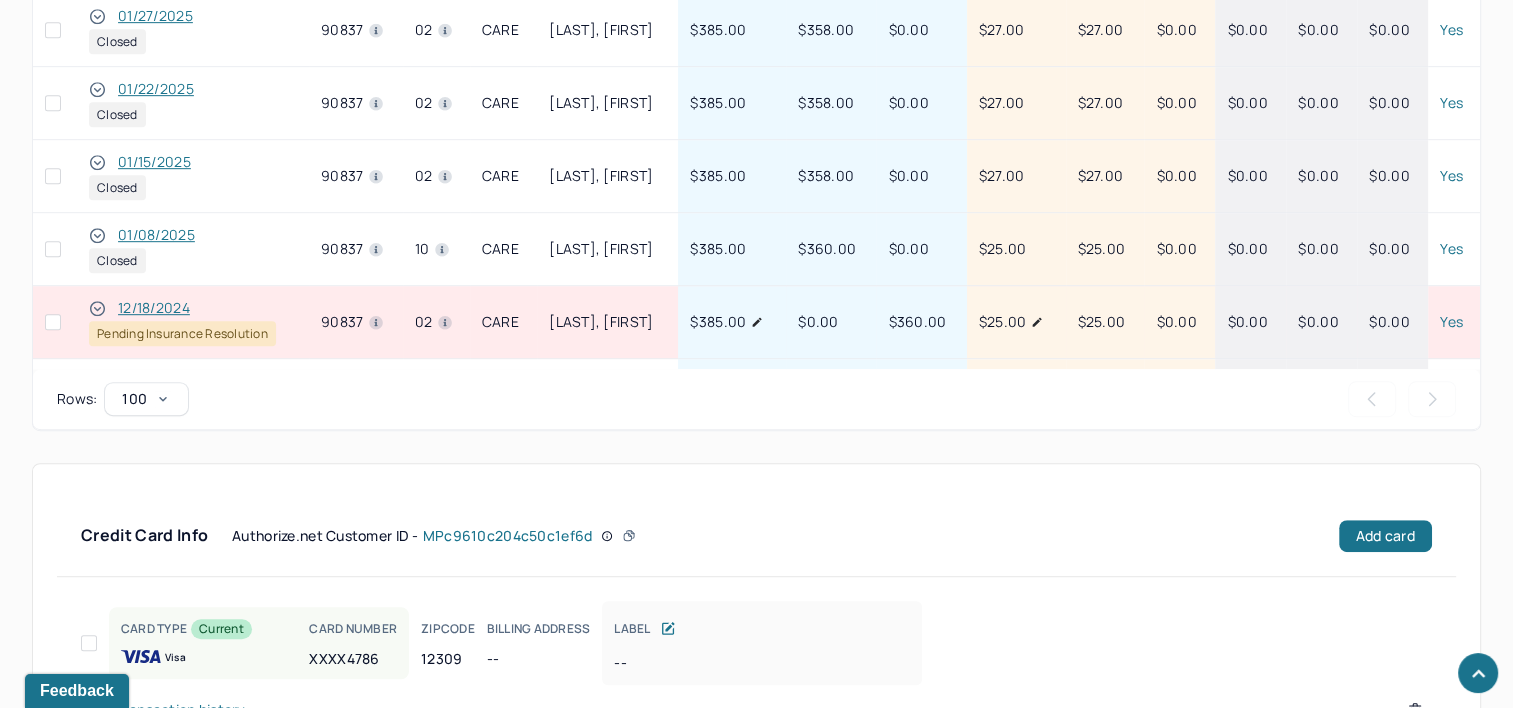 type 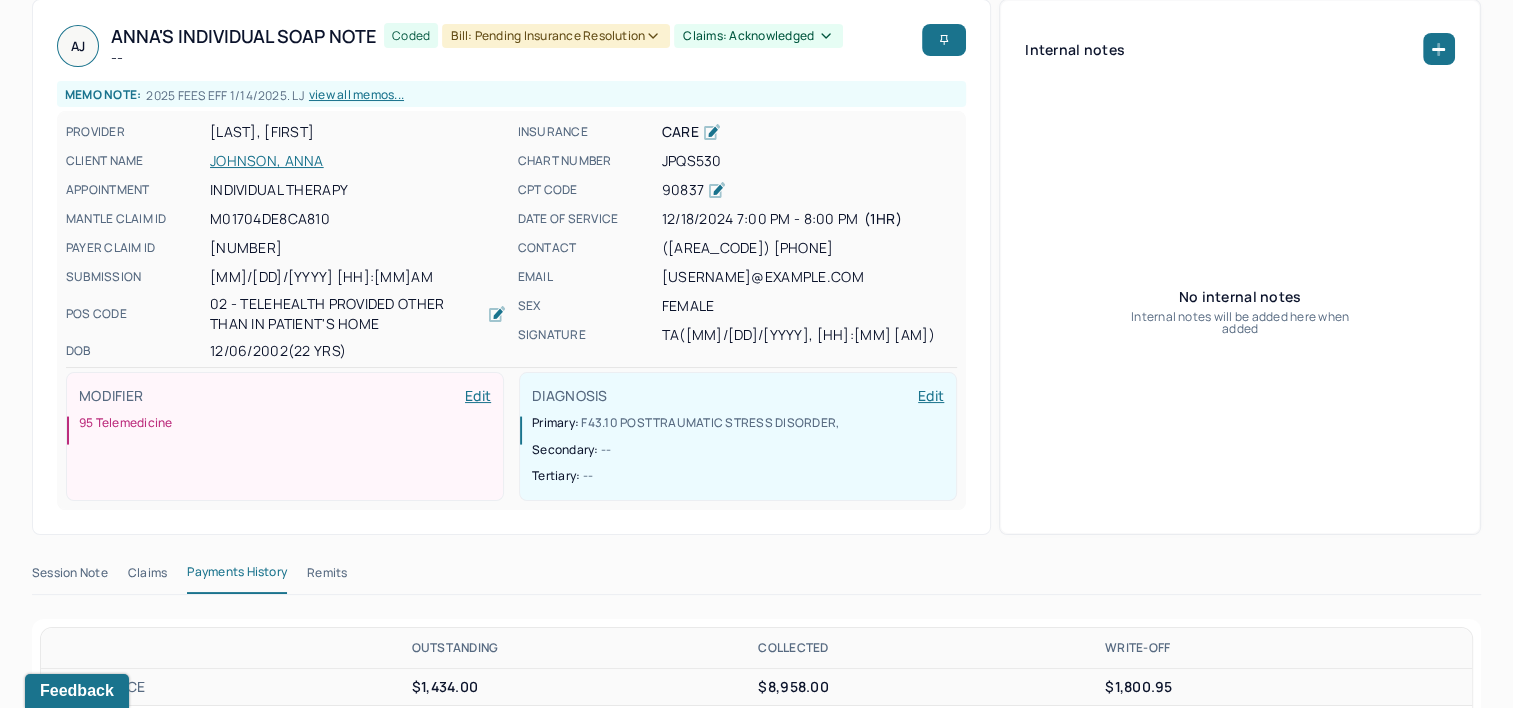 scroll, scrollTop: 145, scrollLeft: 0, axis: vertical 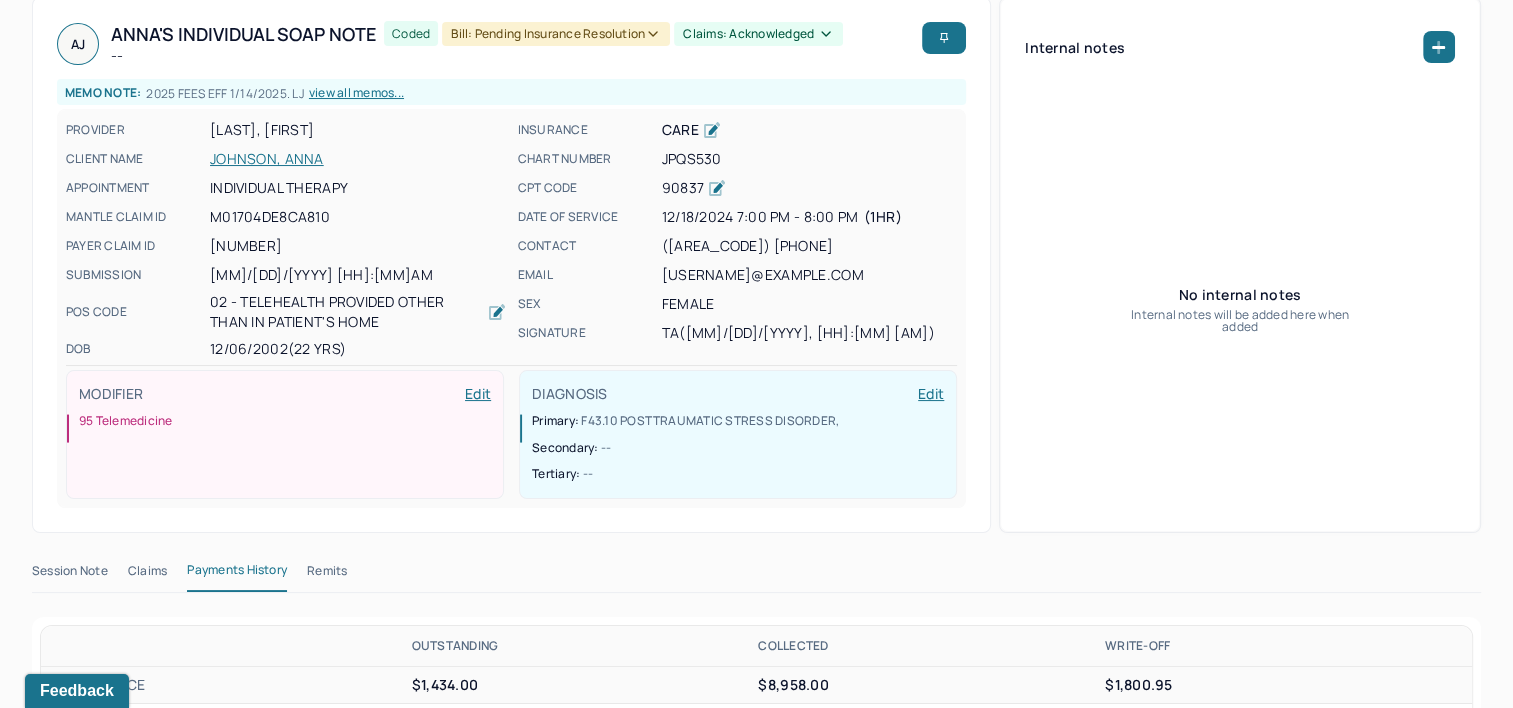 drag, startPoint x: 210, startPoint y: 244, endPoint x: 392, endPoint y: 243, distance: 182.00275 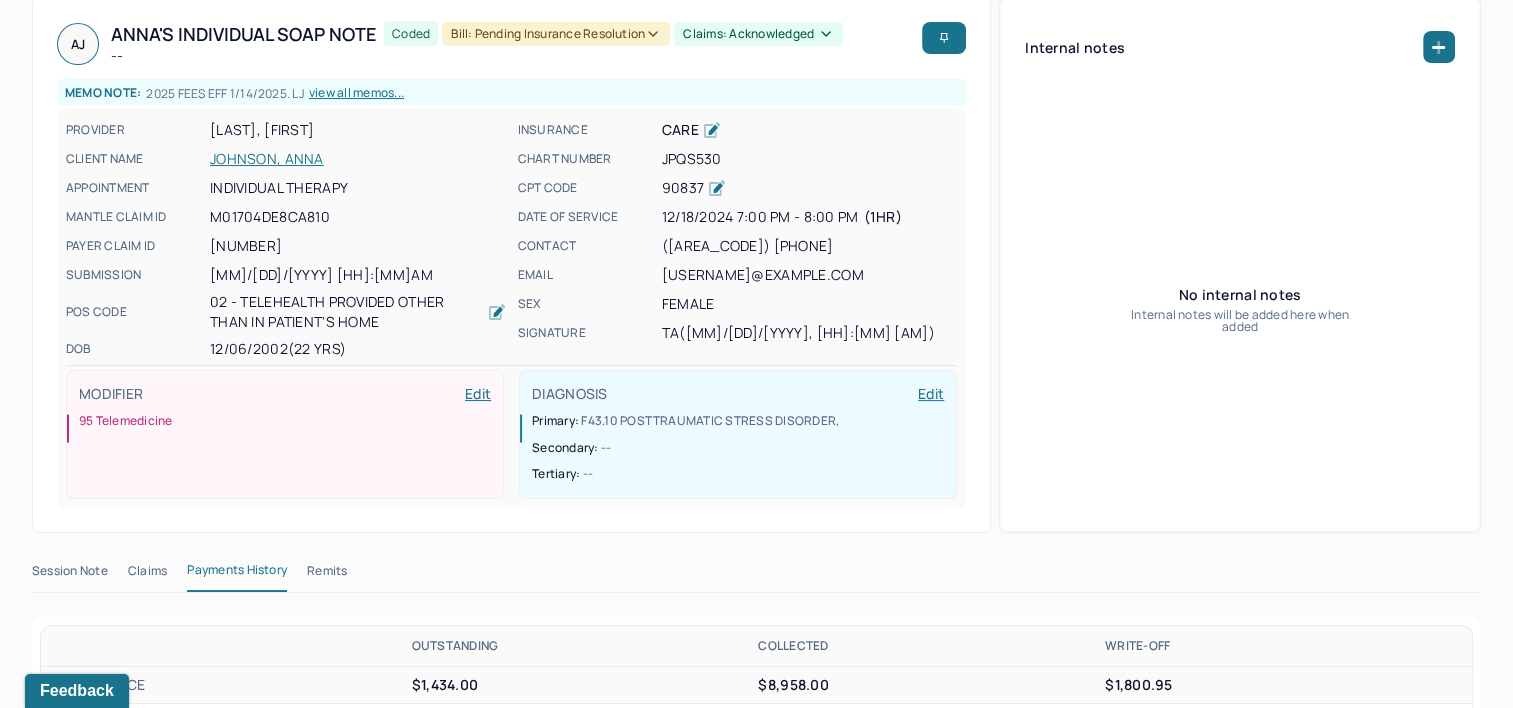 scroll, scrollTop: 0, scrollLeft: 0, axis: both 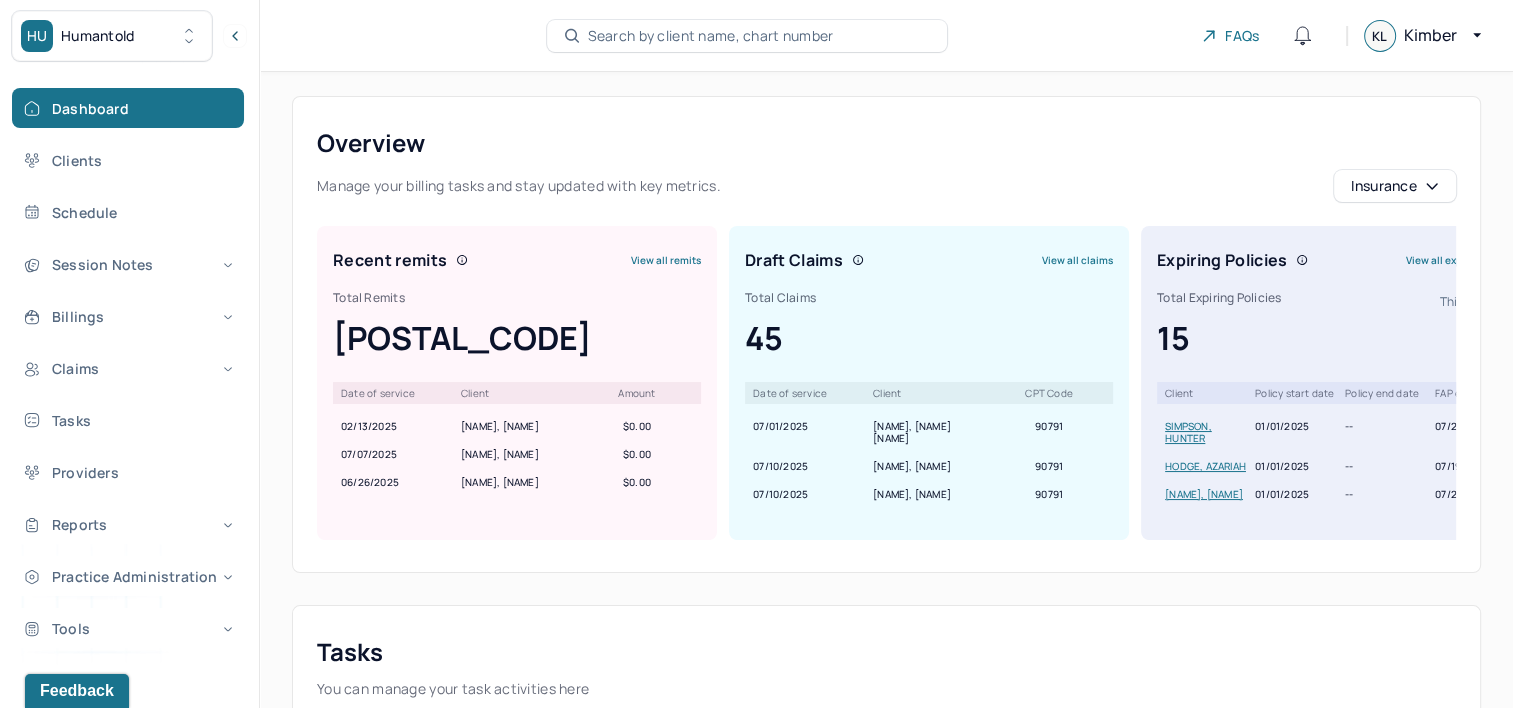drag, startPoint x: 657, startPoint y: 38, endPoint x: 638, endPoint y: 18, distance: 27.58623 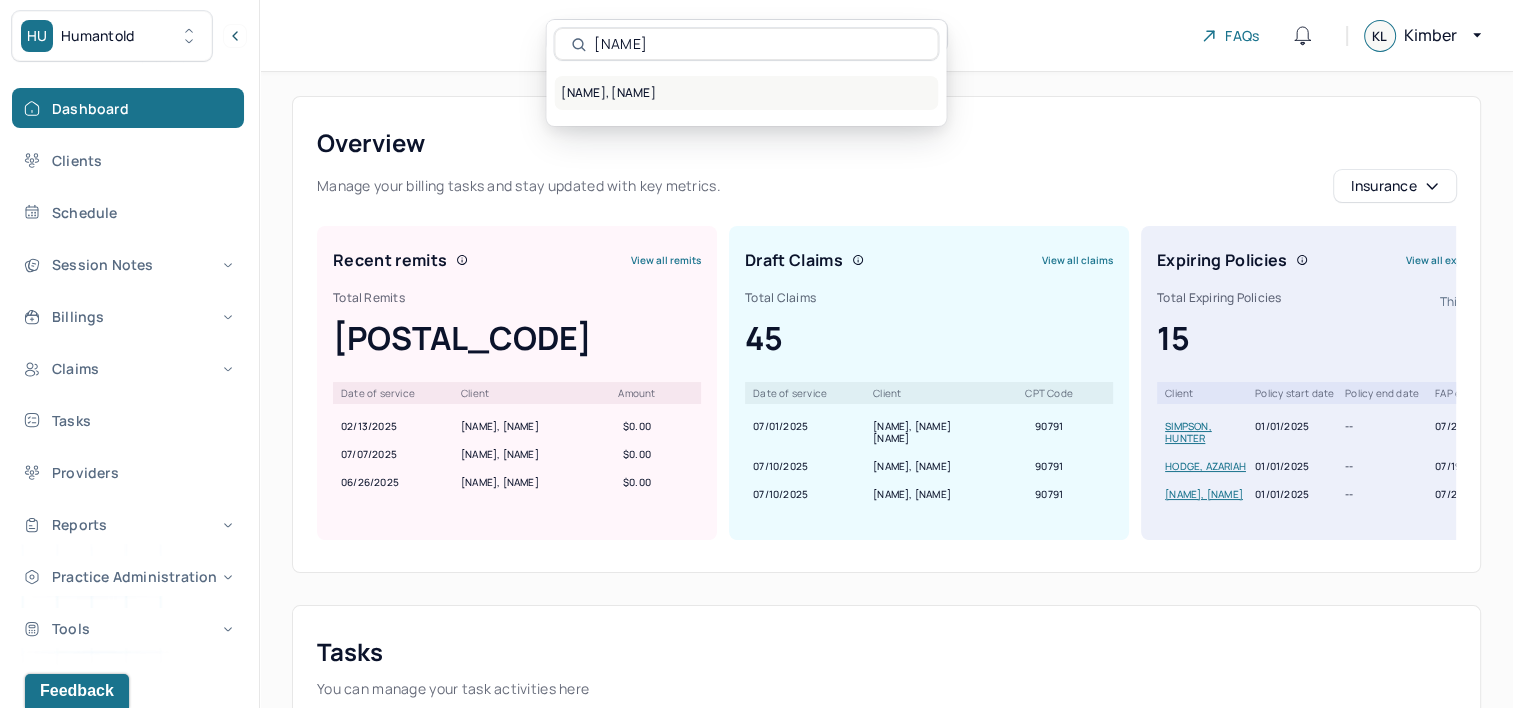type on "deguzman" 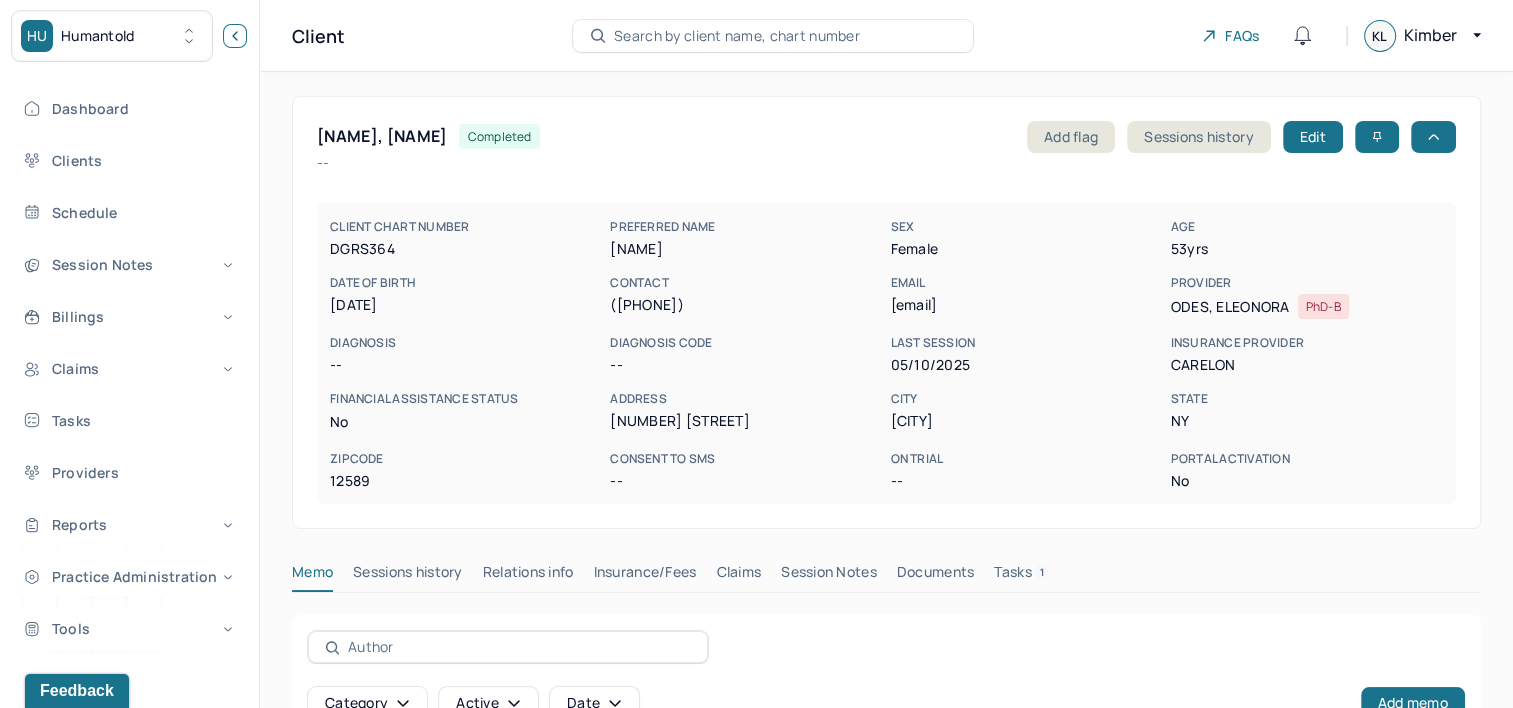 click at bounding box center (235, 36) 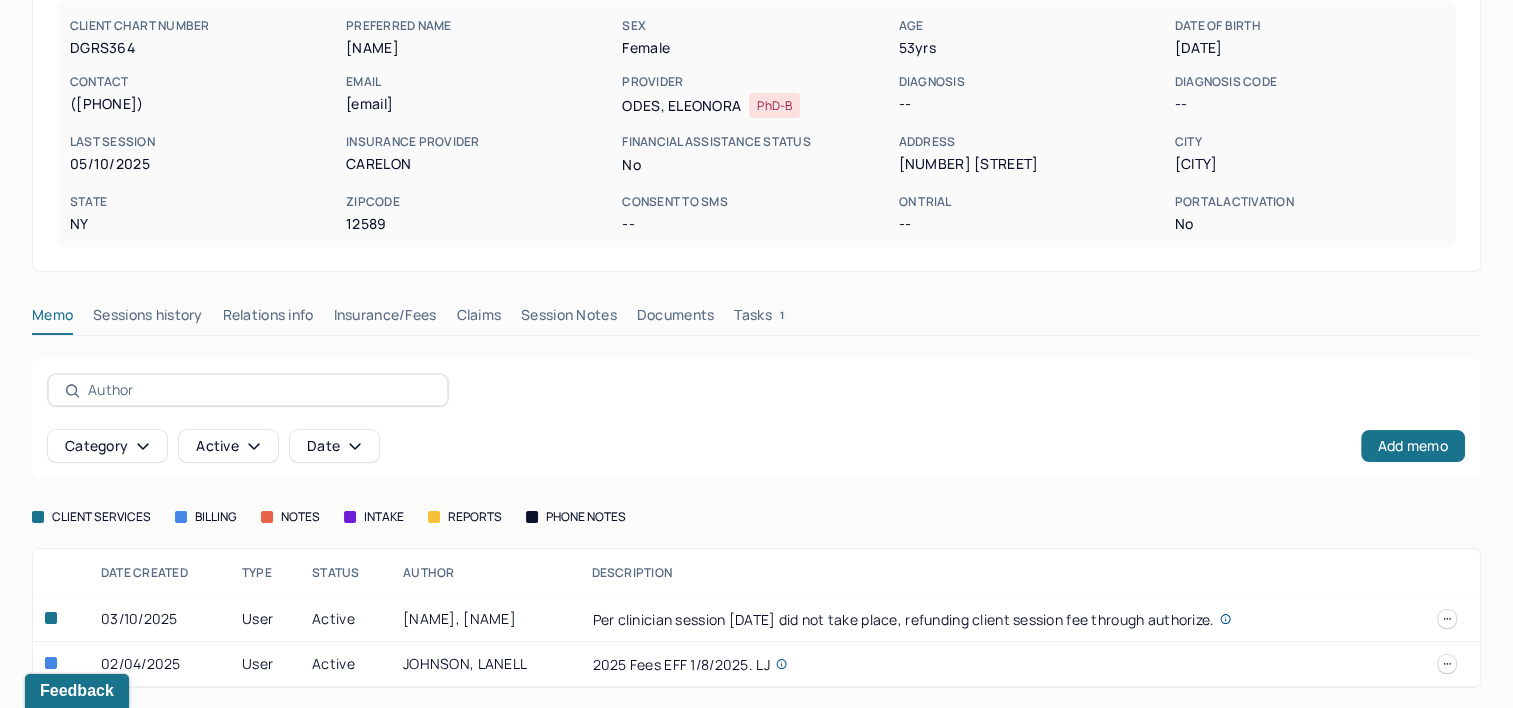 scroll, scrollTop: 203, scrollLeft: 0, axis: vertical 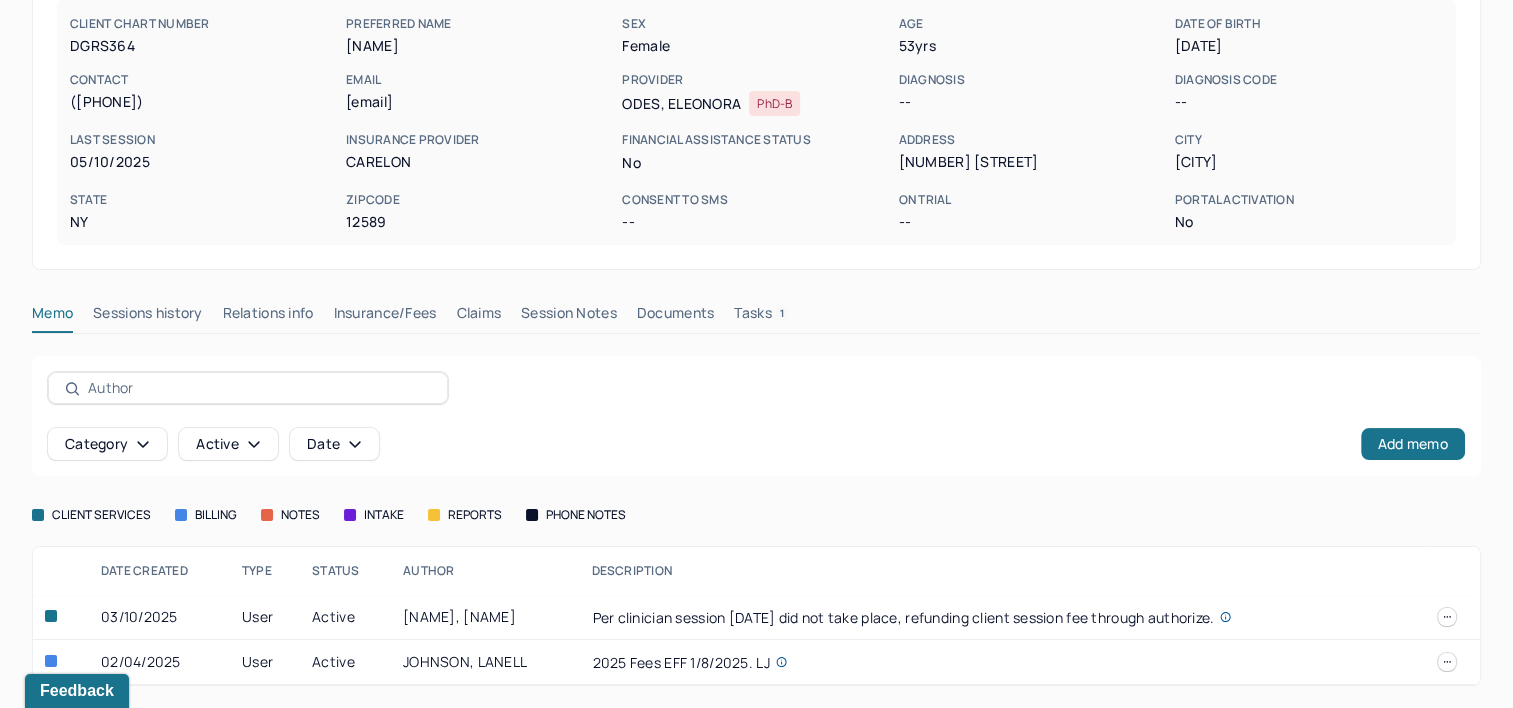 click on "Claims" at bounding box center [478, 317] 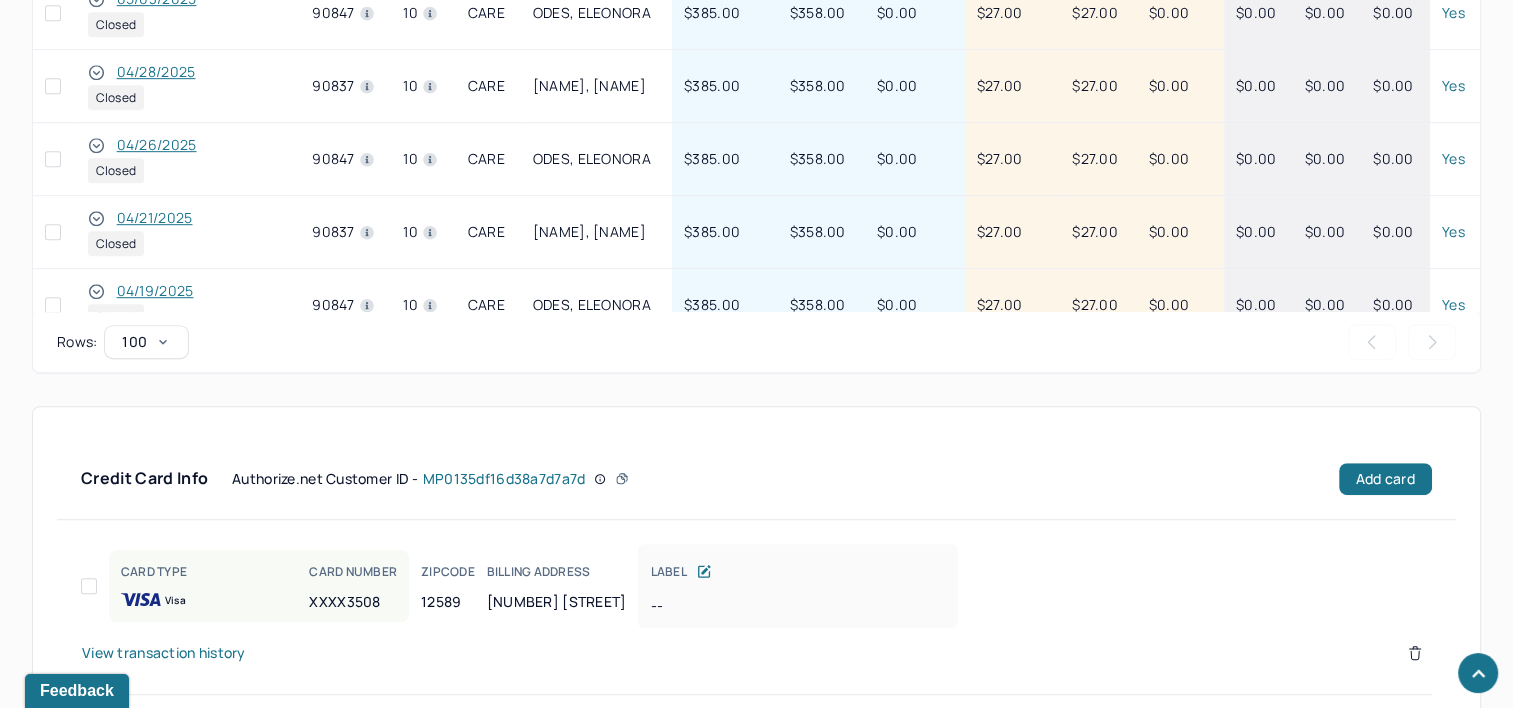 scroll, scrollTop: 1122, scrollLeft: 0, axis: vertical 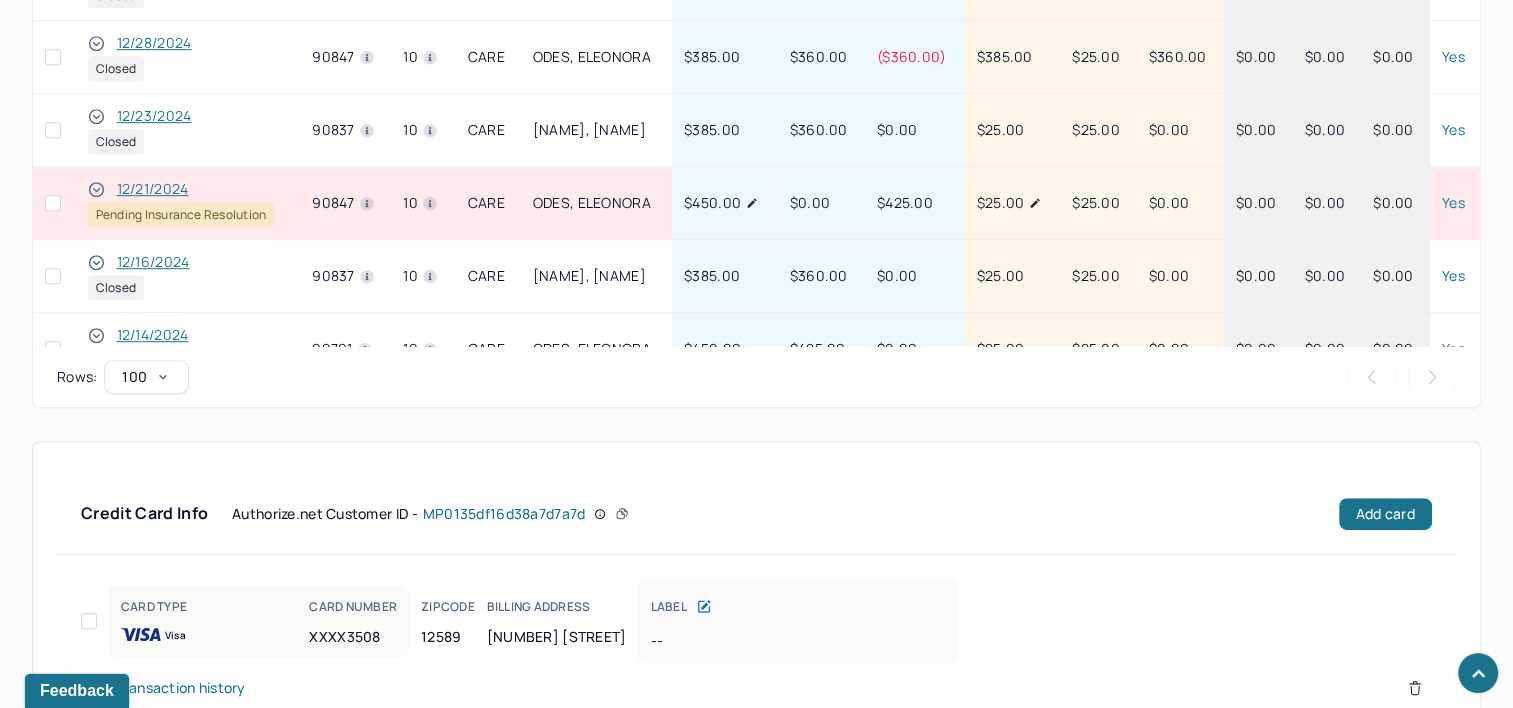 click on "12/21/2024" at bounding box center (153, 189) 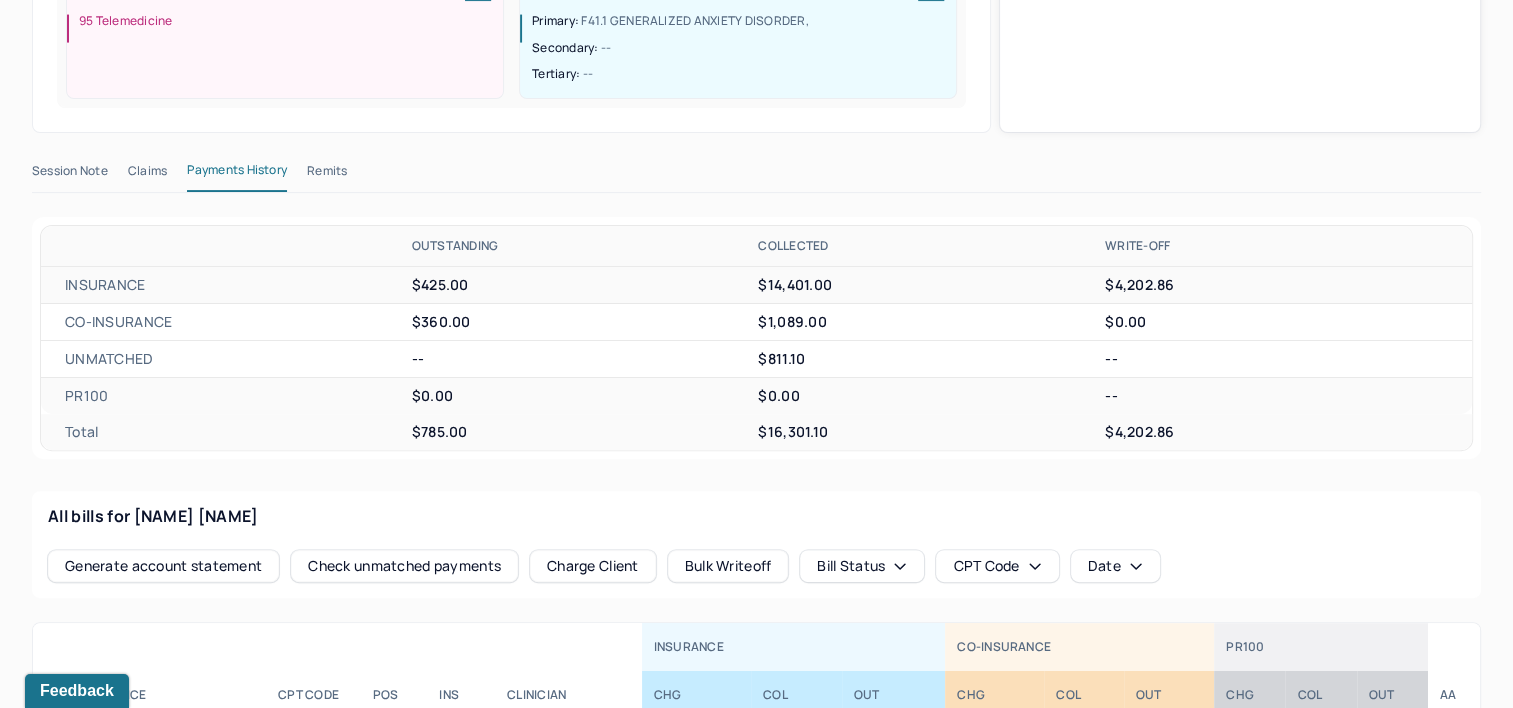 scroll, scrollTop: 544, scrollLeft: 0, axis: vertical 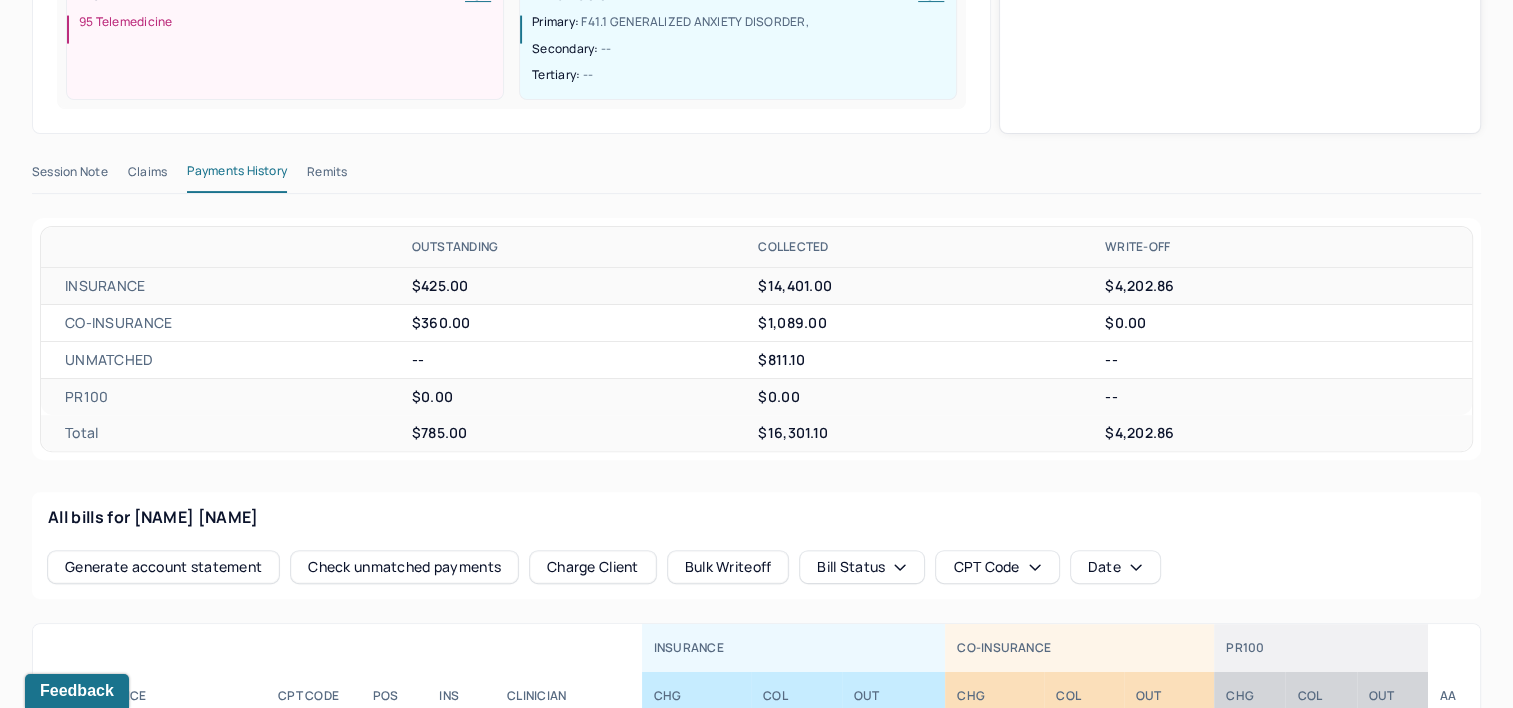 click on "Claims" at bounding box center [147, 176] 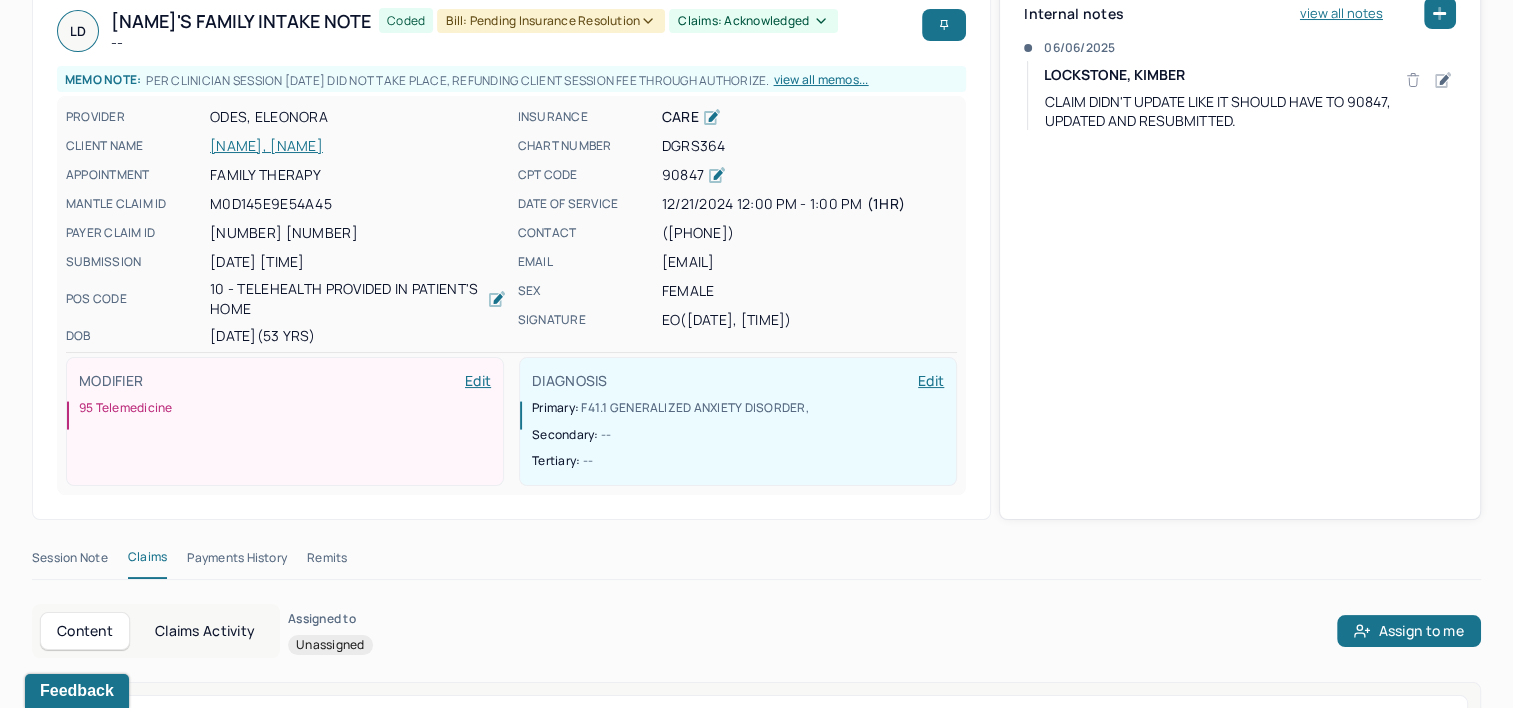 scroll, scrollTop: 244, scrollLeft: 0, axis: vertical 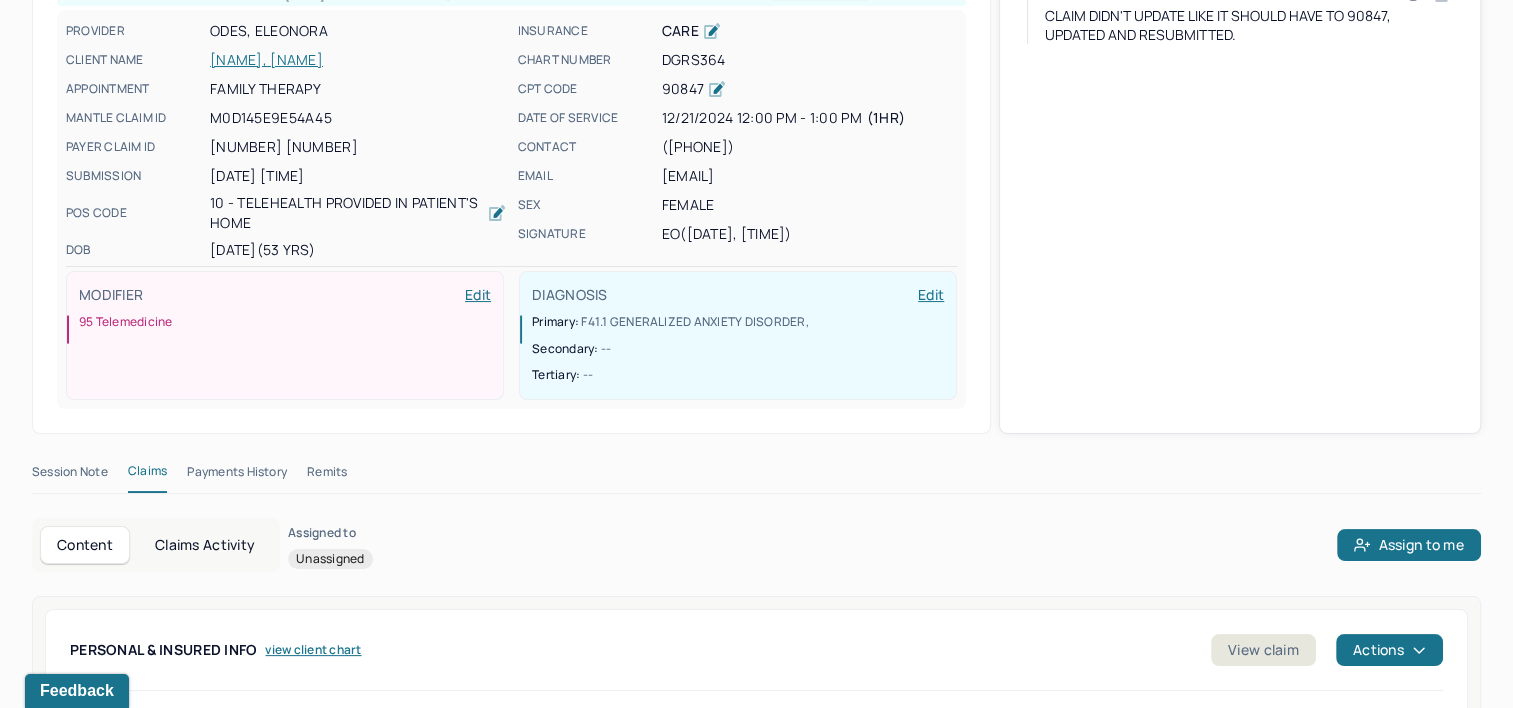click on "Remits" at bounding box center [327, 476] 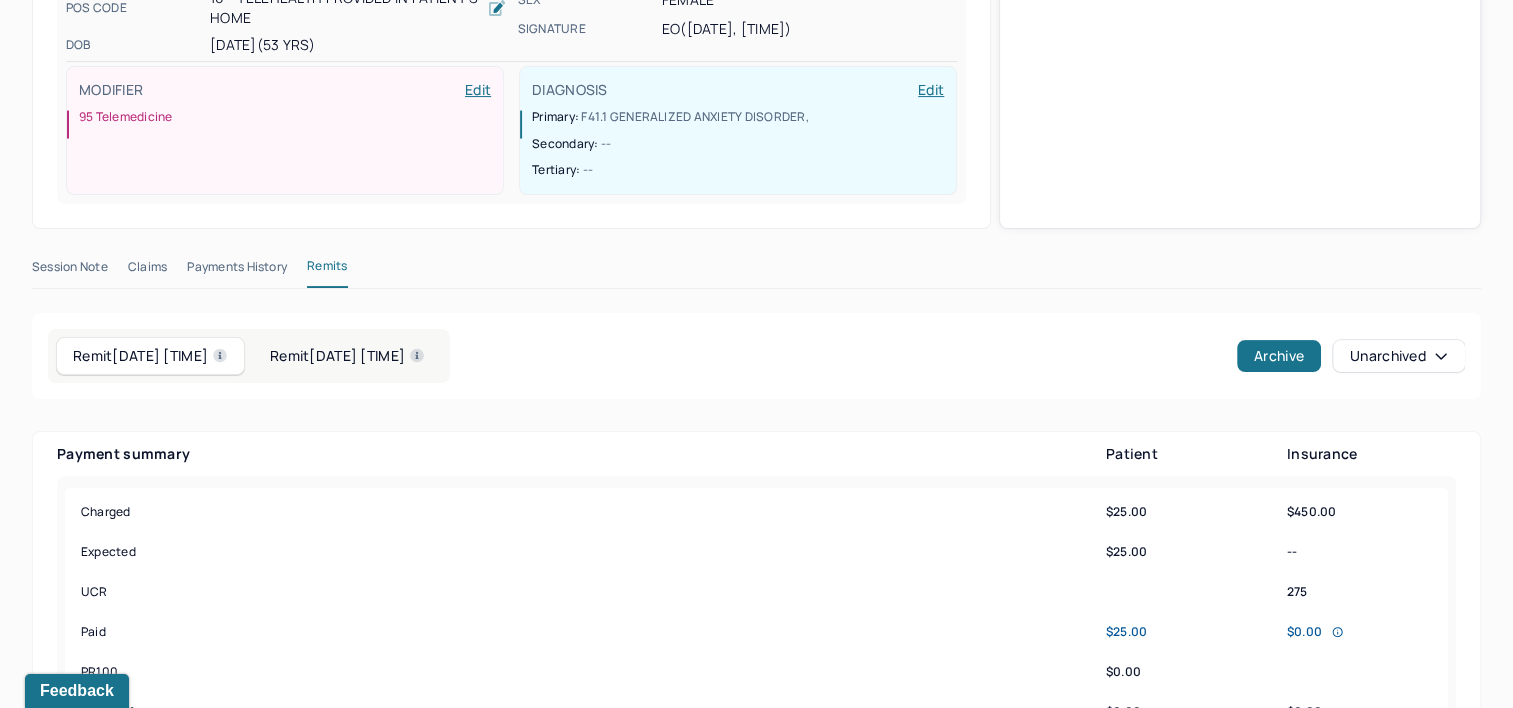 scroll, scrollTop: 444, scrollLeft: 0, axis: vertical 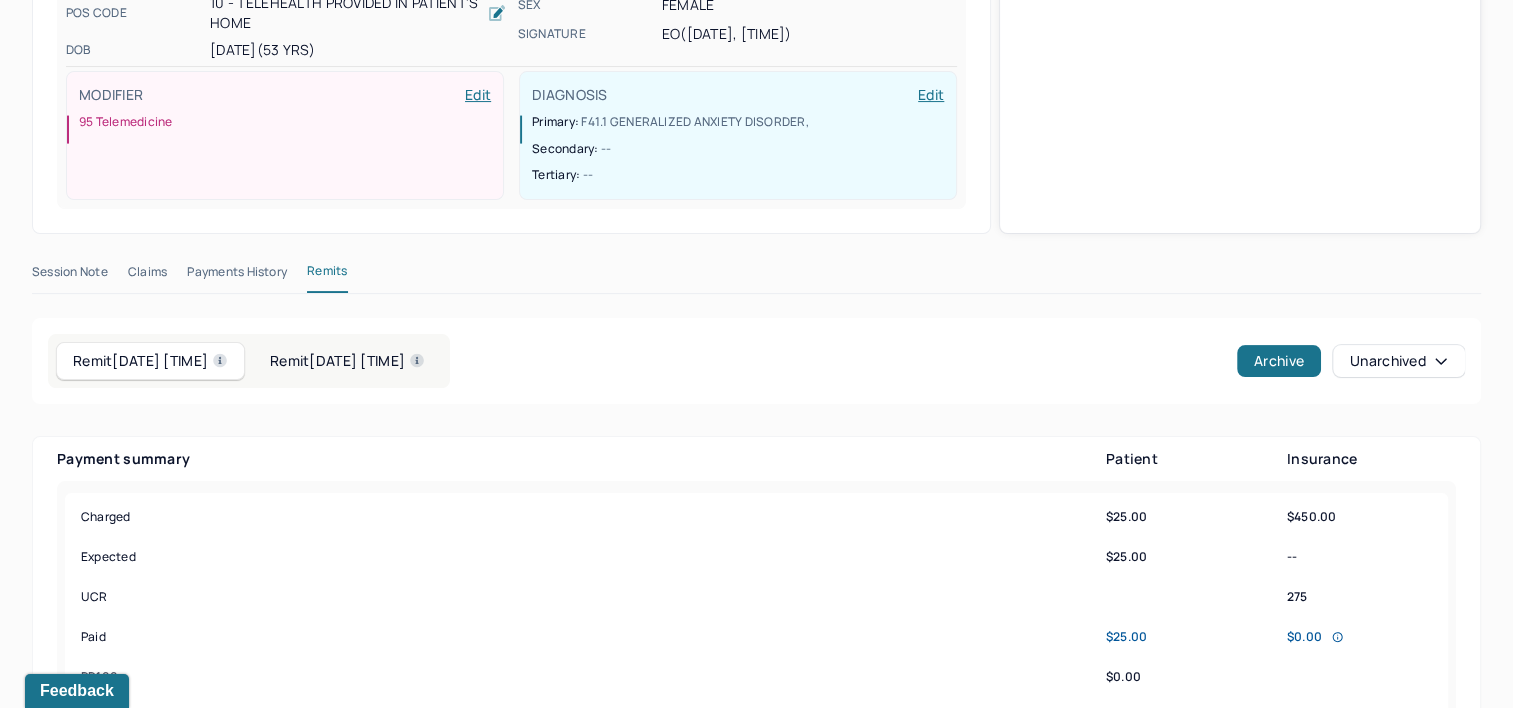 click on "Claims" at bounding box center [147, 276] 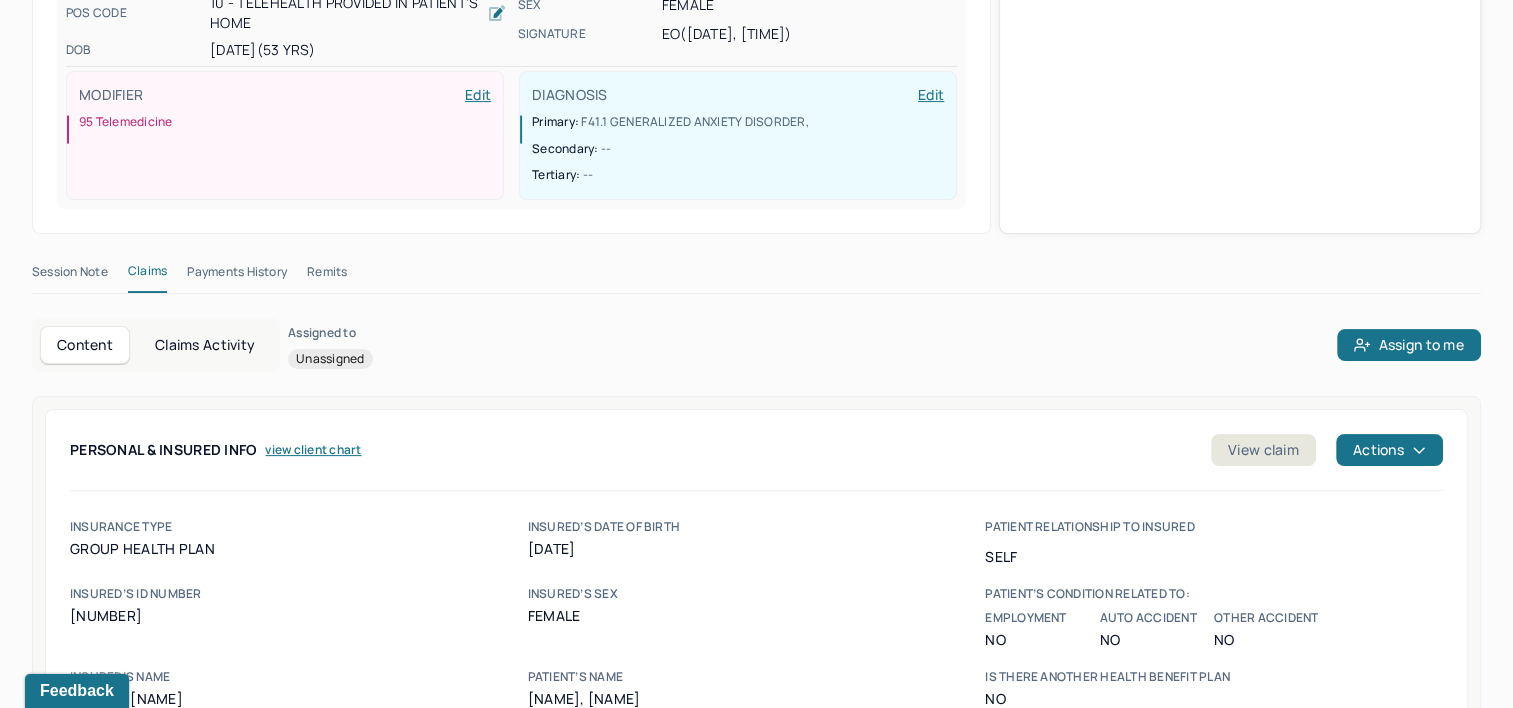click on "Claims Activity" at bounding box center (205, 345) 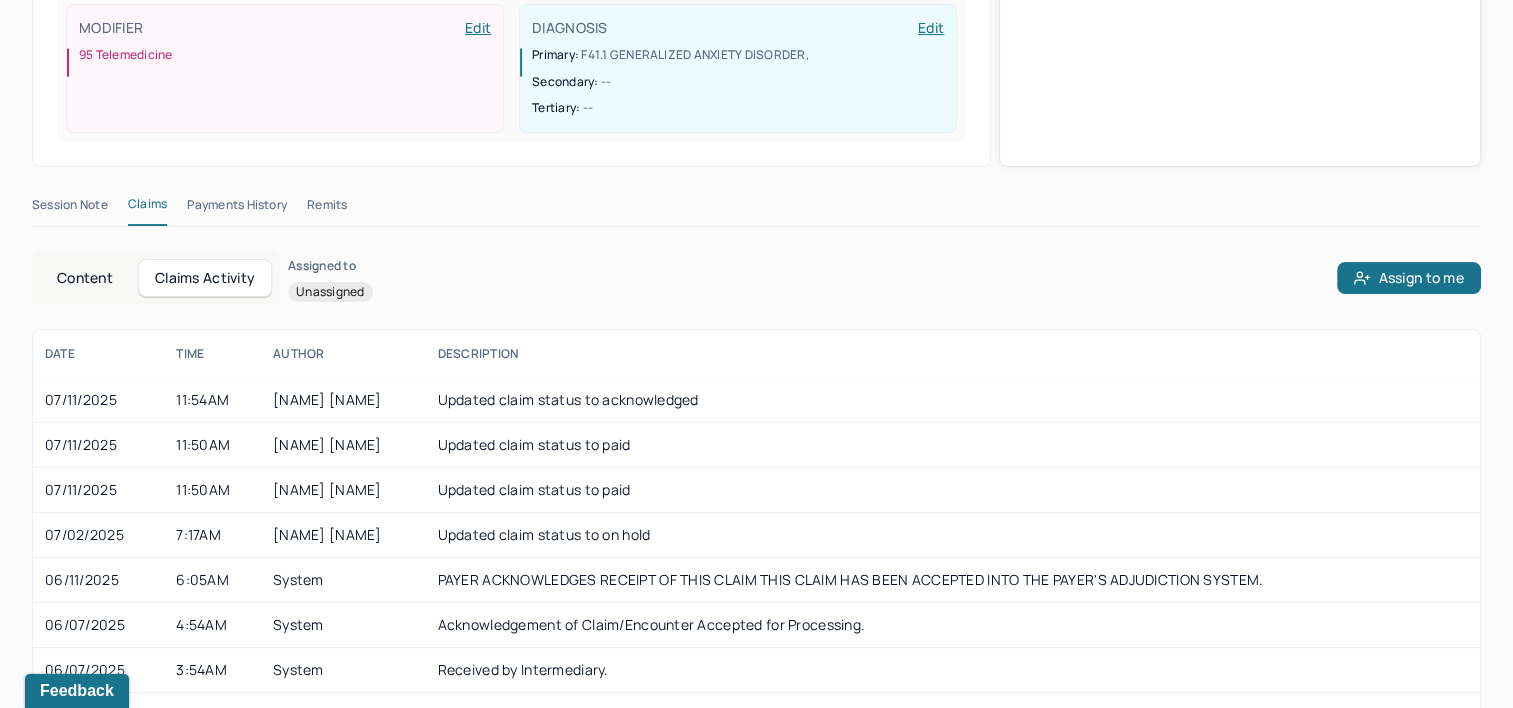 scroll, scrollTop: 544, scrollLeft: 0, axis: vertical 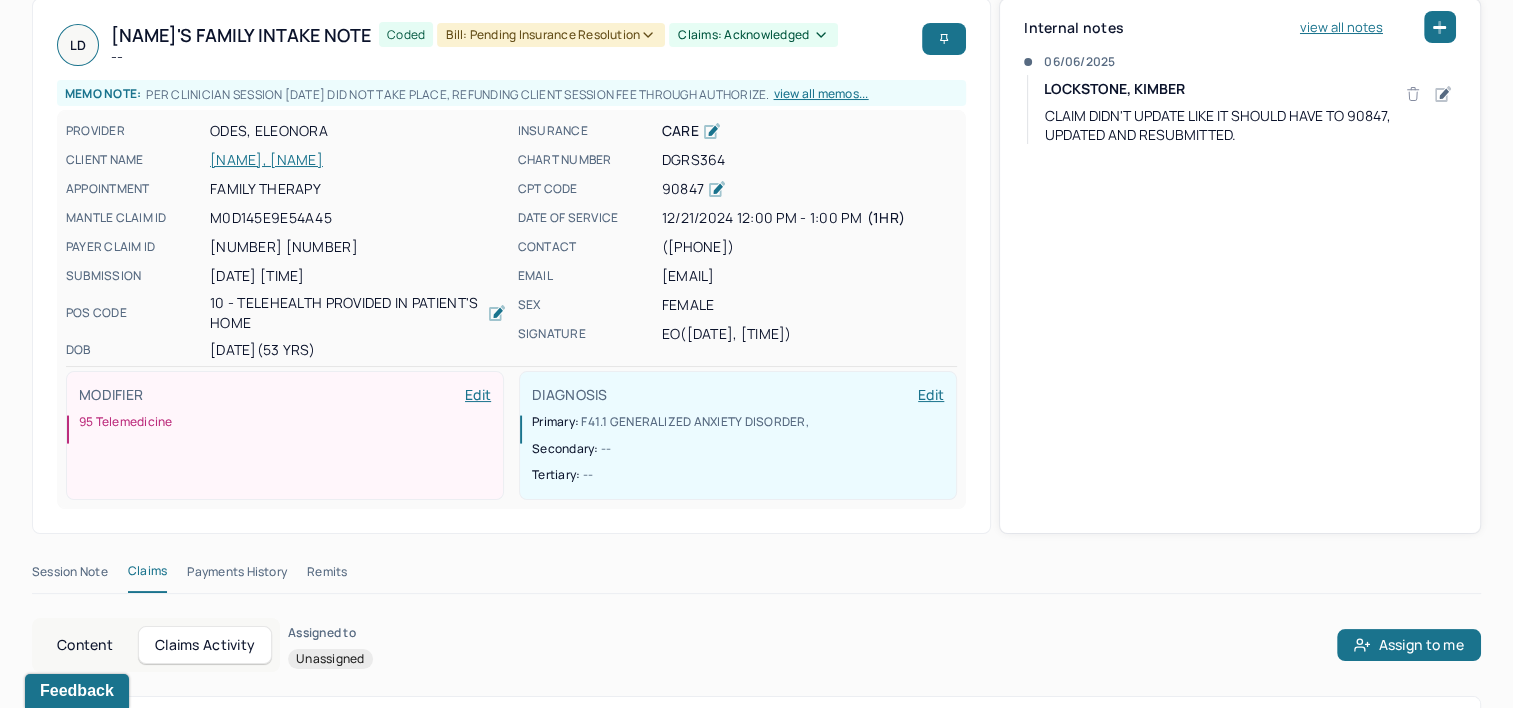 type 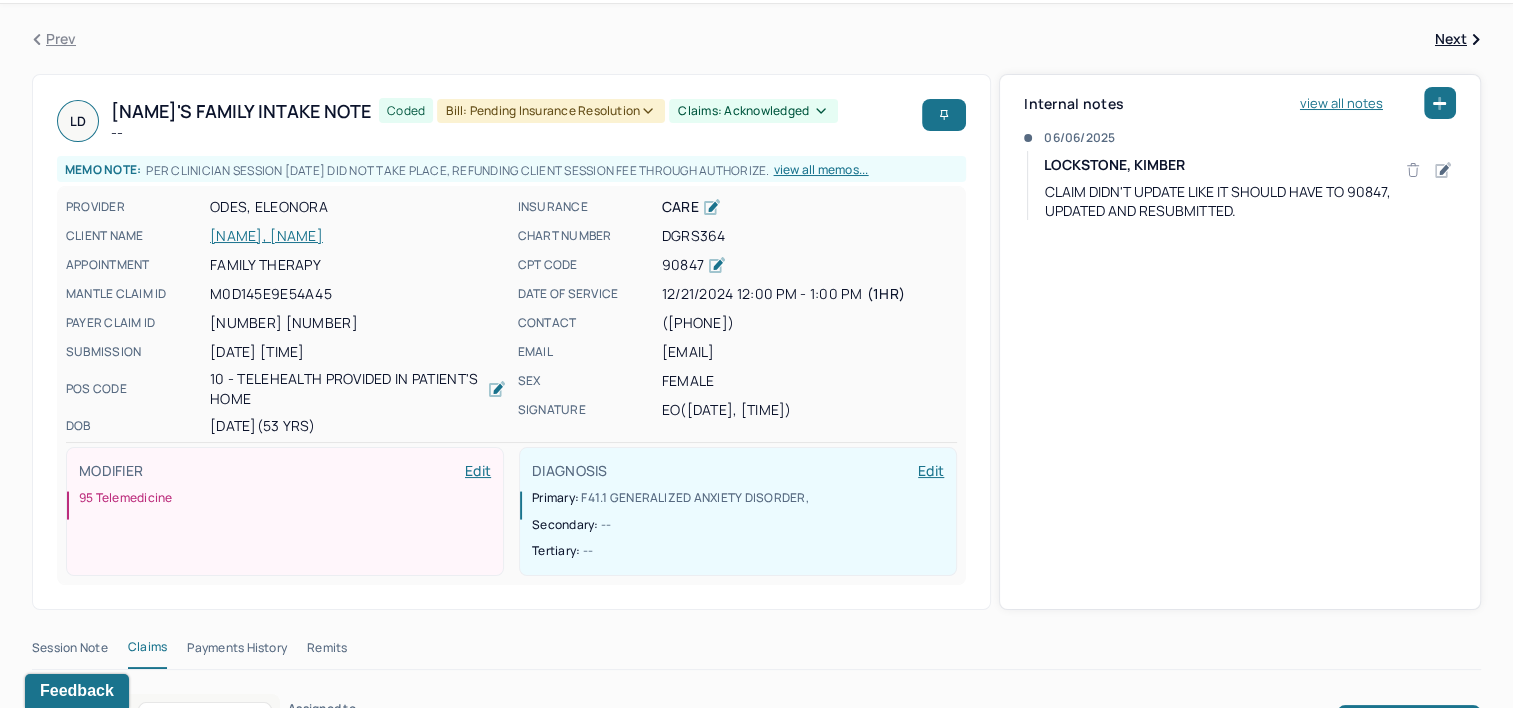 scroll, scrollTop: 0, scrollLeft: 0, axis: both 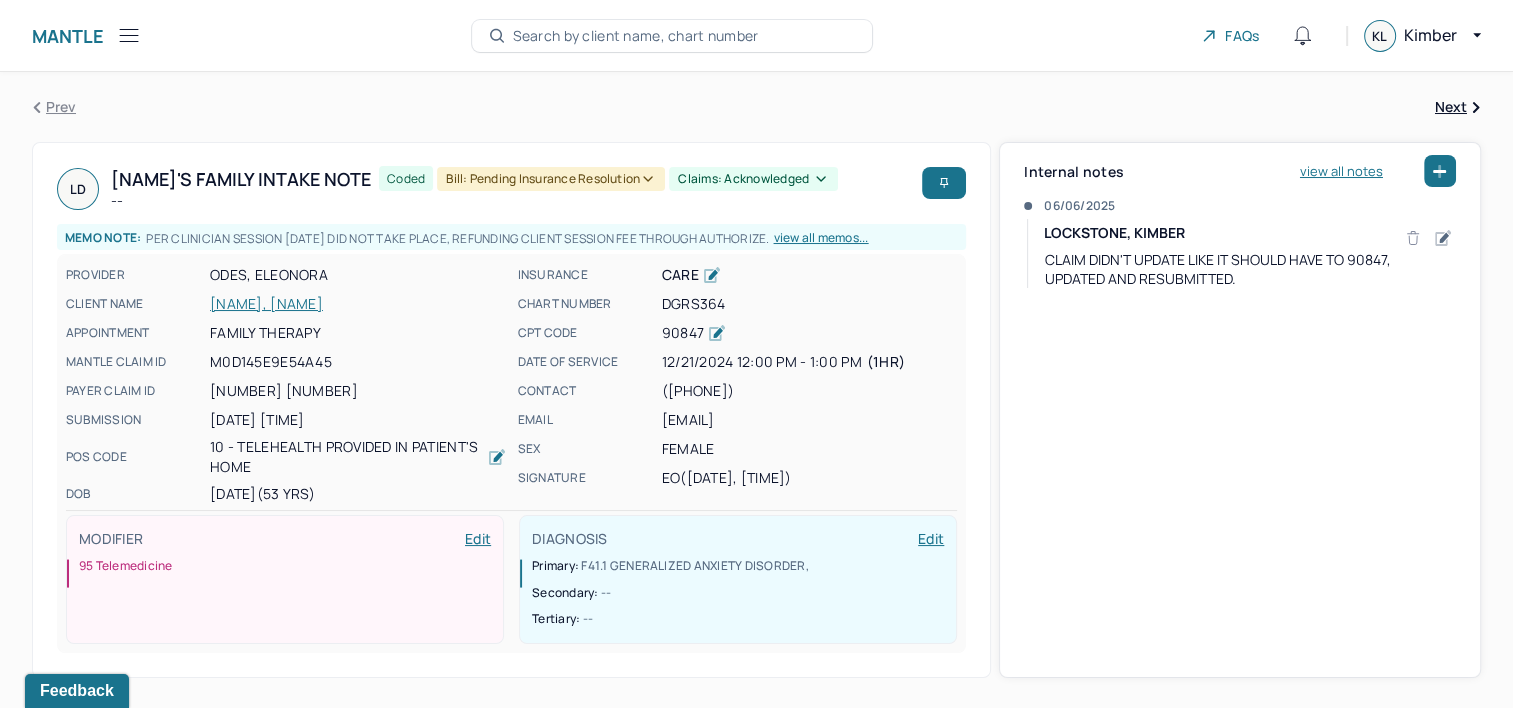 click 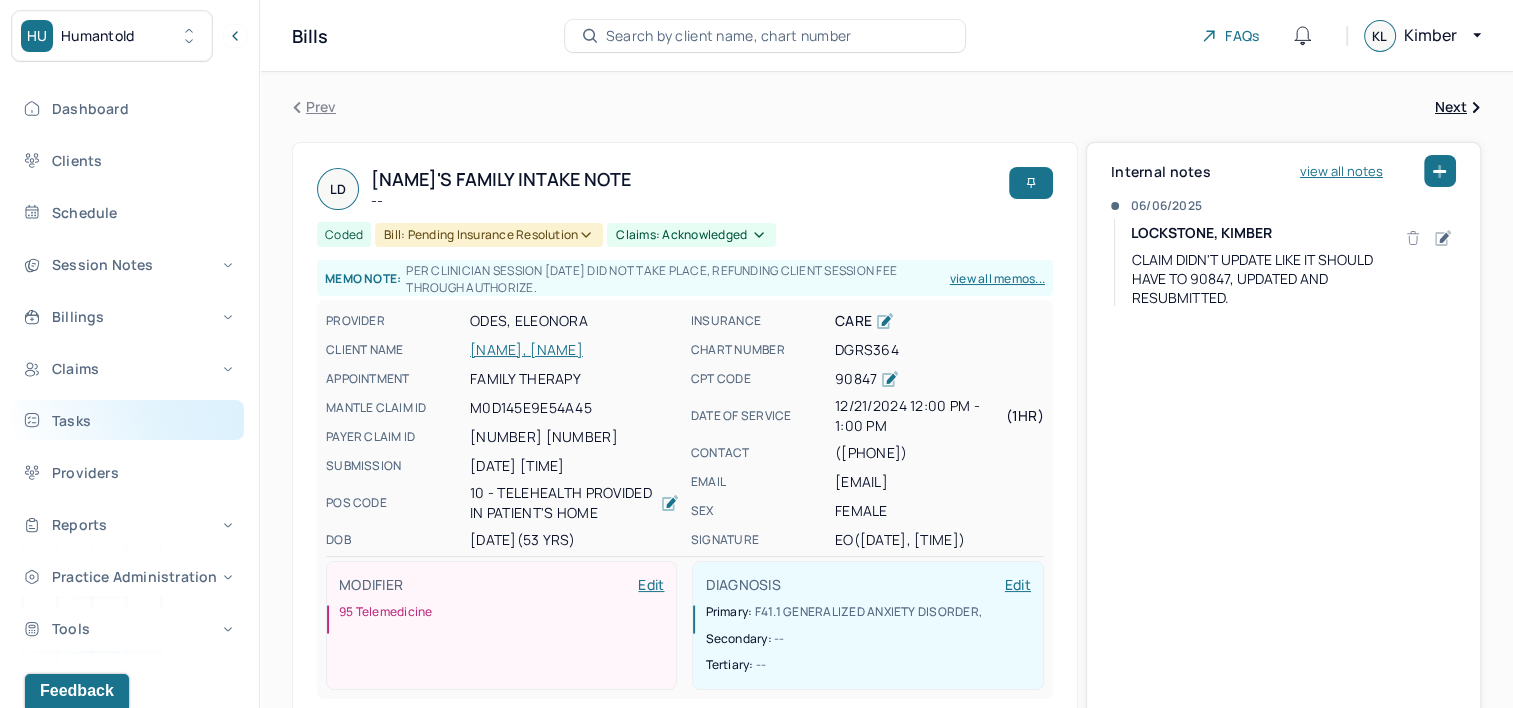 click on "Tasks" at bounding box center (128, 420) 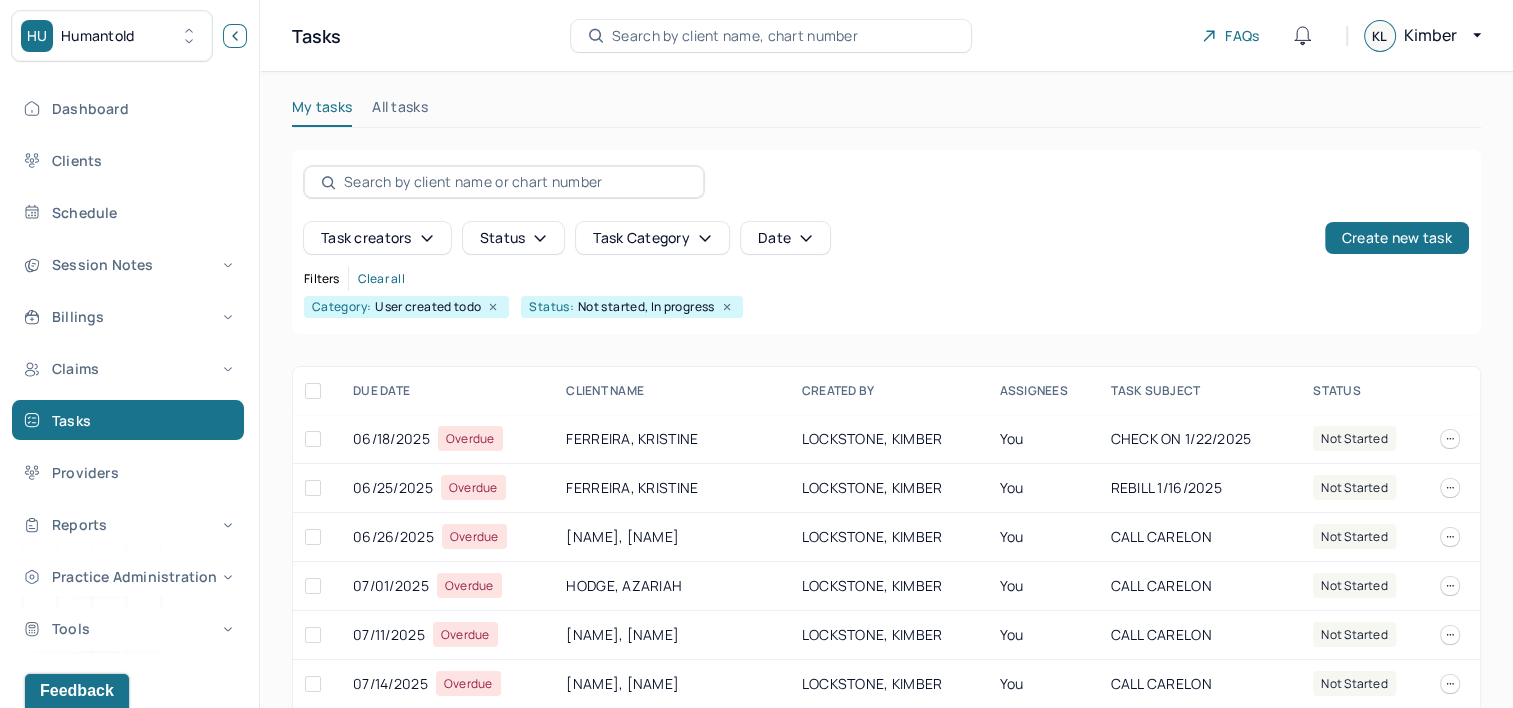 click at bounding box center [235, 36] 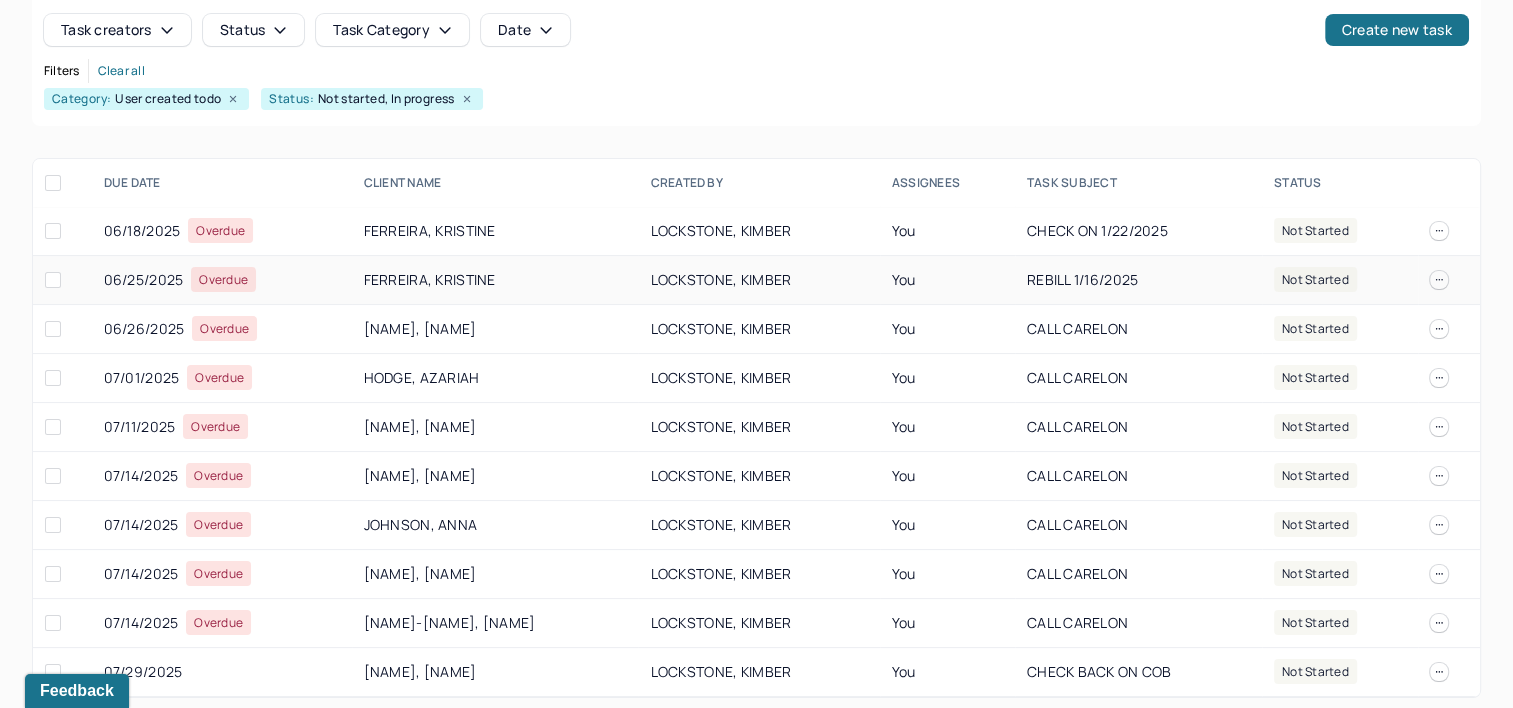 scroll, scrollTop: 218, scrollLeft: 0, axis: vertical 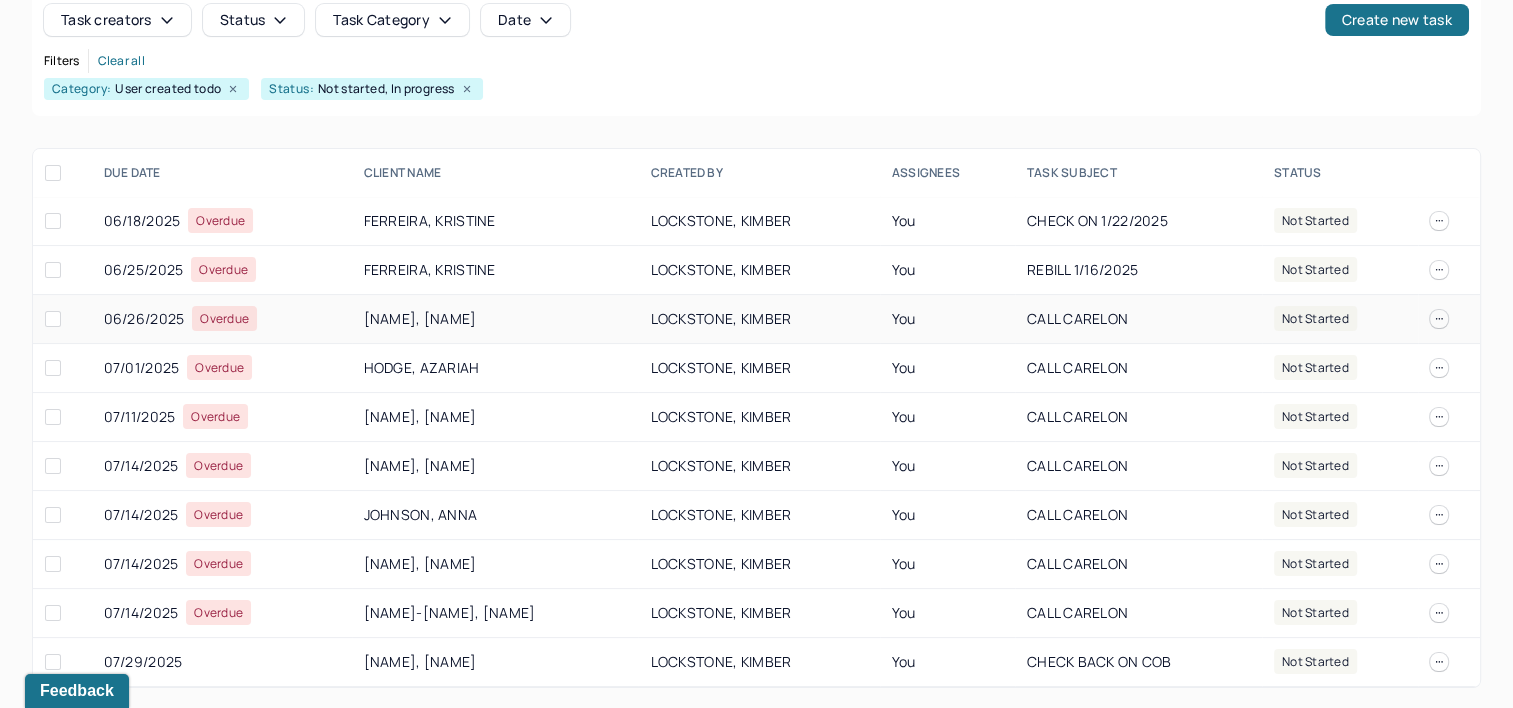 click at bounding box center [53, 319] 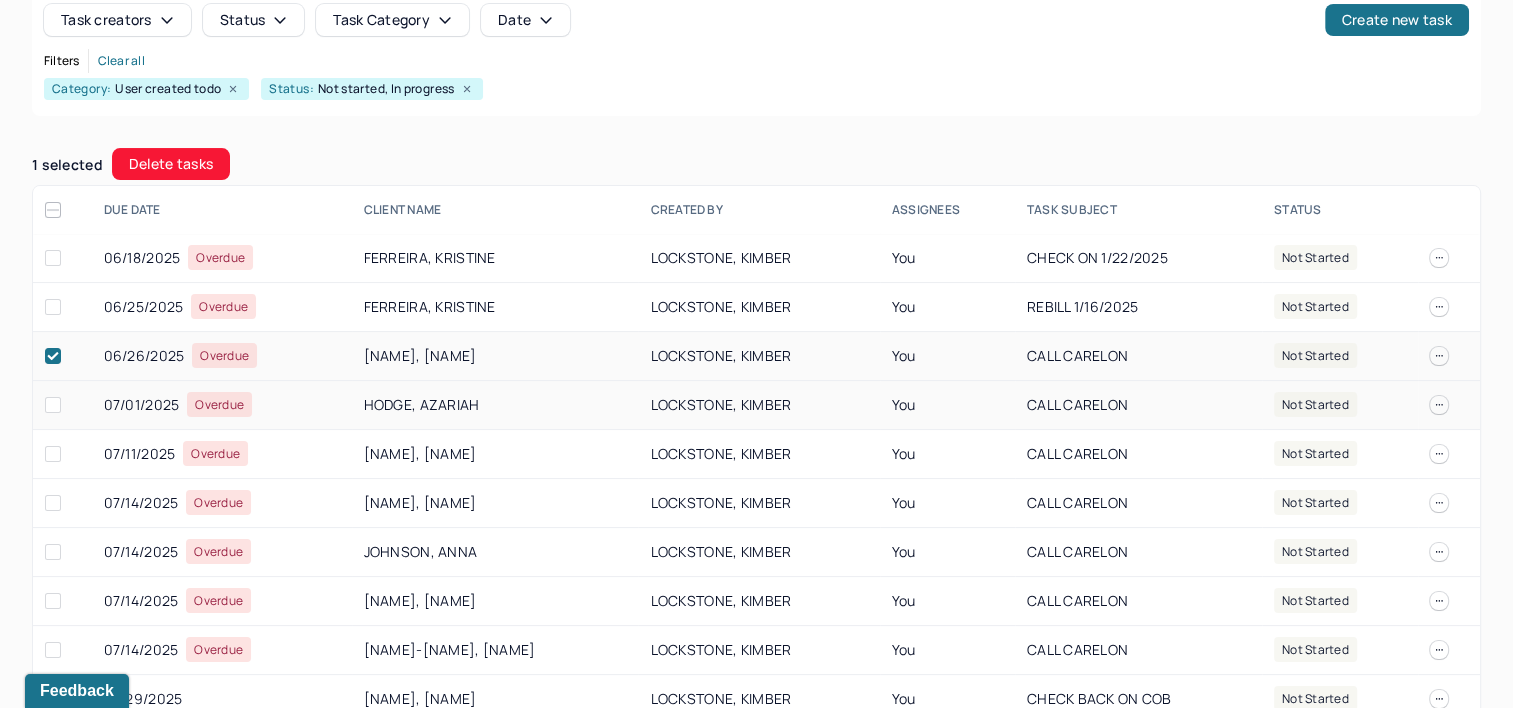 click at bounding box center (53, 405) 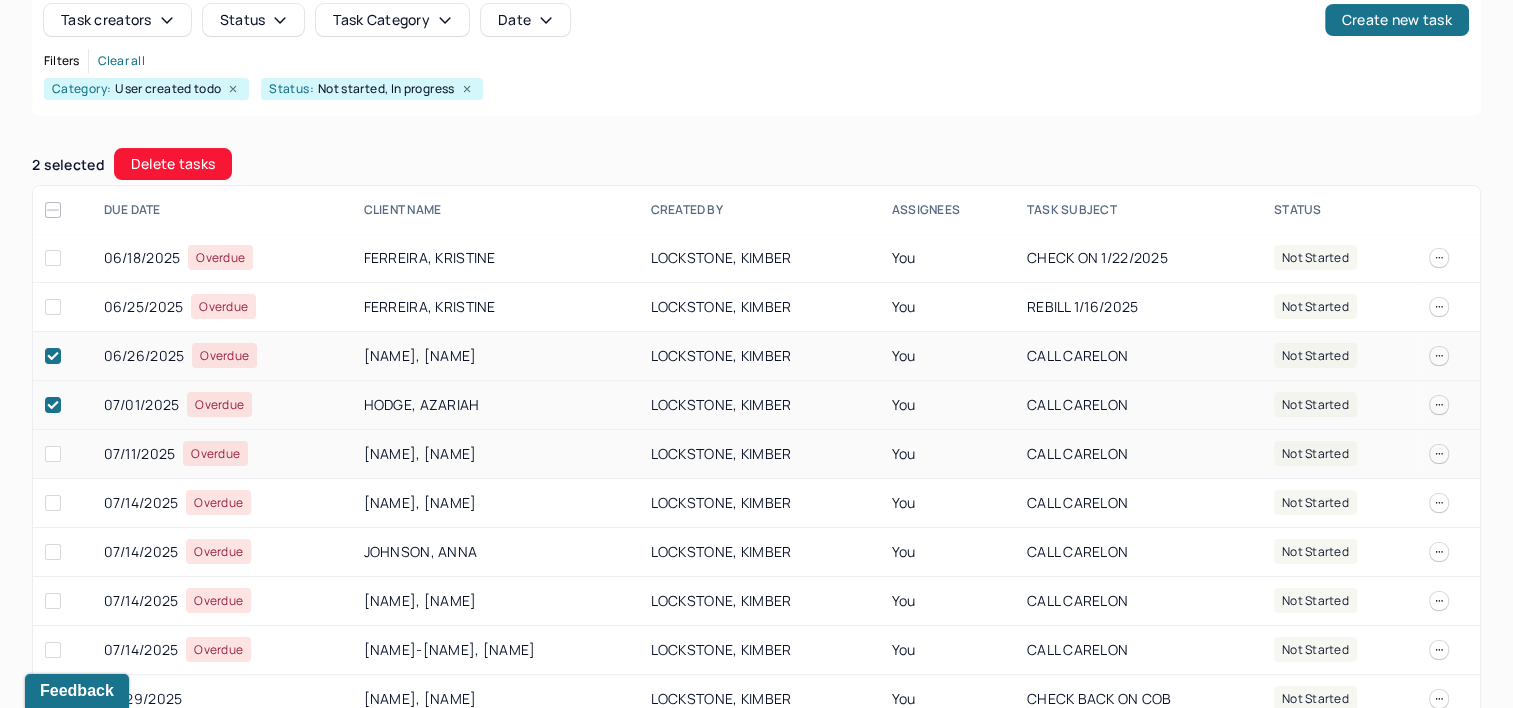 click at bounding box center [53, 454] 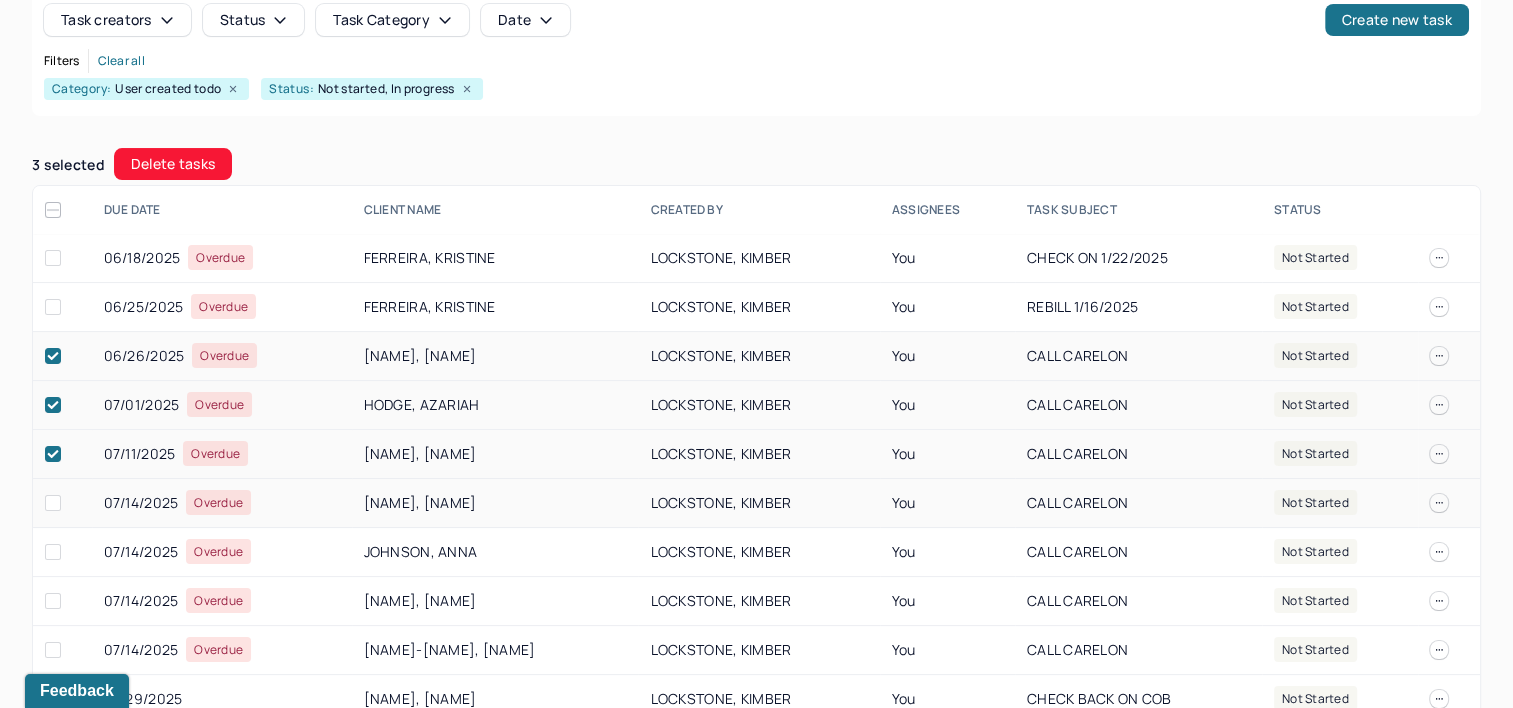 click at bounding box center [53, 503] 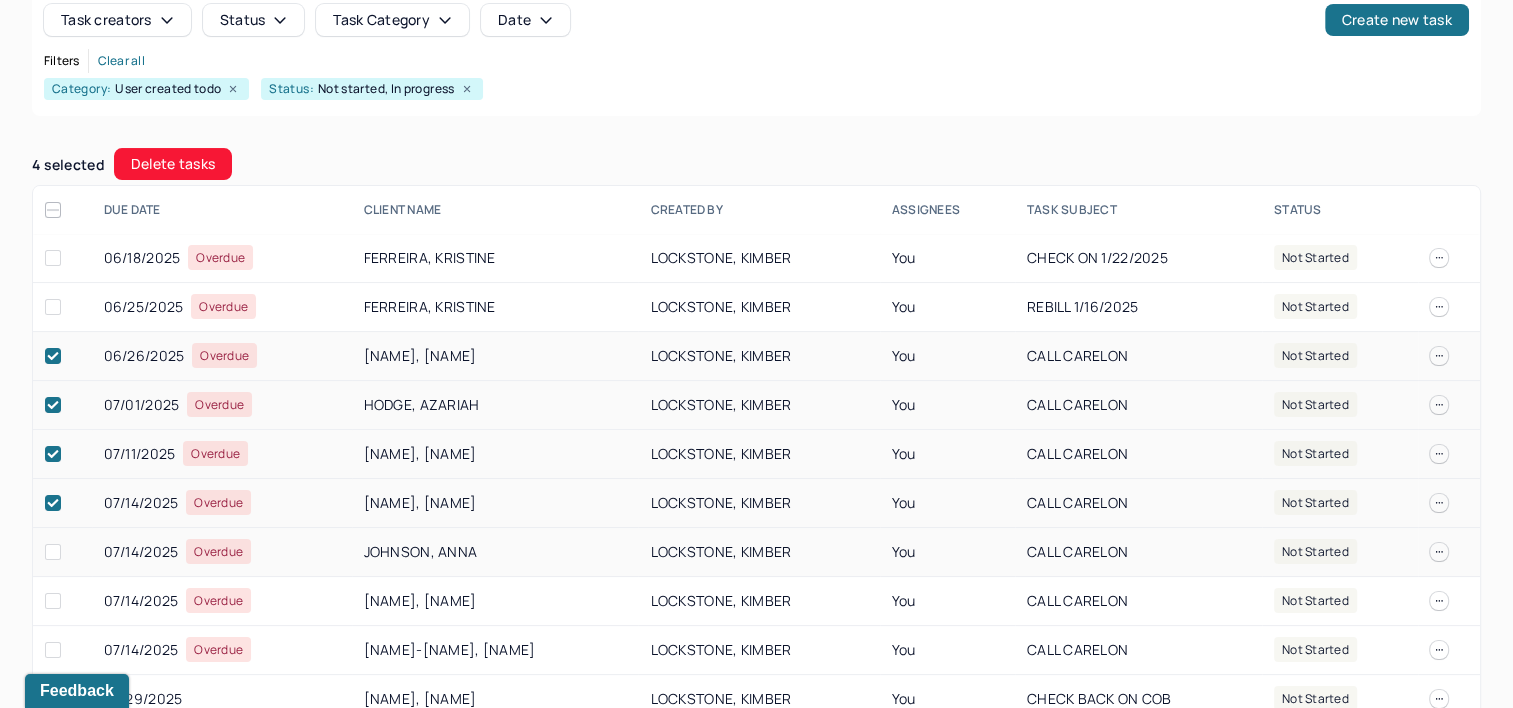 click at bounding box center (53, 552) 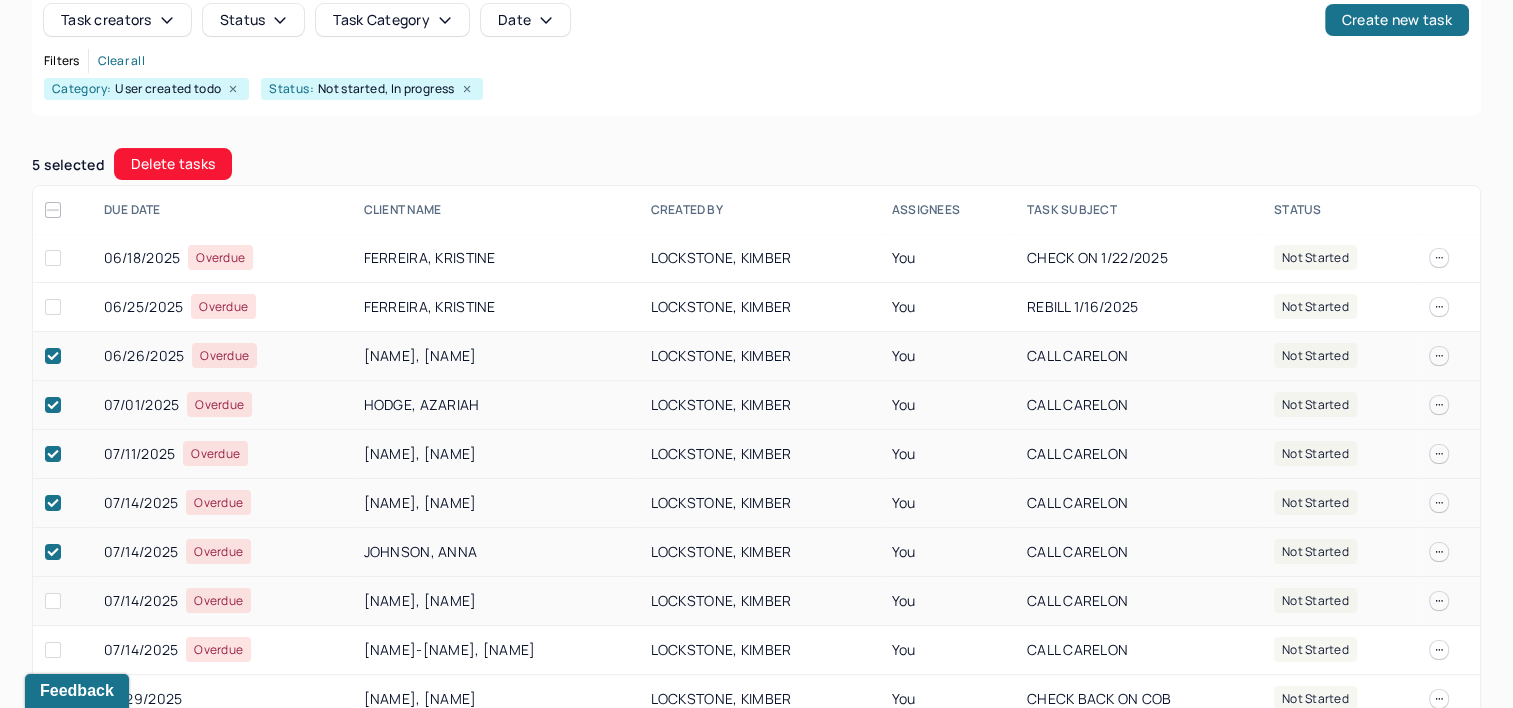 click at bounding box center (53, 601) 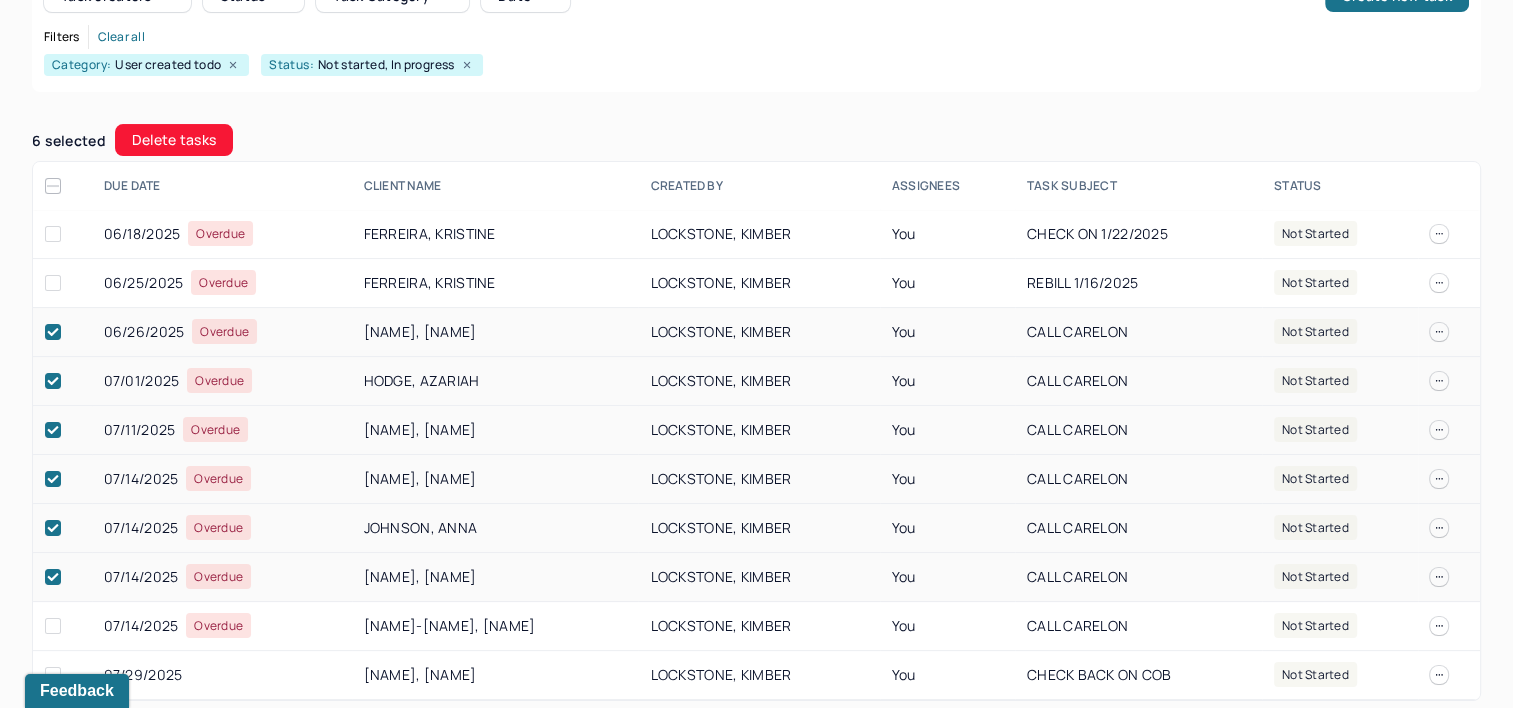 scroll, scrollTop: 255, scrollLeft: 0, axis: vertical 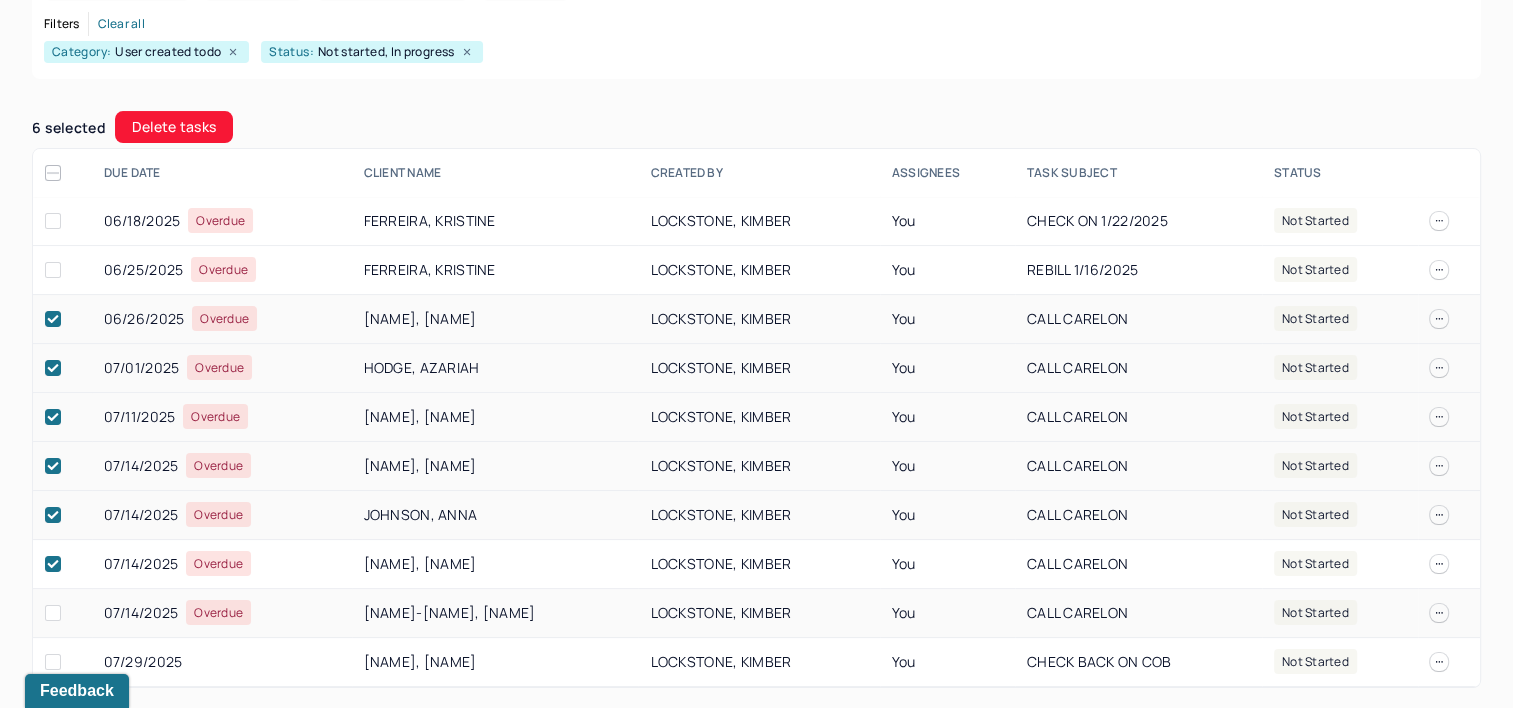 click at bounding box center [53, 613] 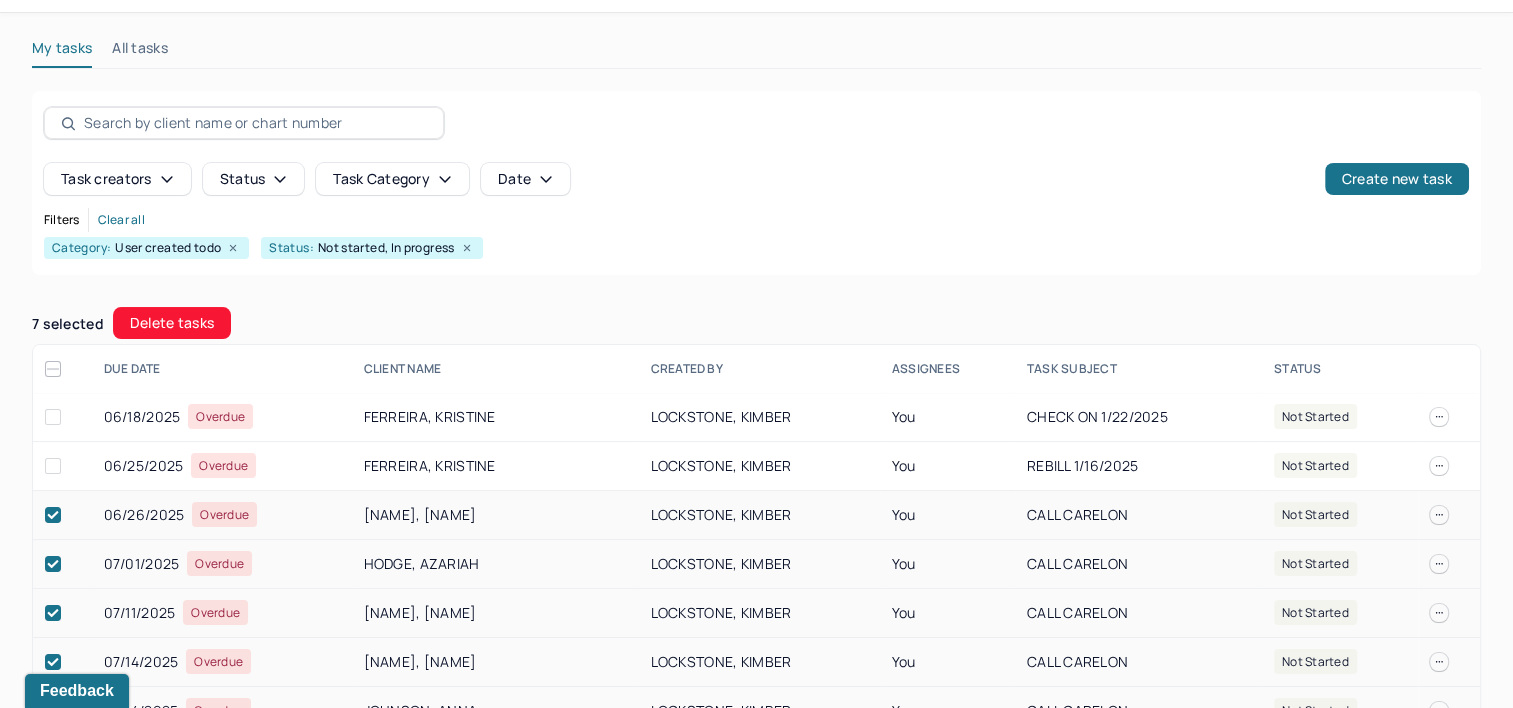 scroll, scrollTop: 55, scrollLeft: 0, axis: vertical 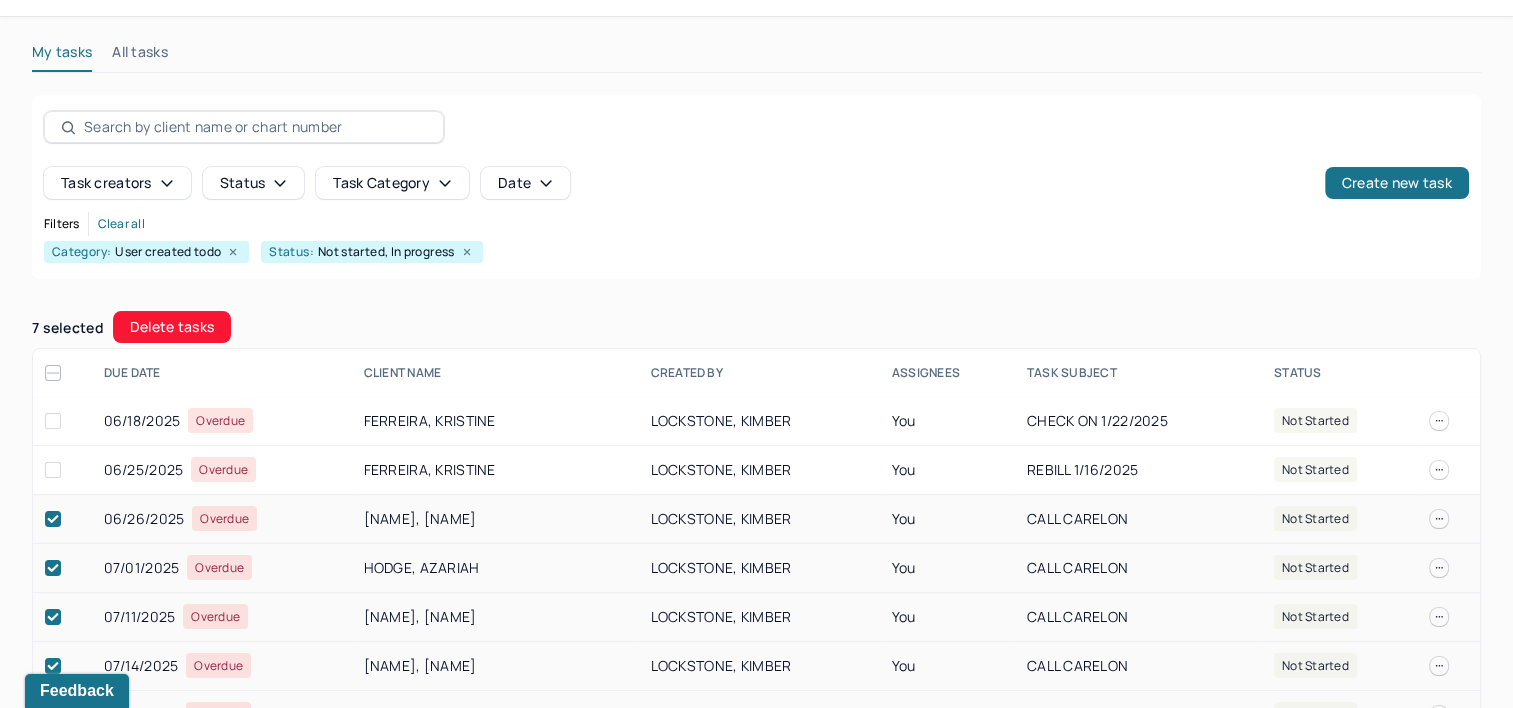 click at bounding box center (53, 373) 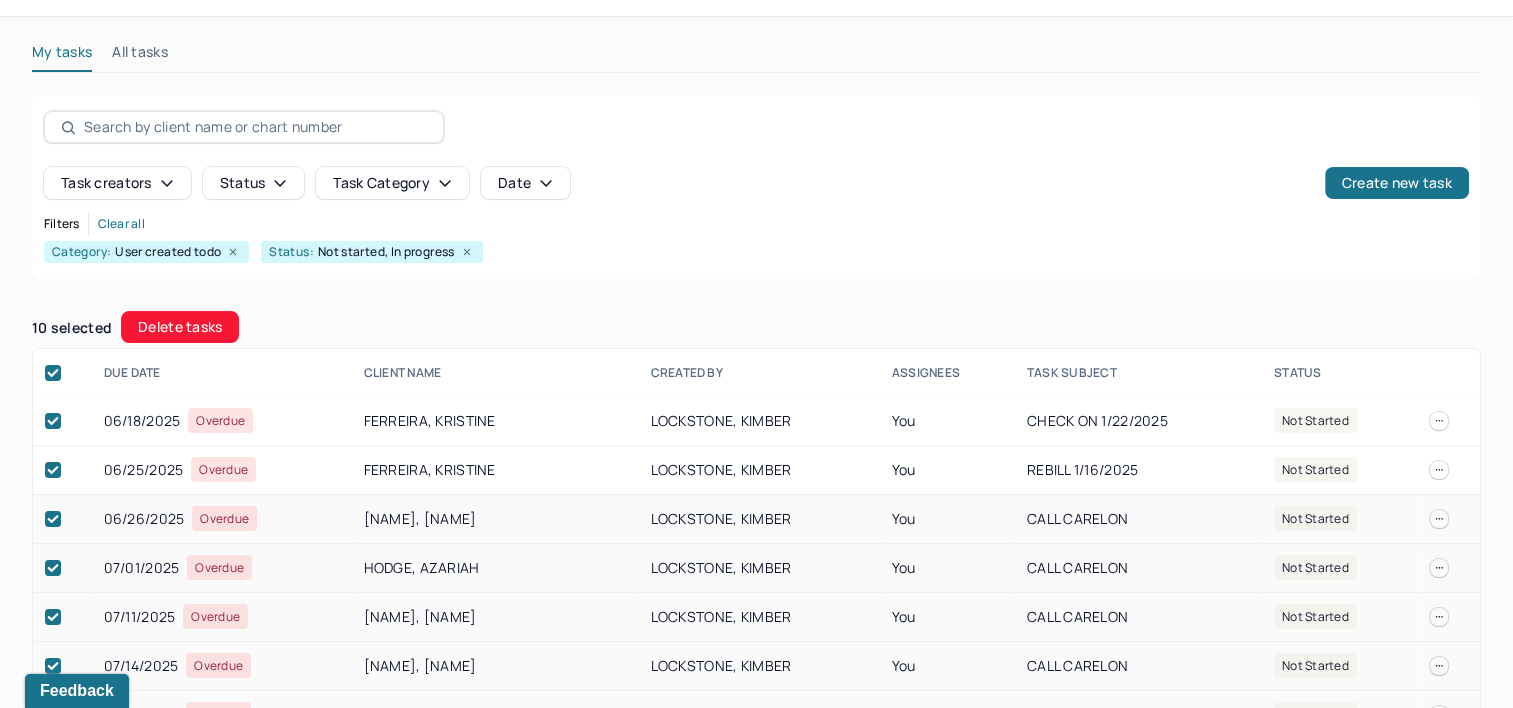 click 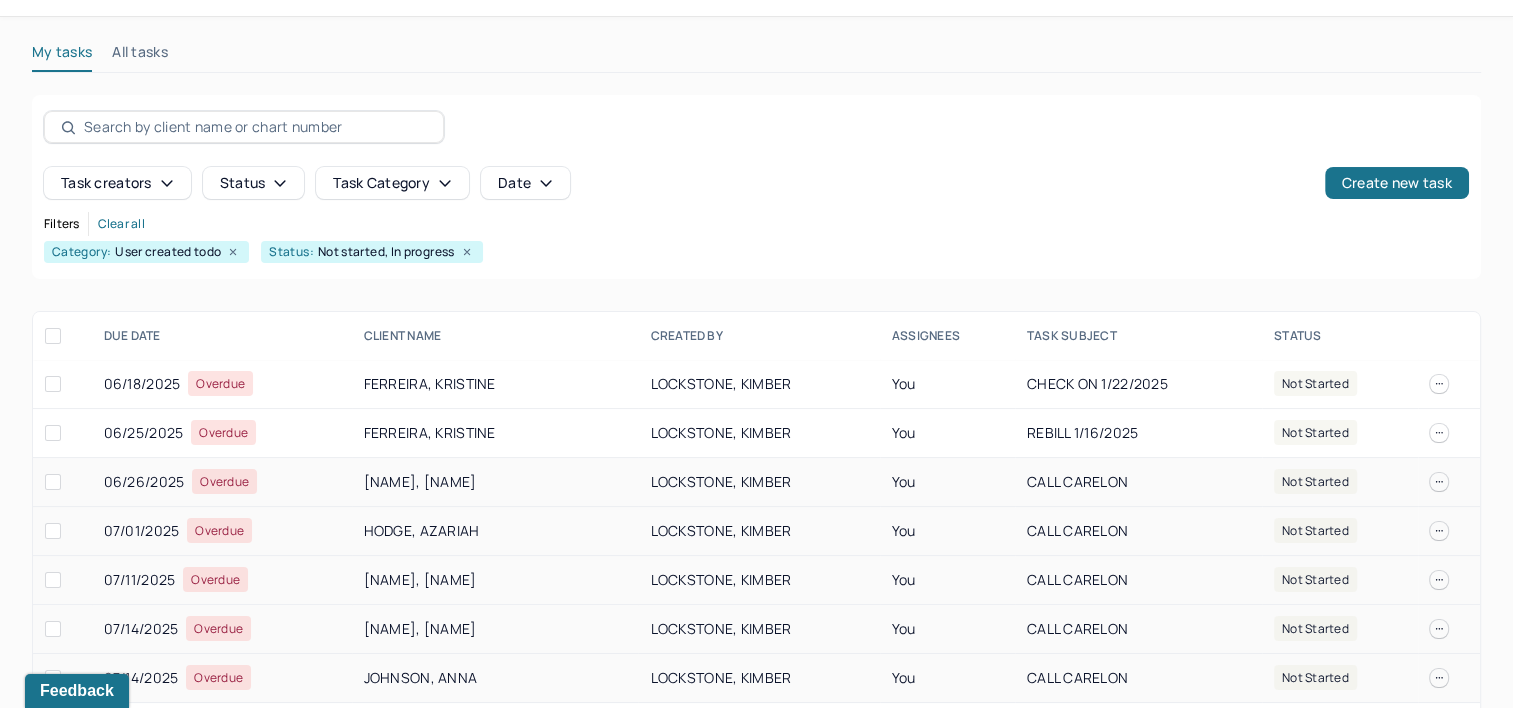 click on "Category: User created todo     Status: Not started, In progress" at bounding box center [756, 252] 